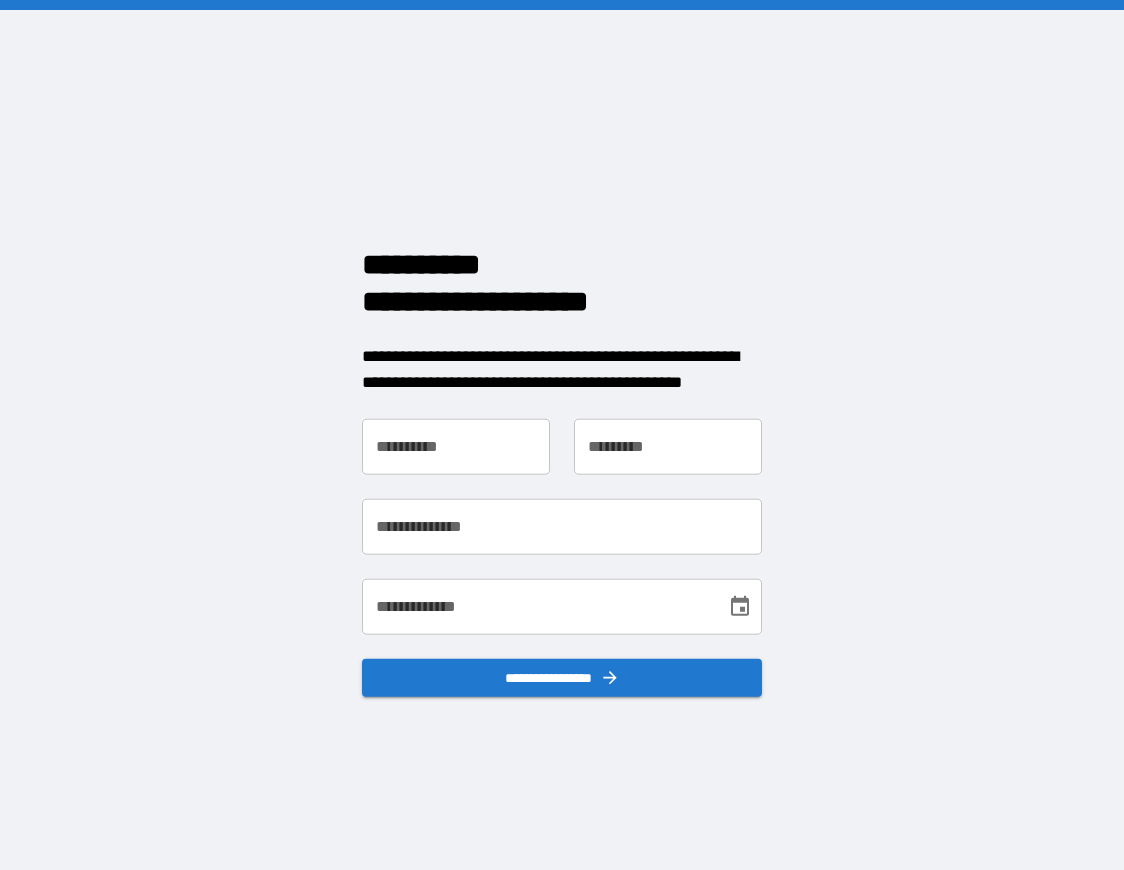 scroll, scrollTop: 0, scrollLeft: 0, axis: both 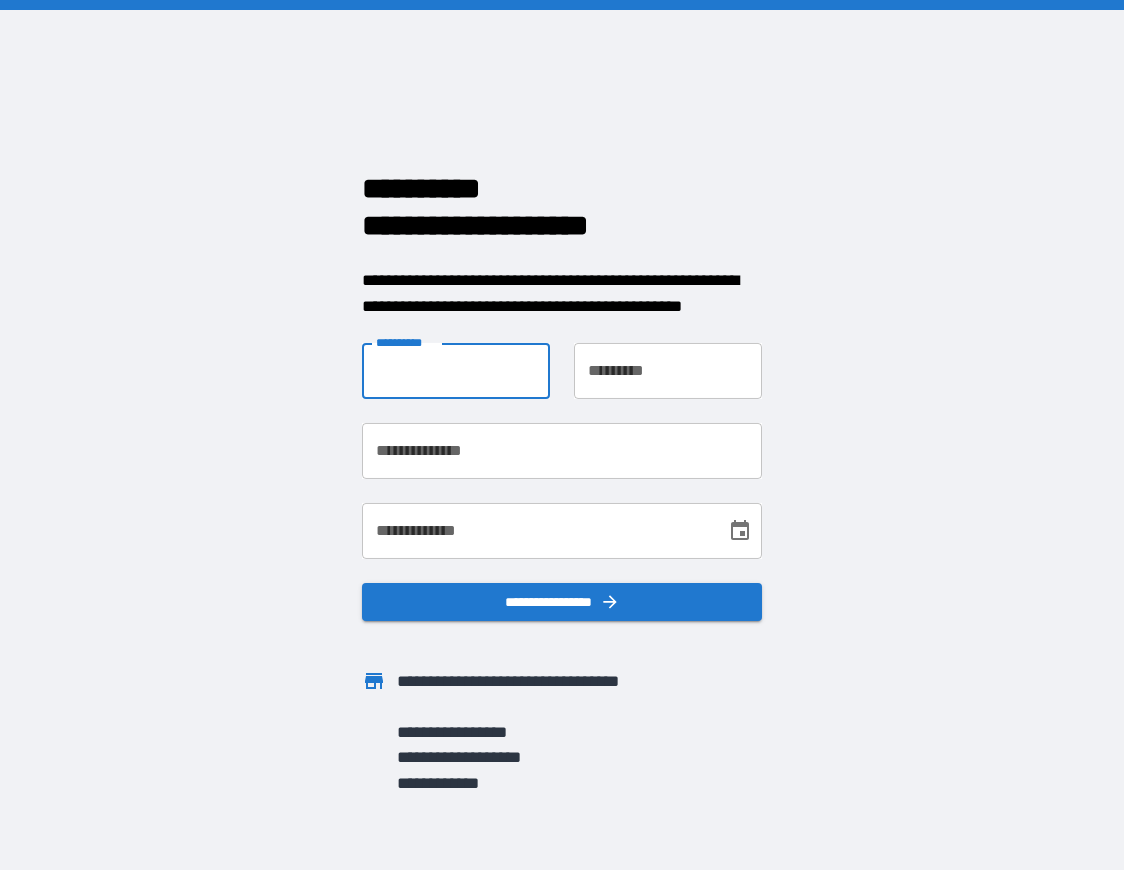 click on "**********" at bounding box center [456, 371] 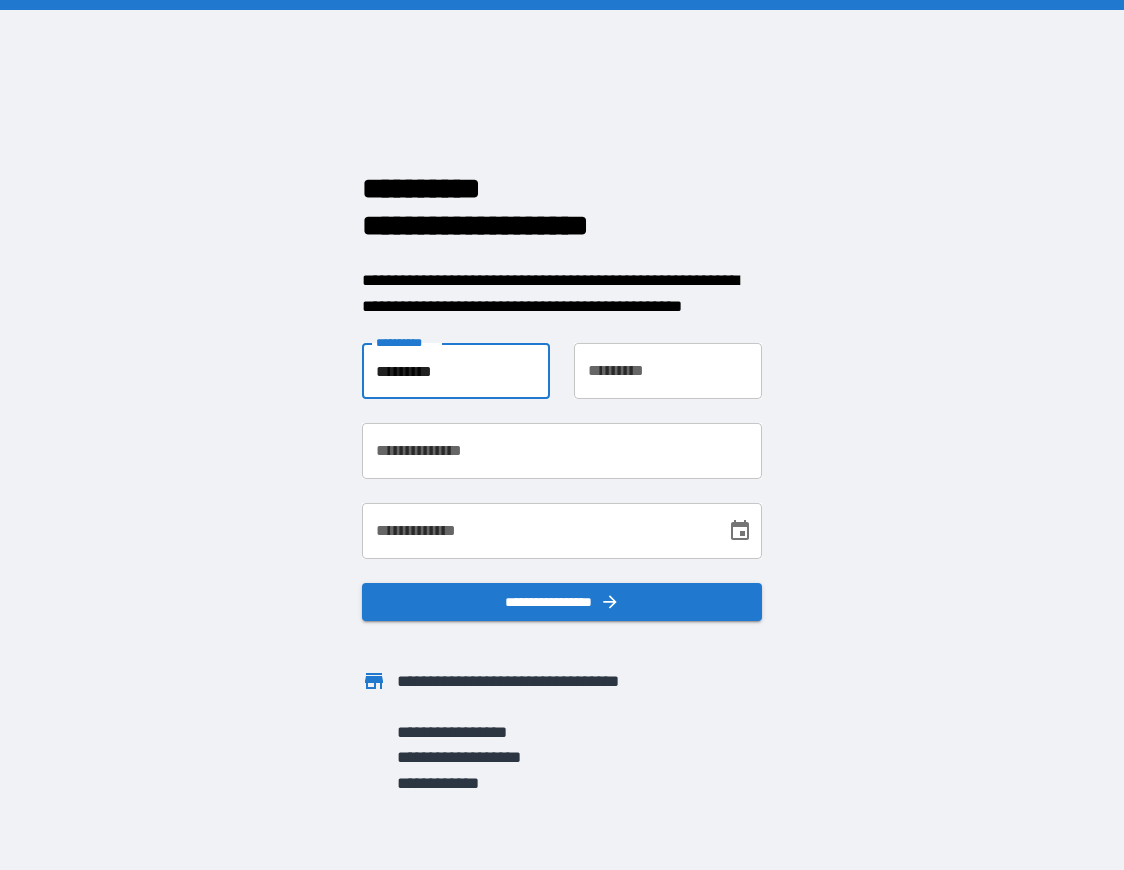type on "*****" 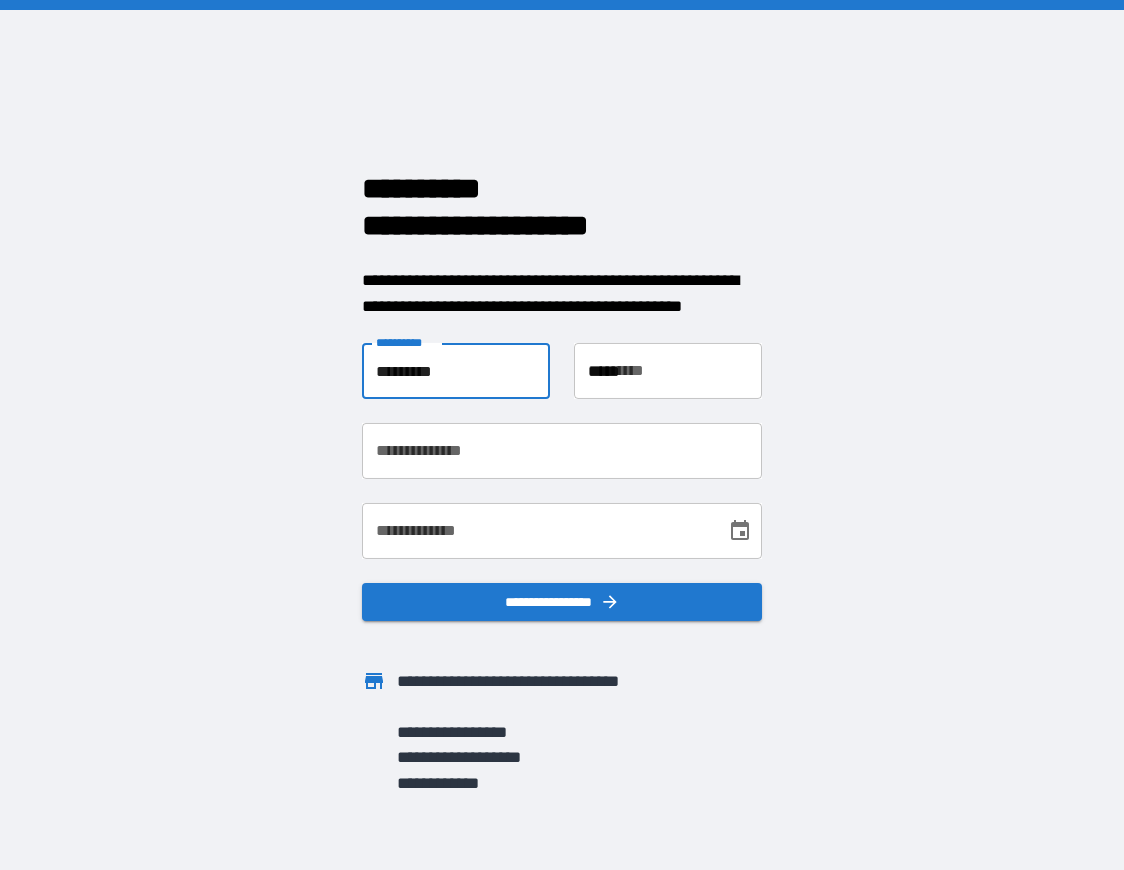 type on "**********" 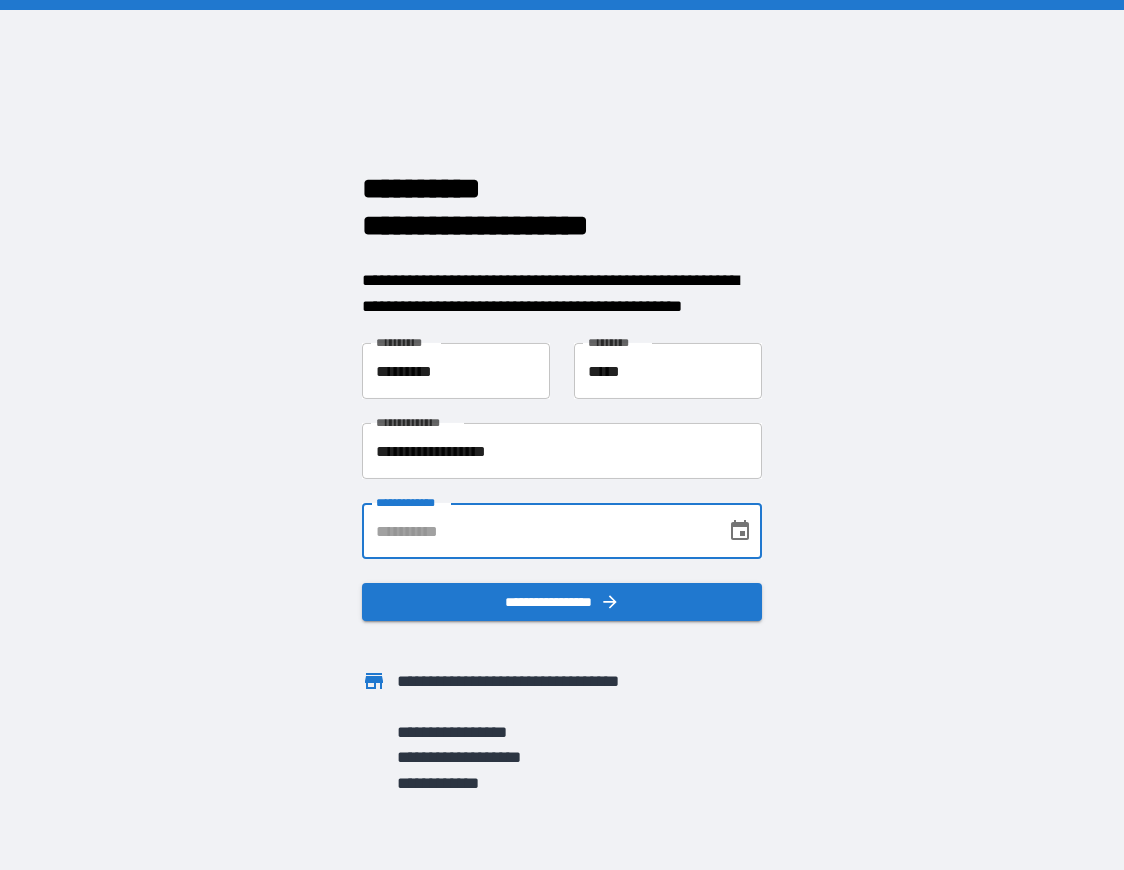 click on "**********" at bounding box center (537, 531) 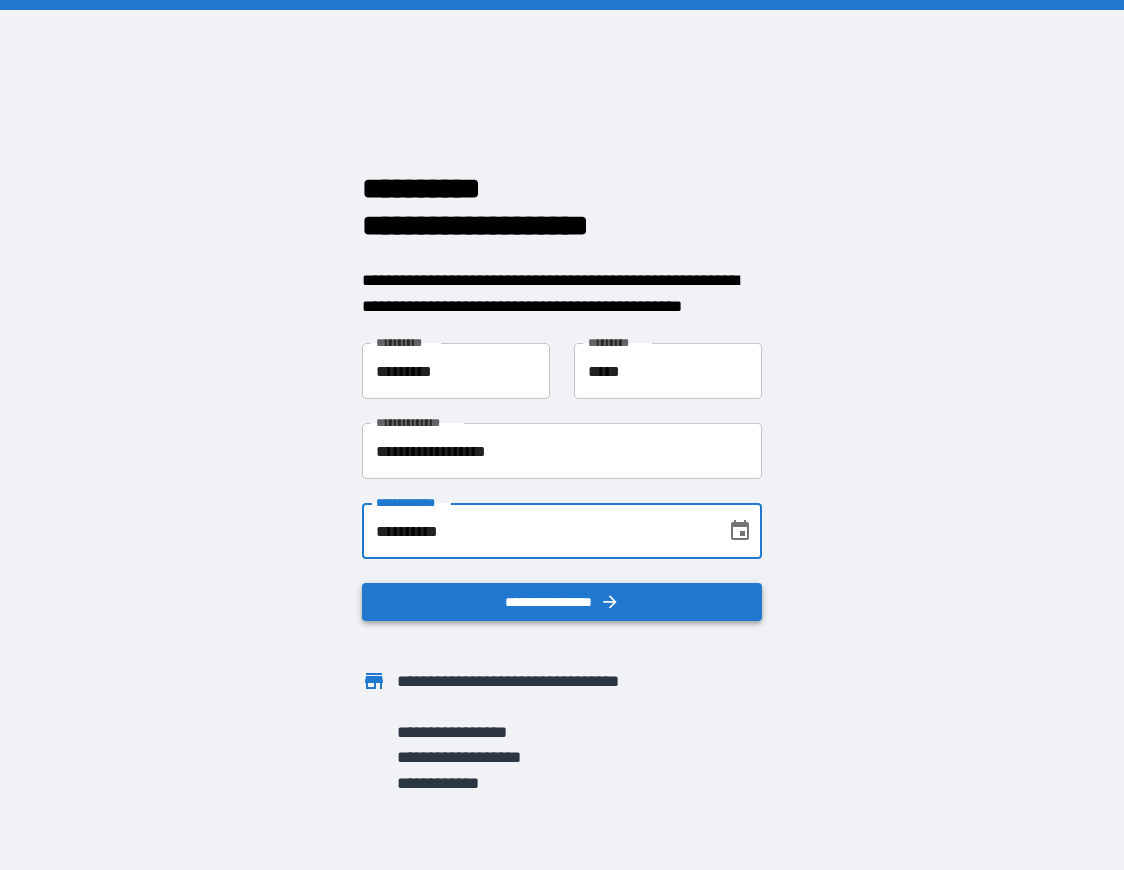 click on "**********" at bounding box center (562, 602) 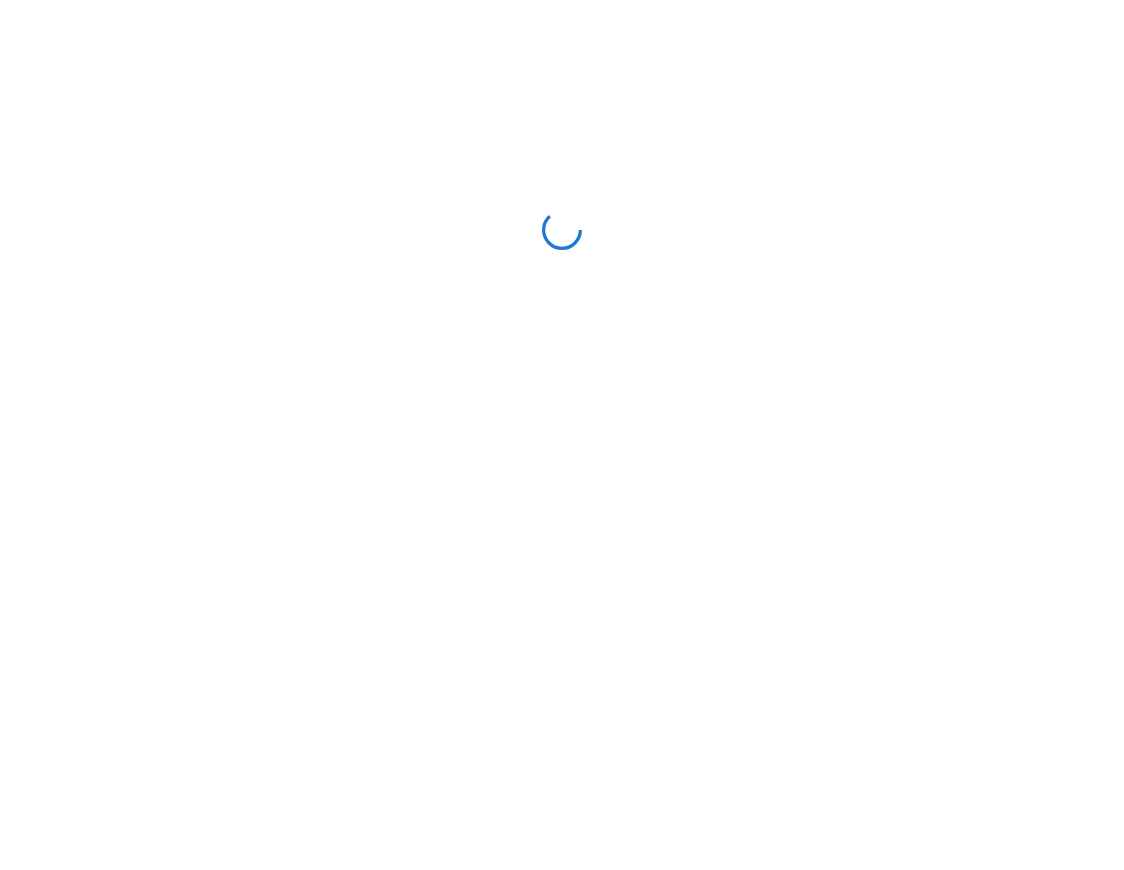 scroll, scrollTop: 0, scrollLeft: 0, axis: both 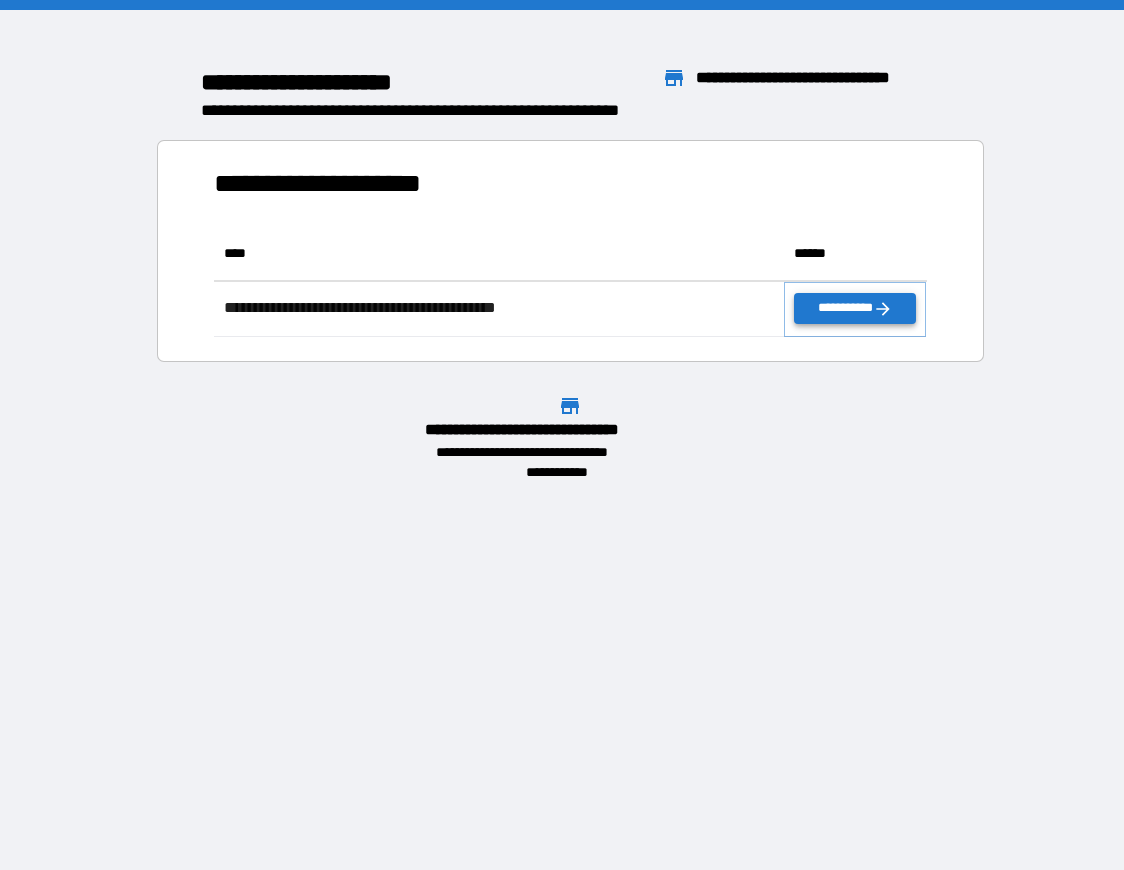 click on "**********" at bounding box center [855, 308] 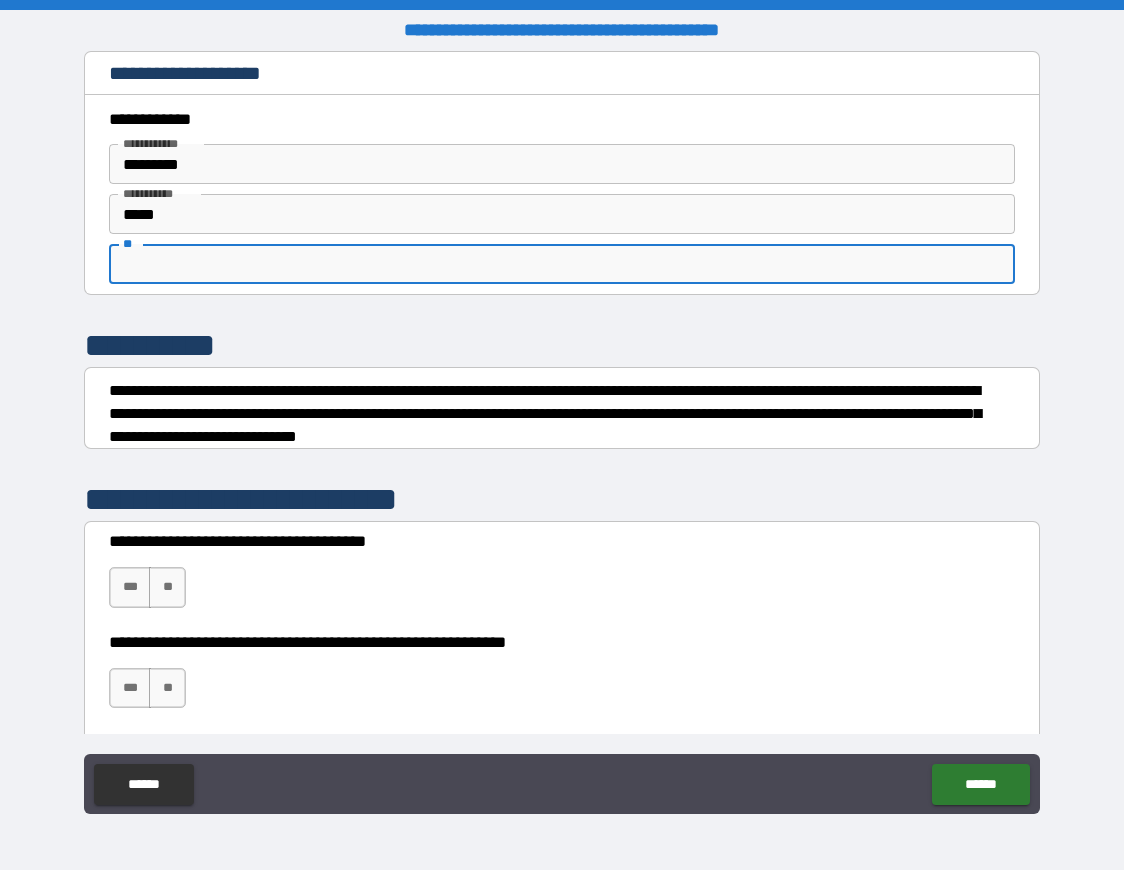 click on "**" at bounding box center [562, 264] 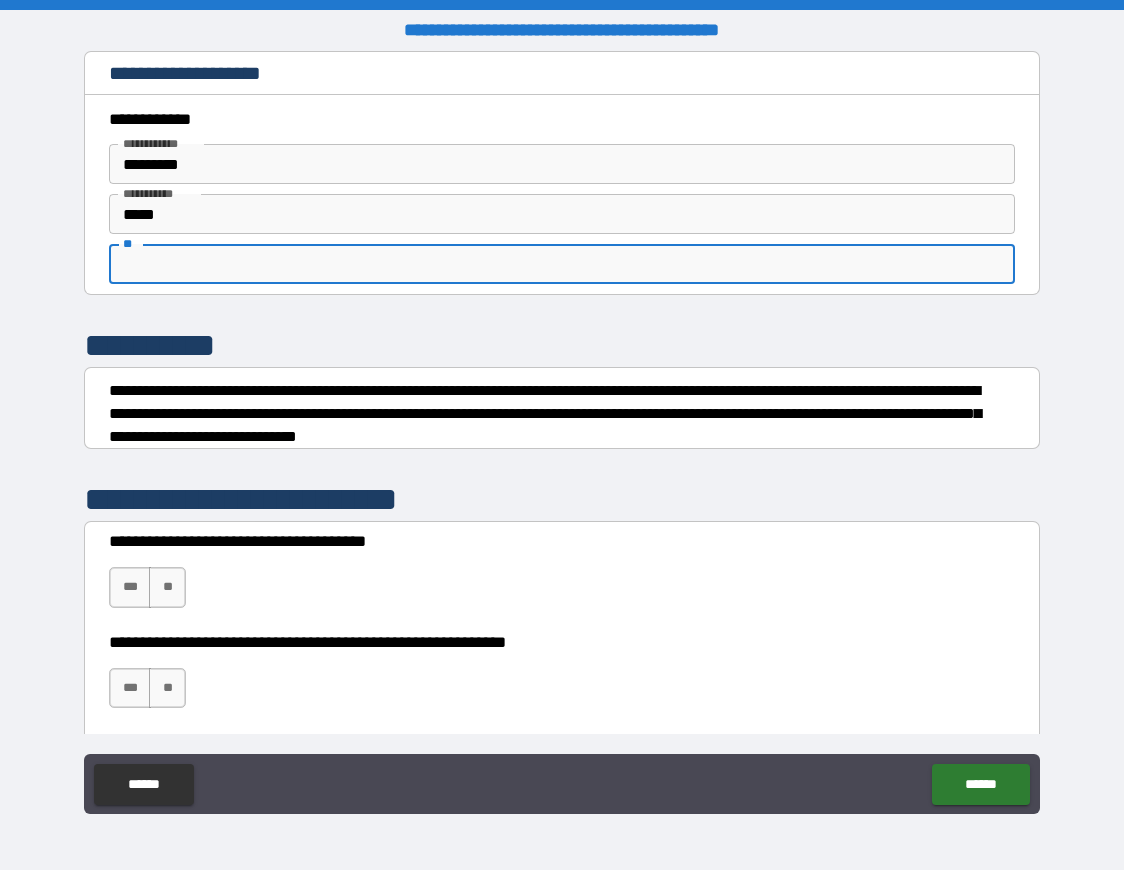 type on "*" 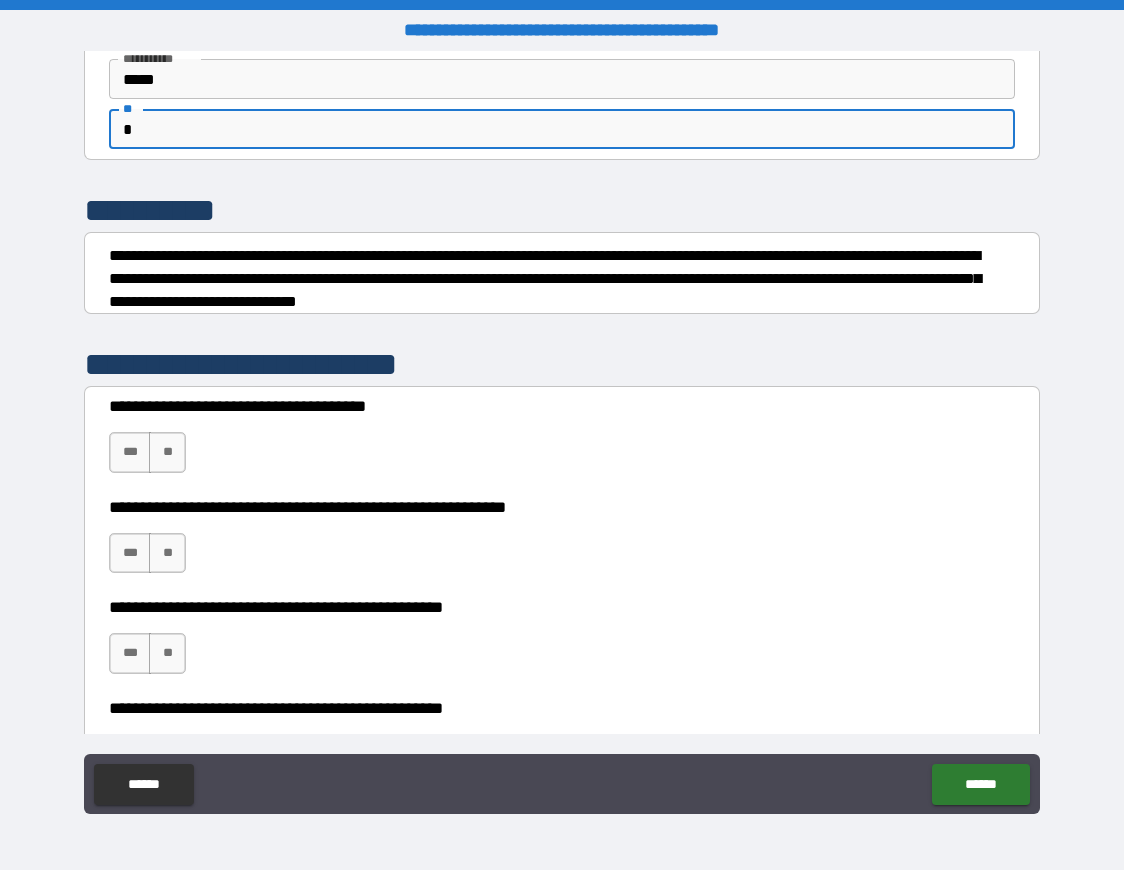 scroll, scrollTop: 139, scrollLeft: 0, axis: vertical 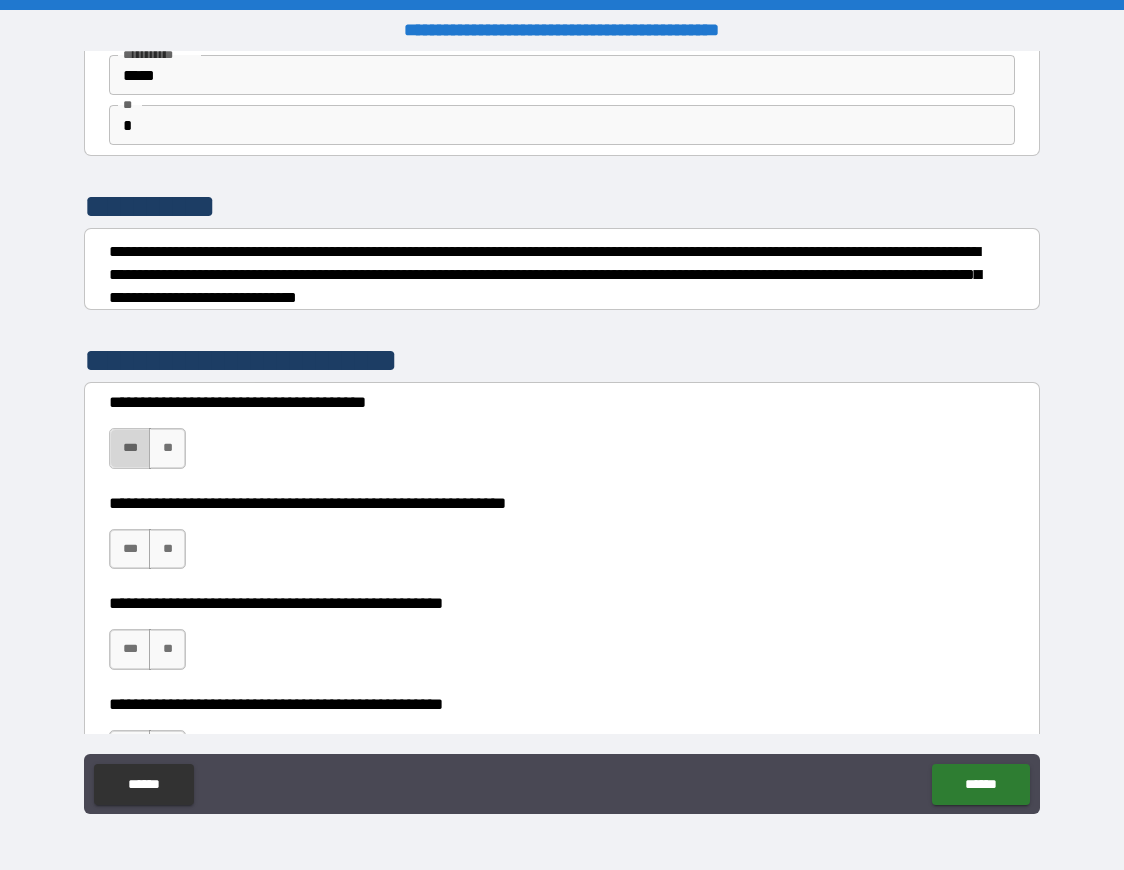 click on "***" at bounding box center [130, 448] 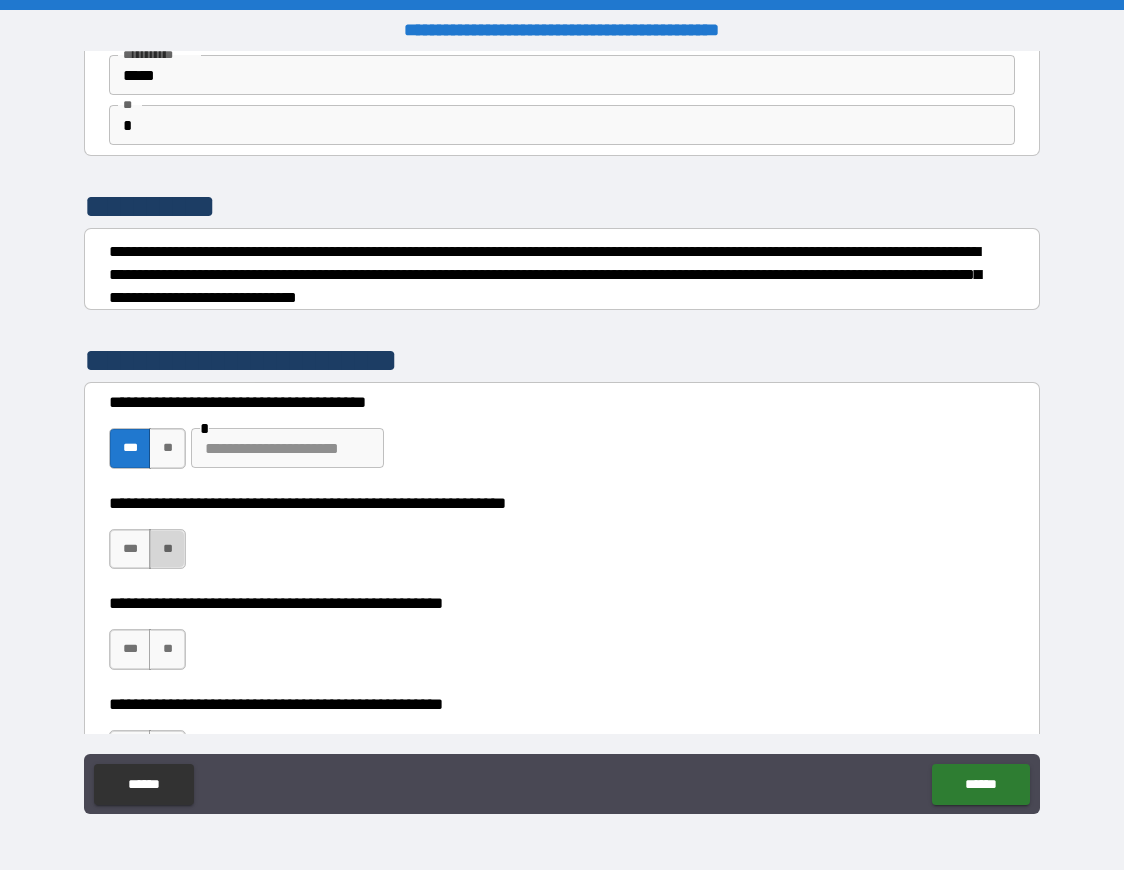 click on "**" at bounding box center (167, 549) 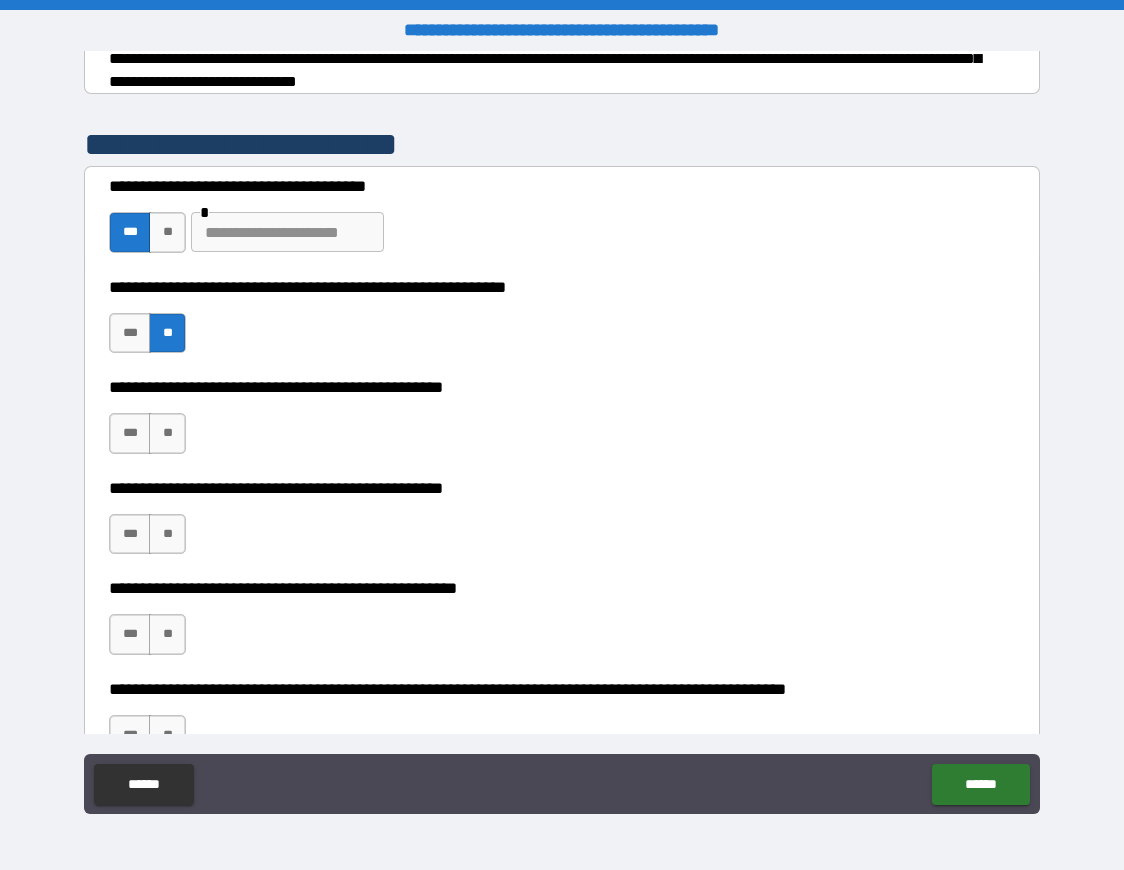 scroll, scrollTop: 407, scrollLeft: 0, axis: vertical 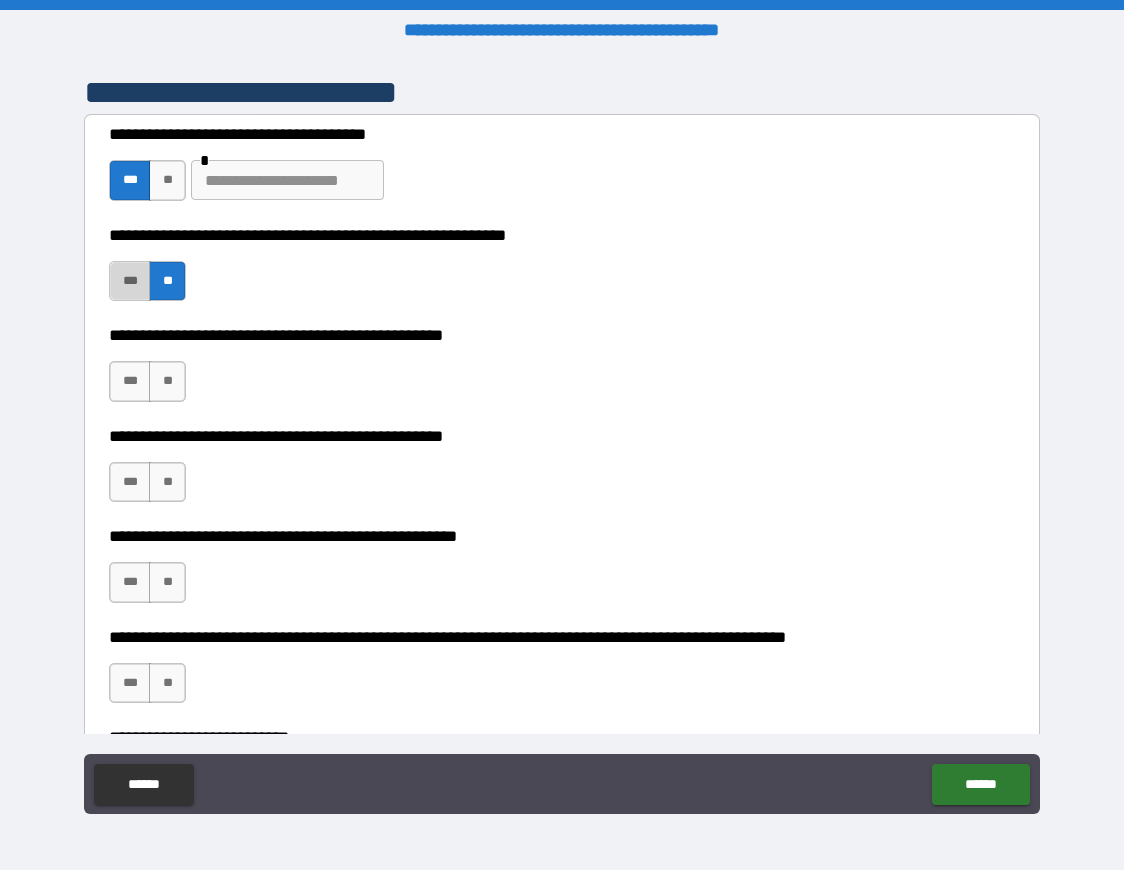 click on "***" at bounding box center [130, 281] 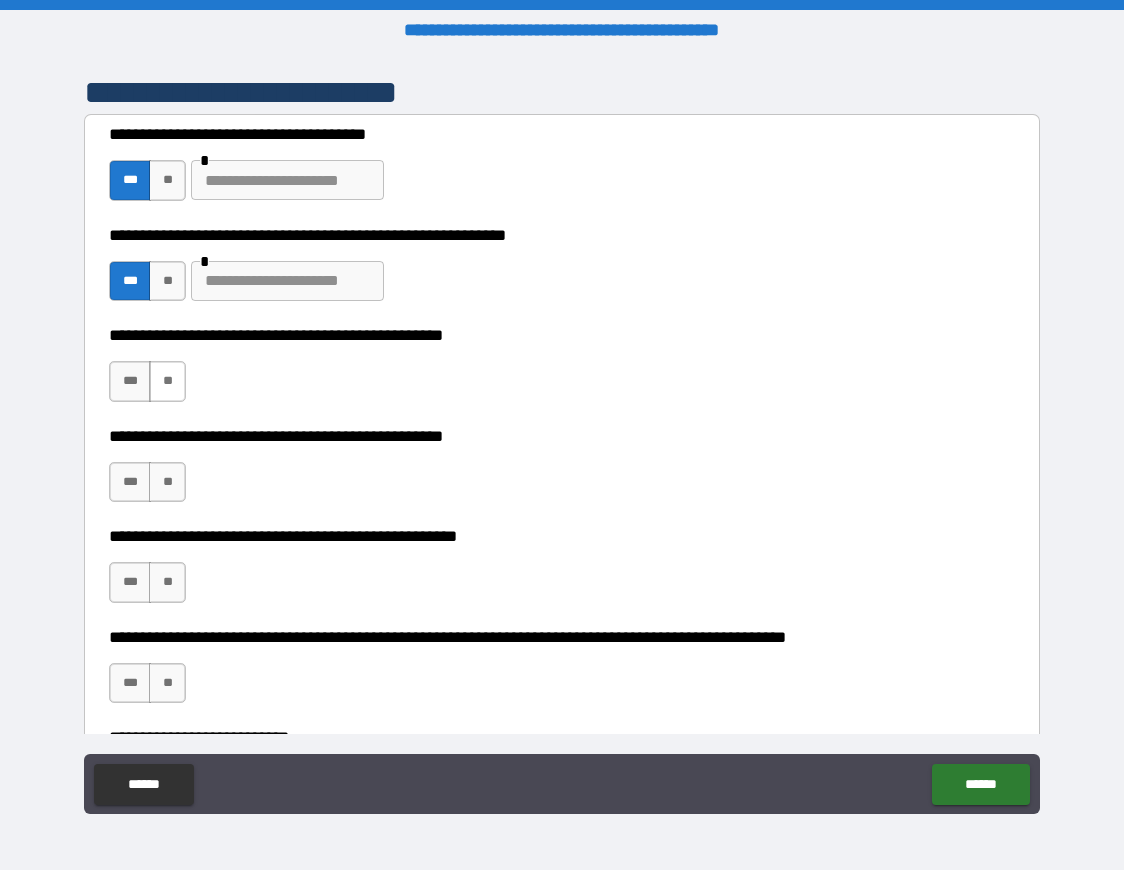 click on "**" at bounding box center (167, 381) 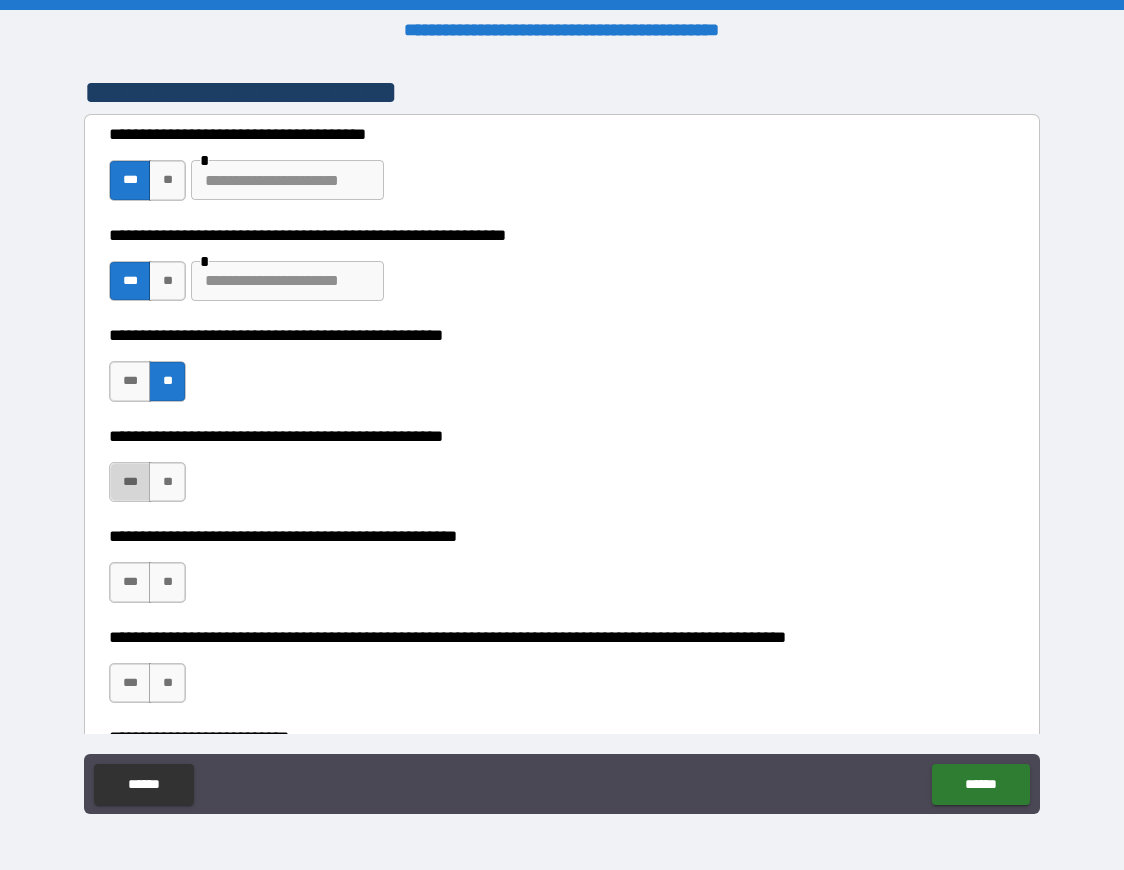 click on "***" at bounding box center (130, 482) 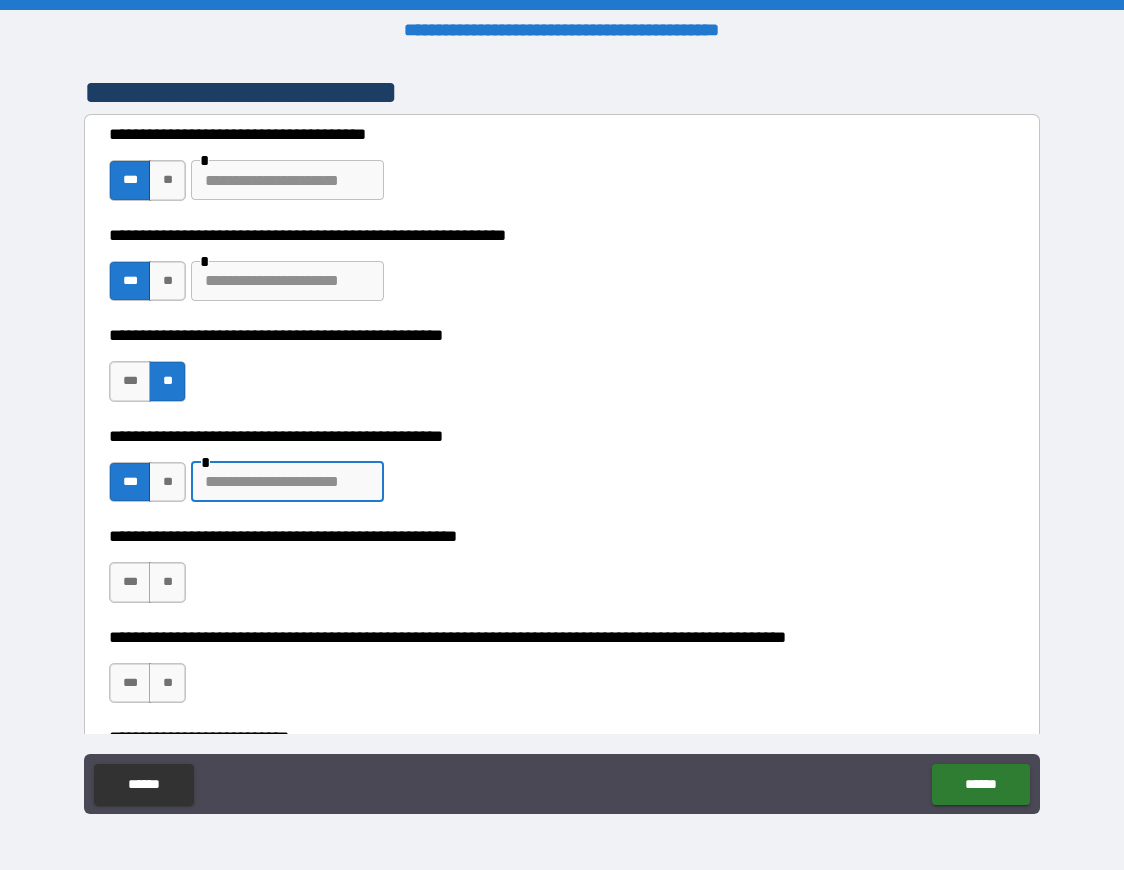 click at bounding box center [287, 482] 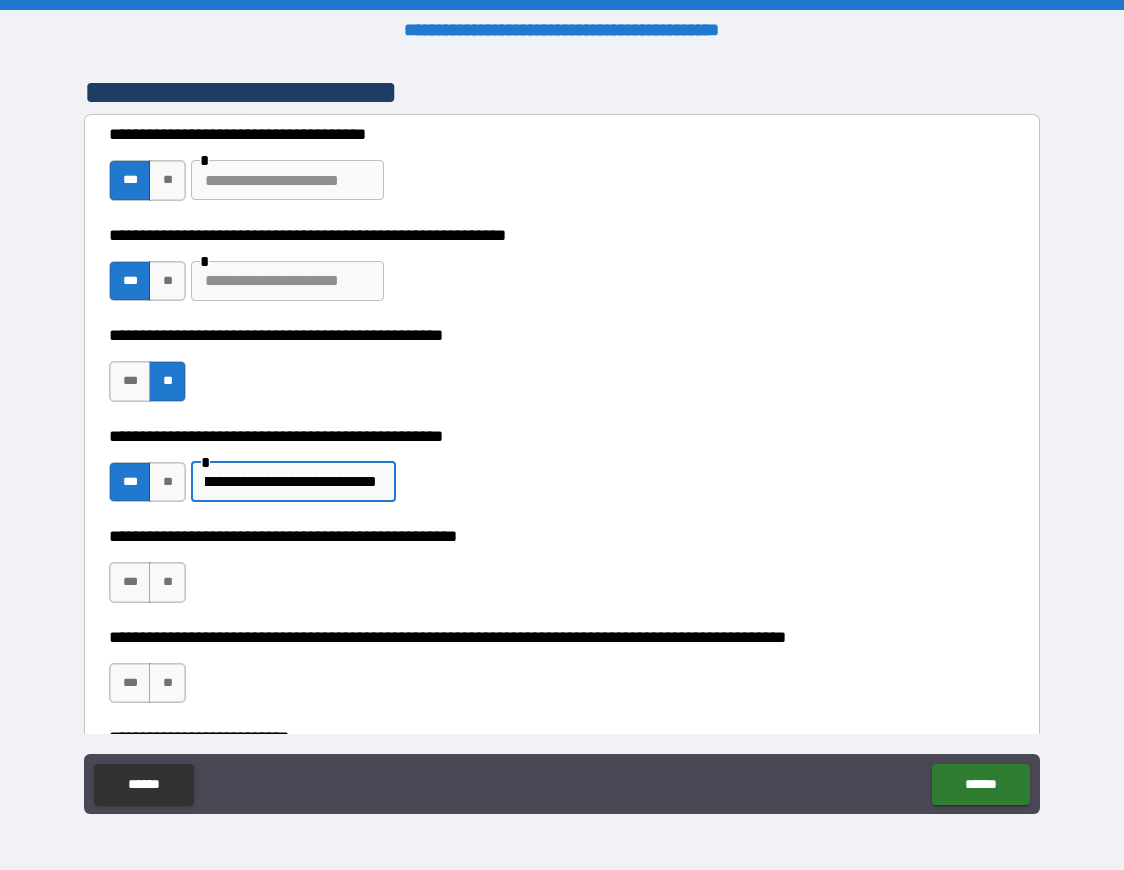 scroll, scrollTop: 0, scrollLeft: 352, axis: horizontal 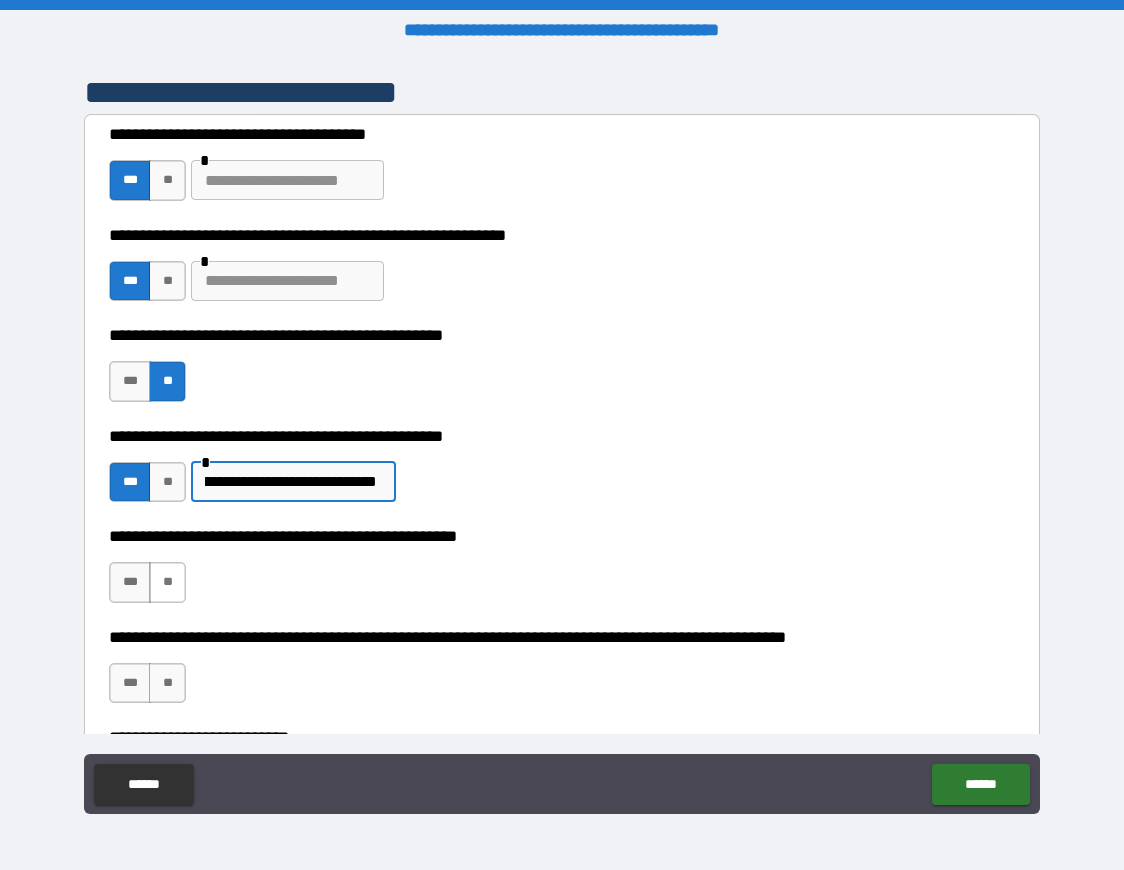 type on "**********" 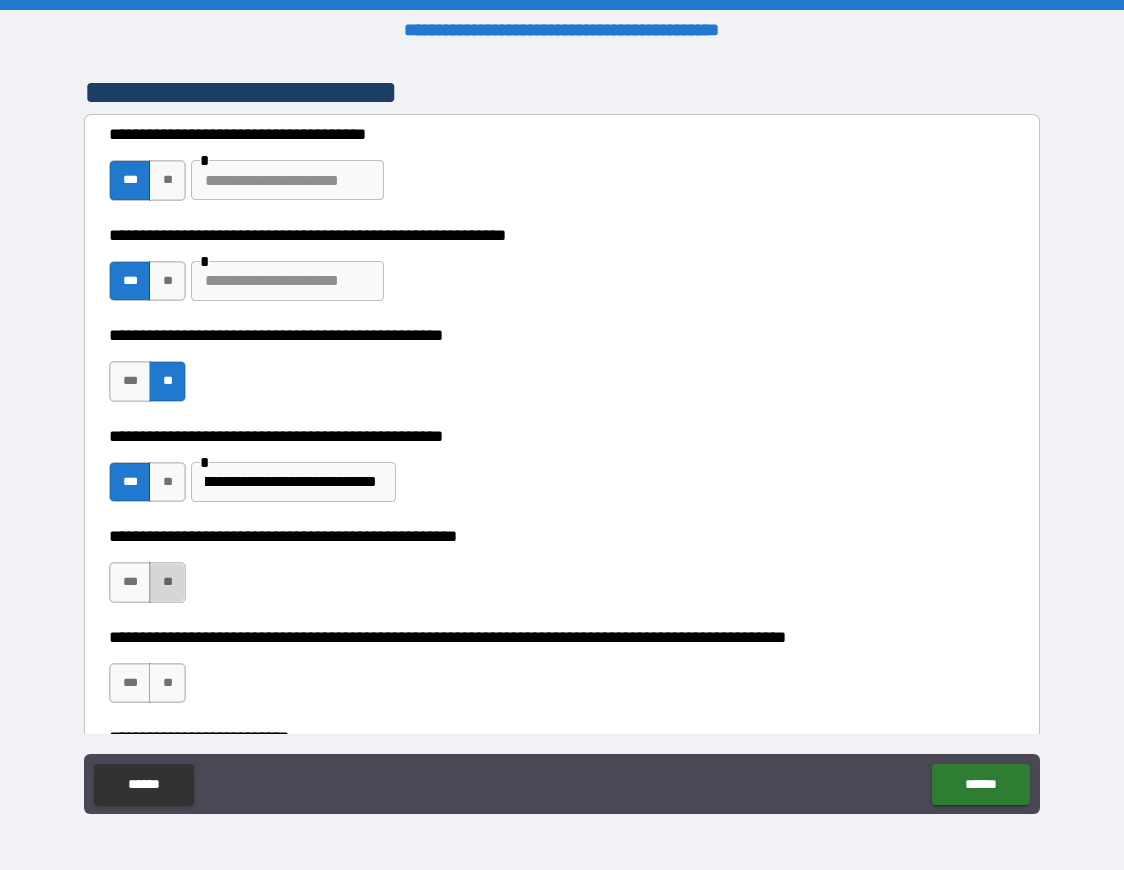 click on "**" at bounding box center (167, 582) 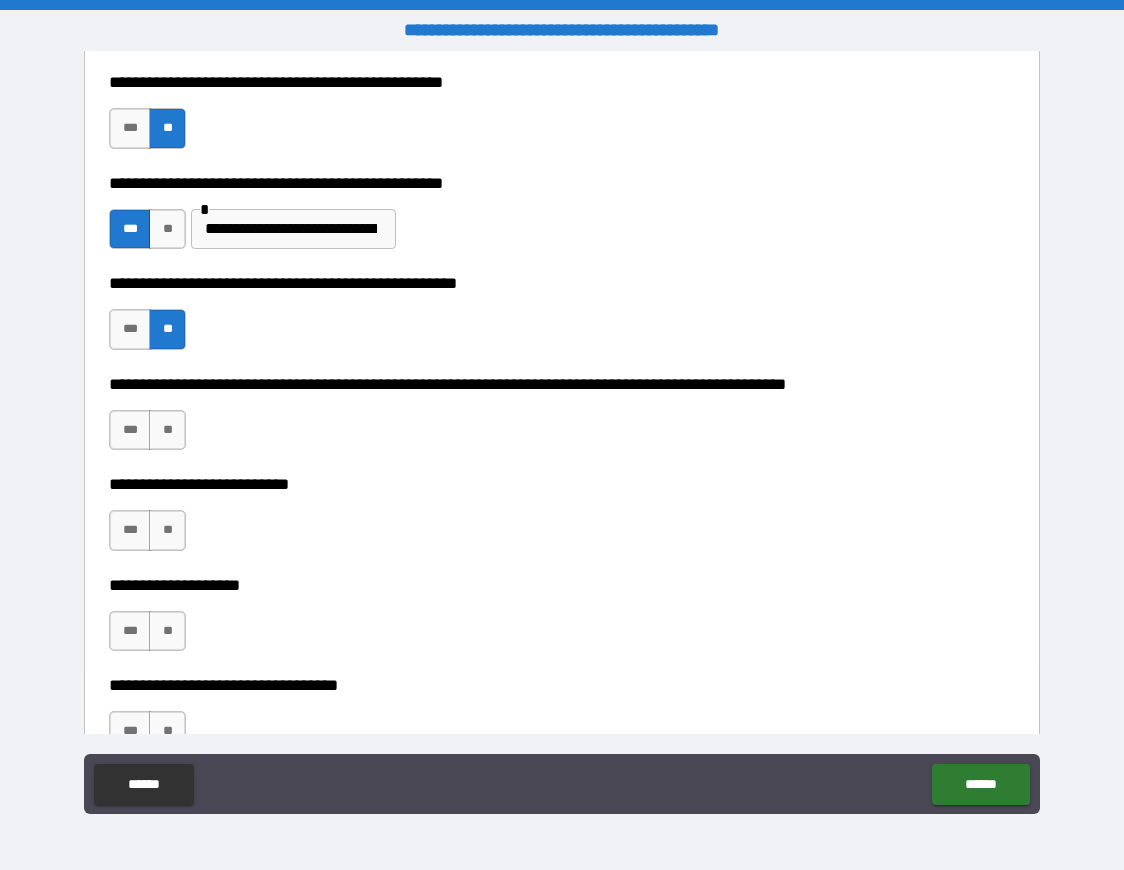 scroll, scrollTop: 668, scrollLeft: 0, axis: vertical 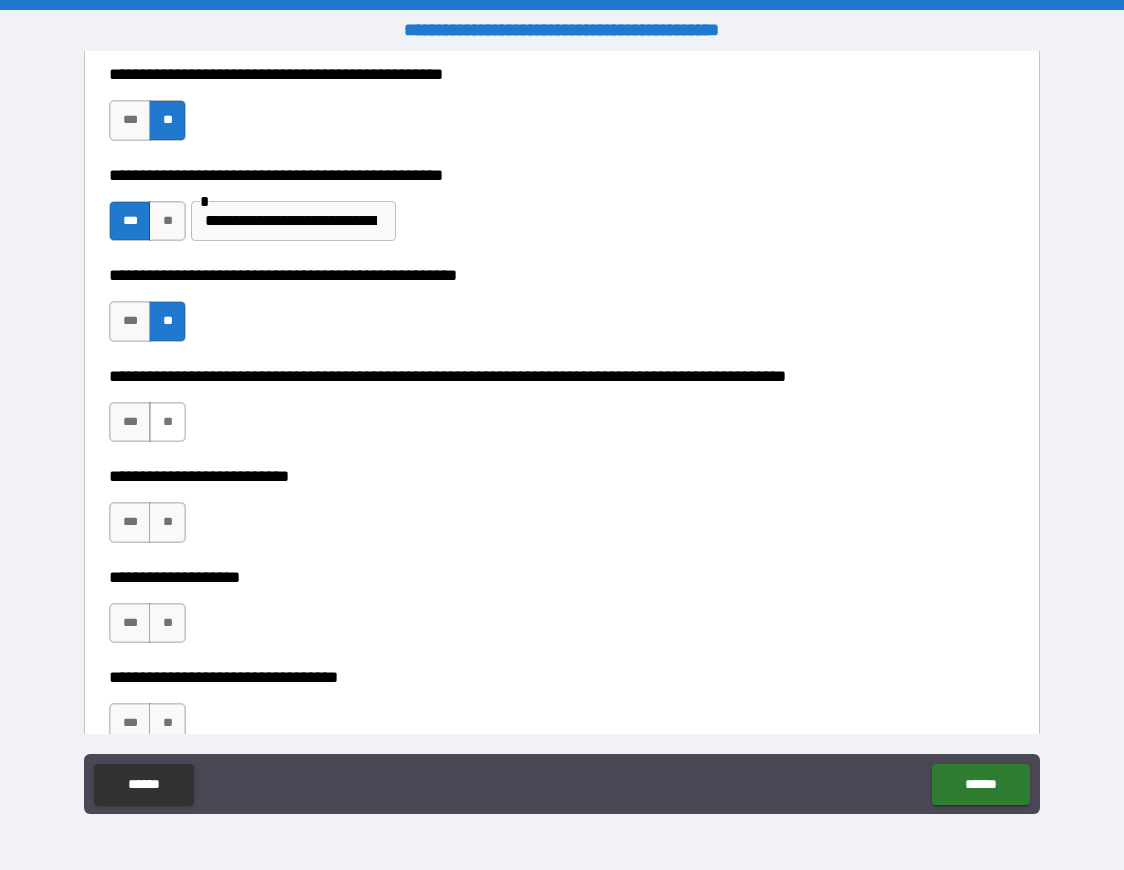 click on "**" at bounding box center [167, 422] 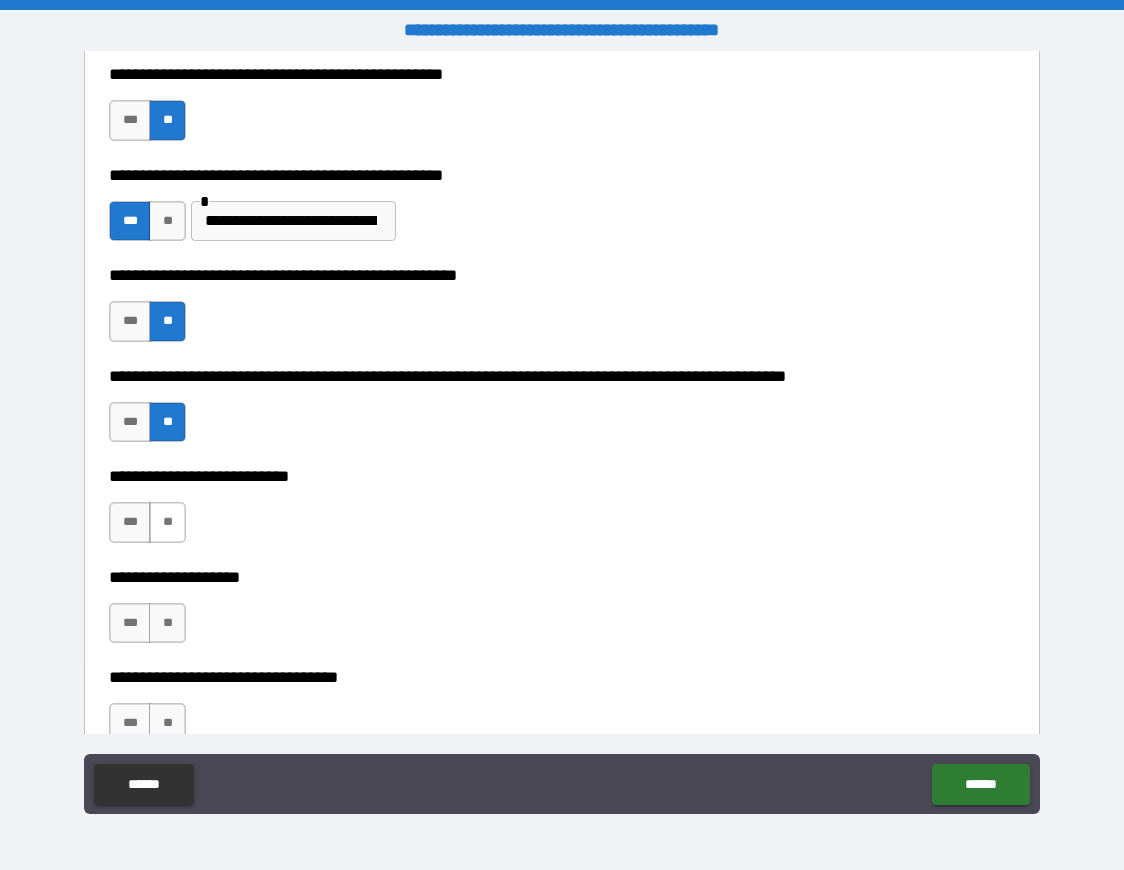 click on "**" at bounding box center [167, 522] 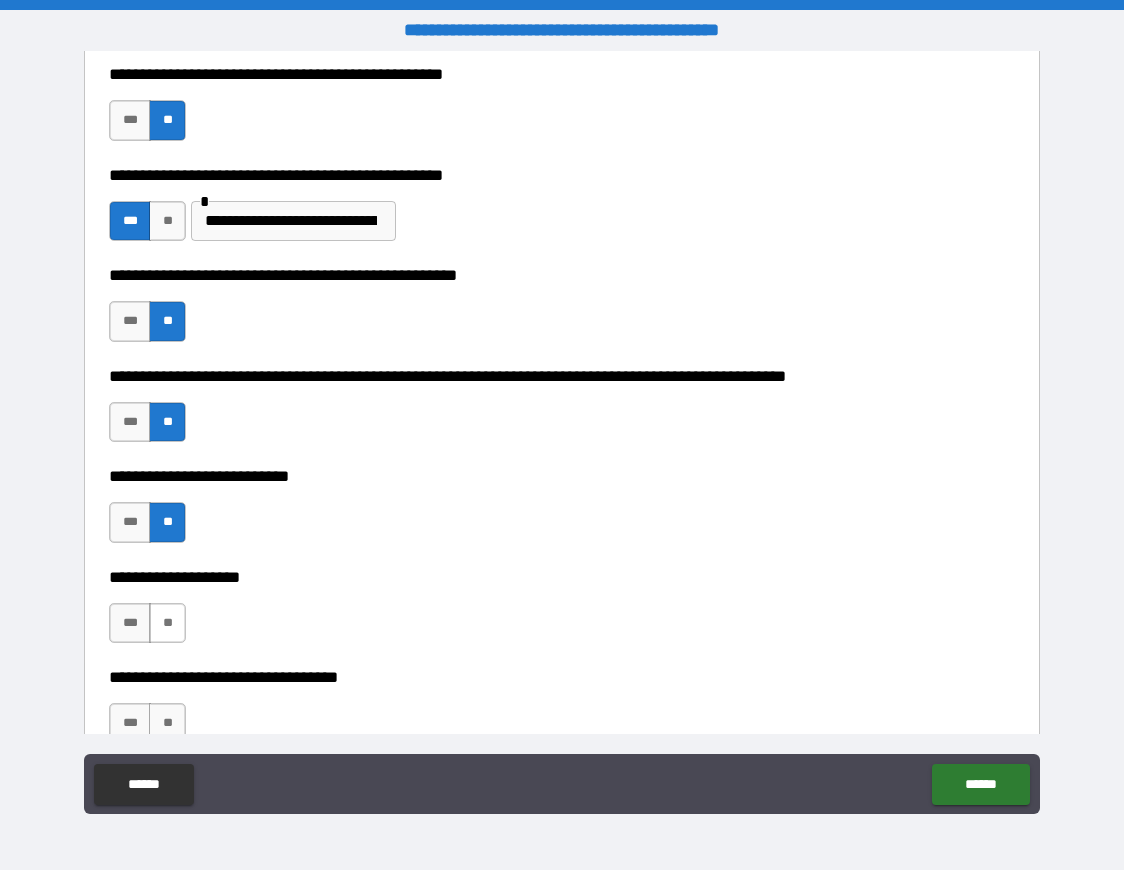 click on "**" at bounding box center (167, 623) 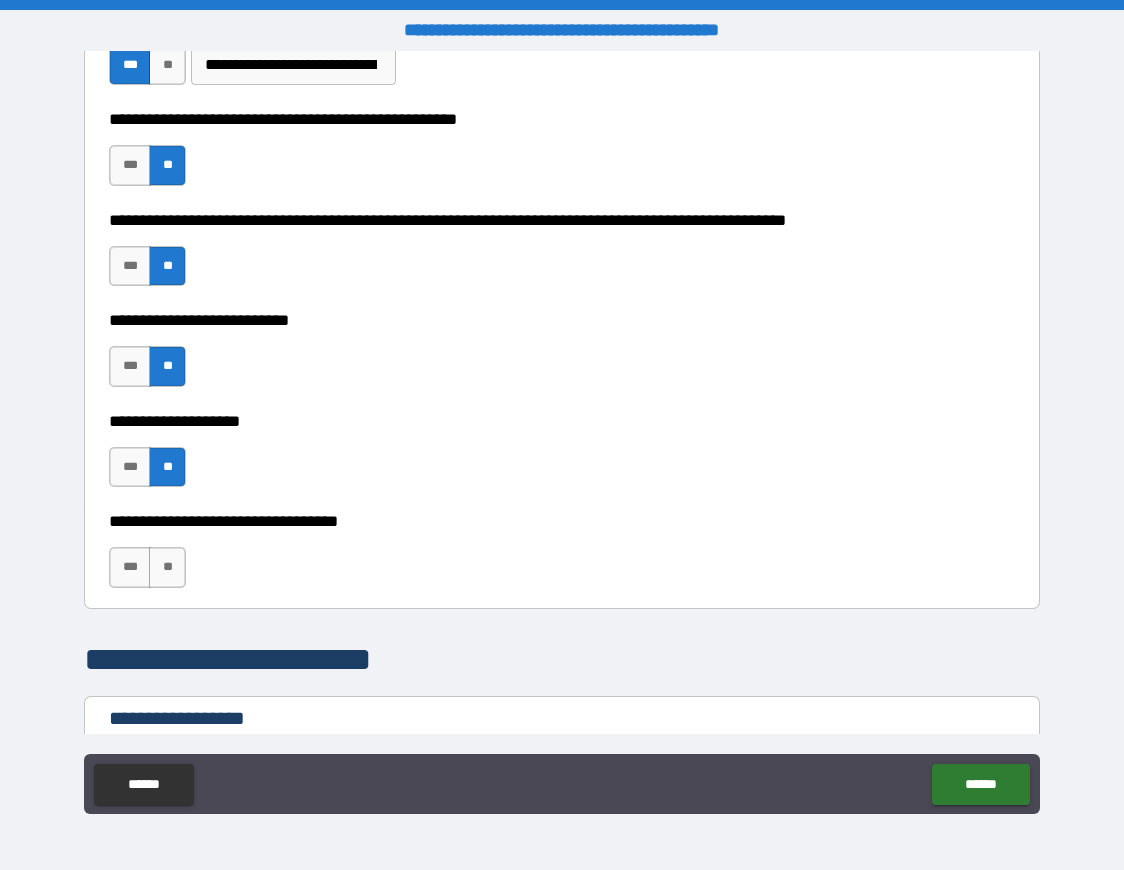 scroll, scrollTop: 1042, scrollLeft: 0, axis: vertical 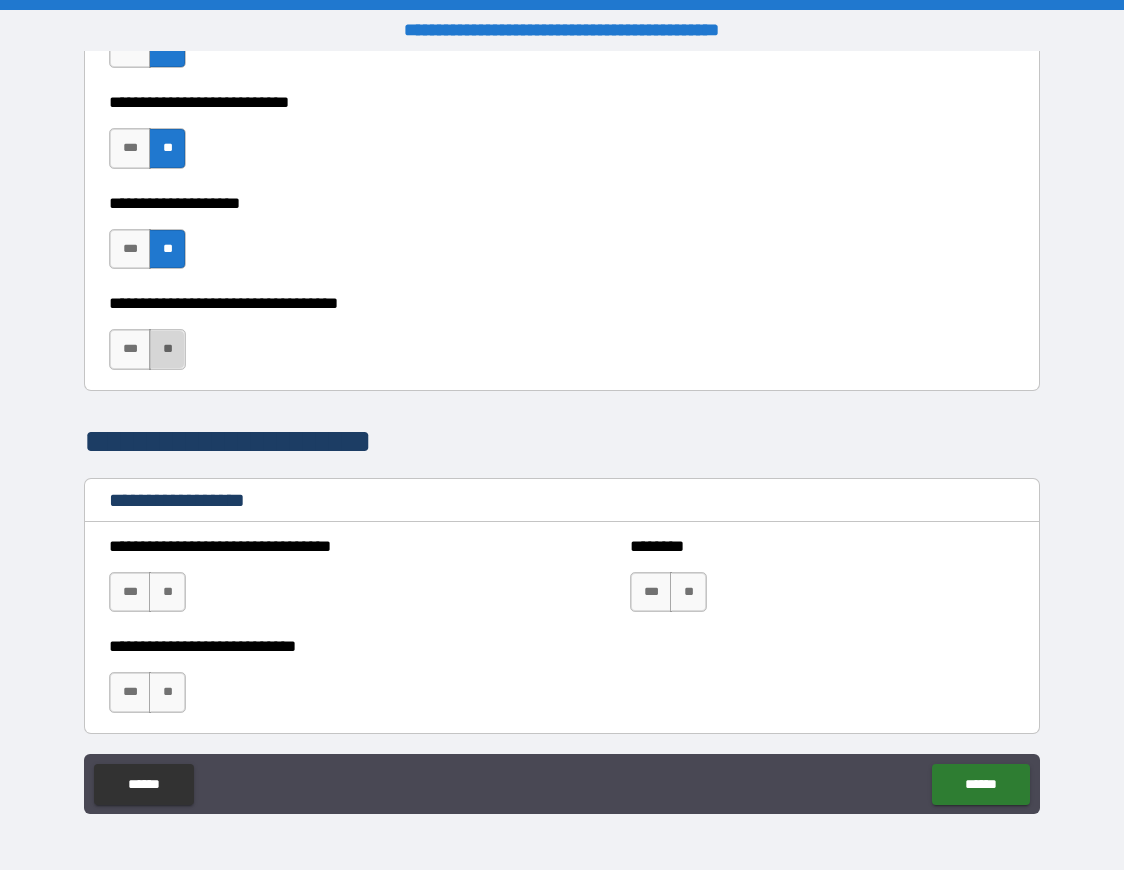 click on "**" at bounding box center [167, 349] 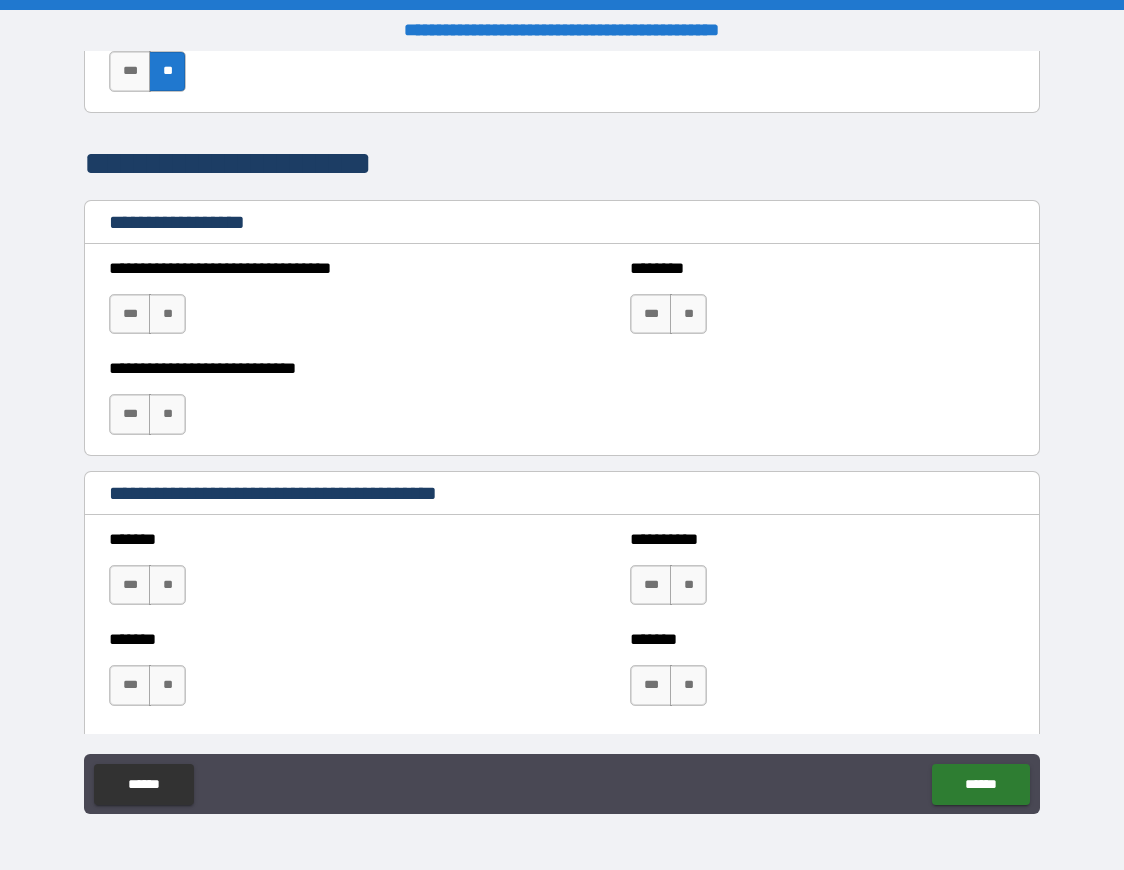 scroll, scrollTop: 1350, scrollLeft: 0, axis: vertical 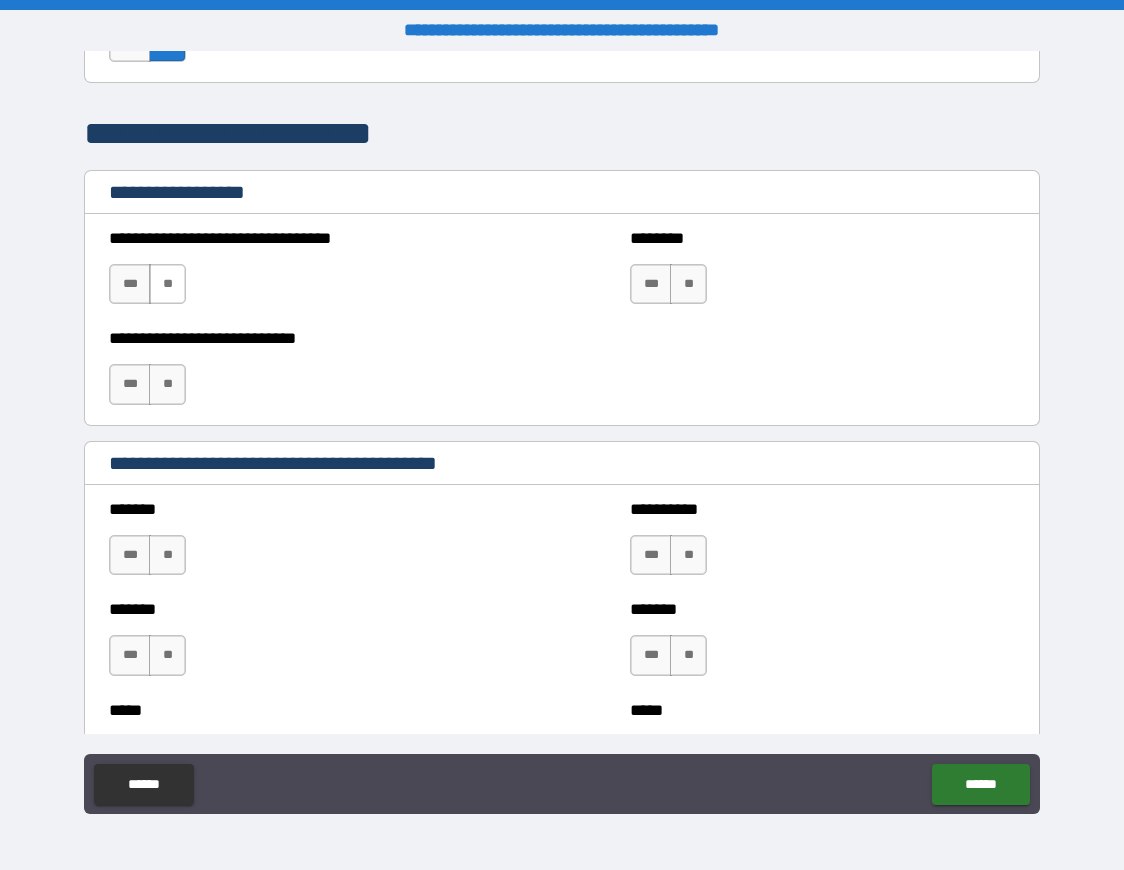 click on "**" at bounding box center (167, 284) 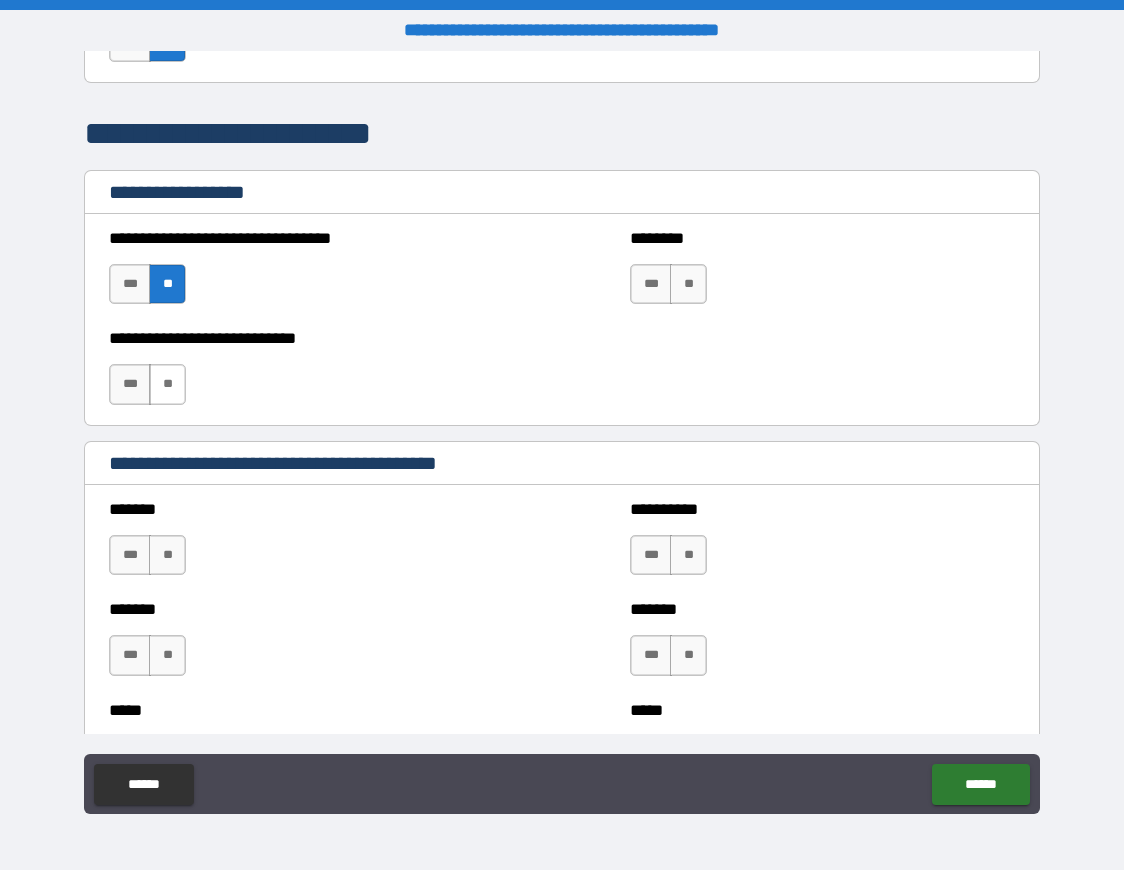click on "**" at bounding box center (167, 384) 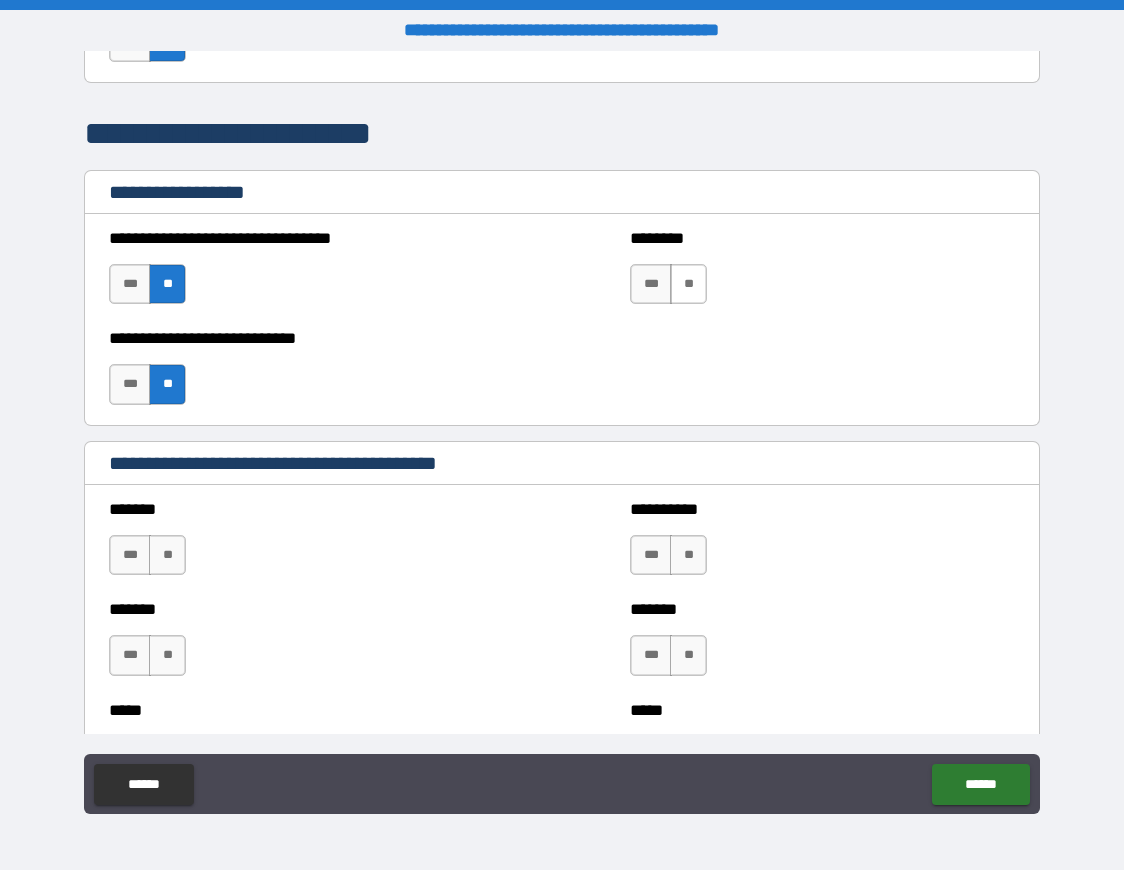 click on "**" at bounding box center [688, 284] 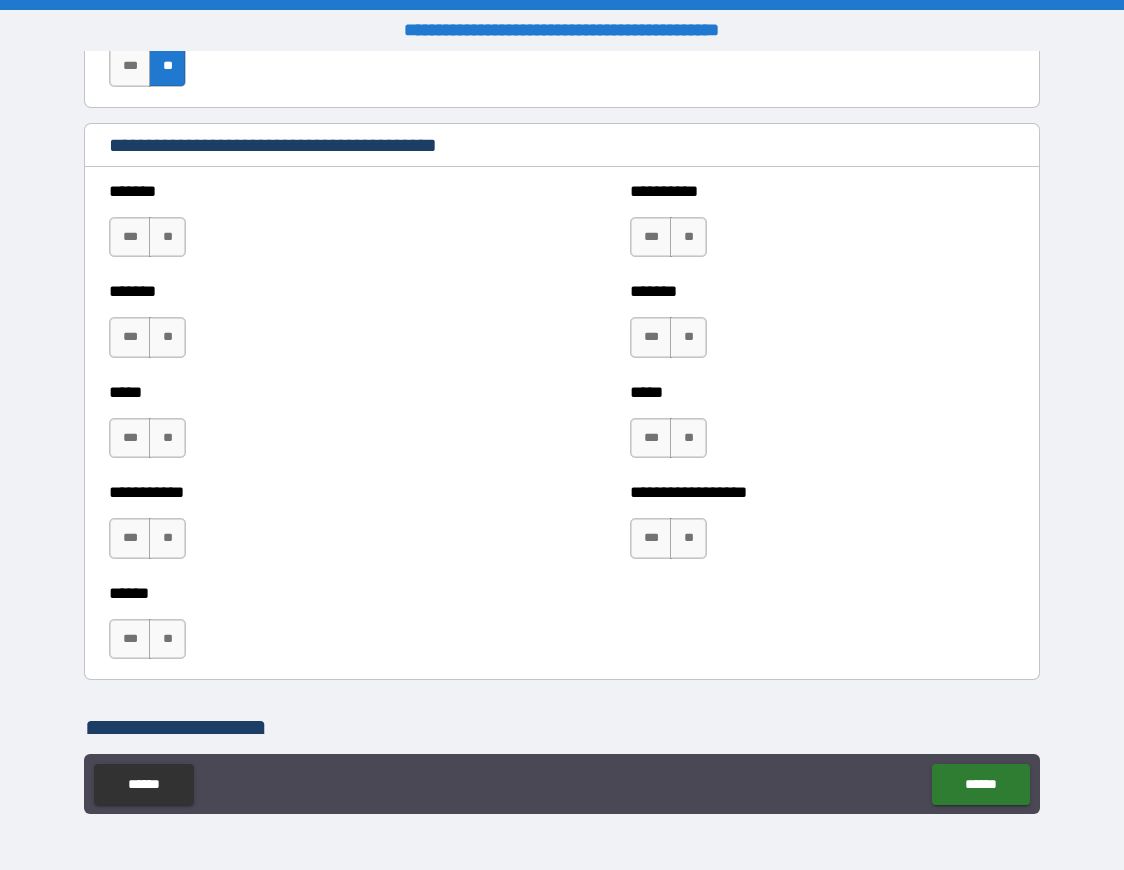 scroll, scrollTop: 1678, scrollLeft: 0, axis: vertical 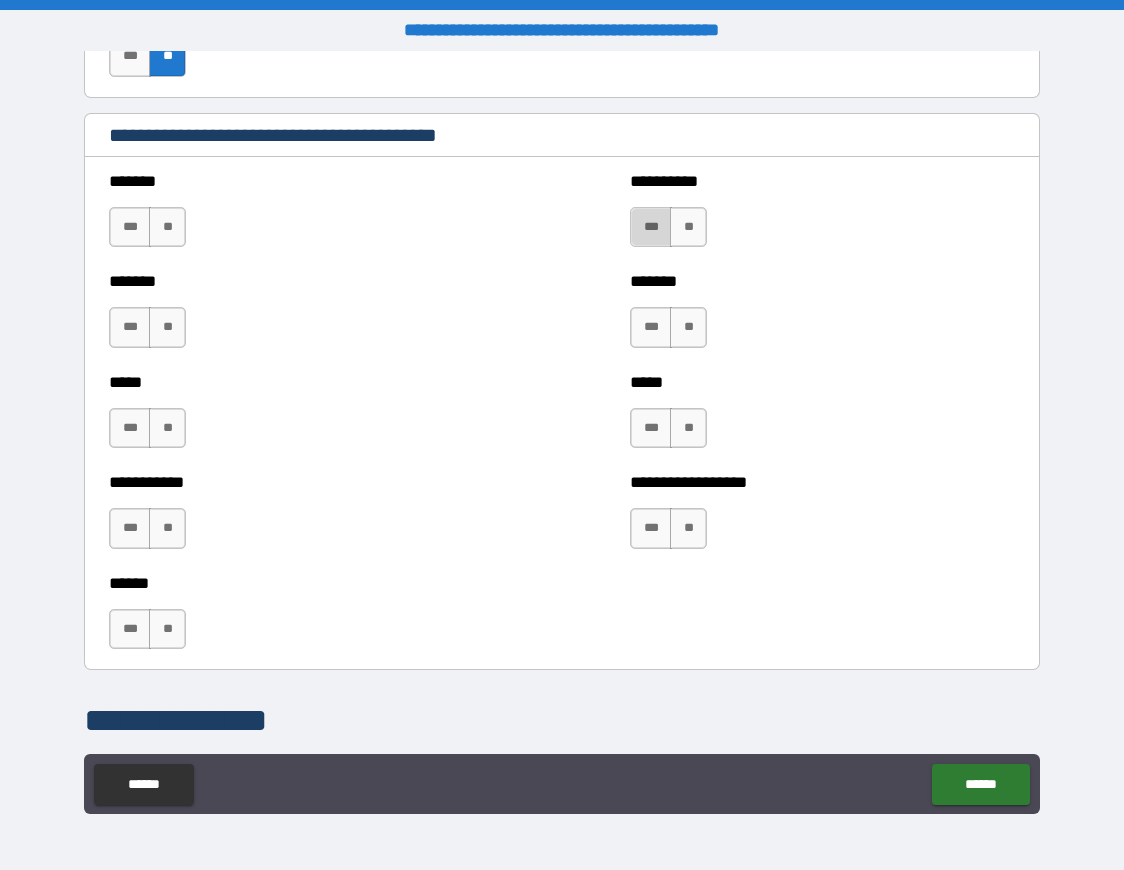 click on "***" at bounding box center (651, 227) 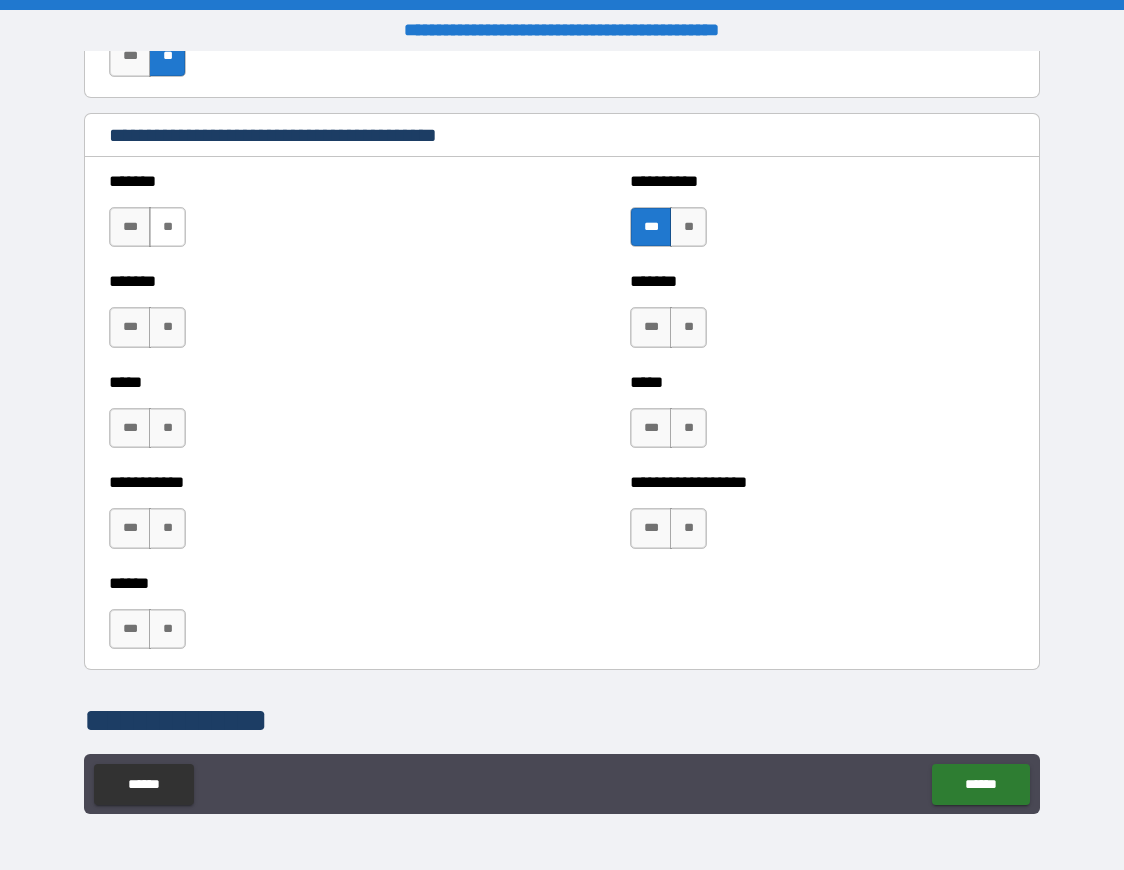 click on "**" at bounding box center (167, 227) 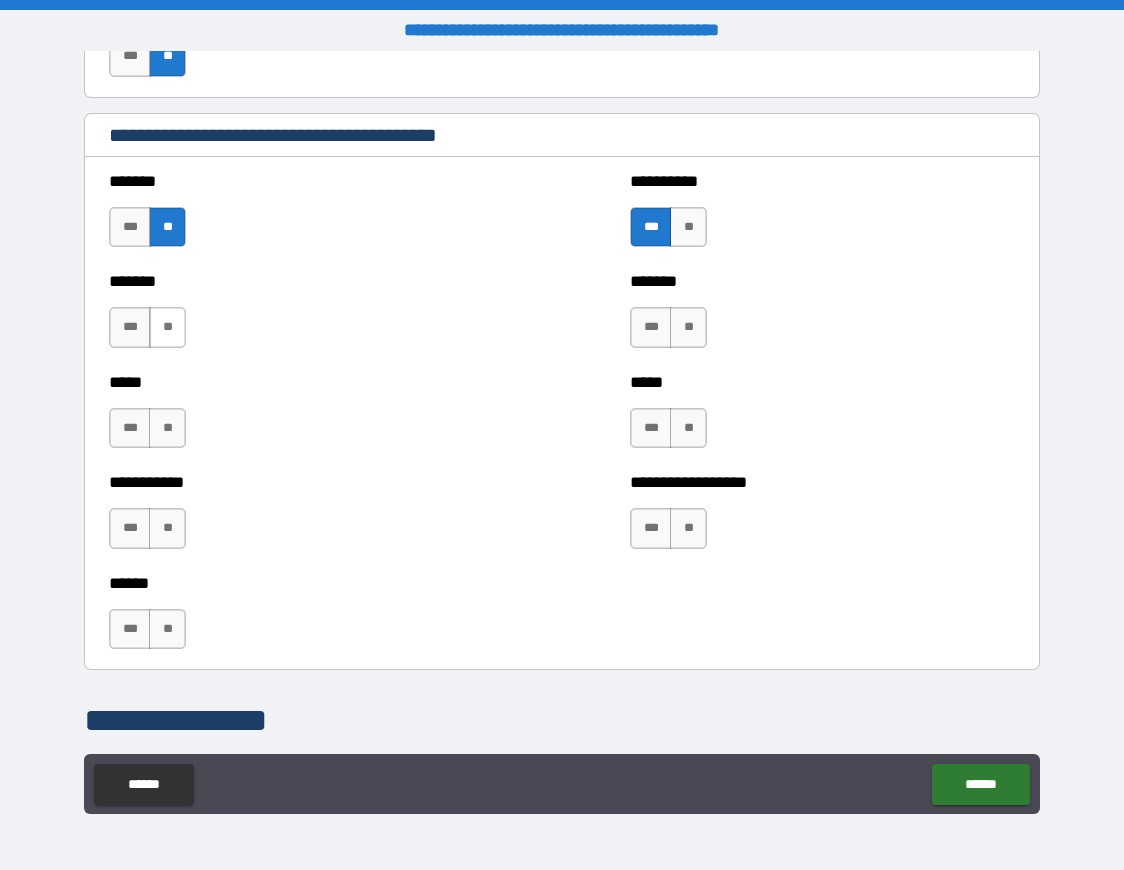click on "**" at bounding box center (167, 327) 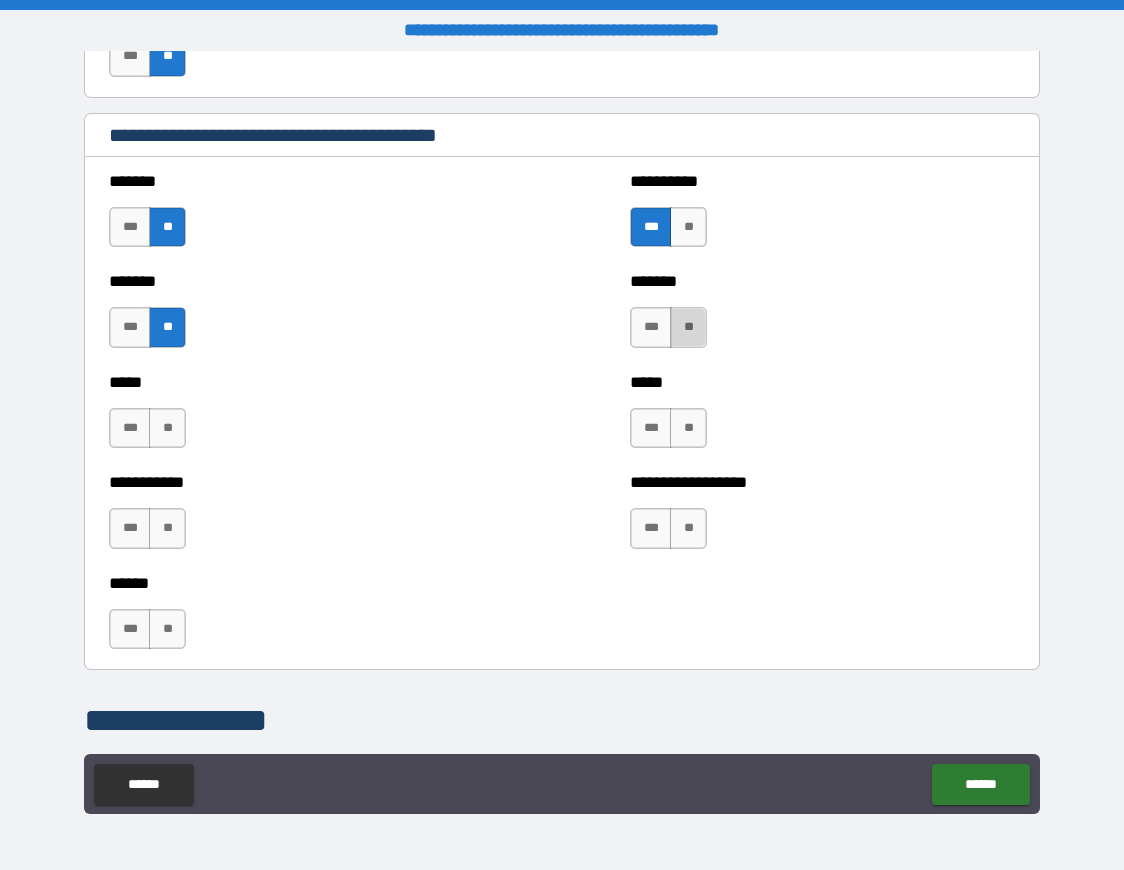 click on "**" at bounding box center (688, 327) 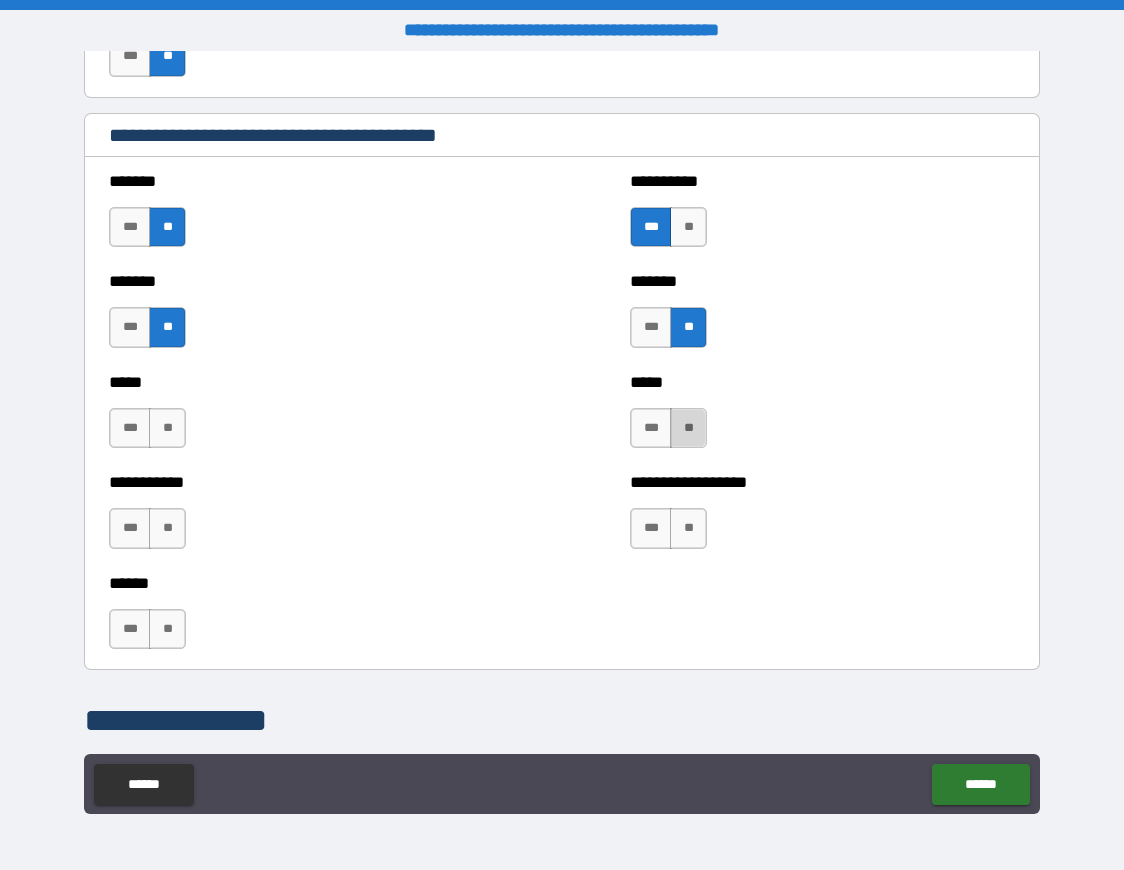 click on "**" at bounding box center (688, 428) 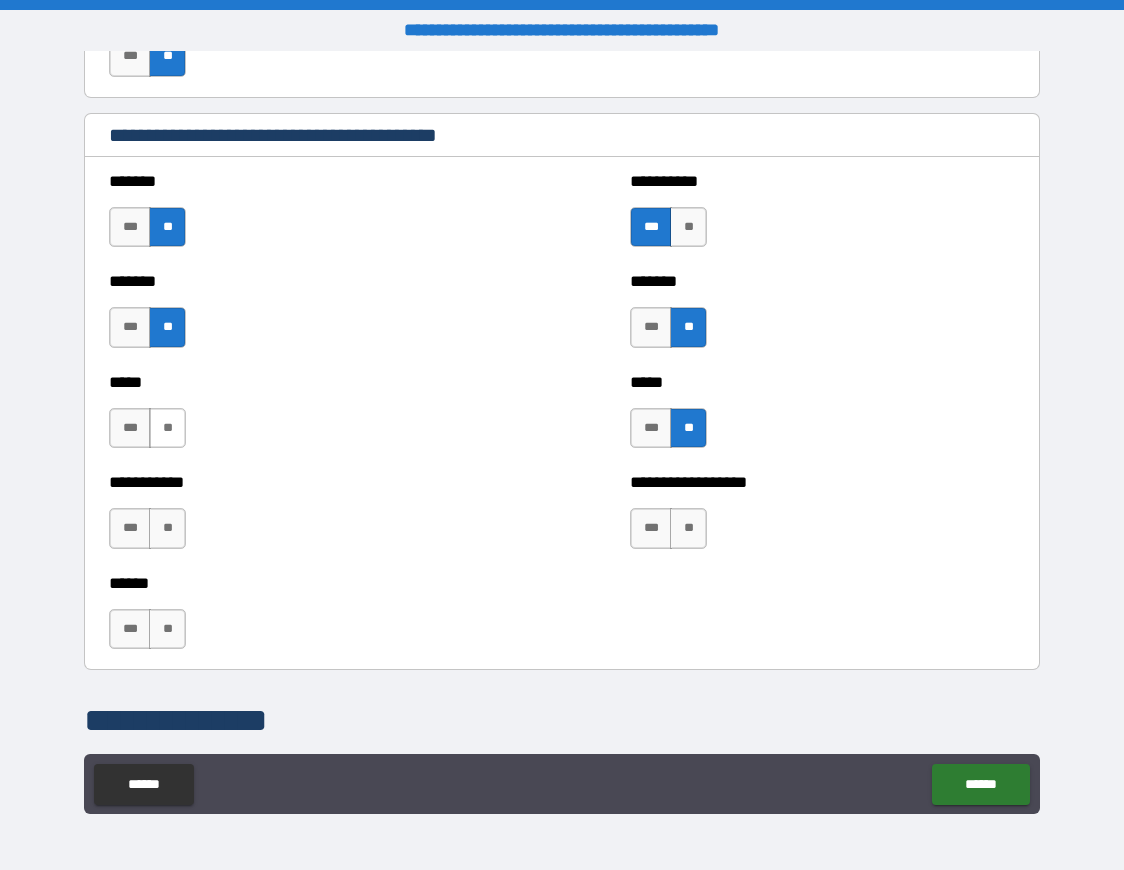 click on "**" at bounding box center (167, 428) 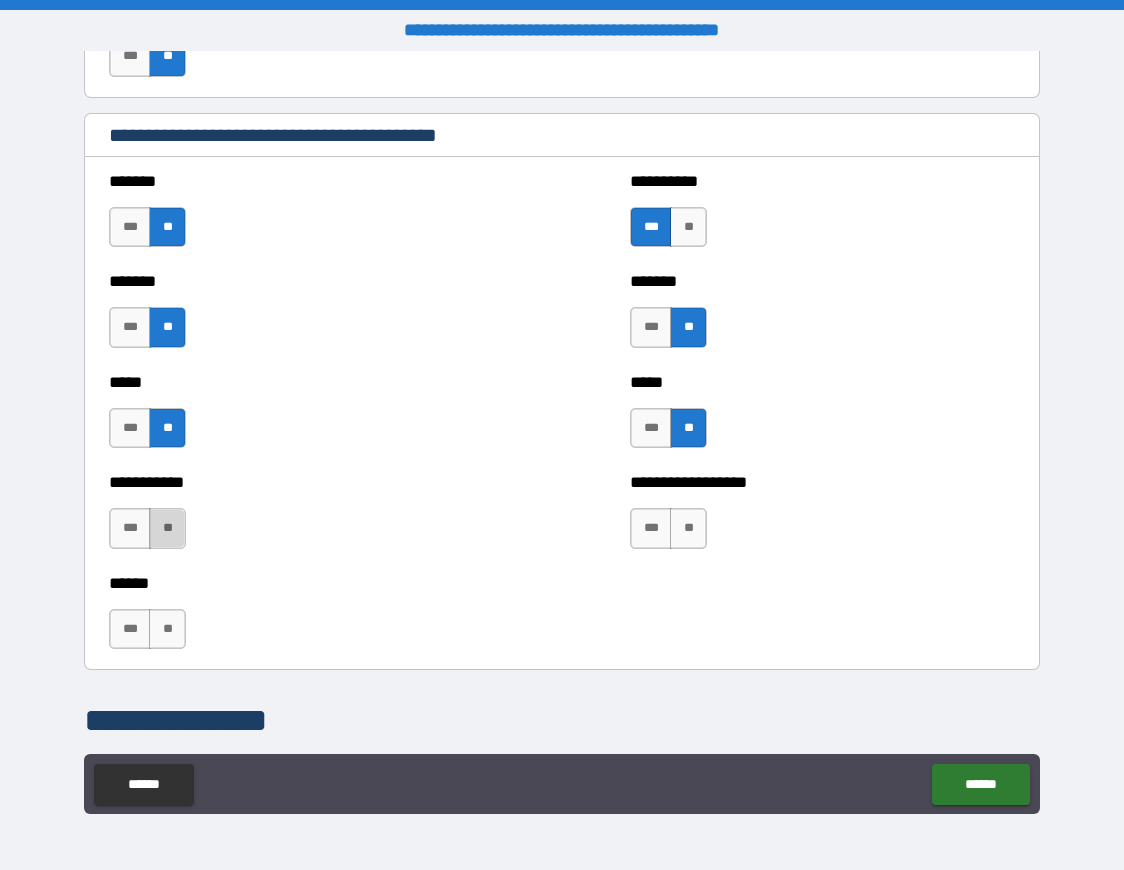 click on "**" at bounding box center (167, 528) 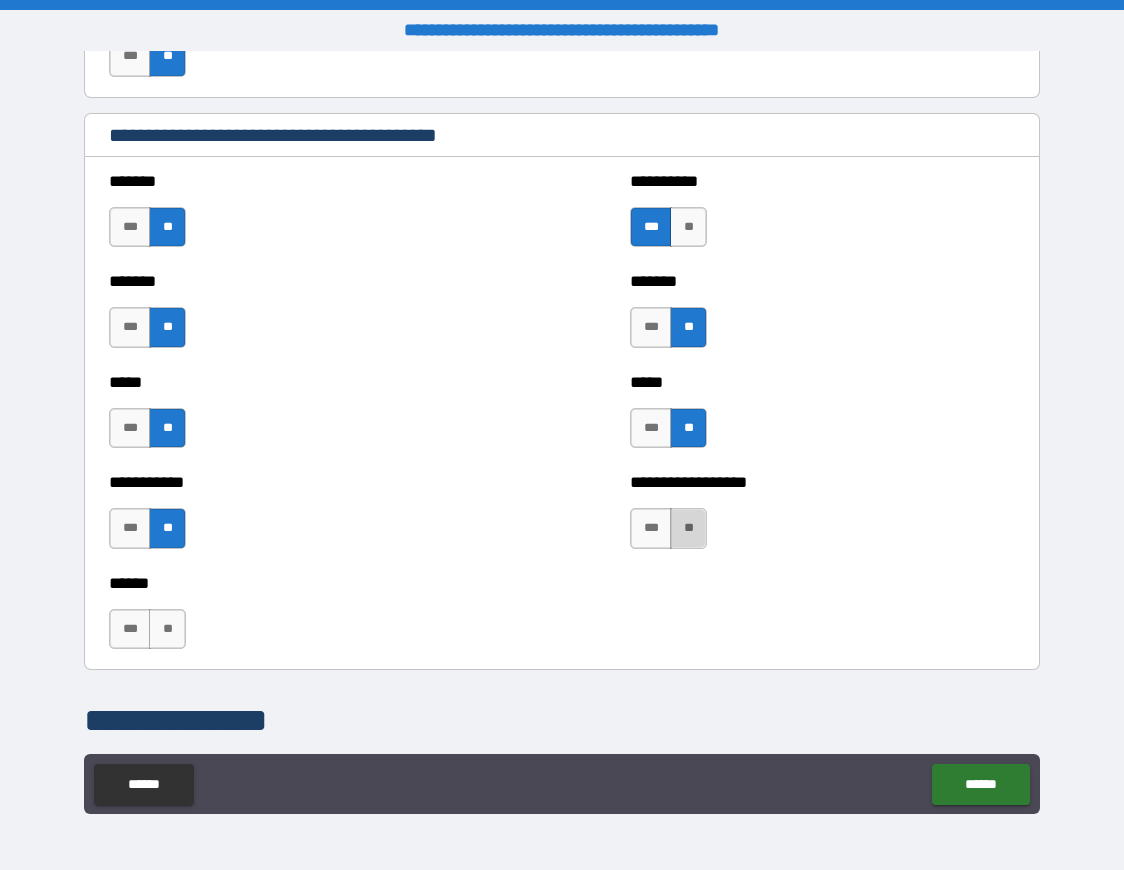 click on "**" at bounding box center (688, 528) 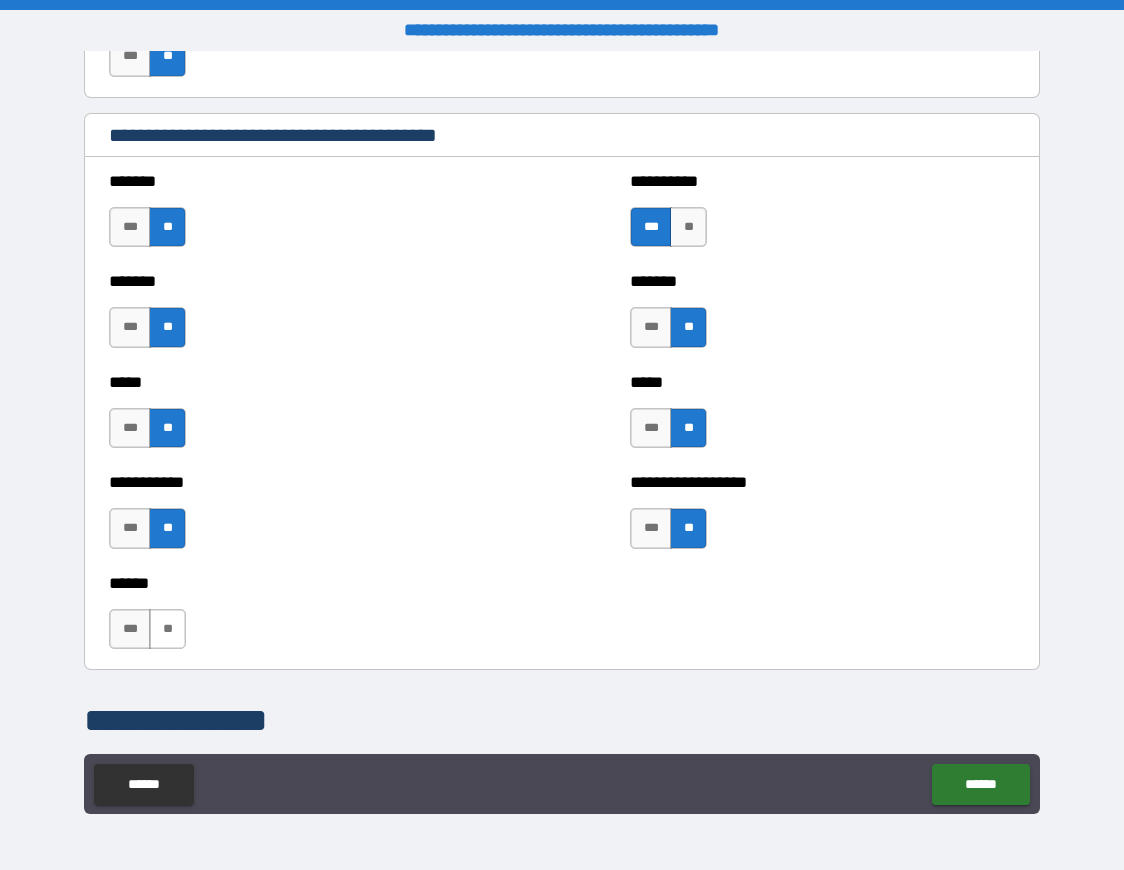 click on "**" at bounding box center (167, 629) 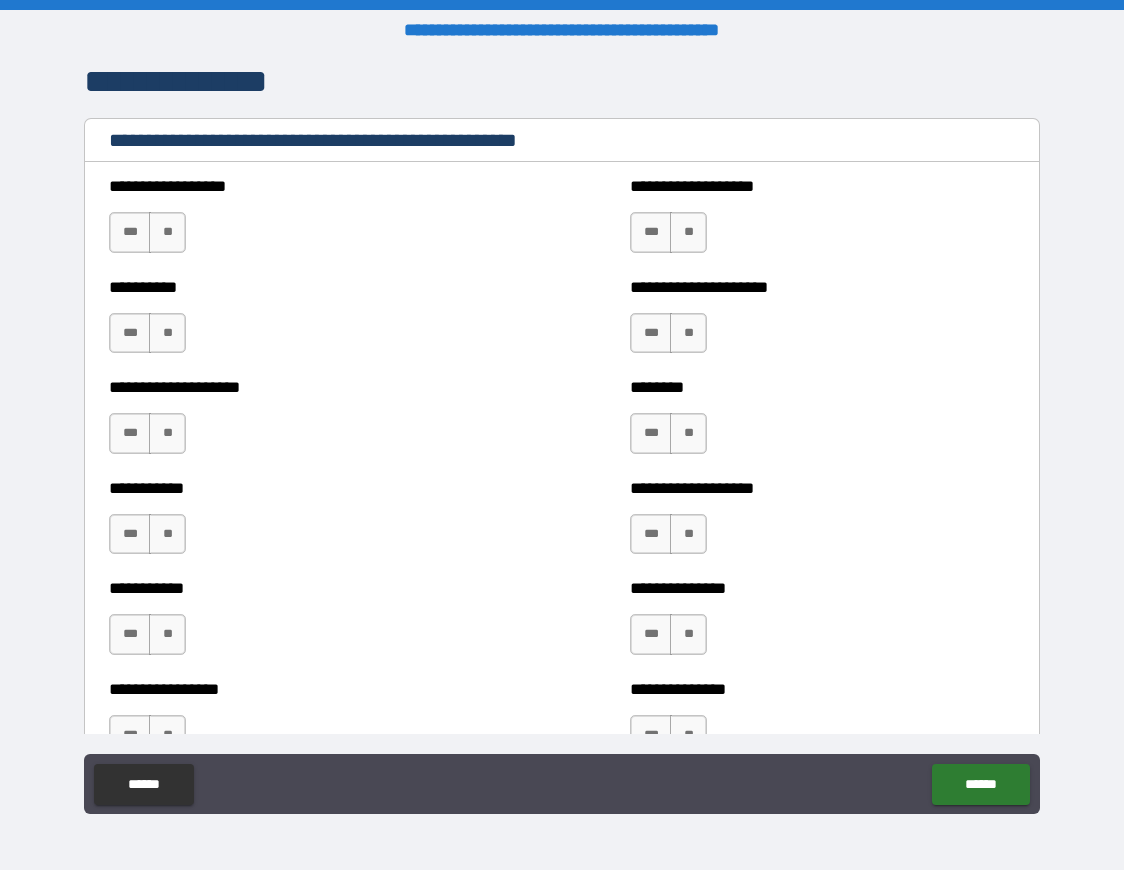 scroll, scrollTop: 2320, scrollLeft: 0, axis: vertical 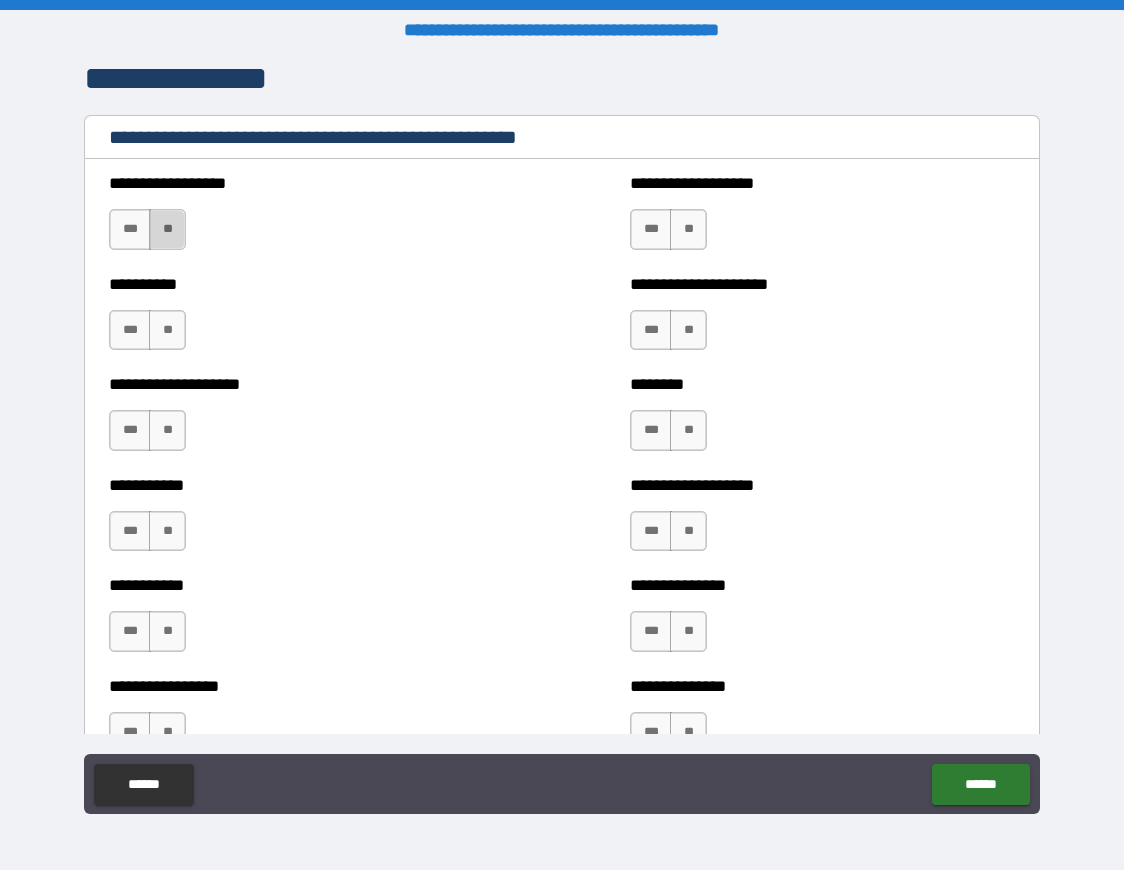 click on "**" at bounding box center (167, 229) 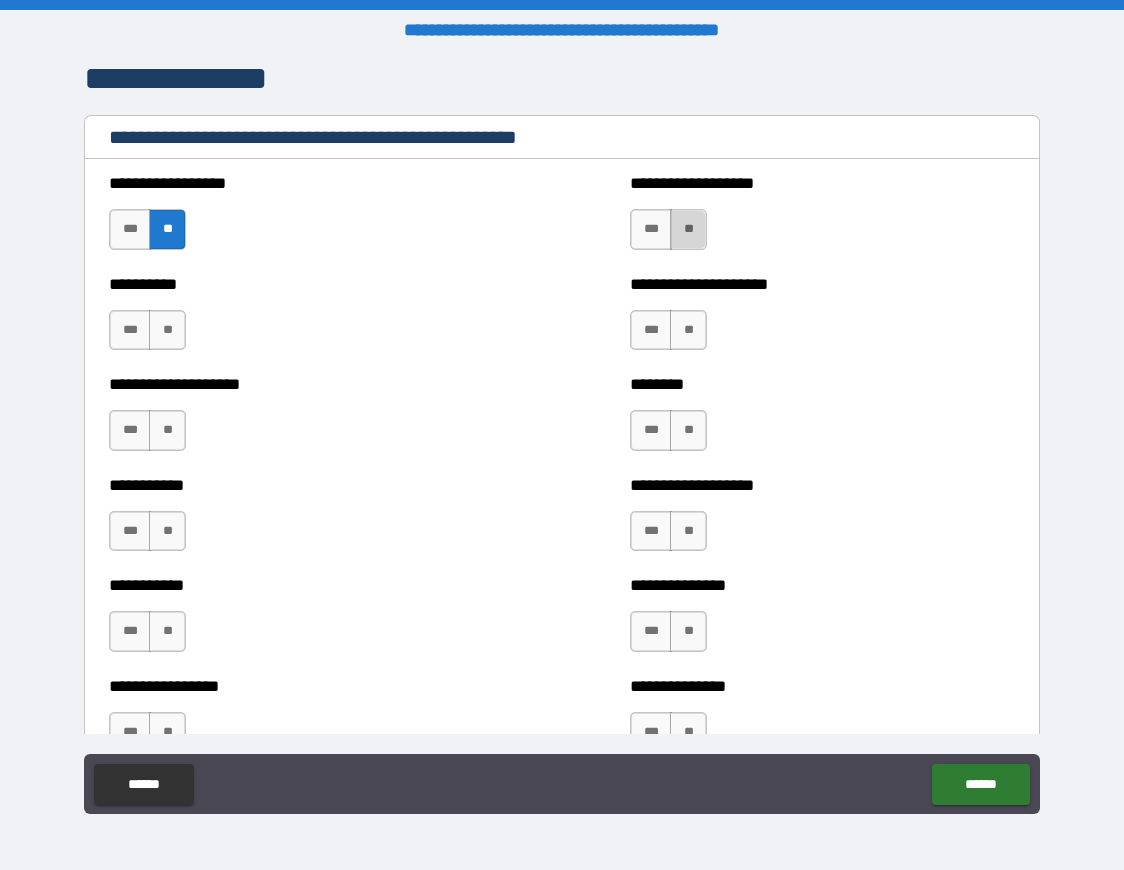 click on "**" at bounding box center (688, 229) 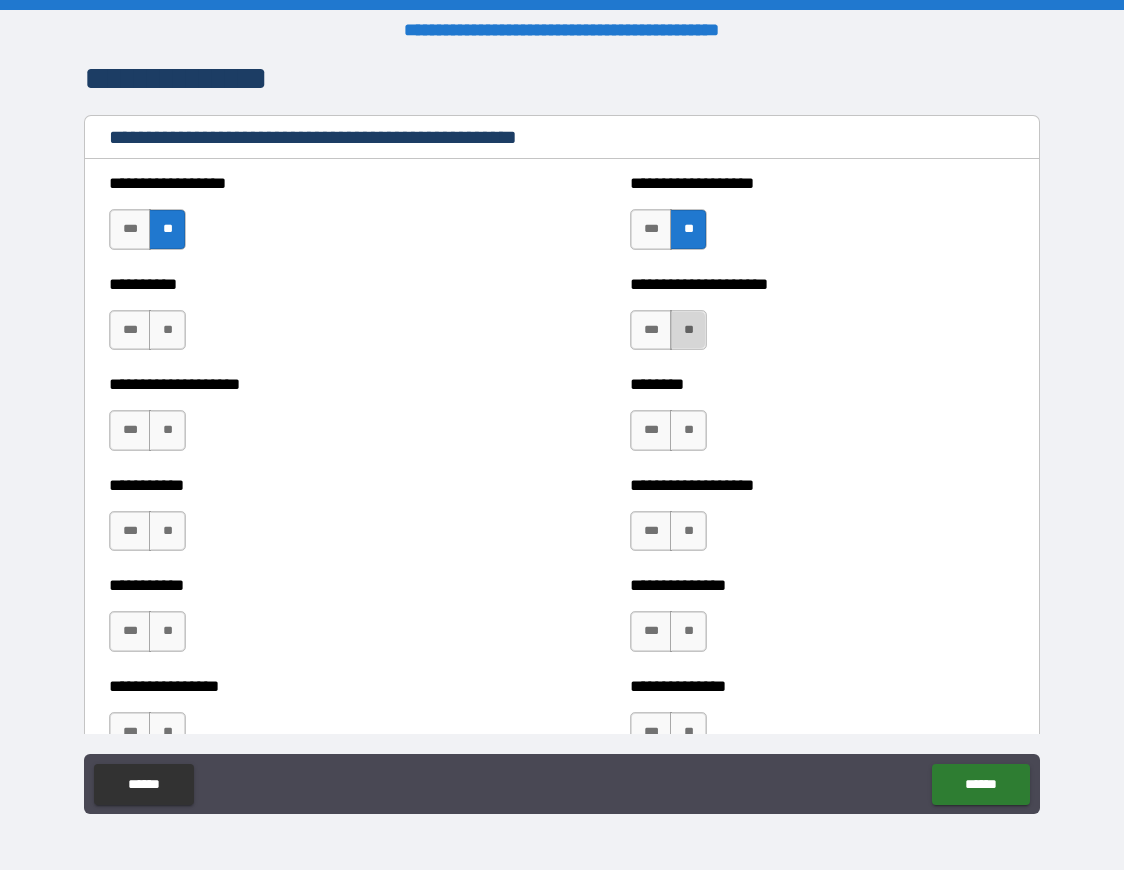 click on "**" at bounding box center (688, 330) 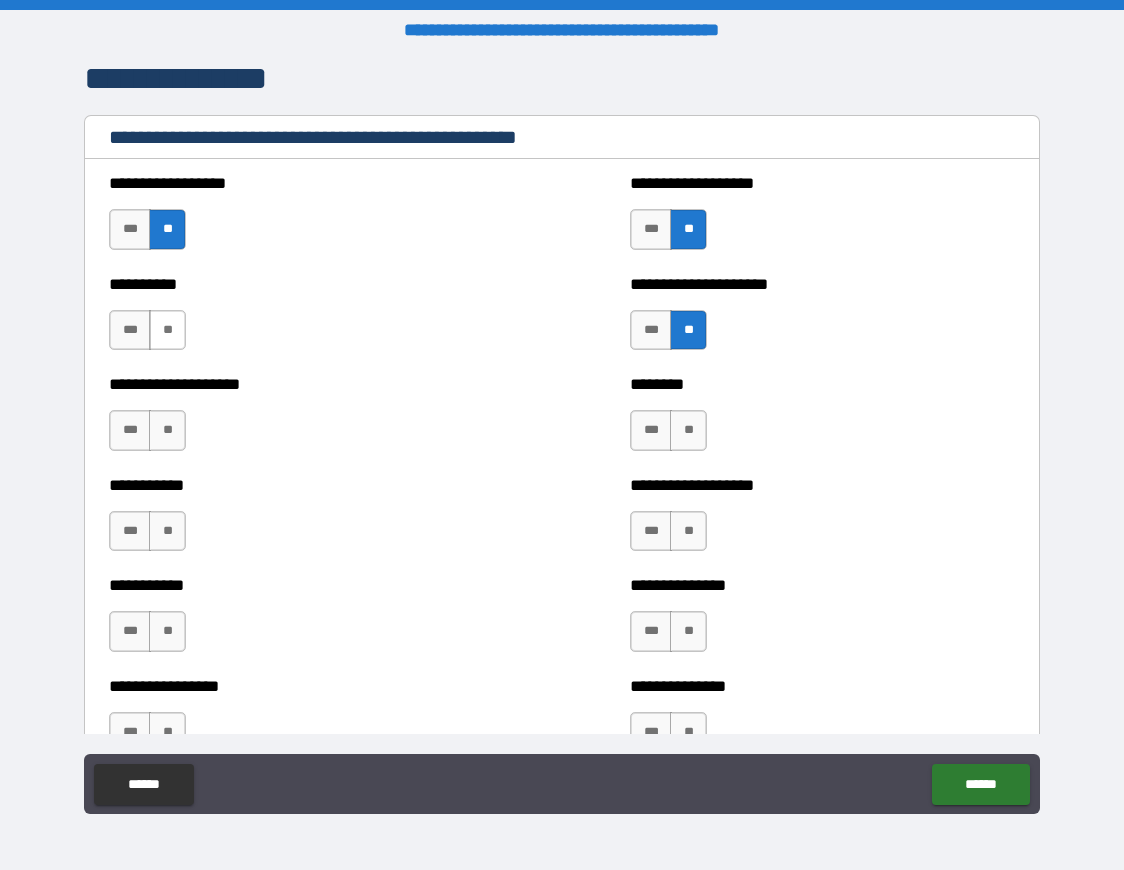 click on "**" at bounding box center [167, 330] 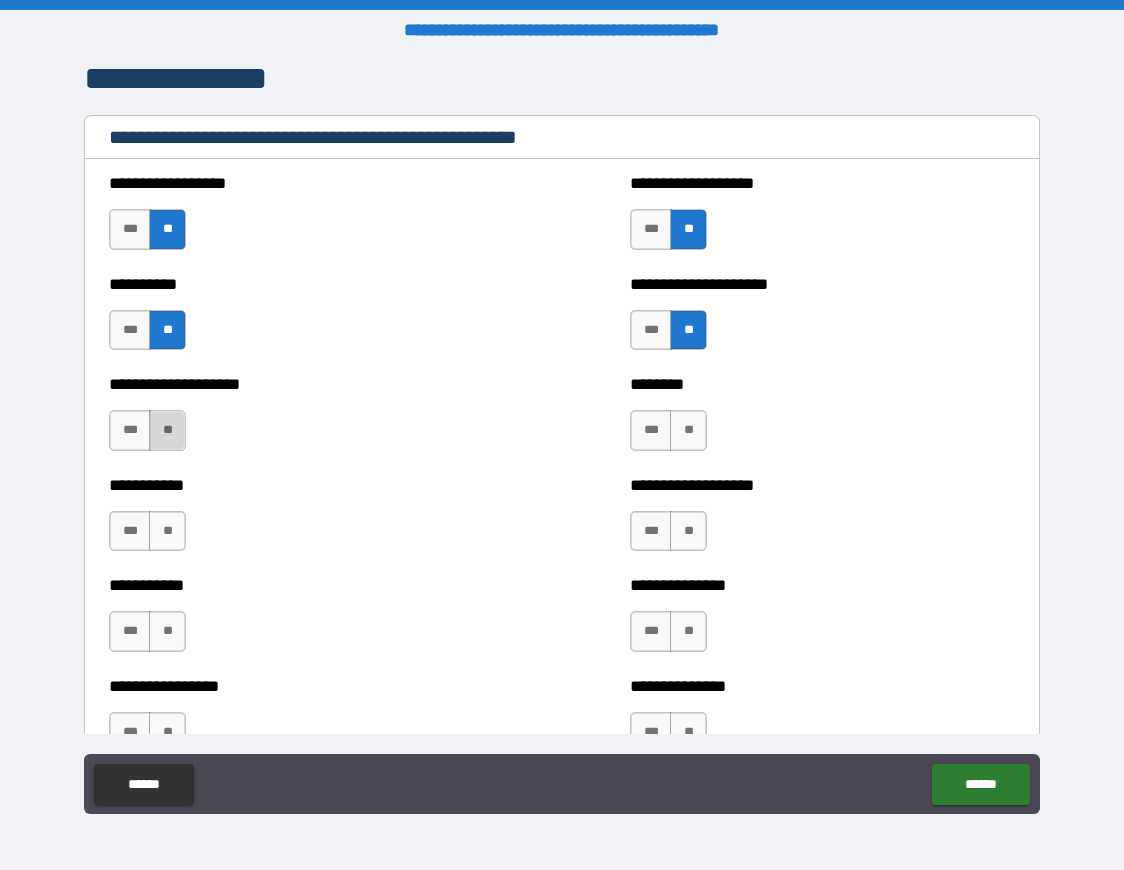 click on "**" at bounding box center [167, 430] 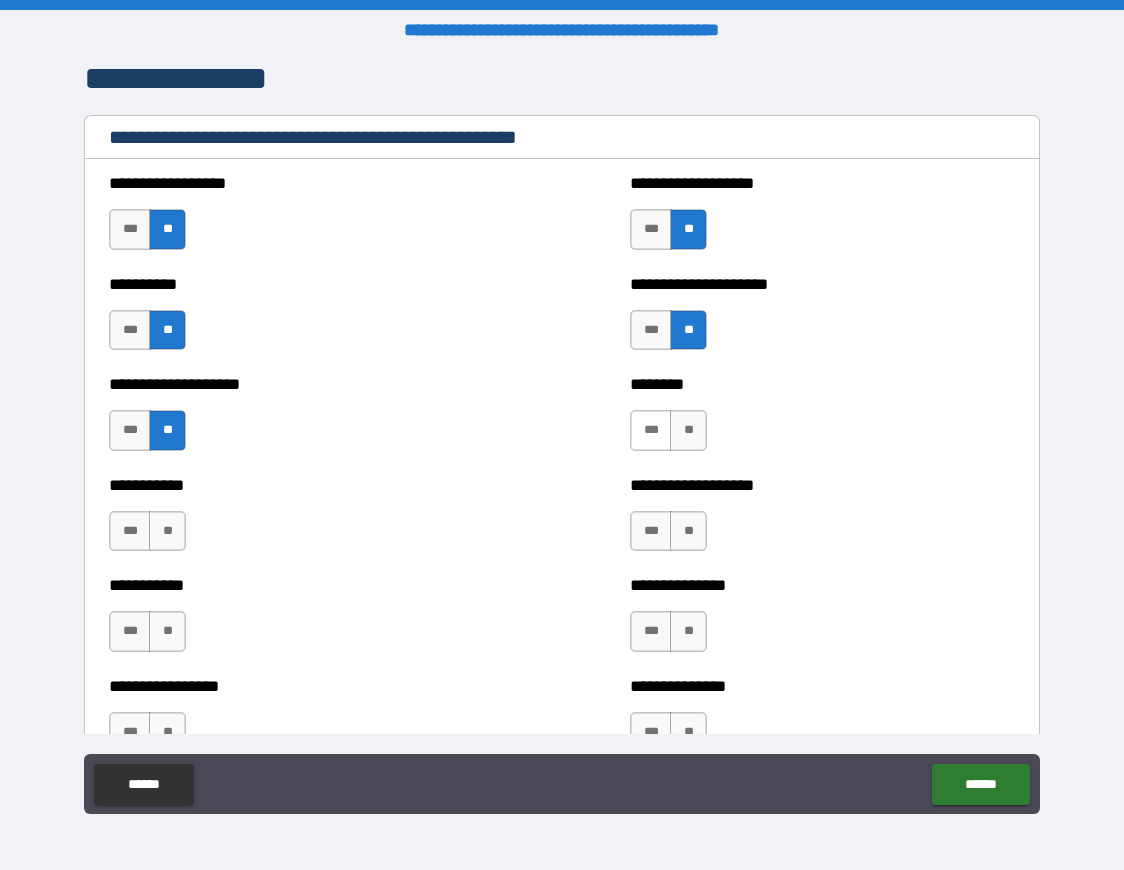 click on "***" at bounding box center (651, 430) 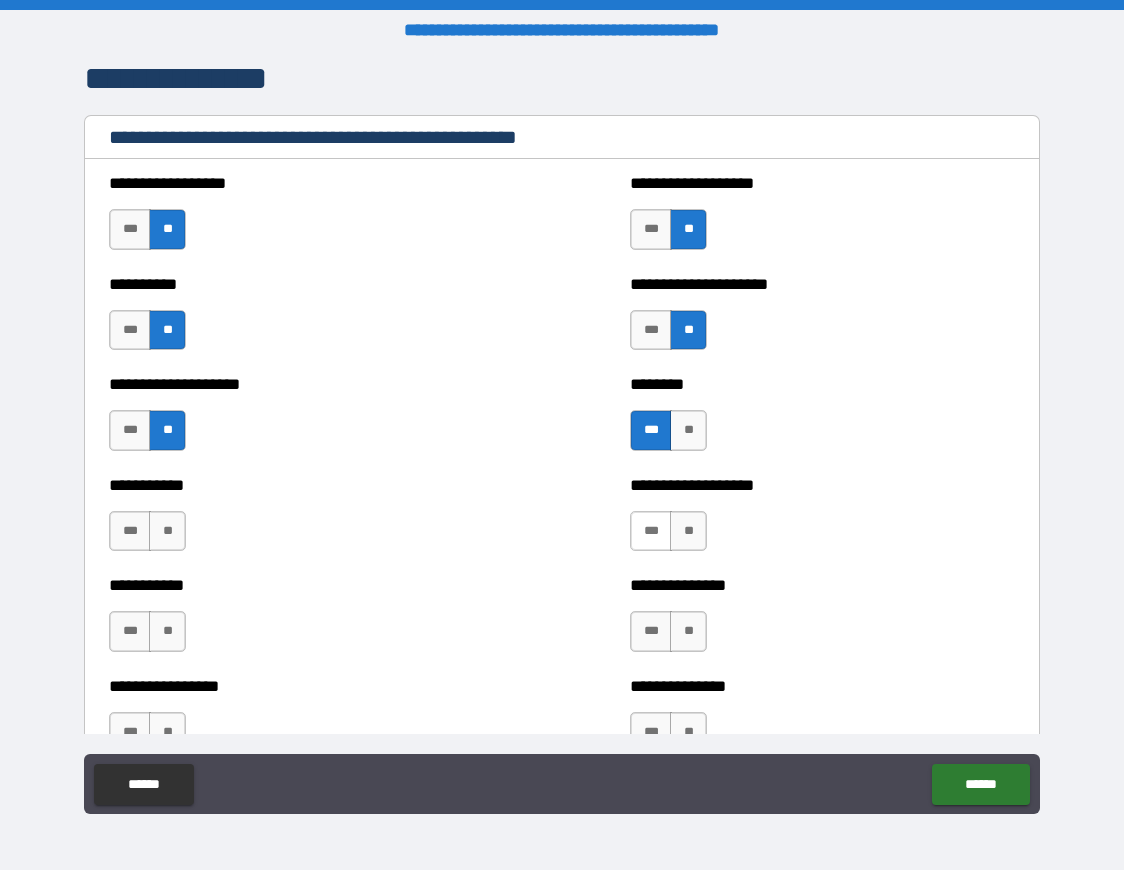 click on "***" at bounding box center [651, 531] 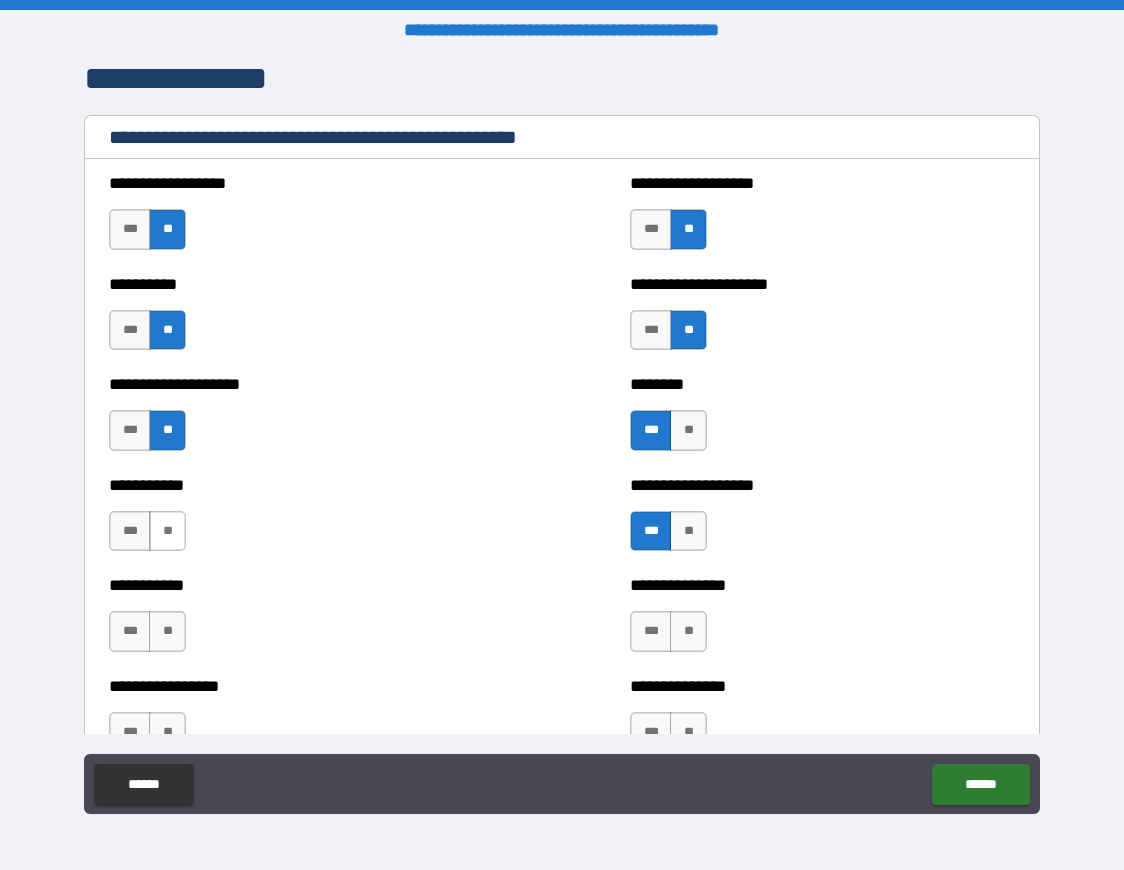 click on "**" at bounding box center (167, 531) 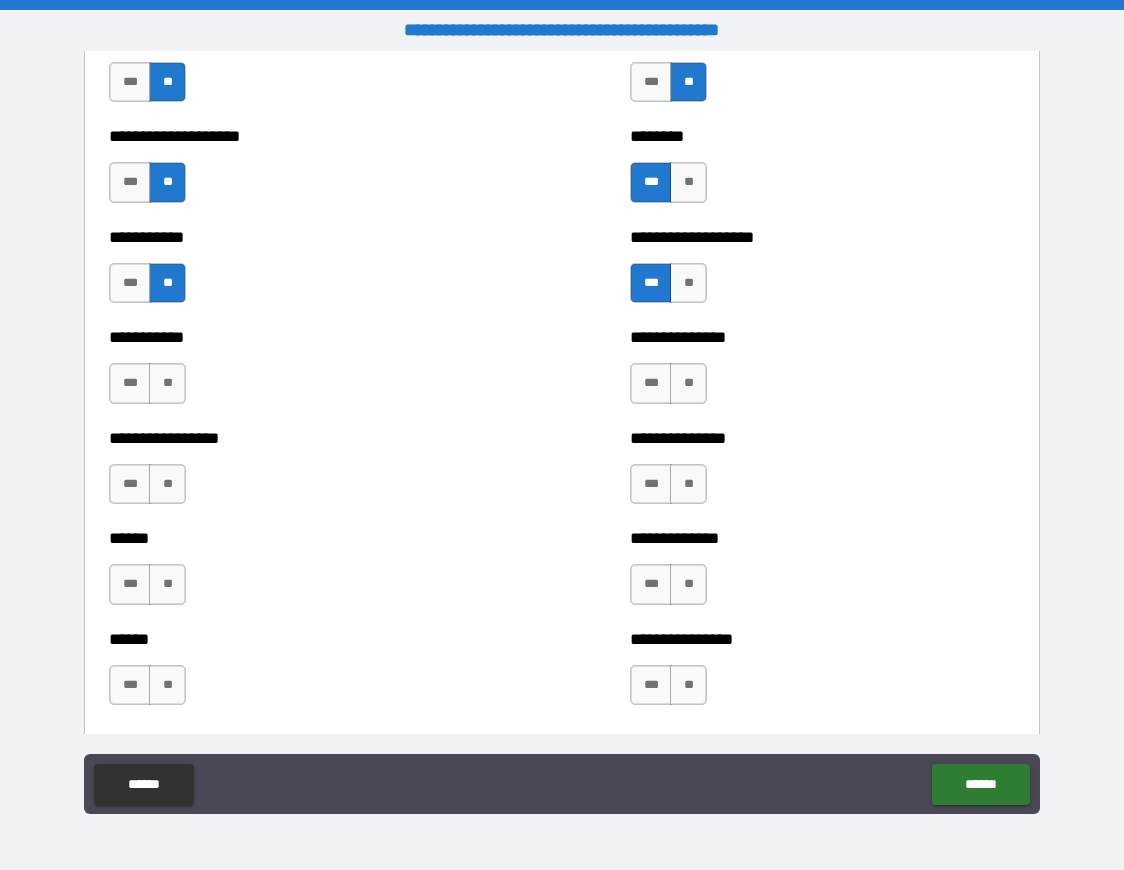 scroll, scrollTop: 2595, scrollLeft: 0, axis: vertical 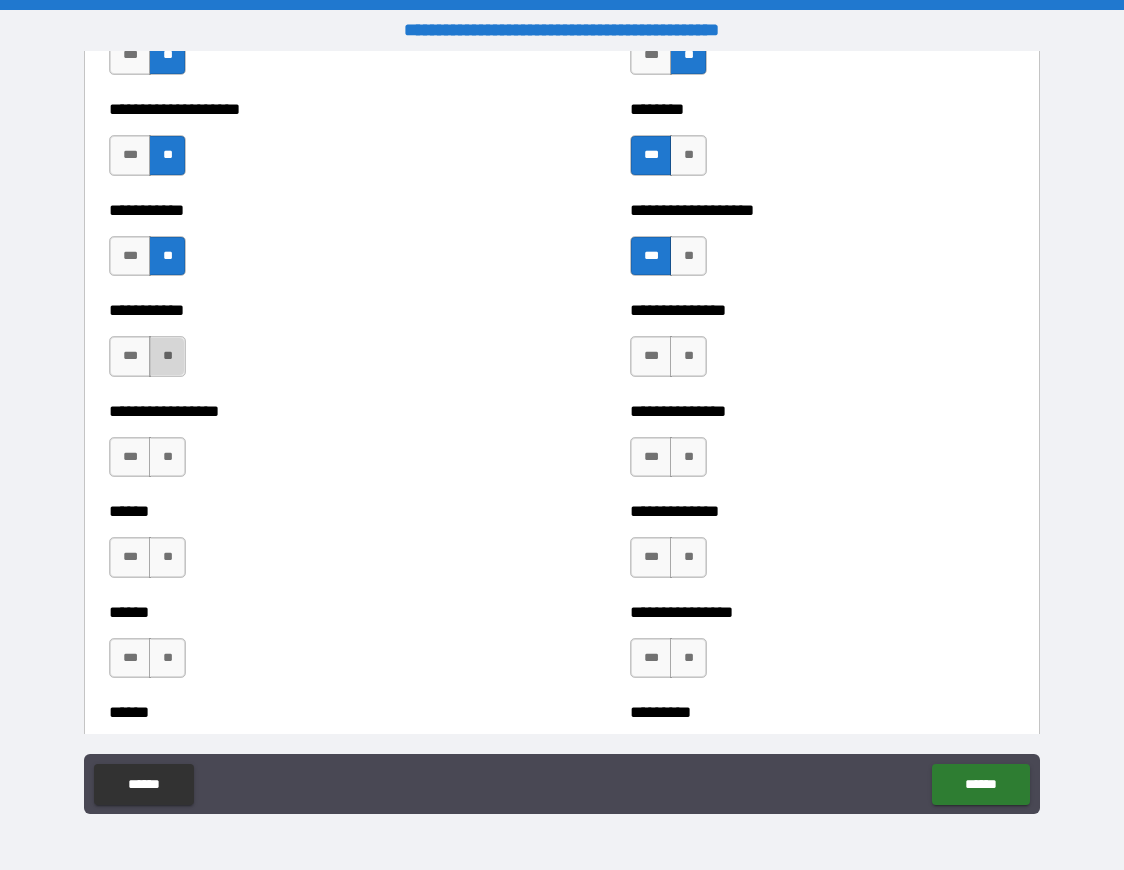 click on "**" at bounding box center [167, 356] 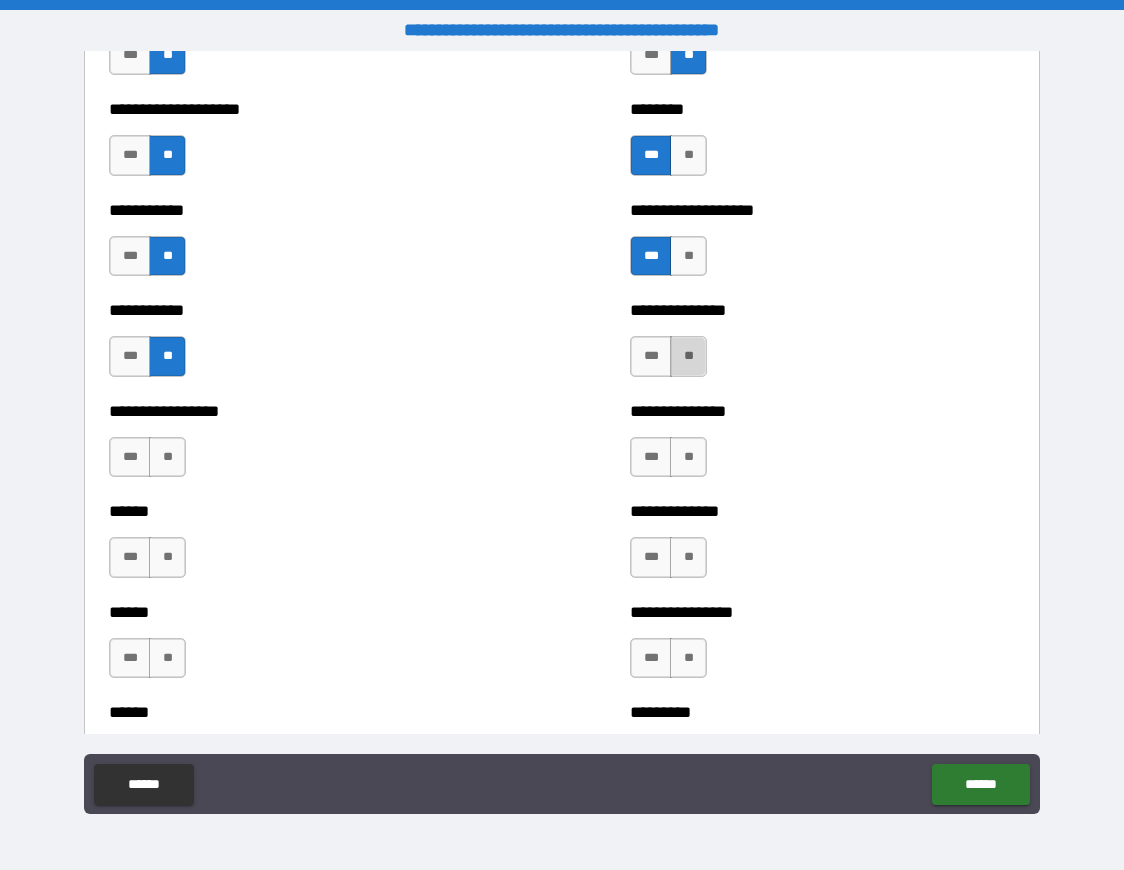 click on "**" at bounding box center [688, 356] 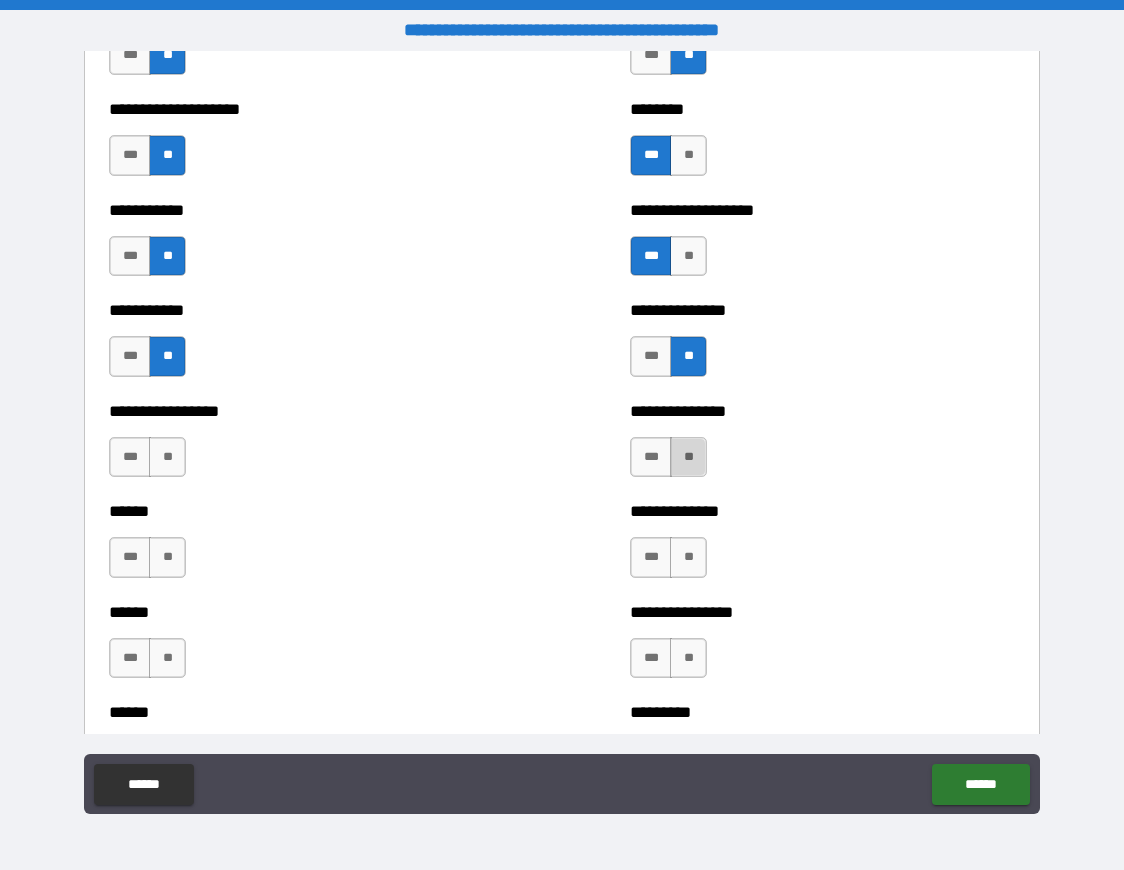 click on "**" at bounding box center (688, 457) 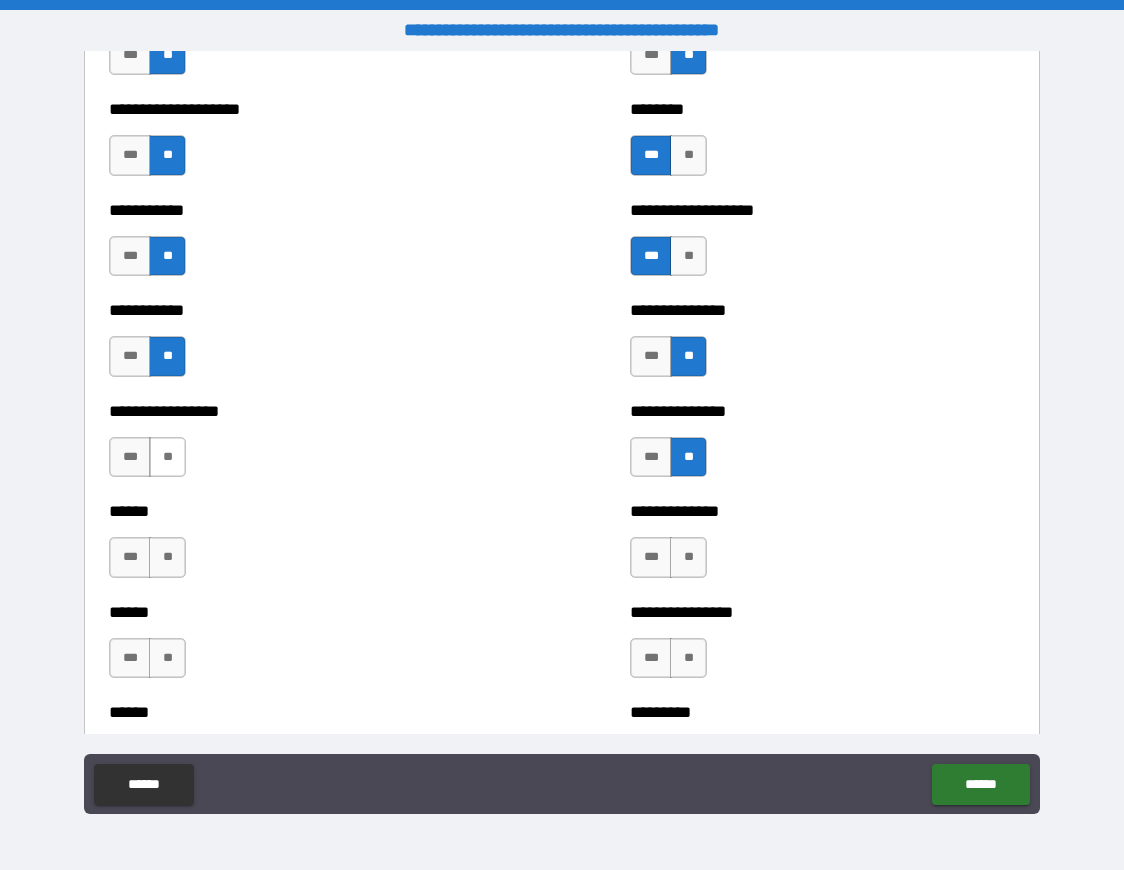 click on "**" at bounding box center [167, 457] 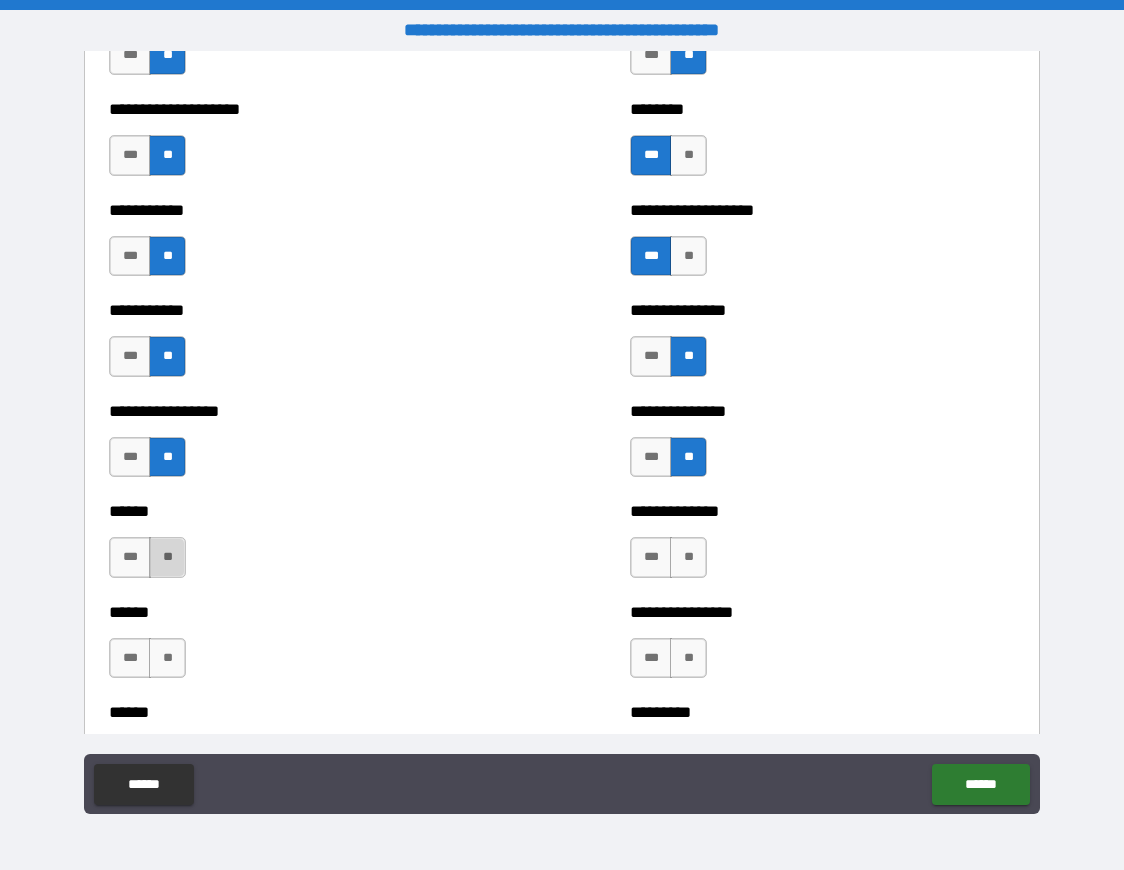 click on "**" at bounding box center (167, 557) 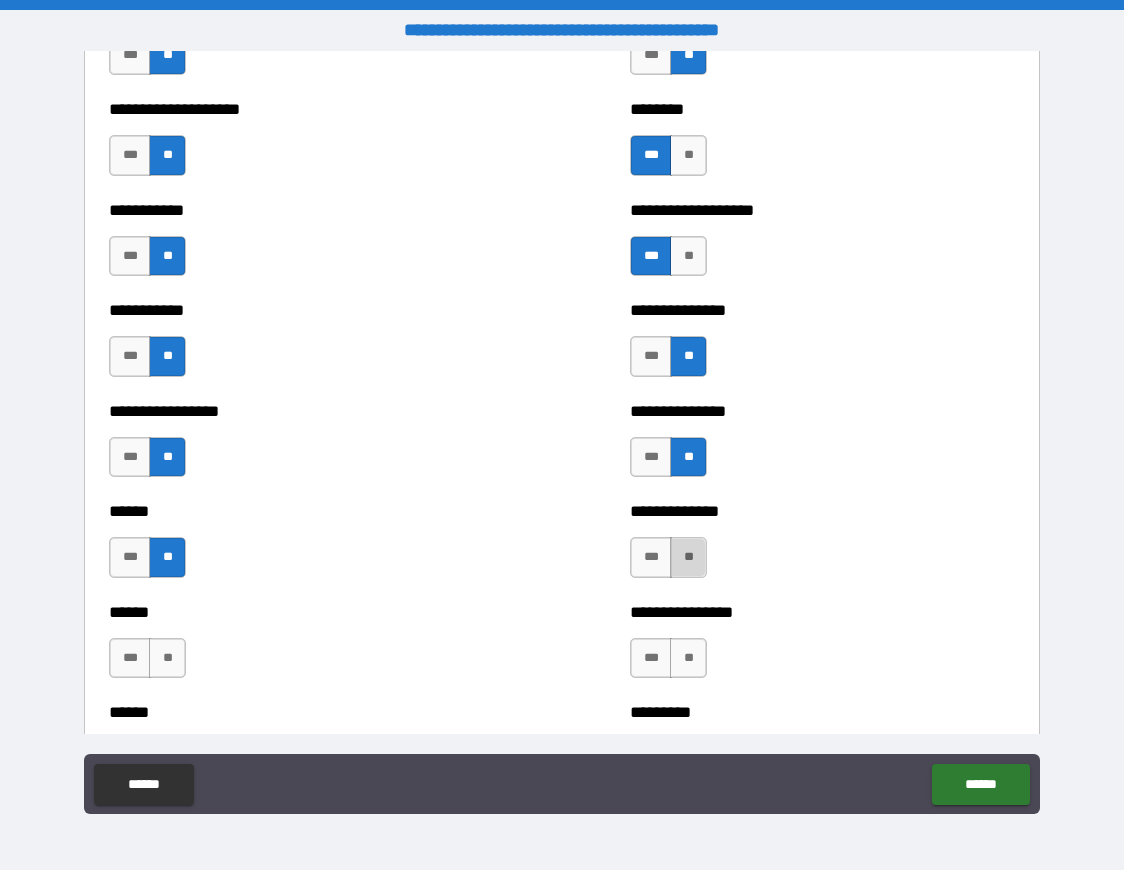 click on "**" at bounding box center (688, 557) 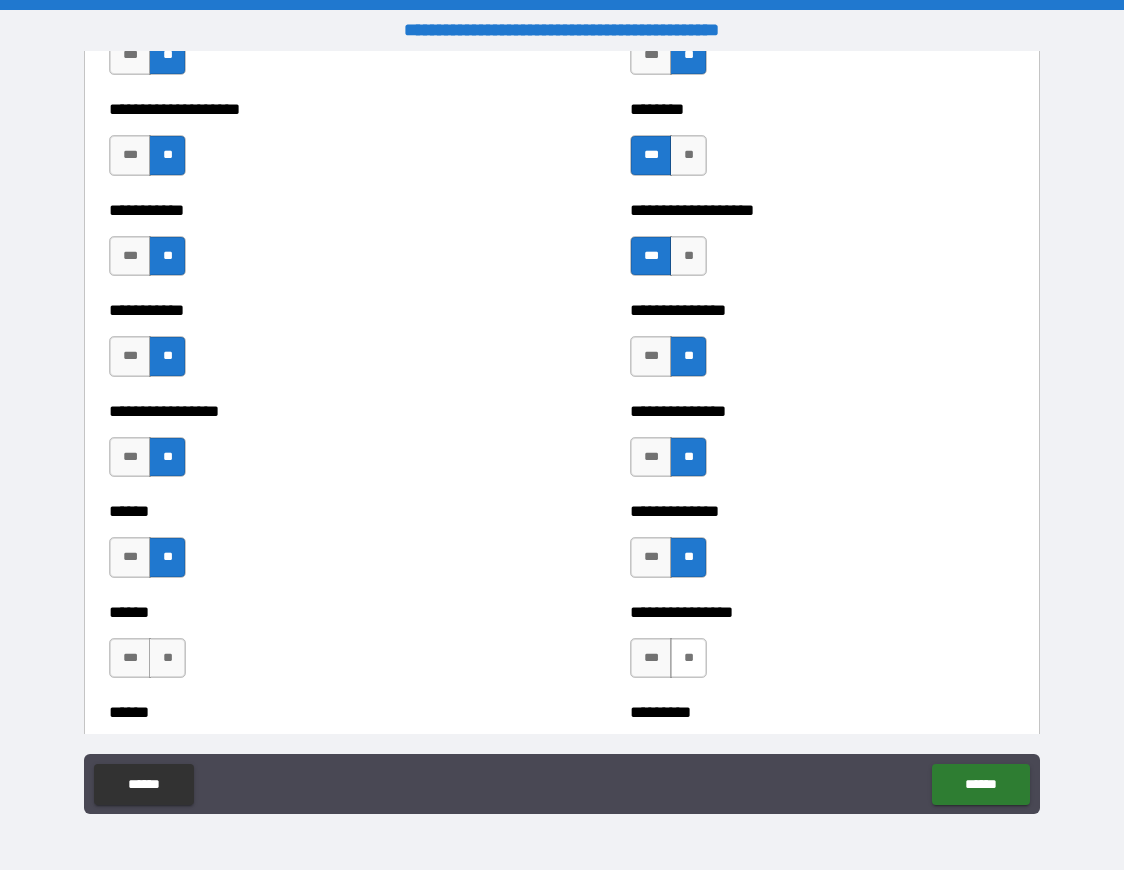 click on "**" at bounding box center (688, 658) 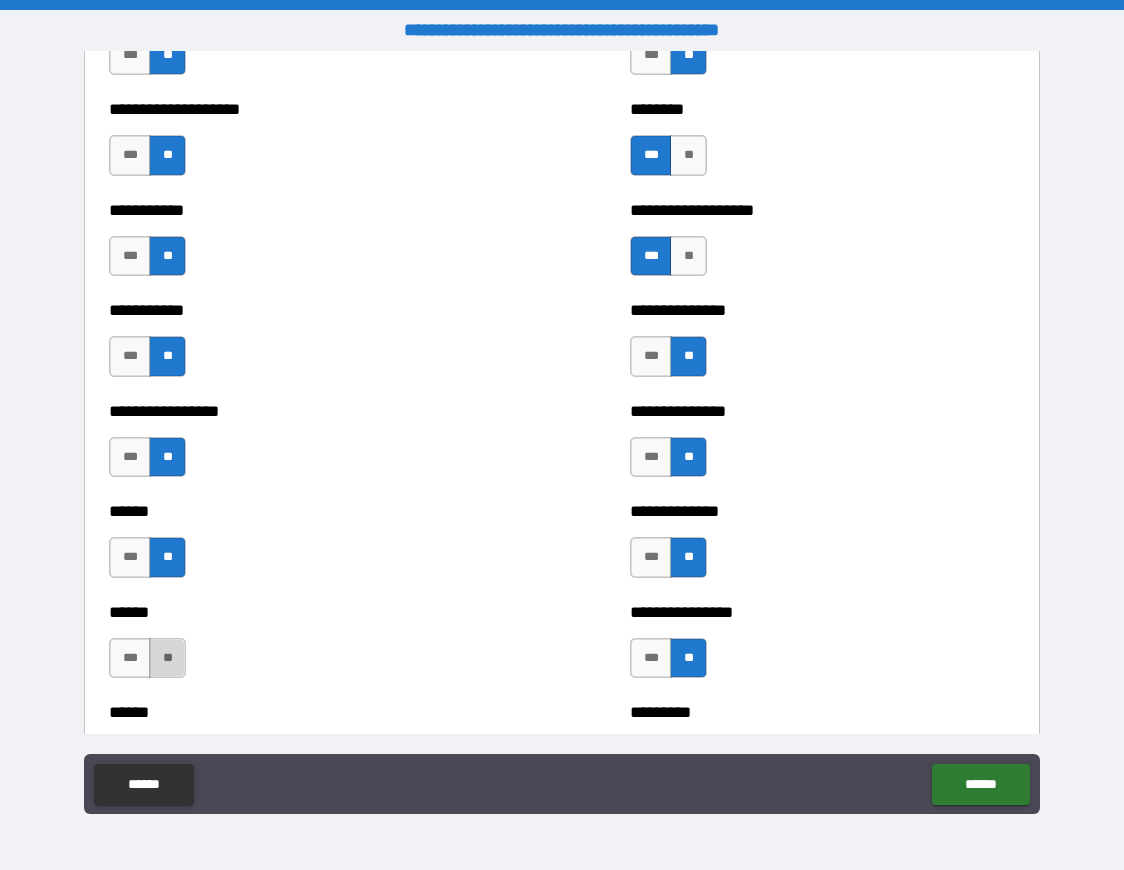 click on "**" at bounding box center (167, 658) 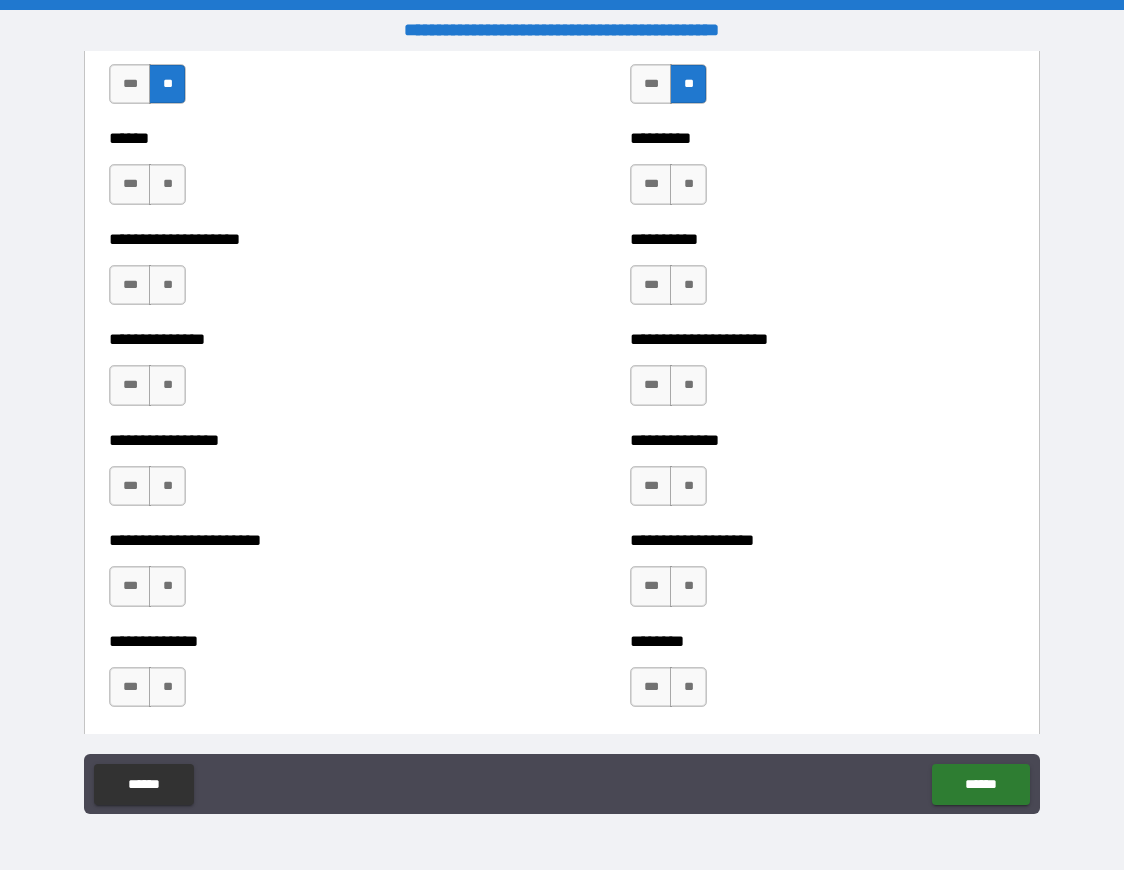 scroll, scrollTop: 3151, scrollLeft: 0, axis: vertical 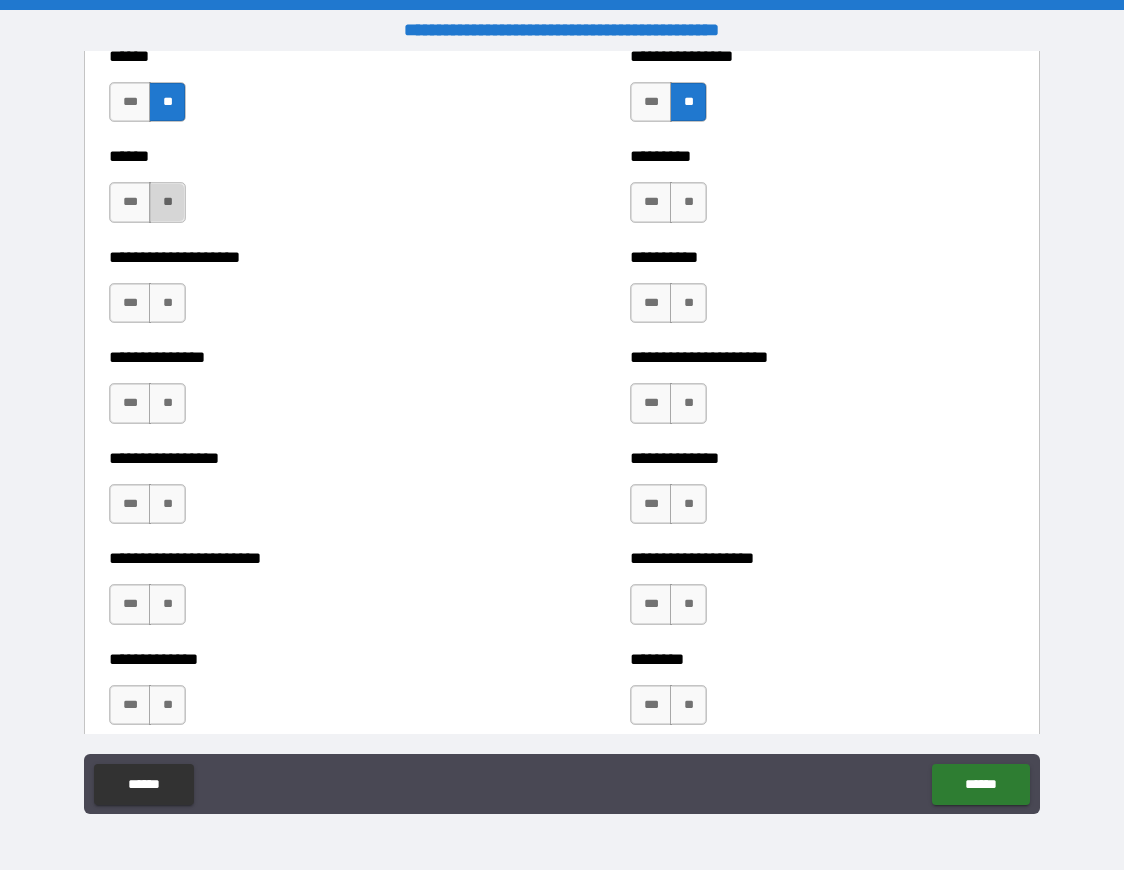 click on "**" at bounding box center [167, 202] 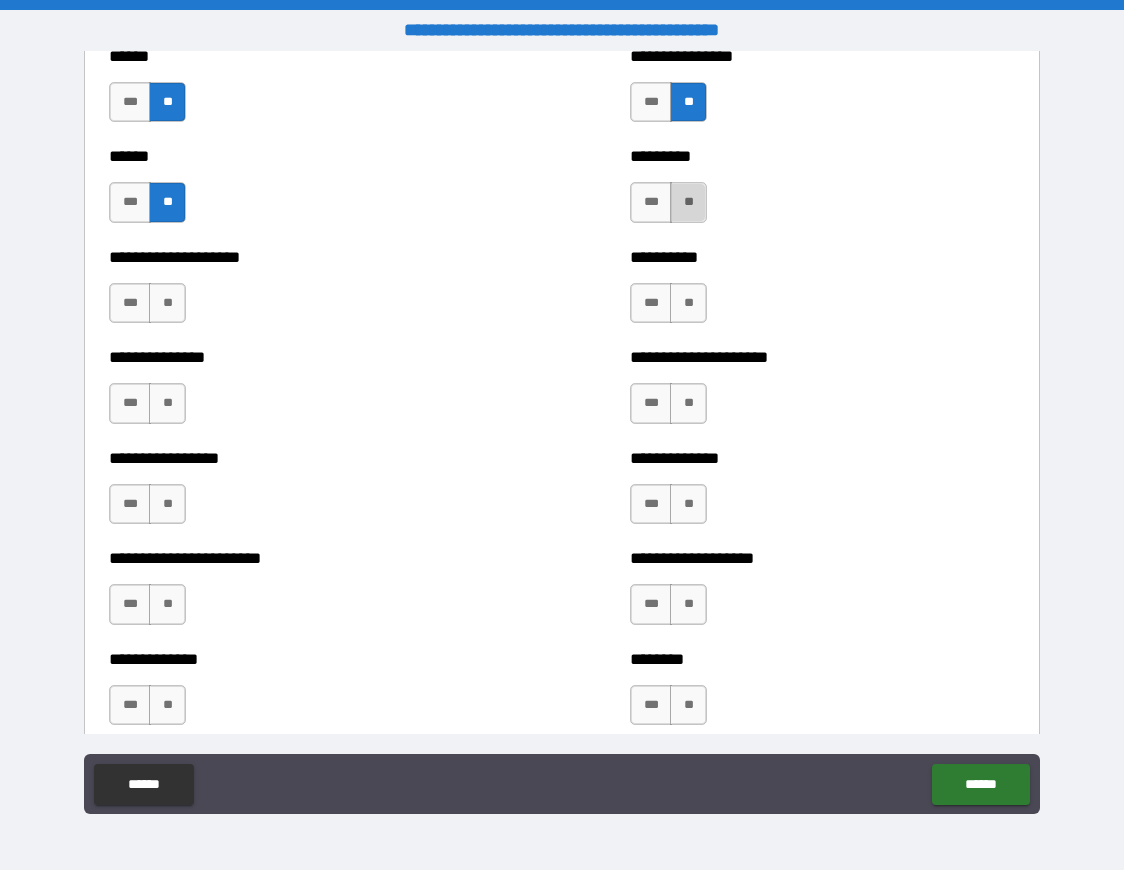click on "**" at bounding box center (688, 202) 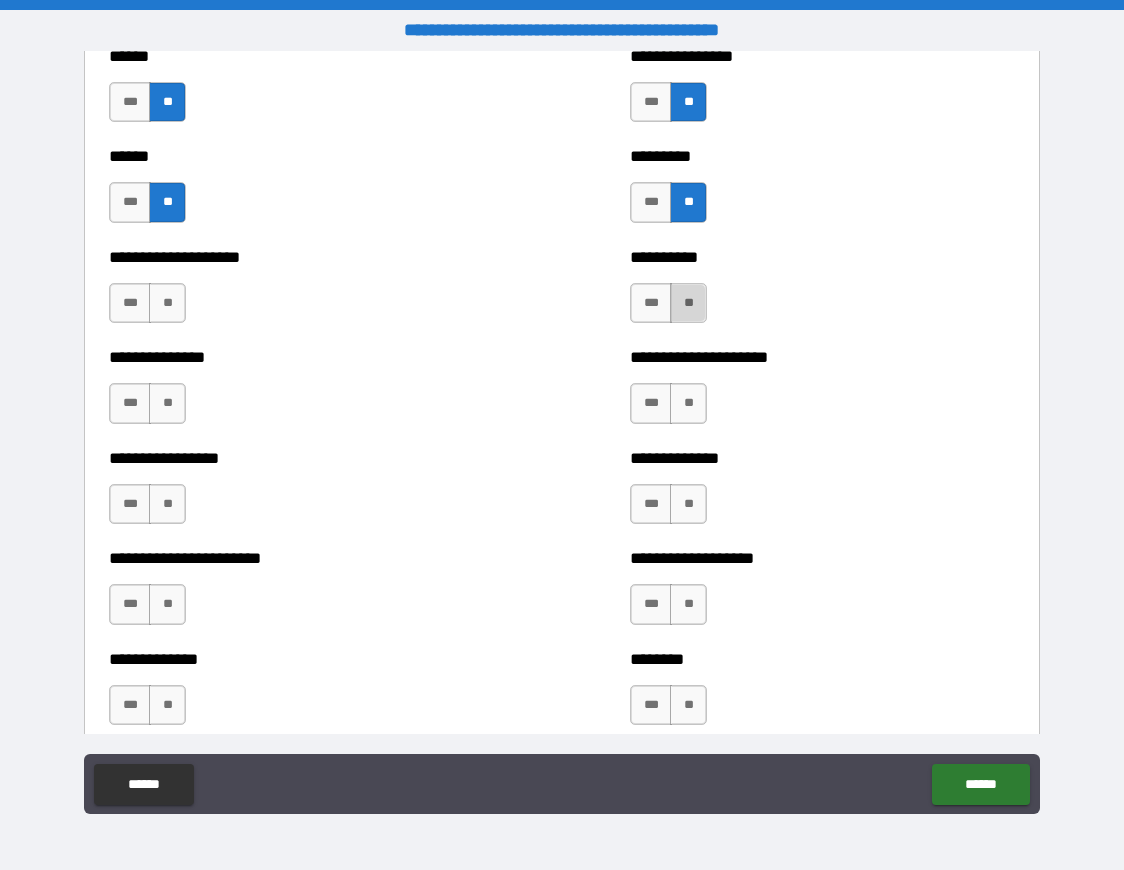 click on "**" at bounding box center [688, 303] 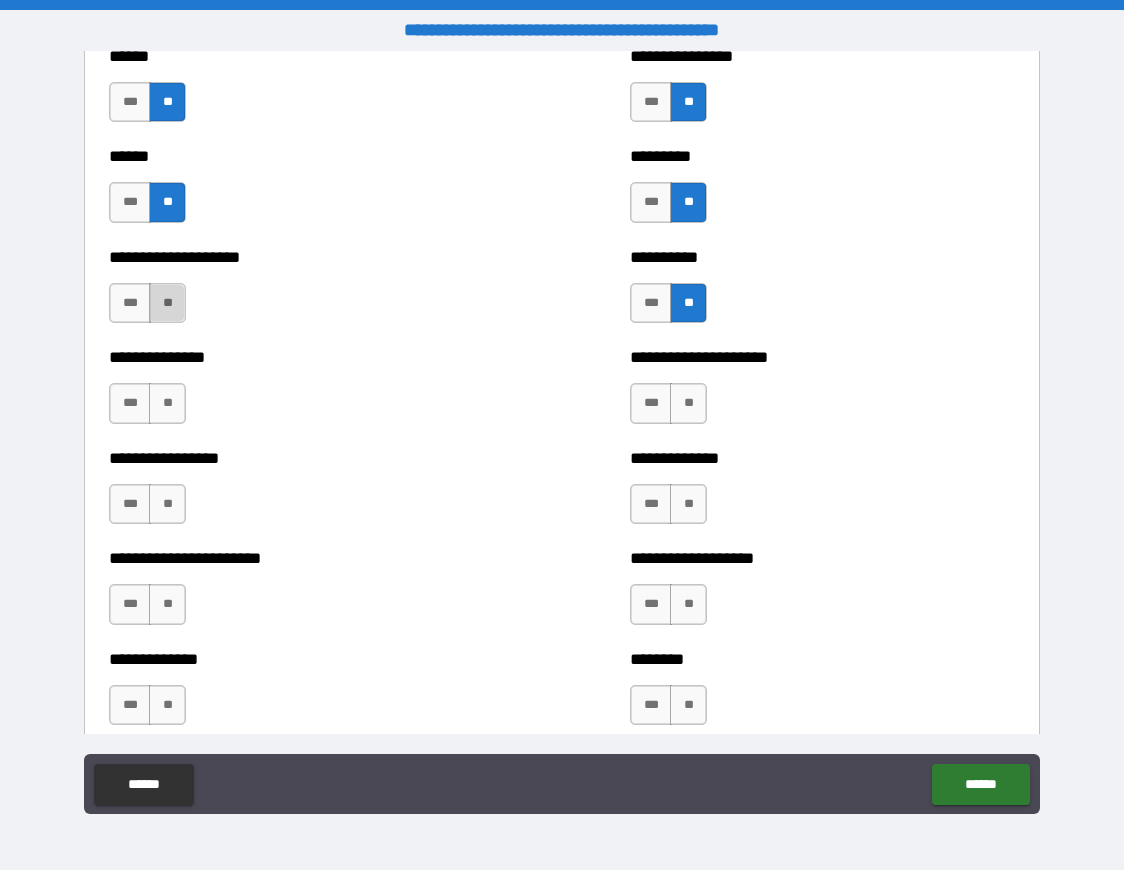 click on "**" at bounding box center [167, 303] 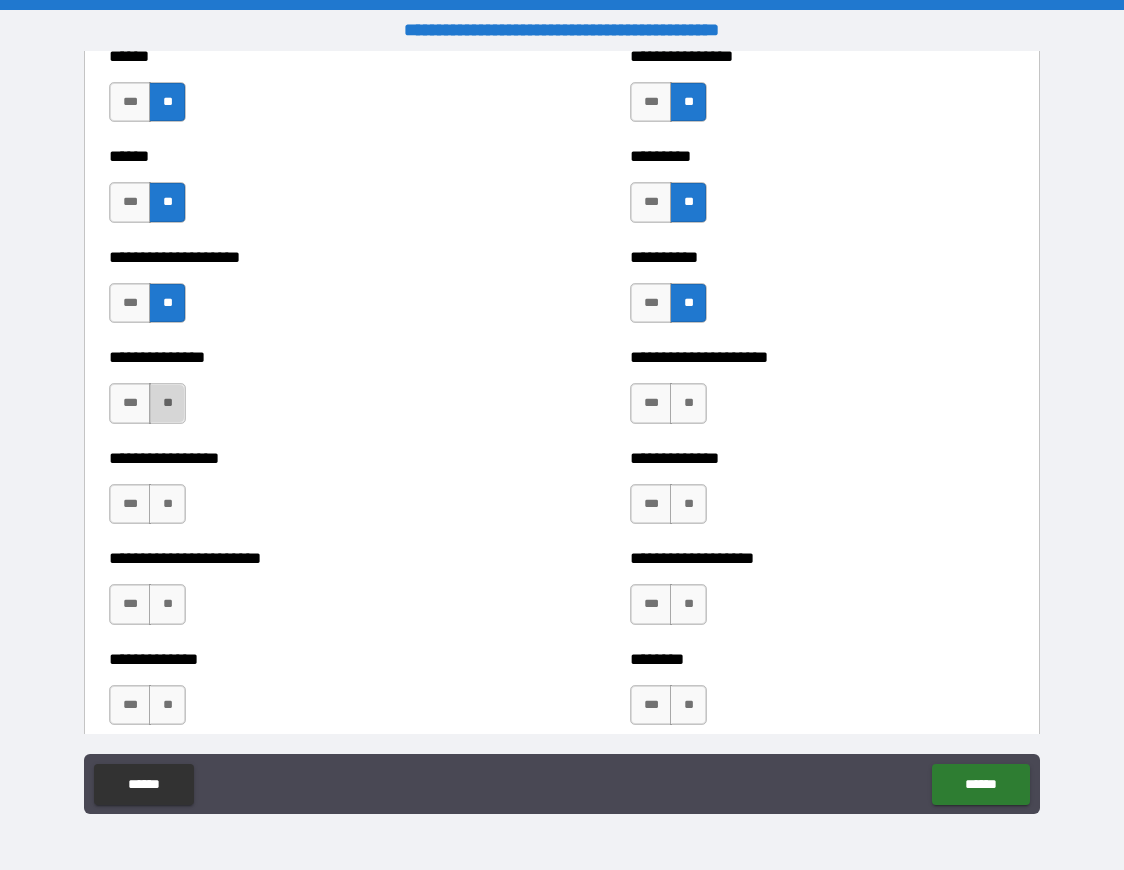 click on "**" at bounding box center (167, 403) 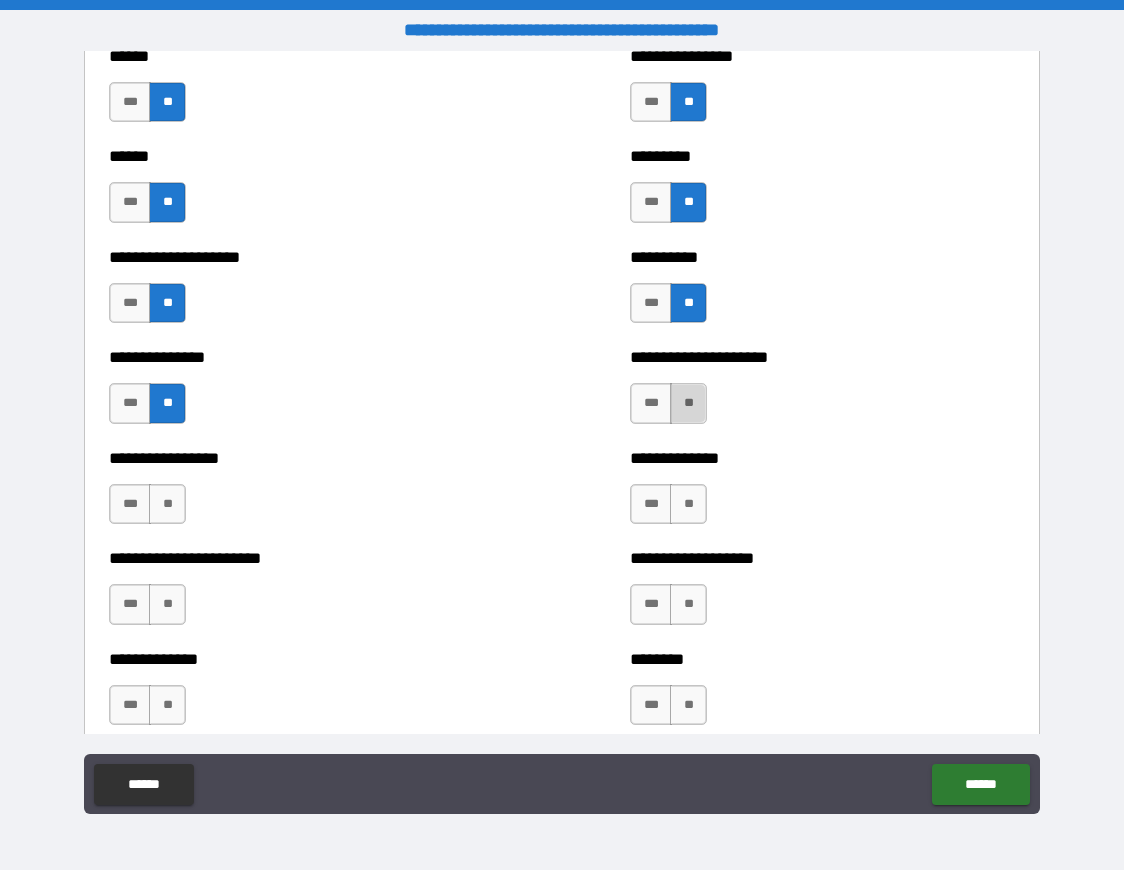 click on "**" at bounding box center [688, 403] 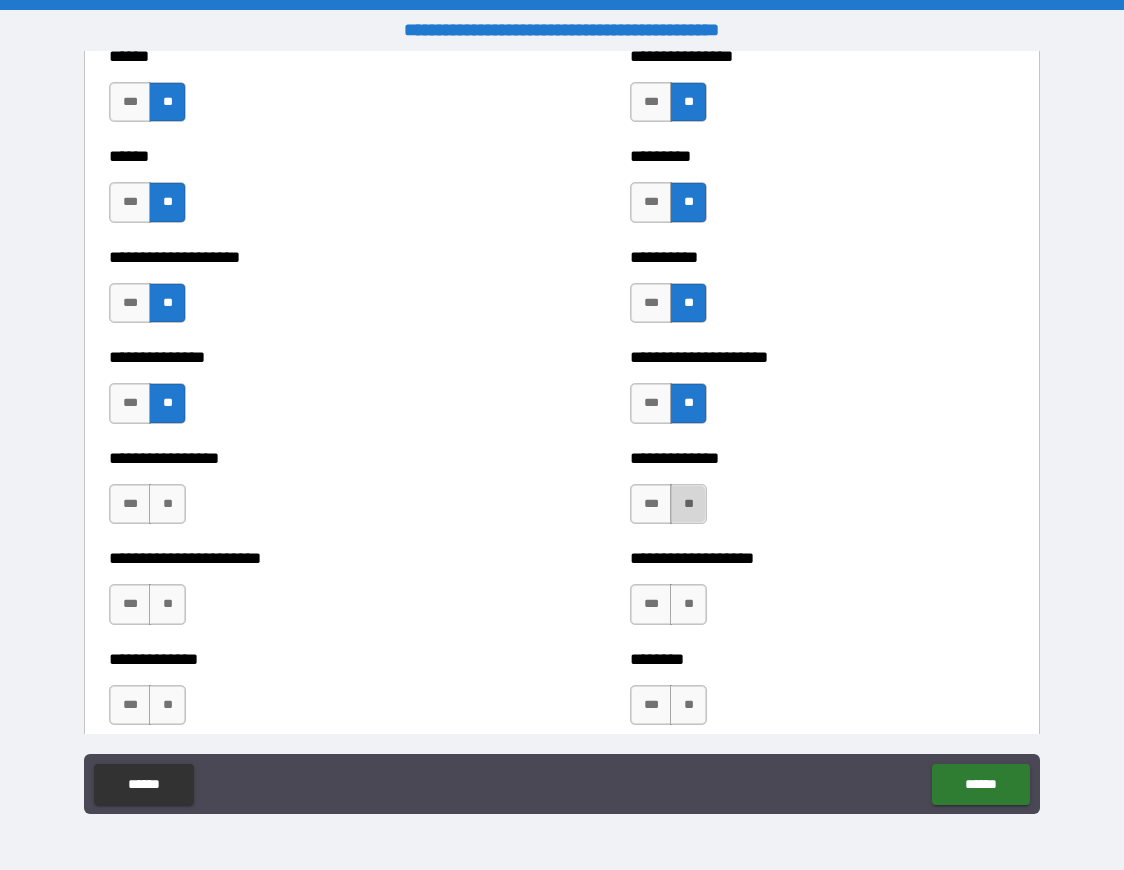 click on "**" at bounding box center (688, 504) 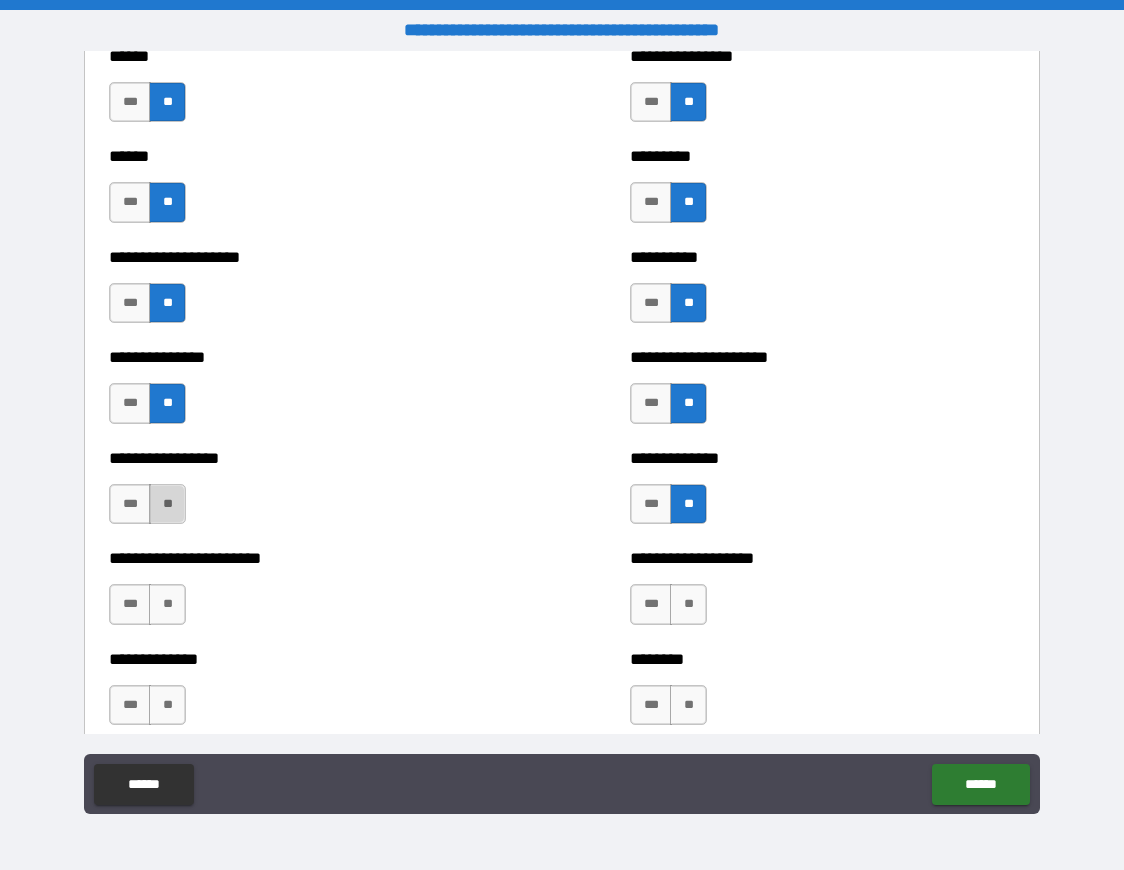 click on "**" at bounding box center [167, 504] 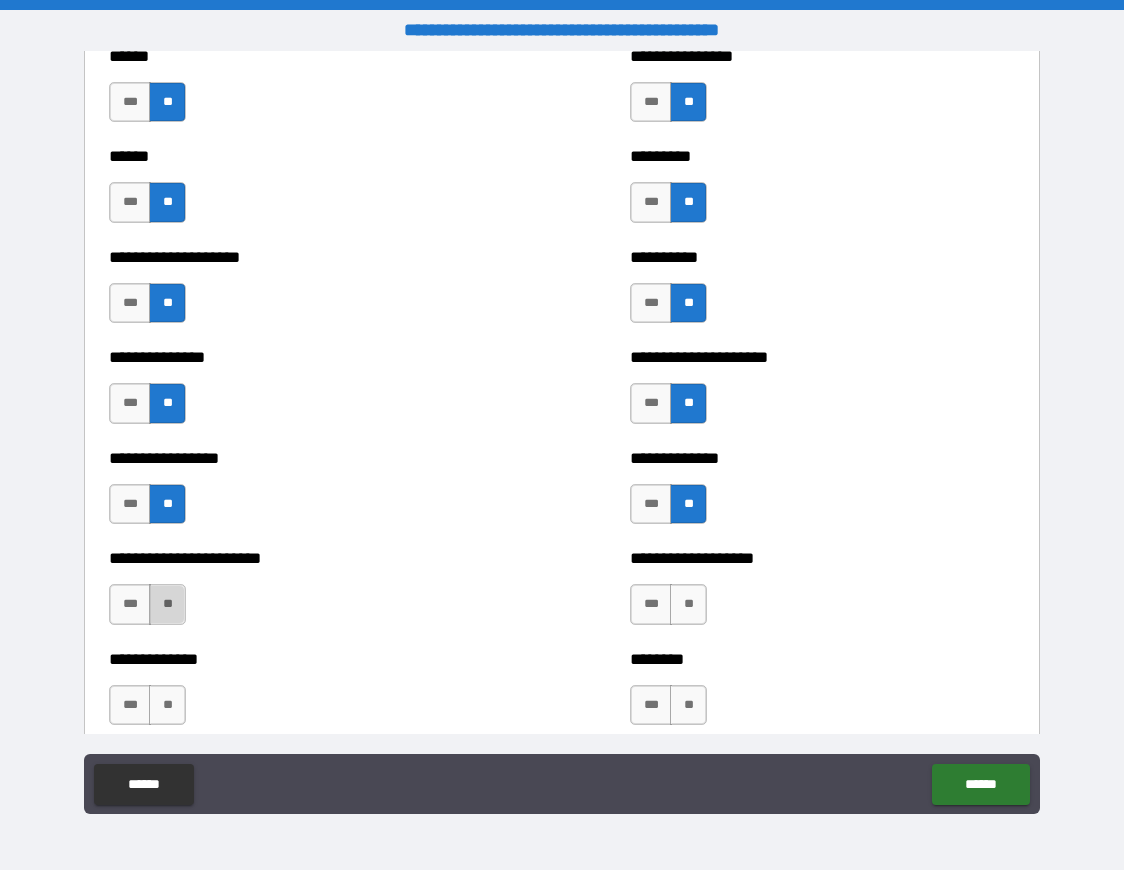 click on "**" at bounding box center [167, 604] 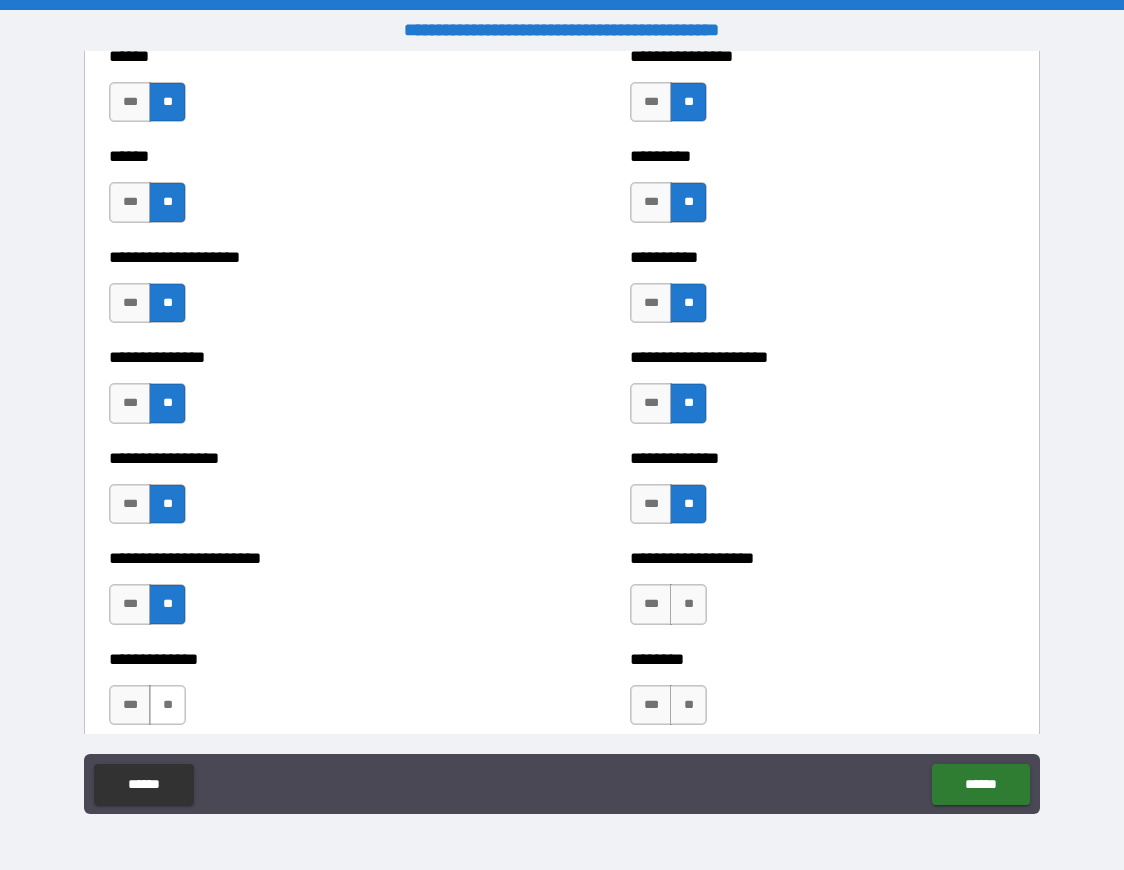 click on "**" at bounding box center [167, 705] 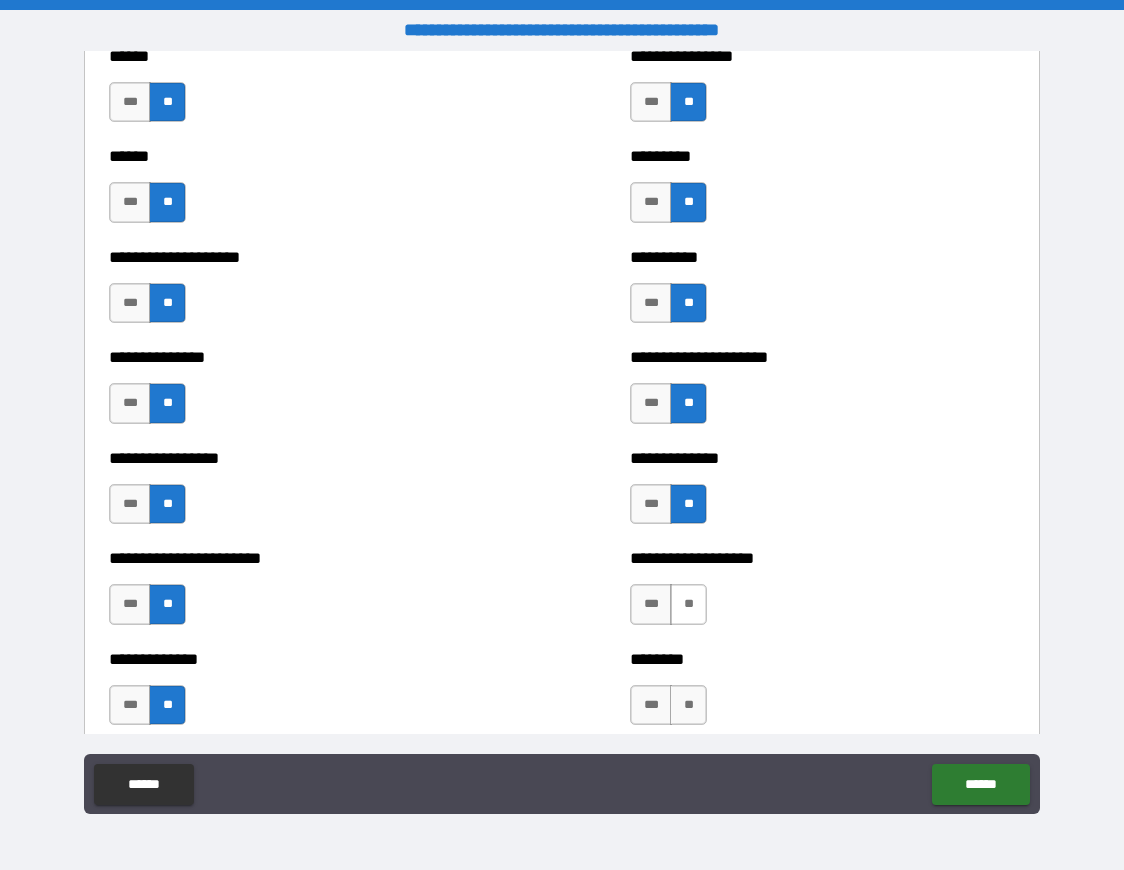 click on "**" at bounding box center (688, 604) 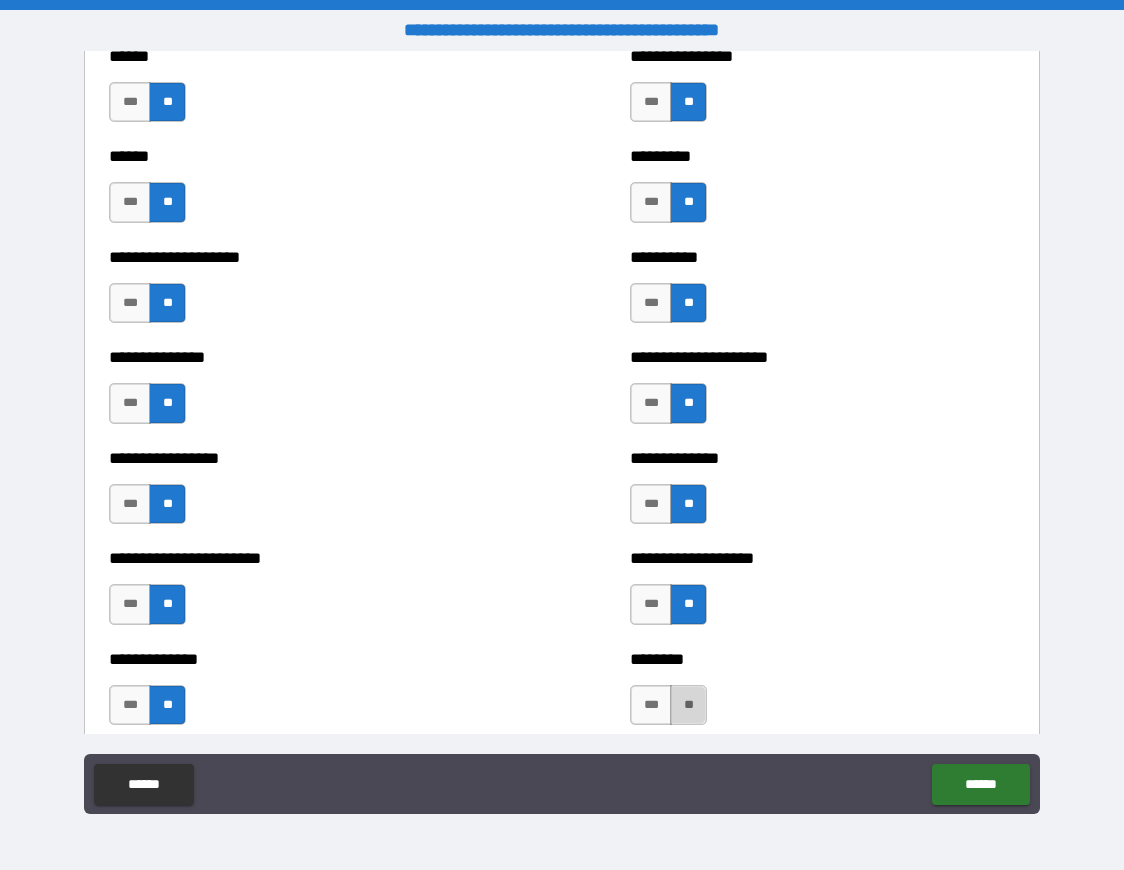 click on "**" at bounding box center (688, 705) 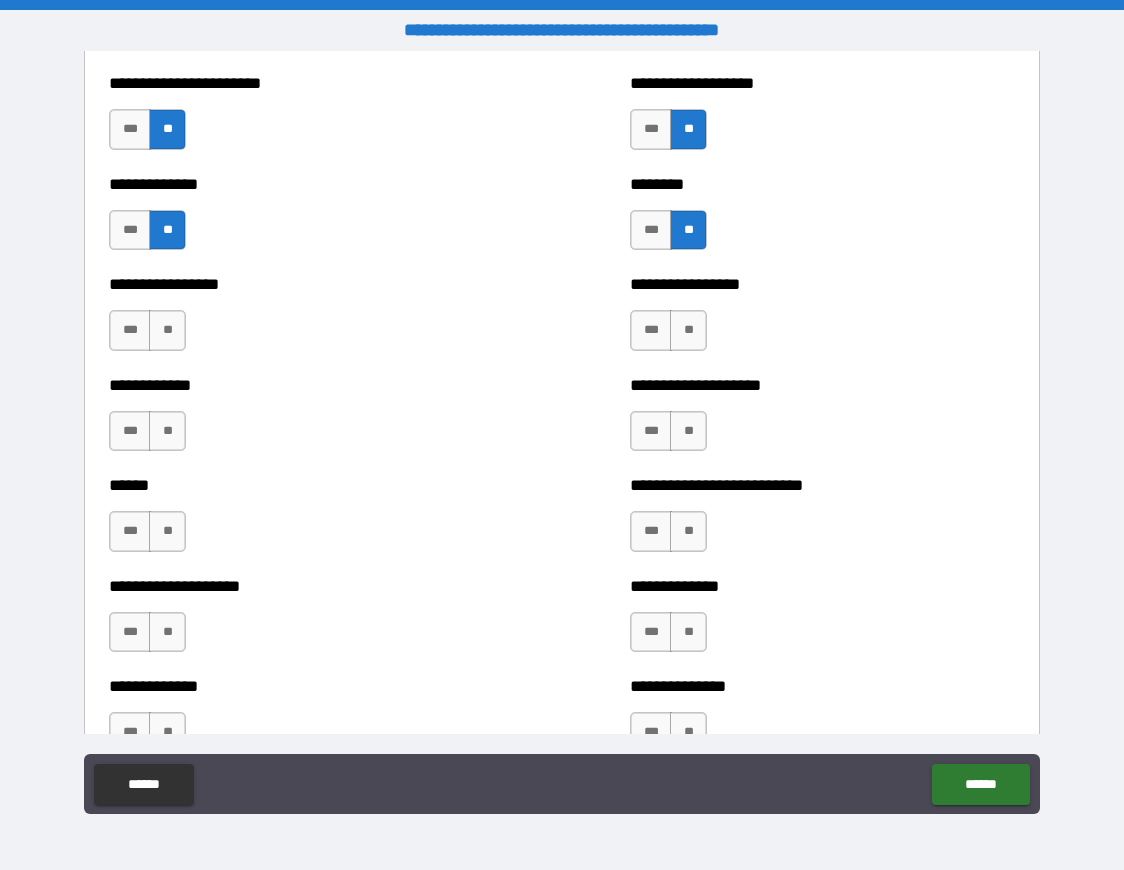 scroll, scrollTop: 3629, scrollLeft: 0, axis: vertical 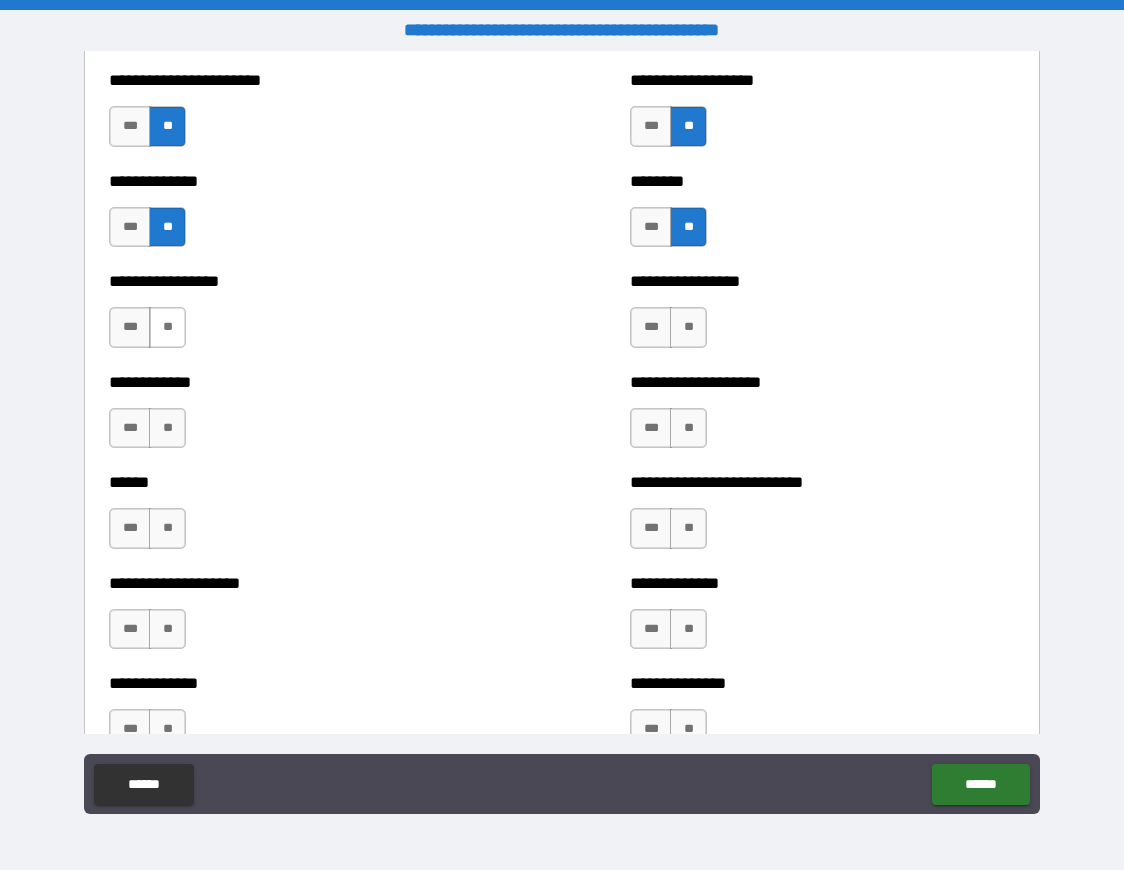 click on "**" at bounding box center (167, 327) 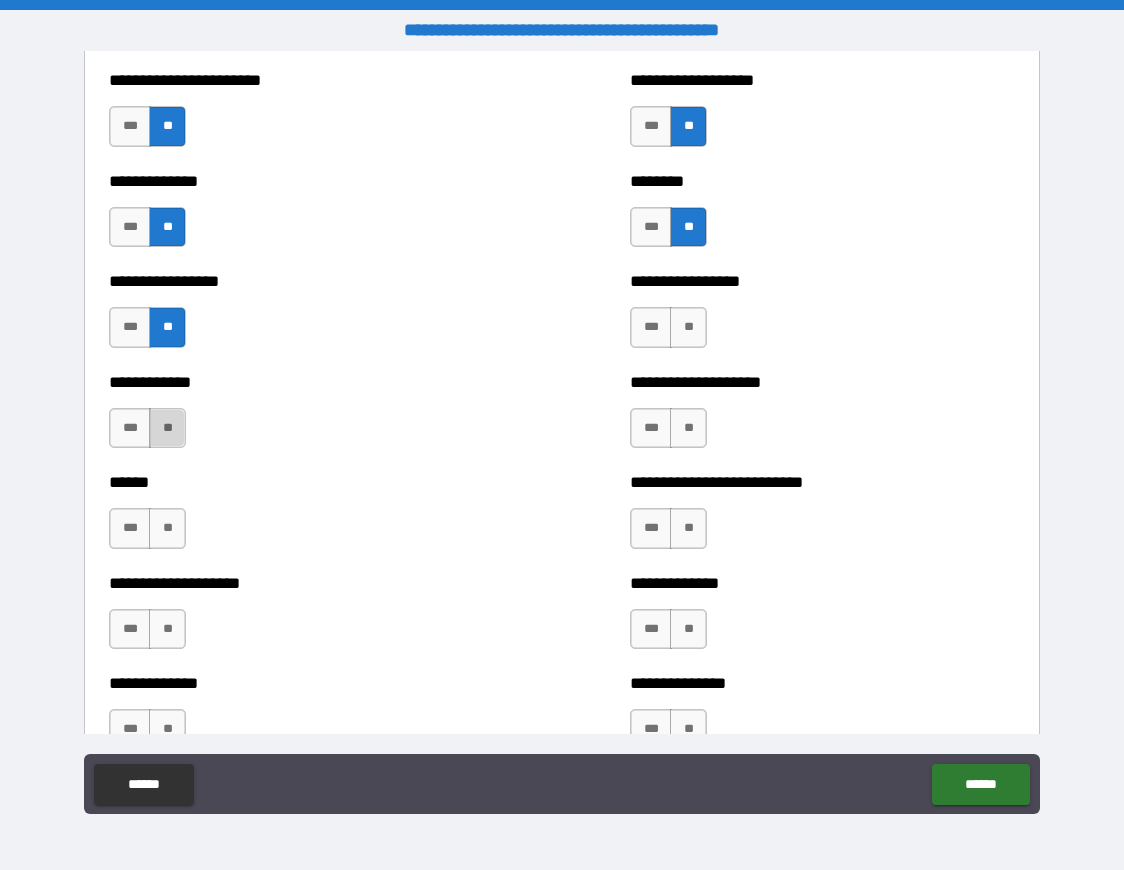 click on "**" at bounding box center (167, 428) 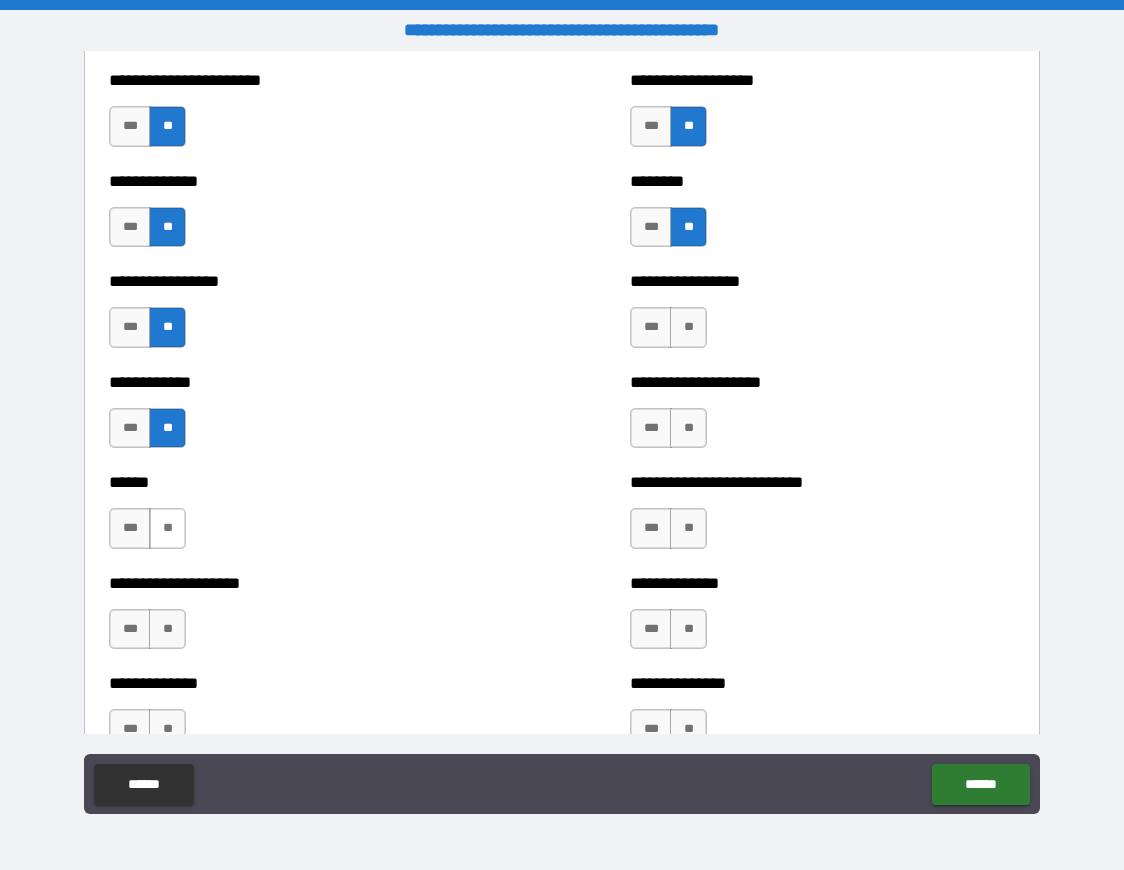 click on "**" at bounding box center [167, 528] 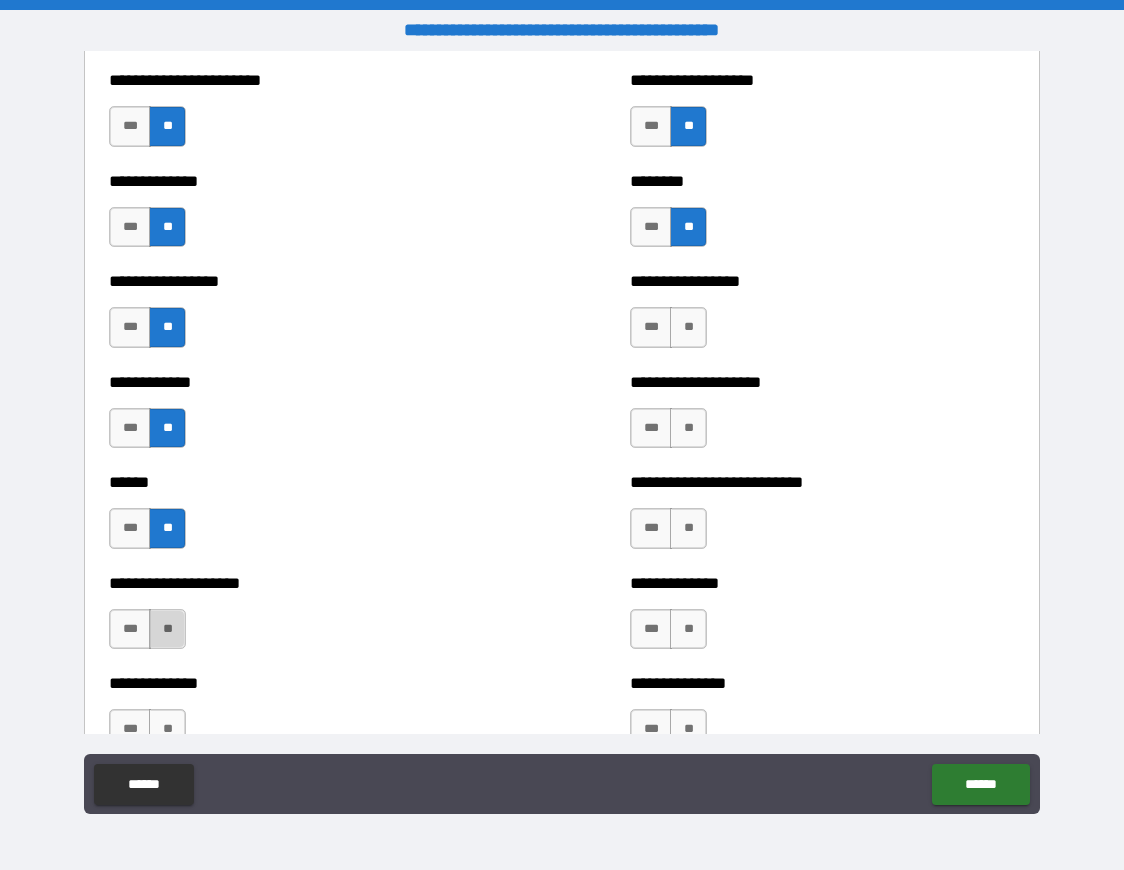 click on "**" at bounding box center (167, 629) 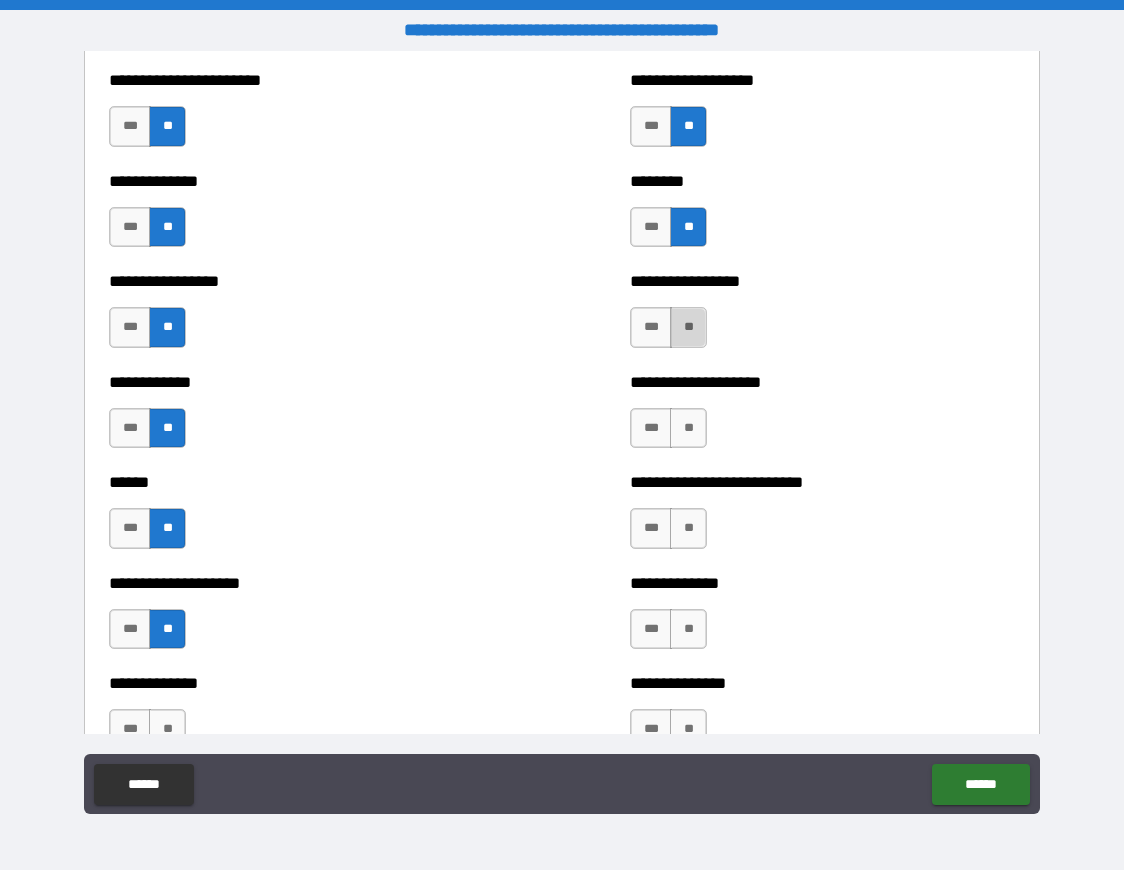 click on "**" at bounding box center (688, 327) 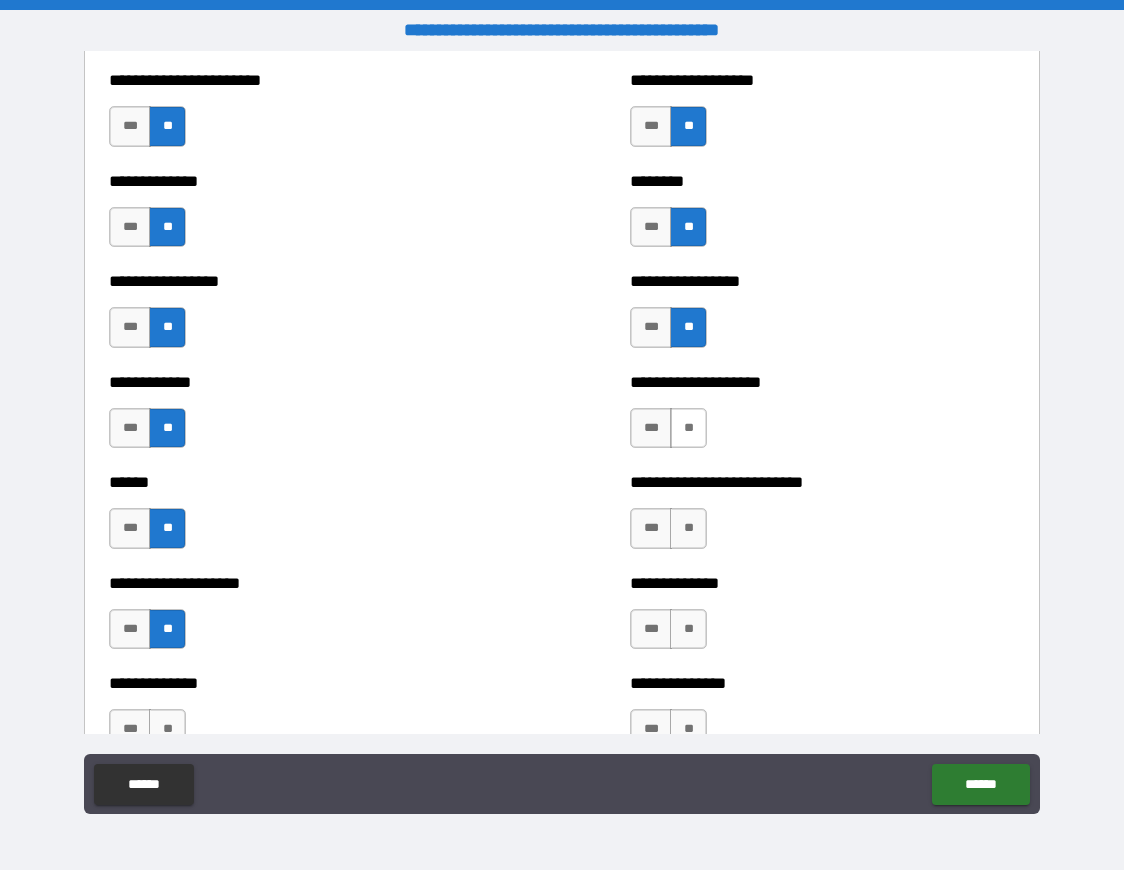 click on "**" at bounding box center (688, 428) 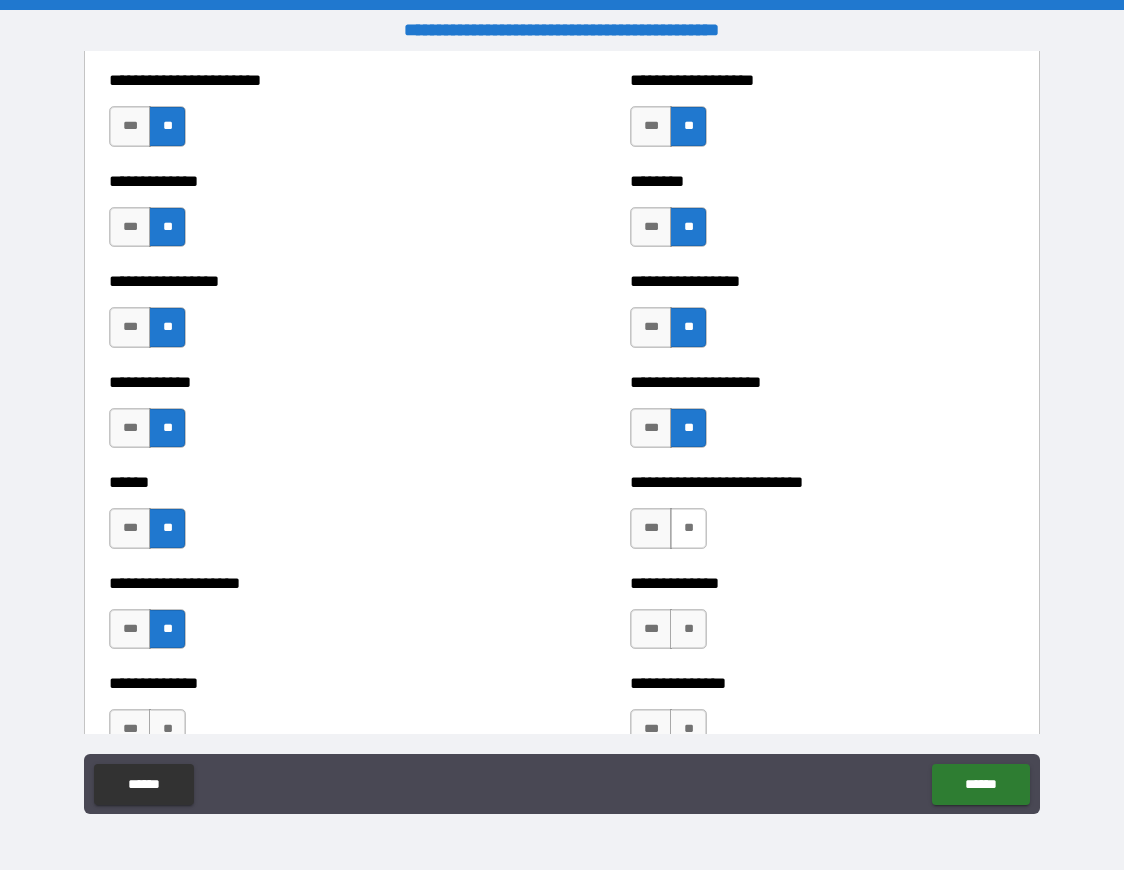 click on "**" at bounding box center (688, 528) 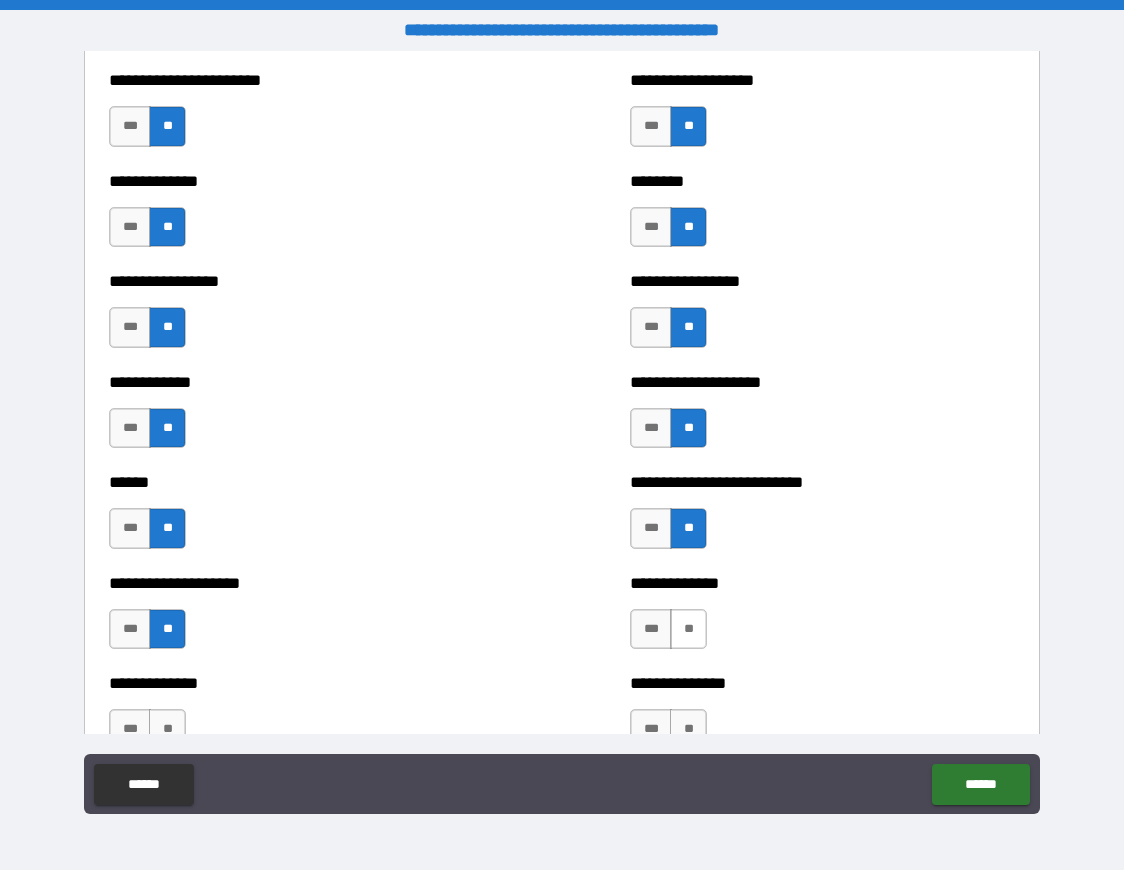 click on "**" at bounding box center (688, 629) 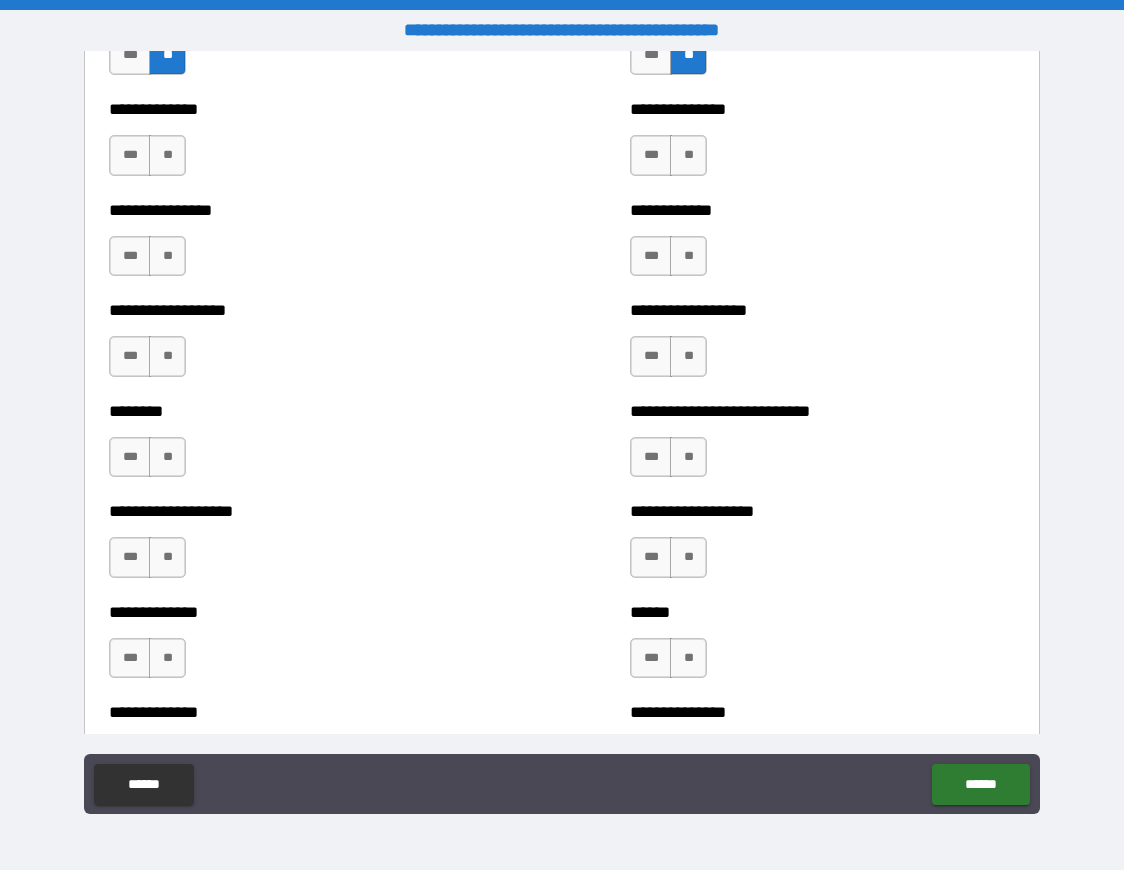 scroll, scrollTop: 4227, scrollLeft: 0, axis: vertical 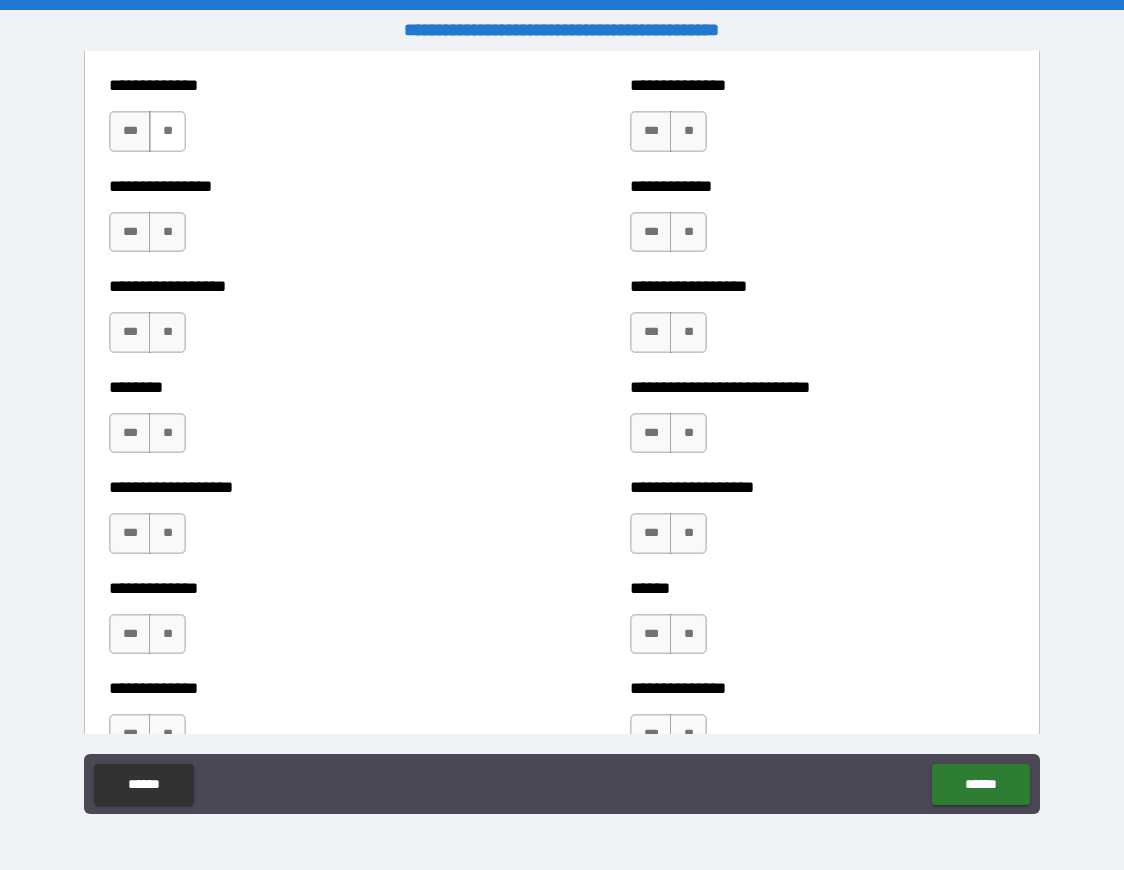 click on "**" at bounding box center [167, 131] 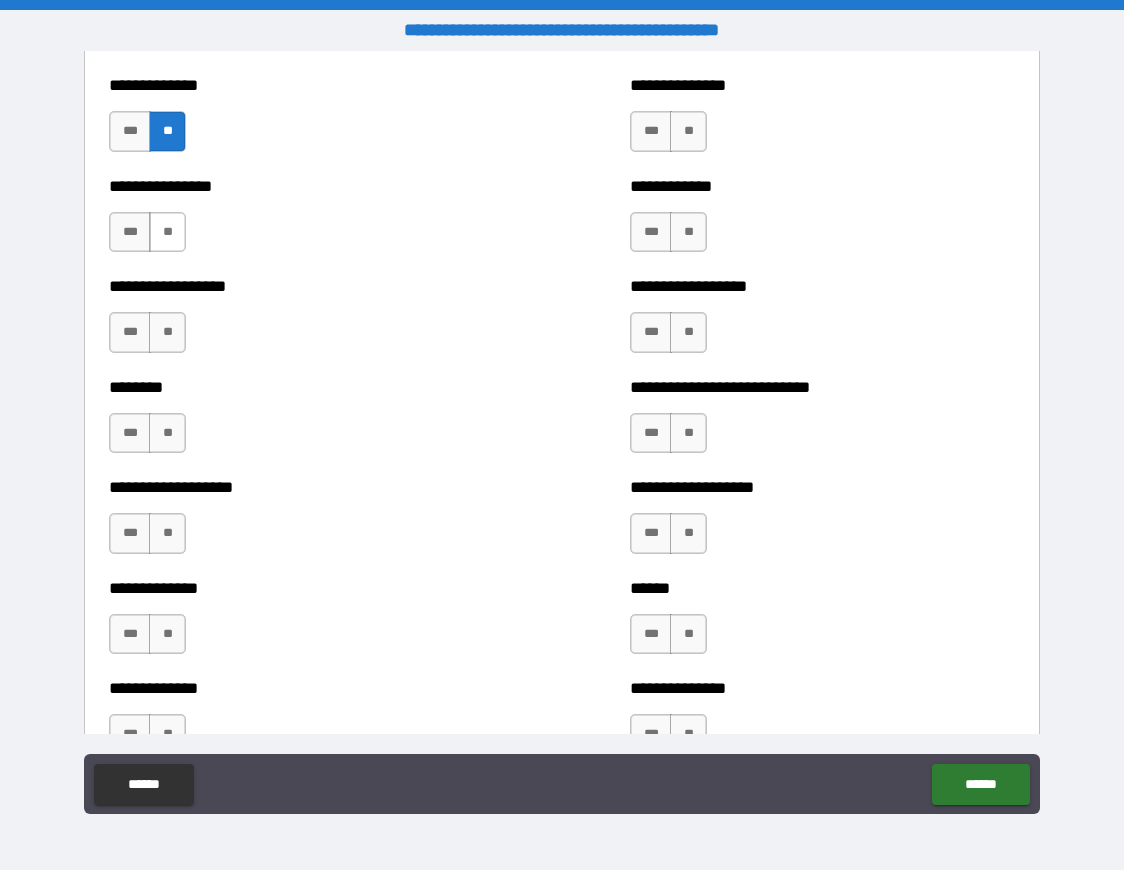 click on "**" at bounding box center (167, 232) 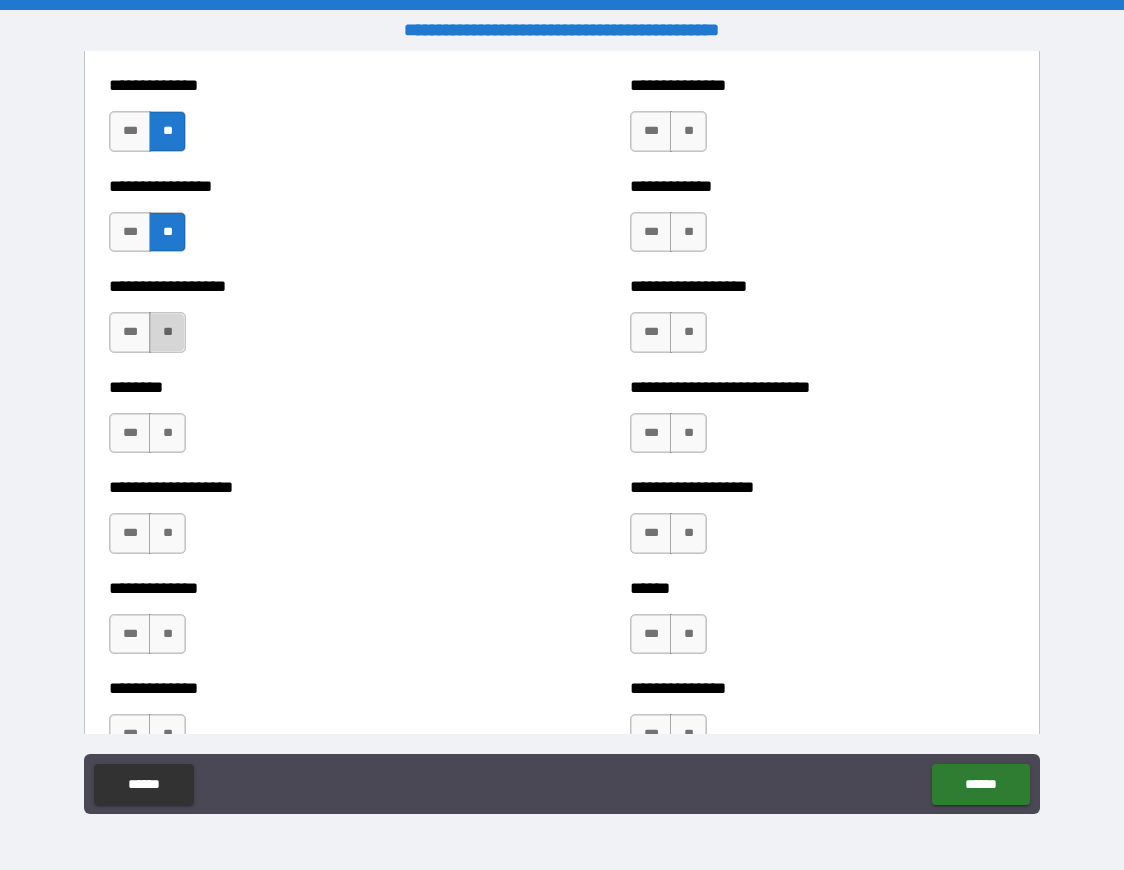click on "**" at bounding box center [167, 332] 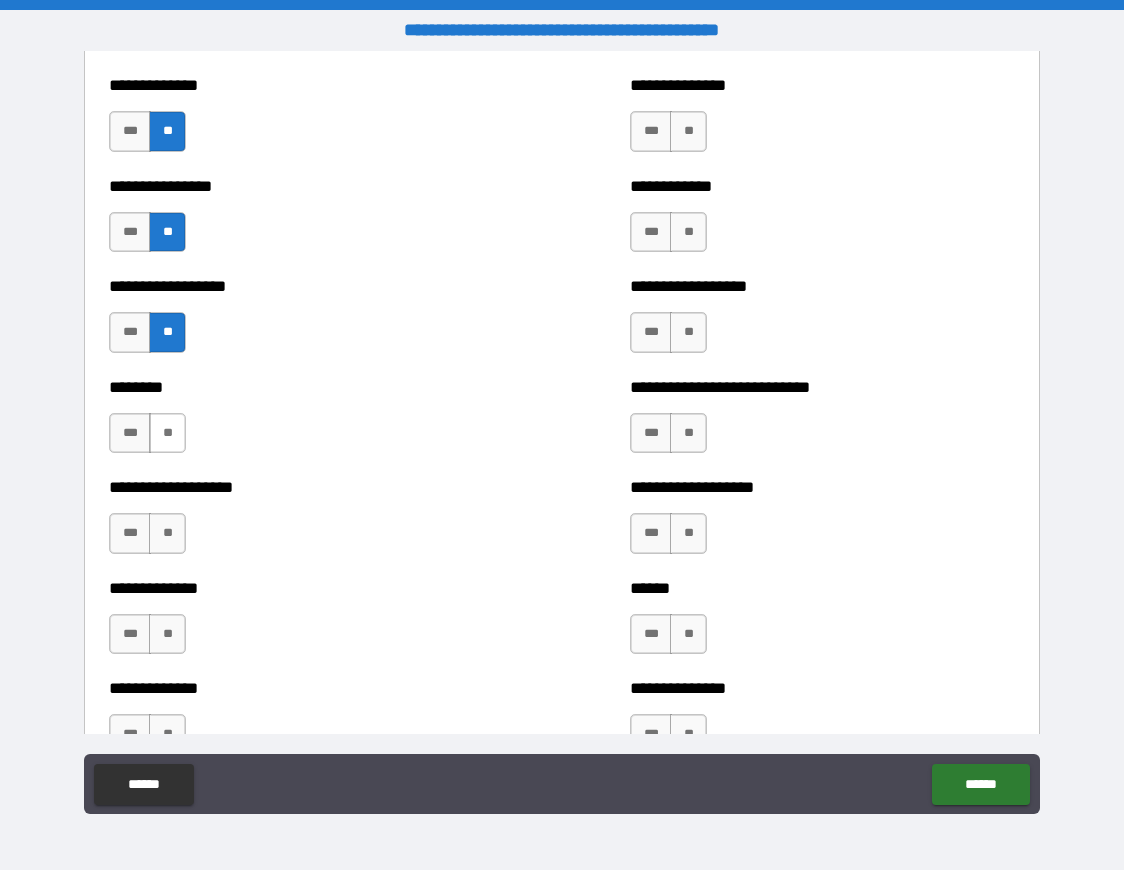 click on "**" at bounding box center [167, 433] 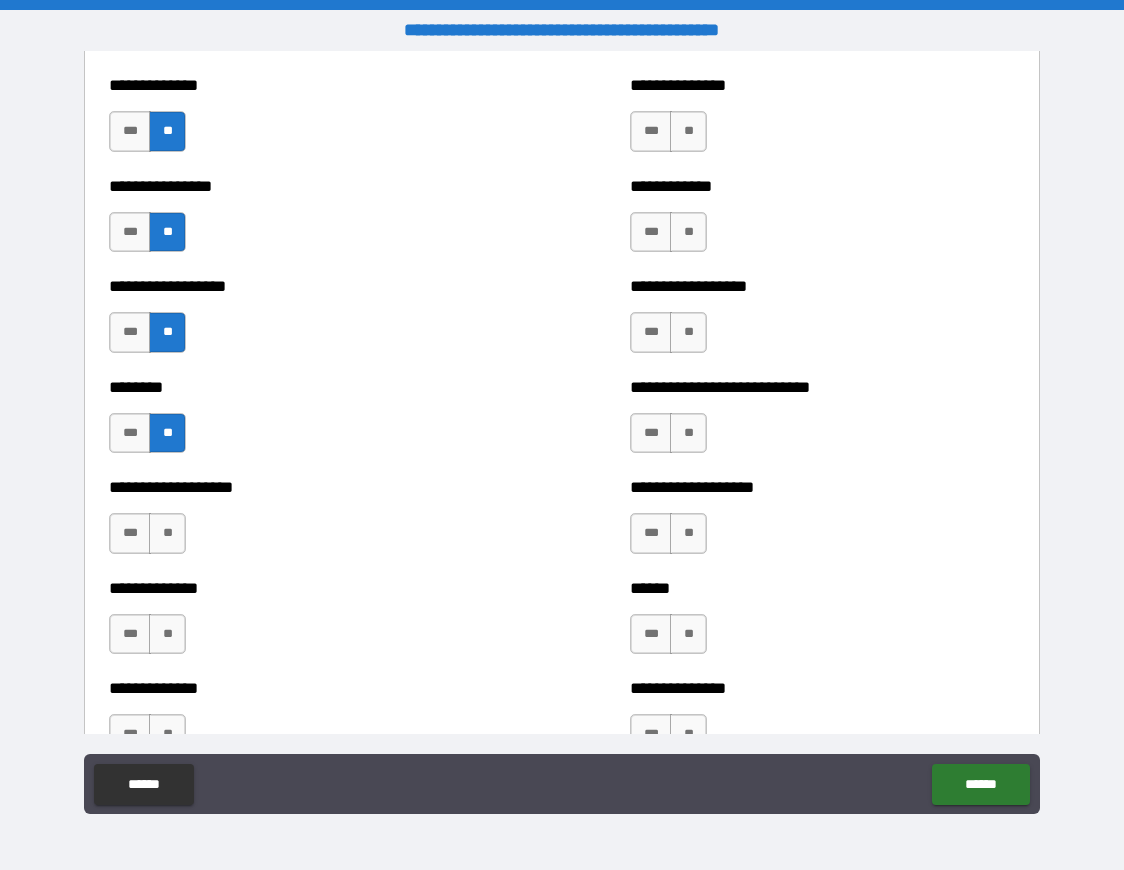 click on "**********" at bounding box center [301, 523] 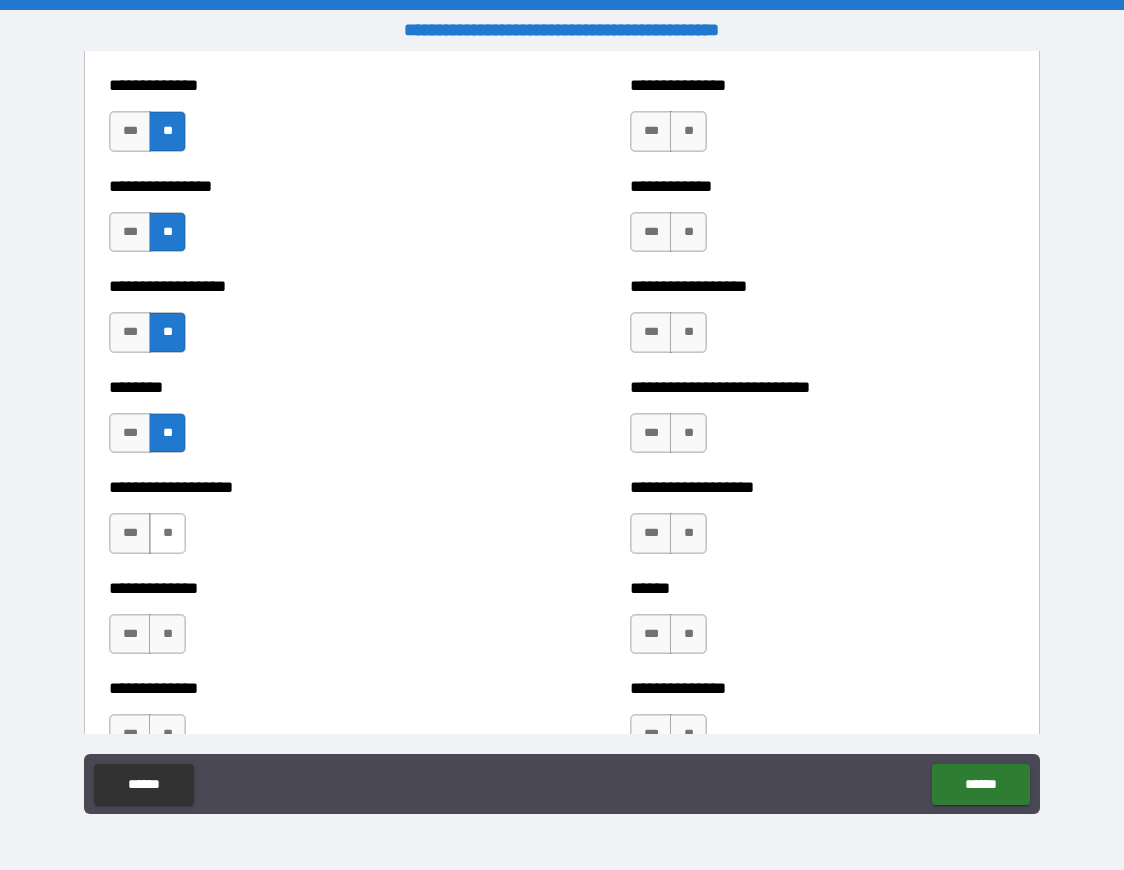 click on "**" at bounding box center [167, 533] 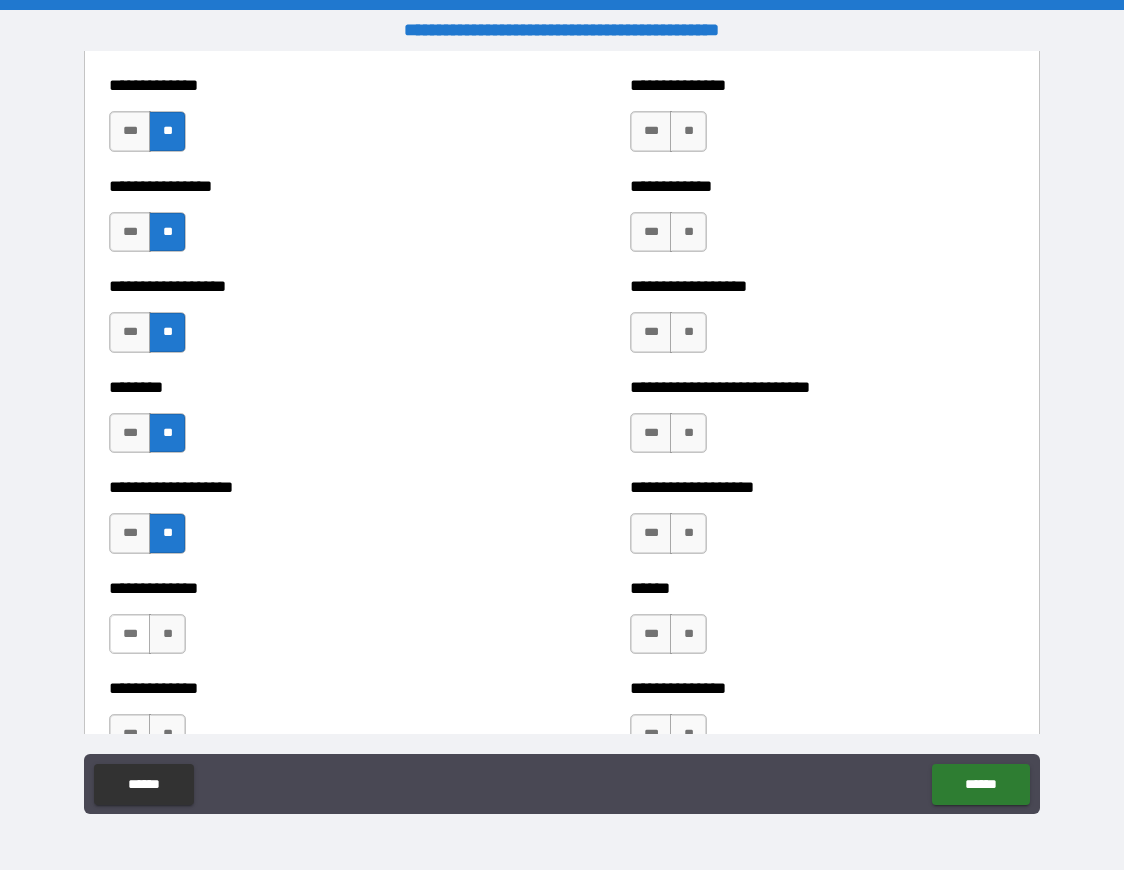 click on "***" at bounding box center [130, 634] 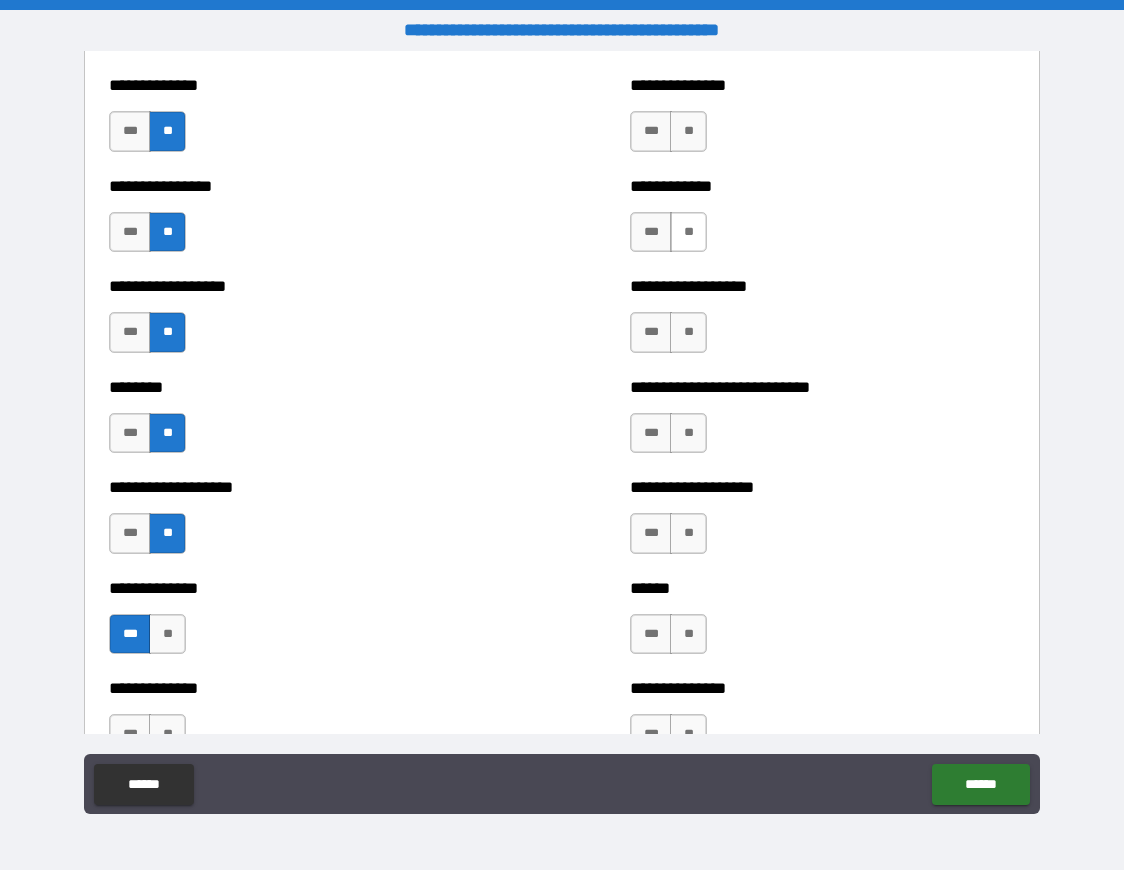 click on "**" at bounding box center [688, 232] 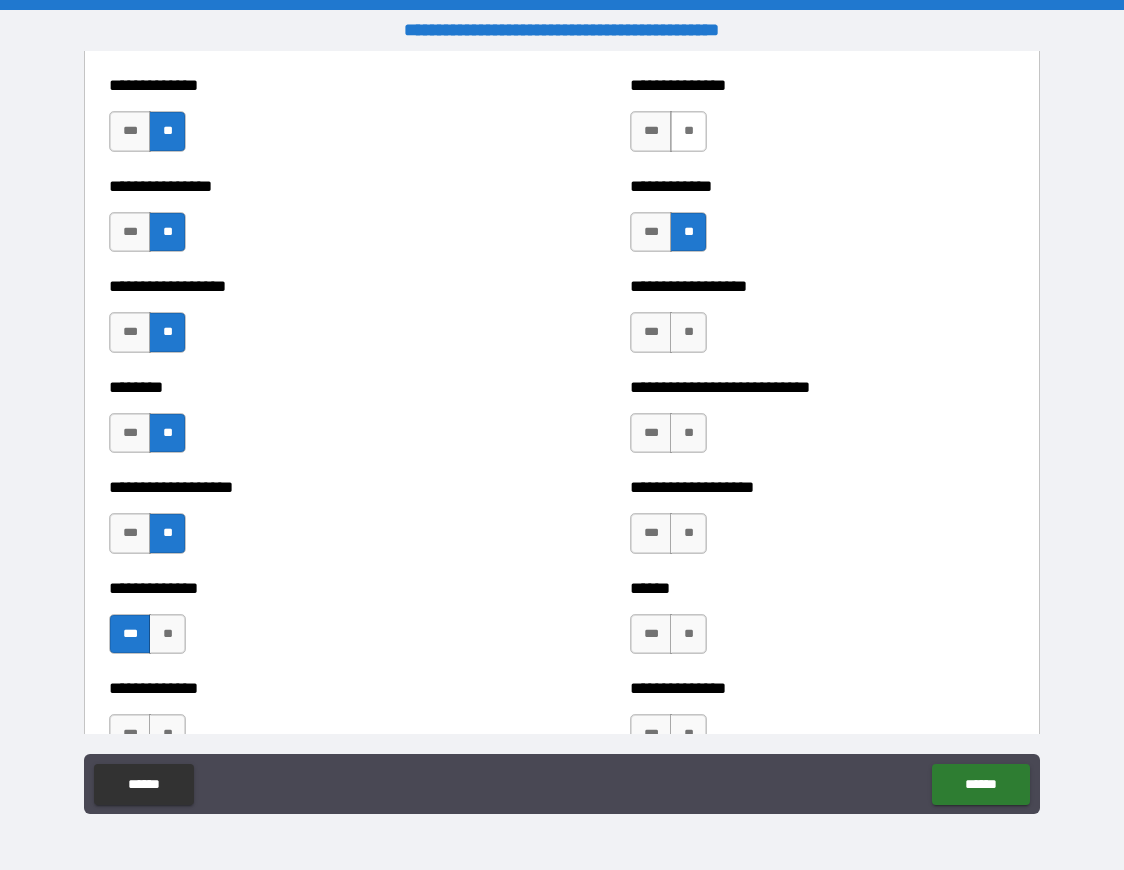 click on "**" at bounding box center [688, 131] 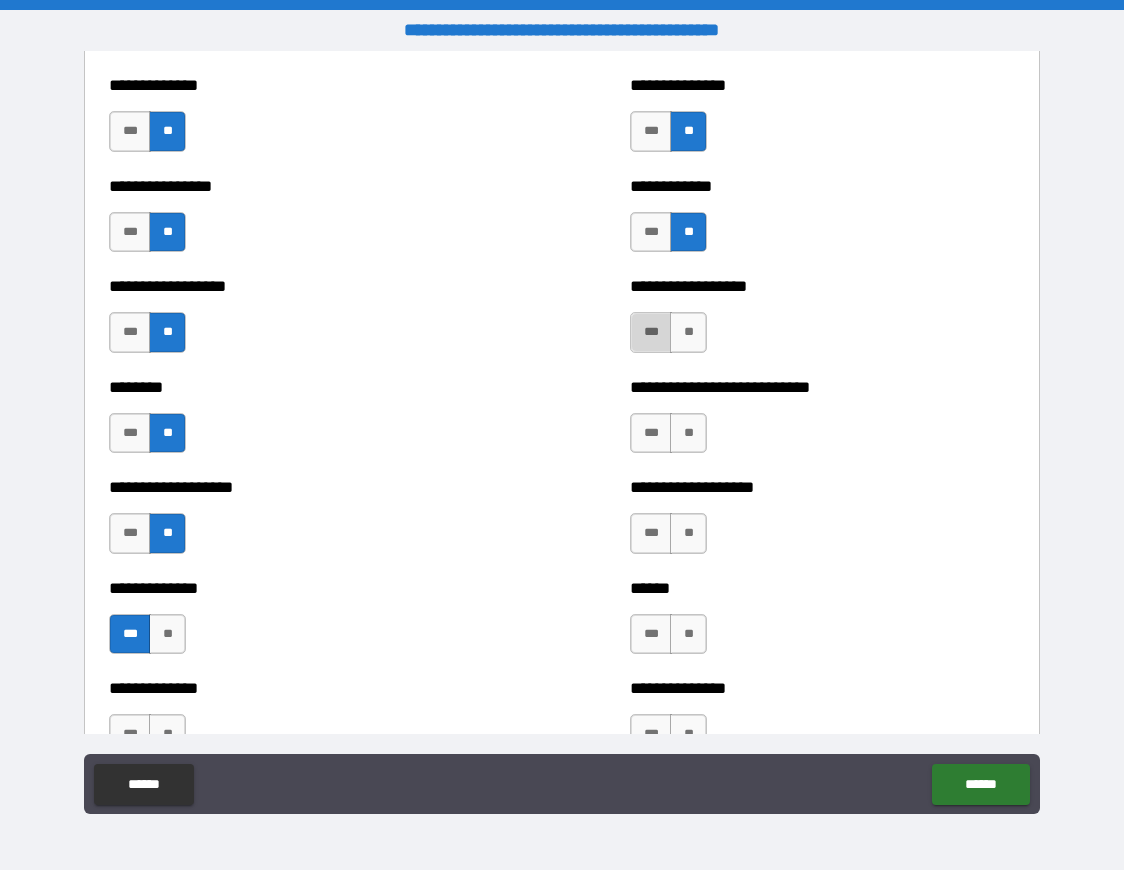 click on "***" at bounding box center [651, 332] 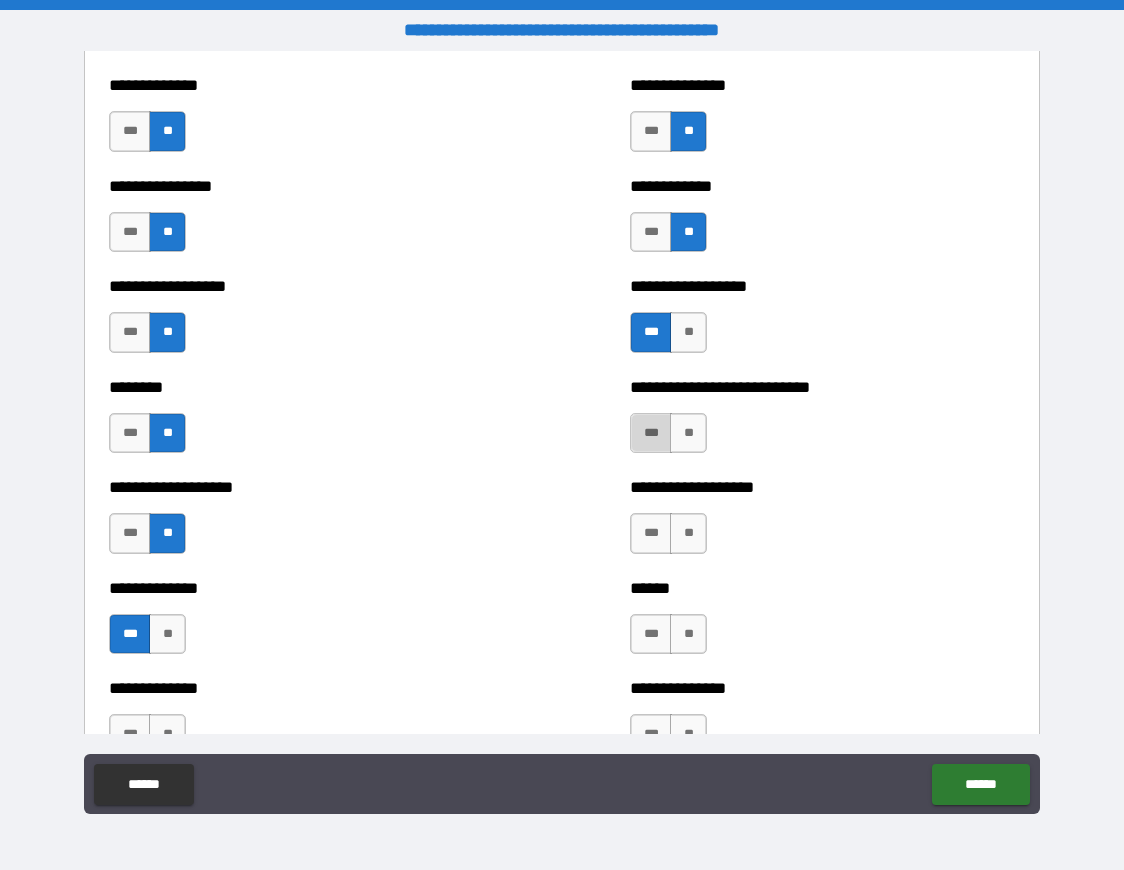 click on "***" at bounding box center [651, 433] 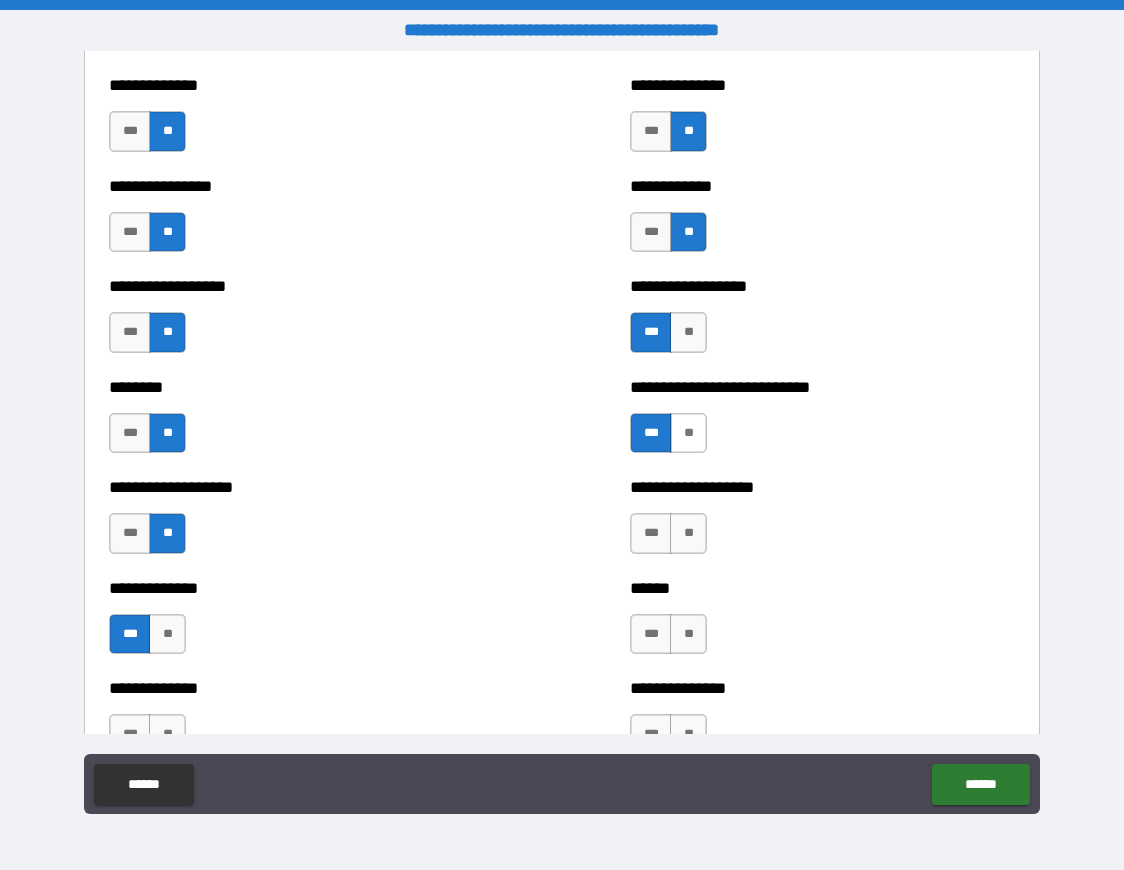 click on "**" at bounding box center (688, 433) 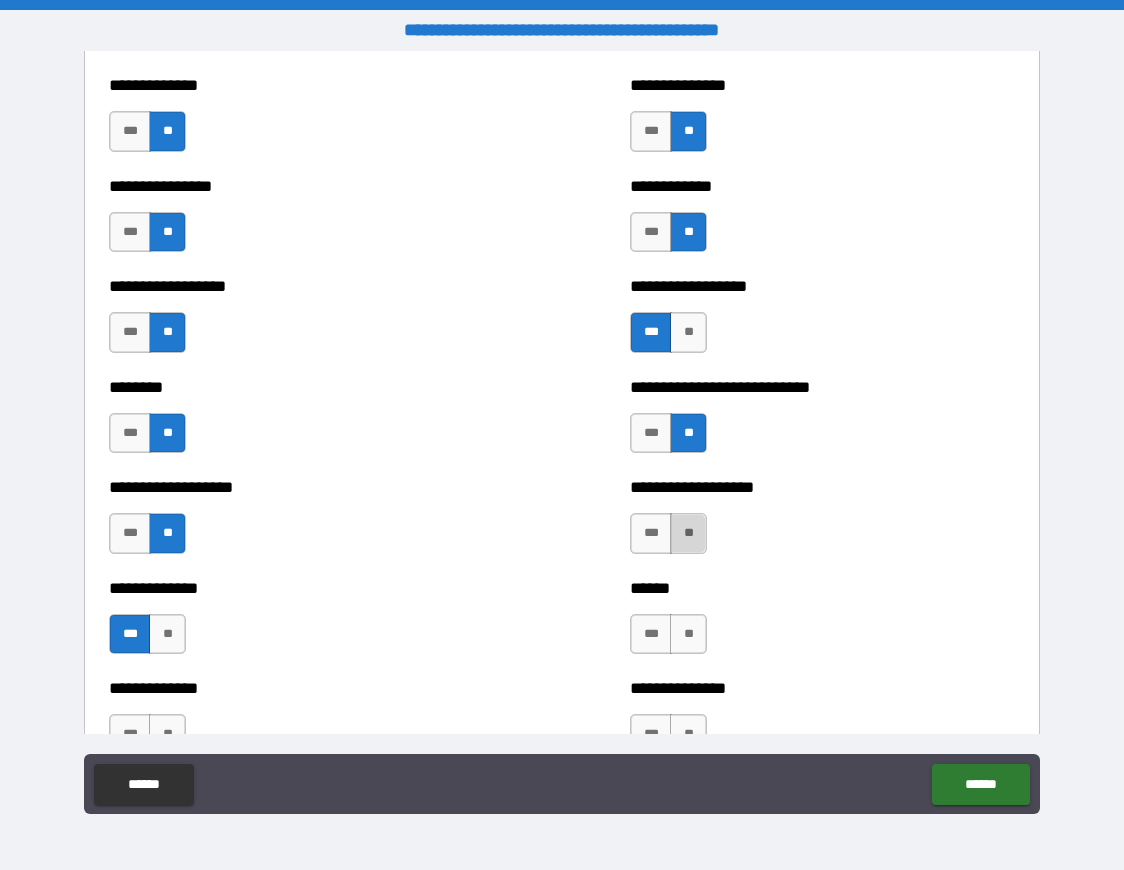 click on "**" at bounding box center (688, 533) 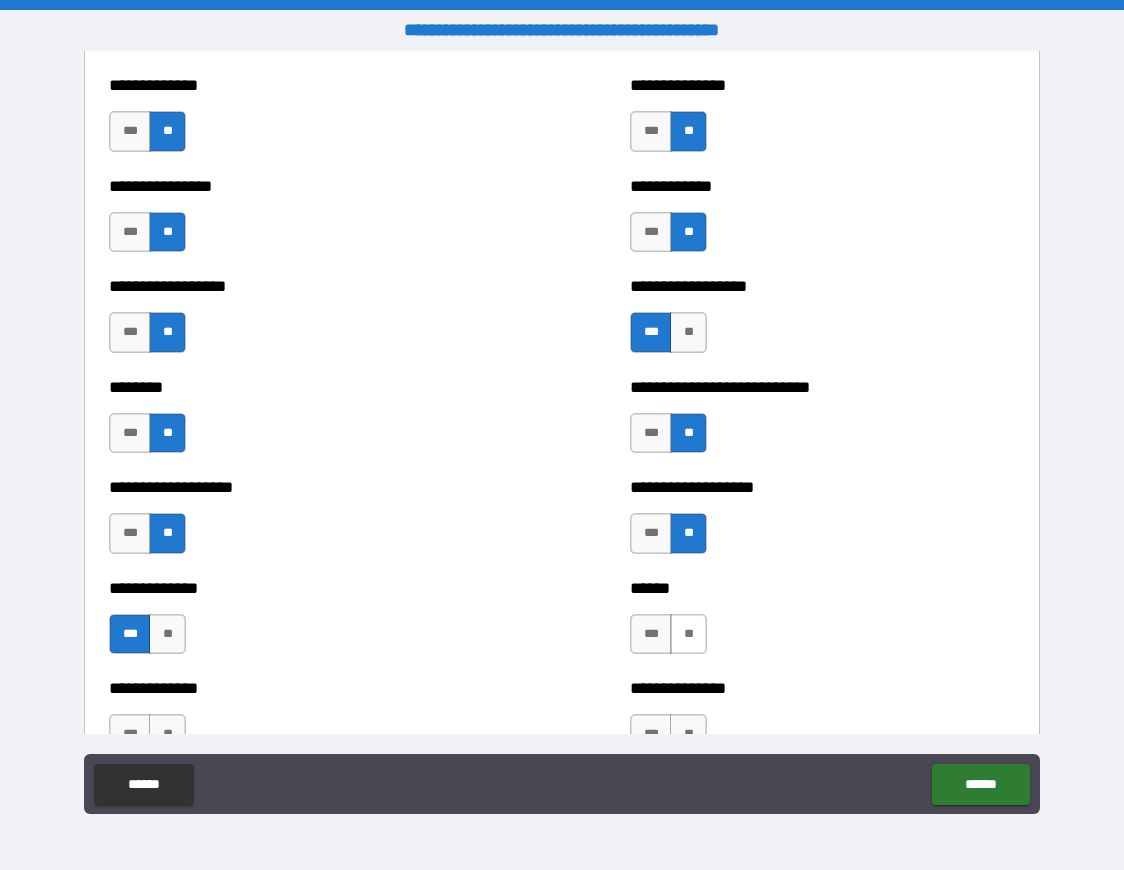 click on "**" at bounding box center [688, 634] 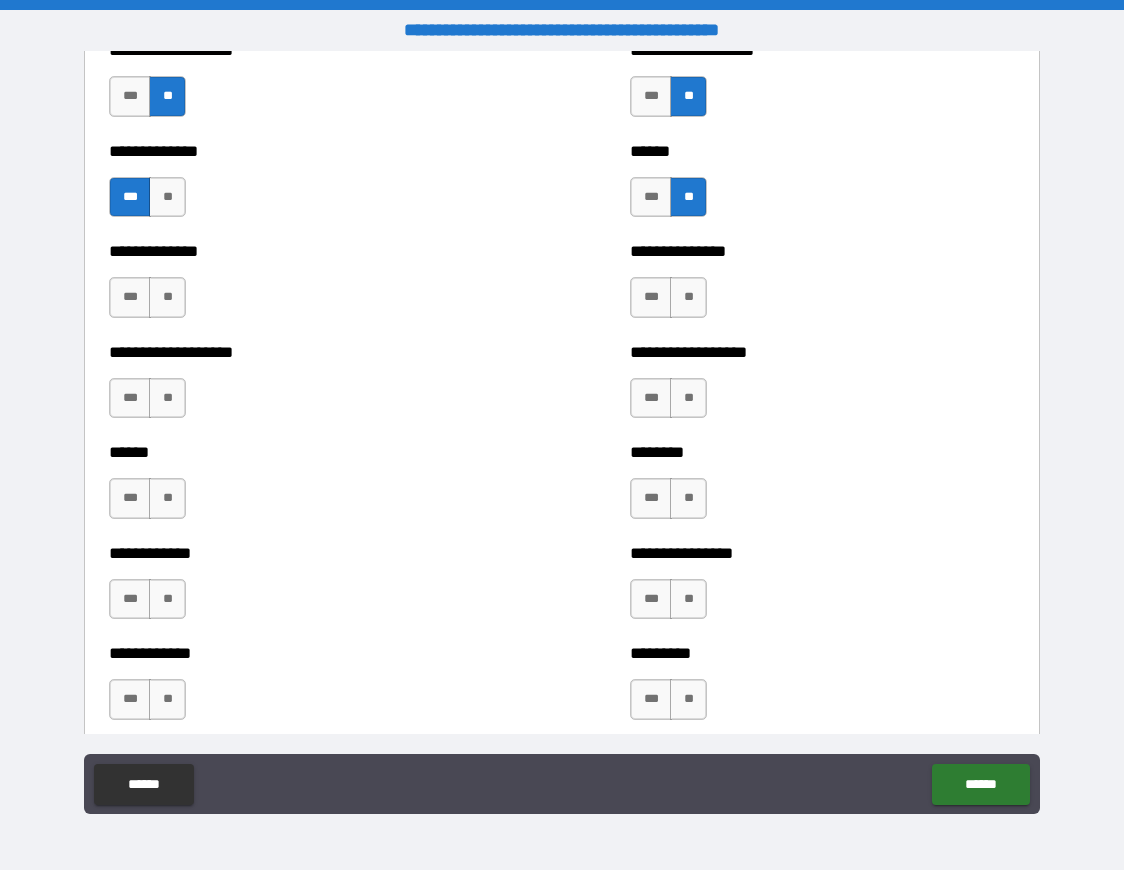scroll, scrollTop: 4706, scrollLeft: 0, axis: vertical 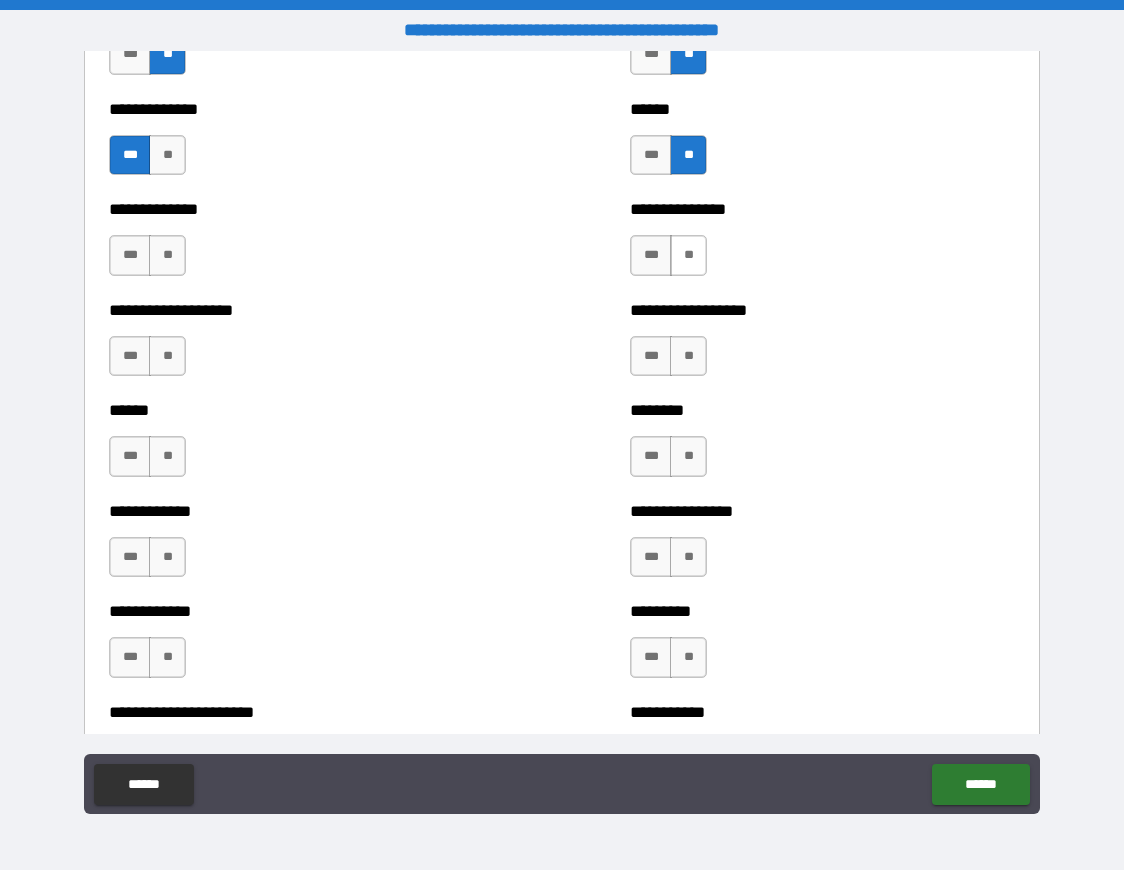 click on "**" at bounding box center (688, 255) 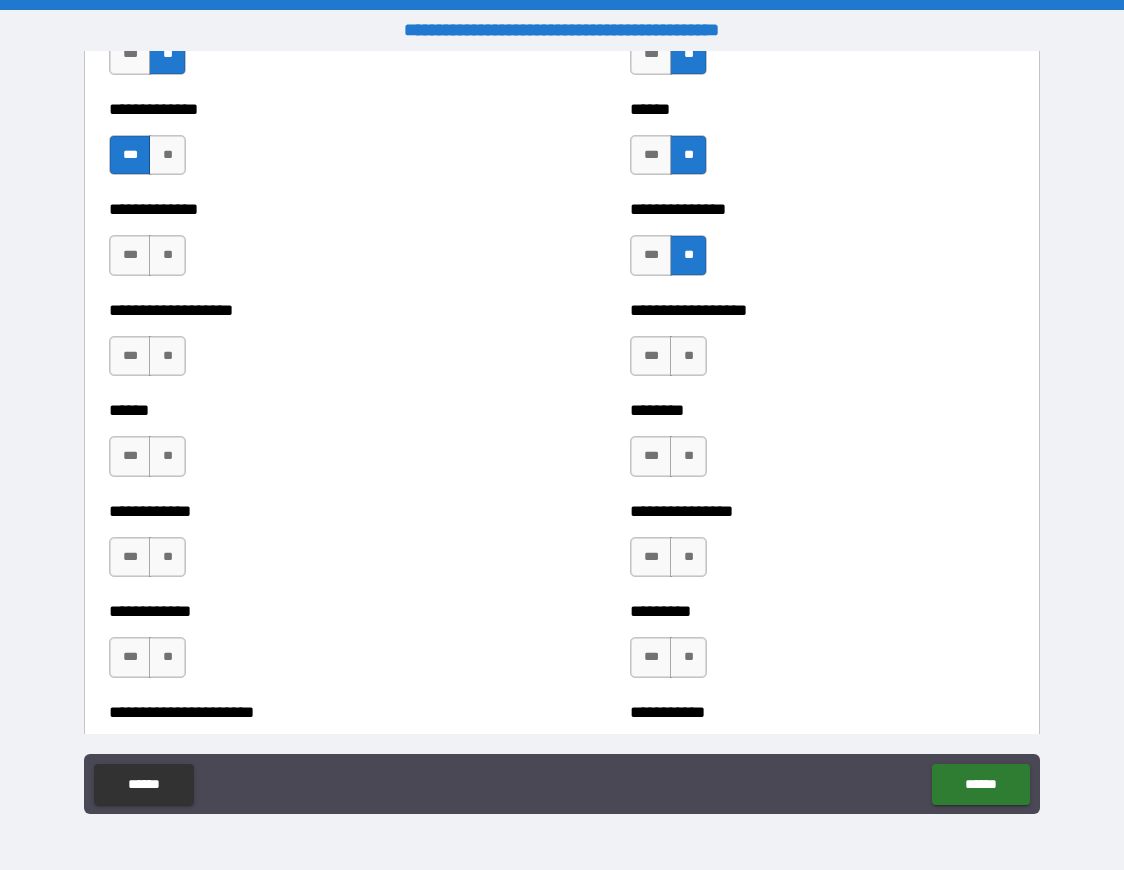 click on "*** **" at bounding box center [668, 356] 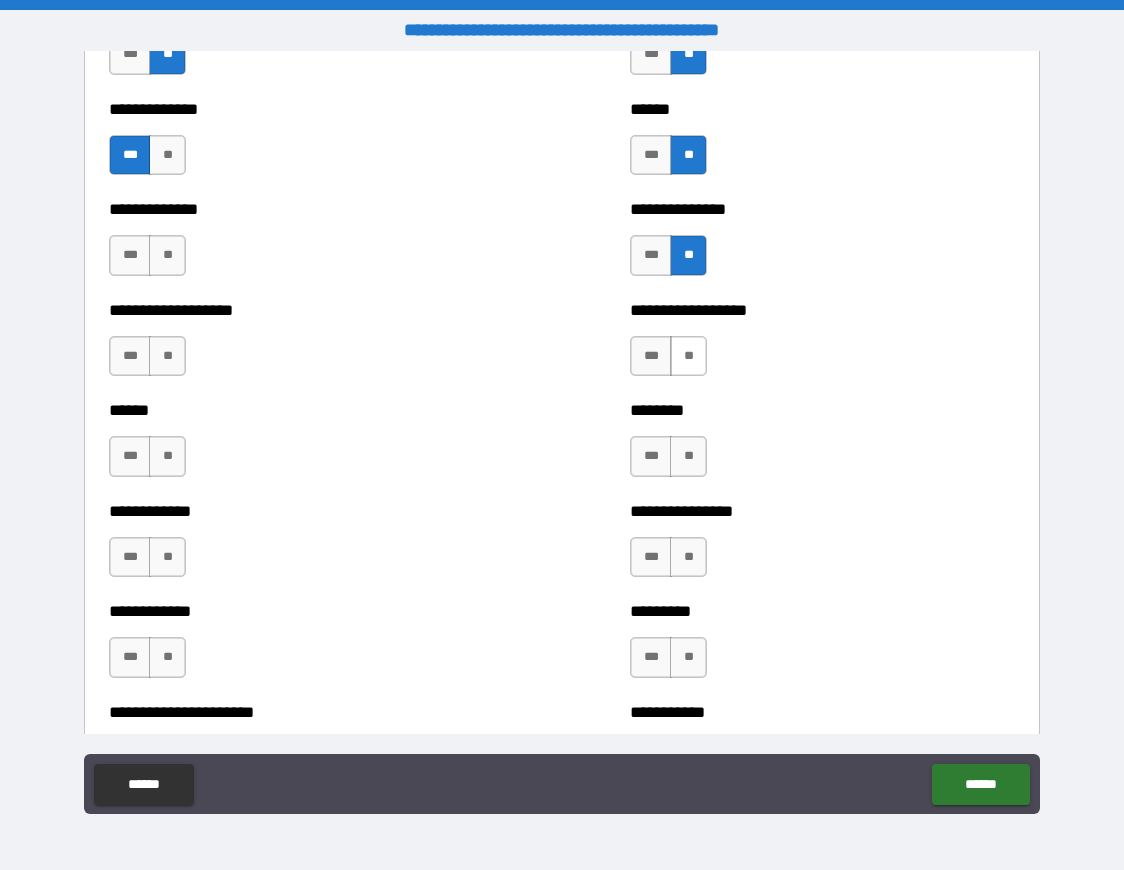 click on "**" at bounding box center (688, 356) 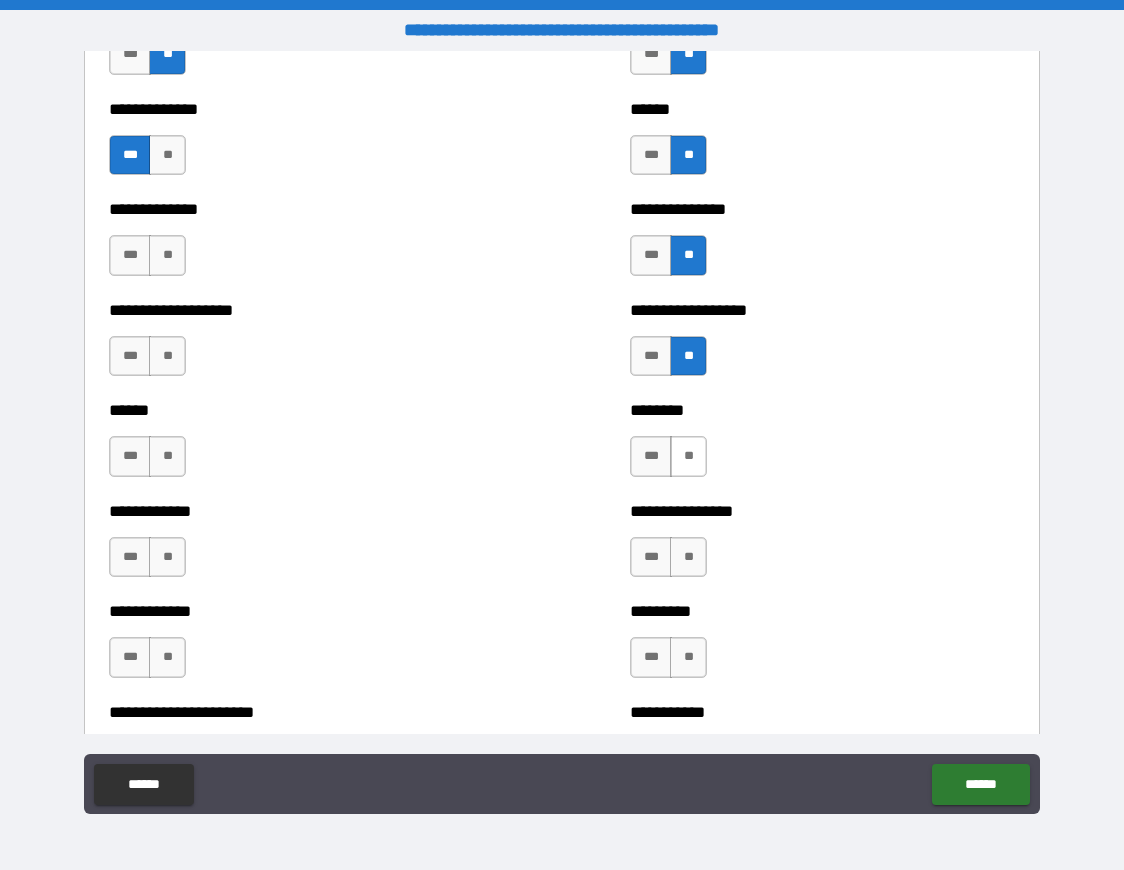click on "**" at bounding box center (688, 456) 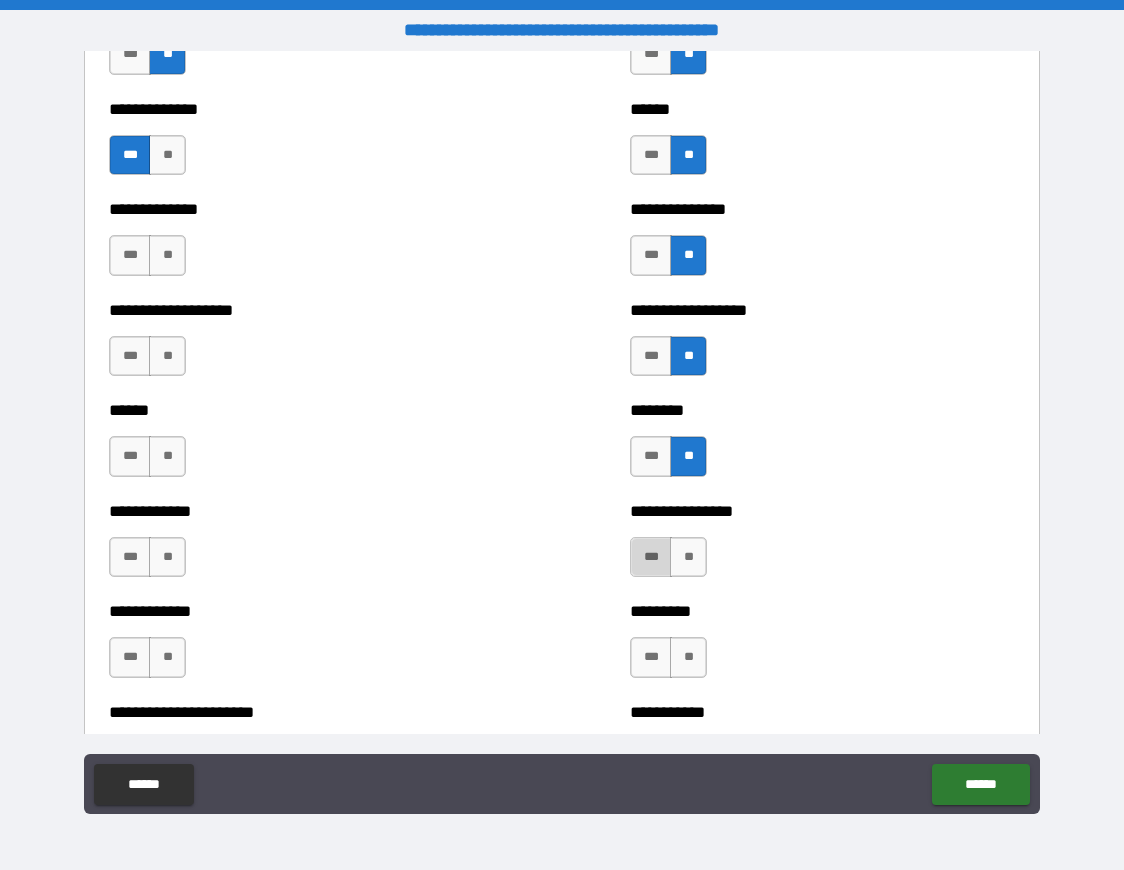 click on "***" at bounding box center (651, 557) 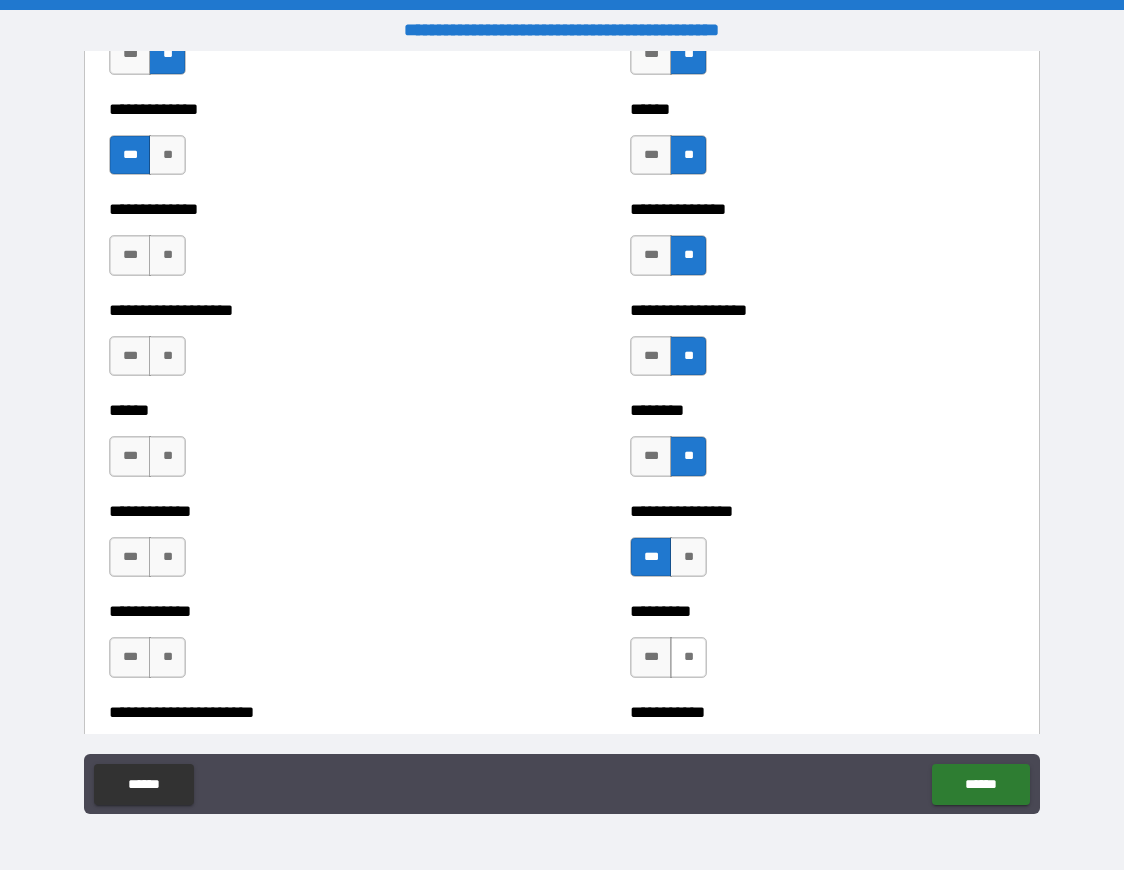 click on "**" at bounding box center [688, 657] 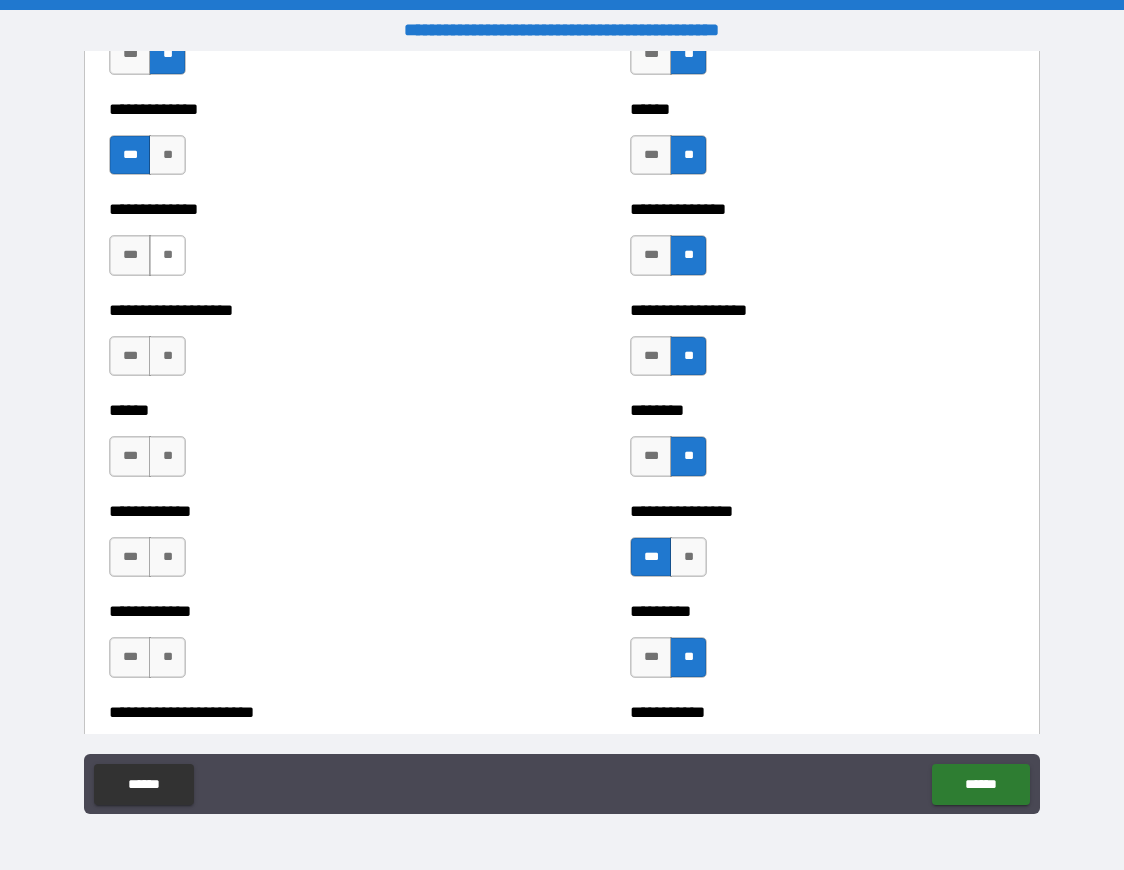 click on "**" at bounding box center [167, 255] 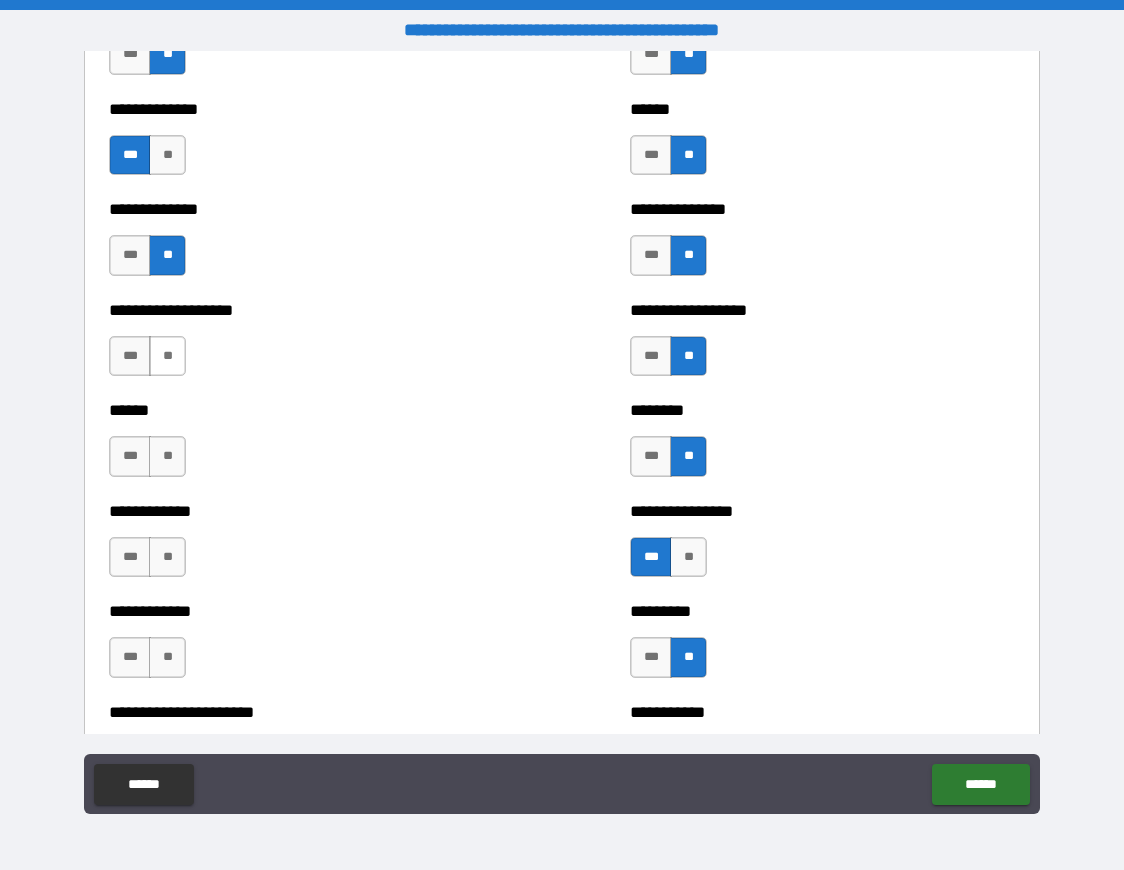 click on "**" at bounding box center (167, 356) 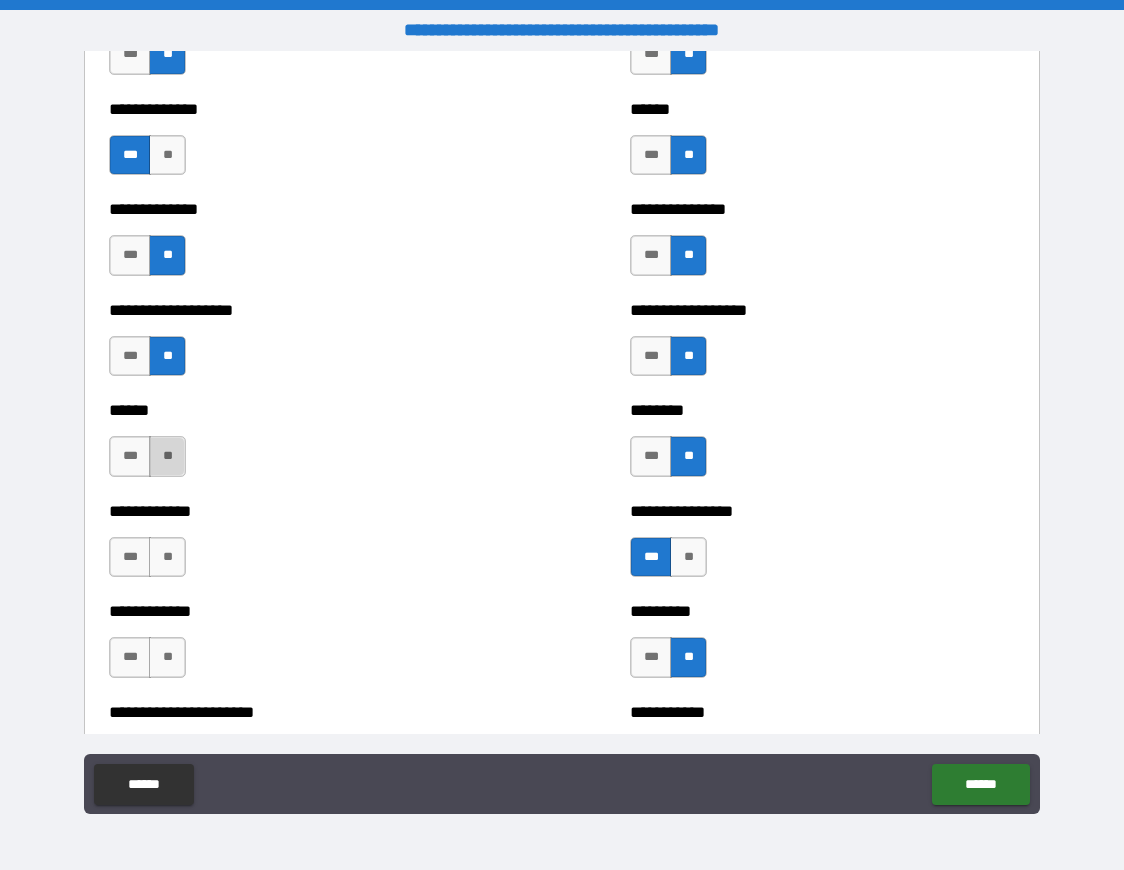 click on "**" at bounding box center (167, 456) 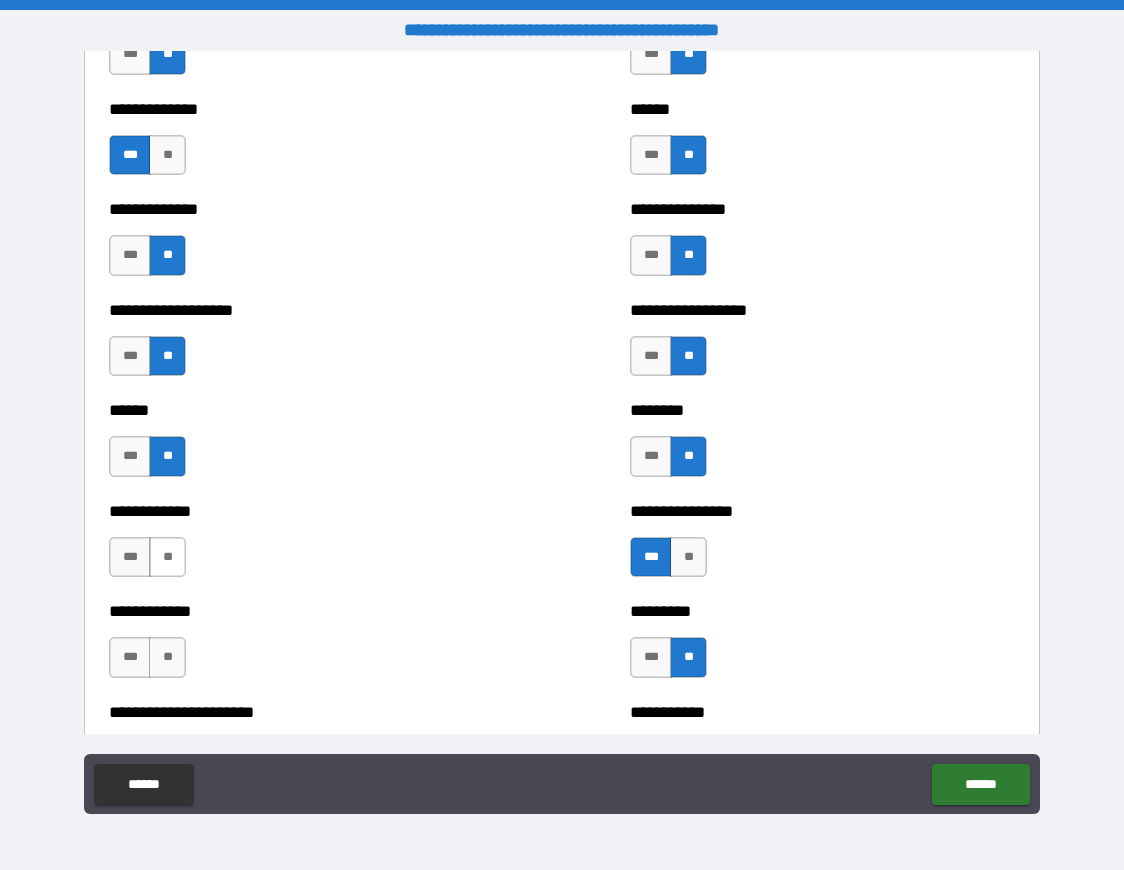 click on "**" at bounding box center (167, 557) 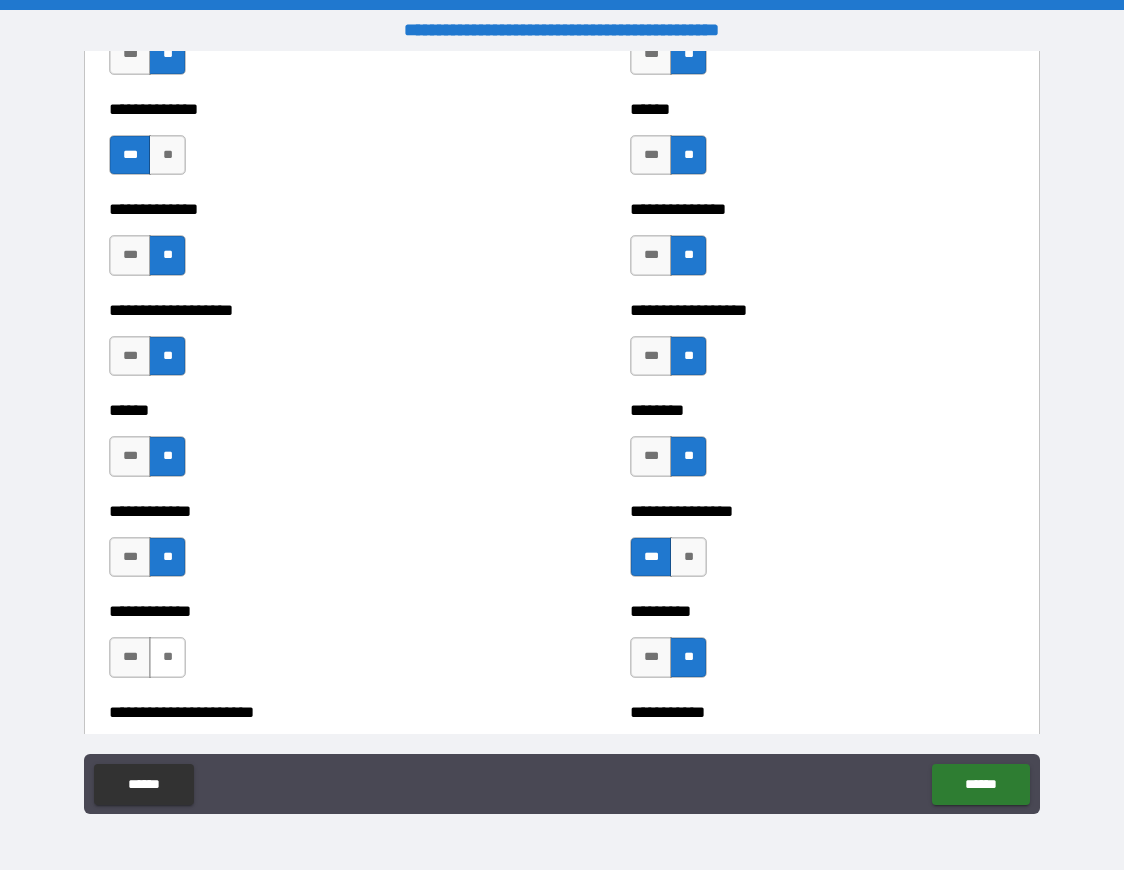 click on "**" at bounding box center (167, 657) 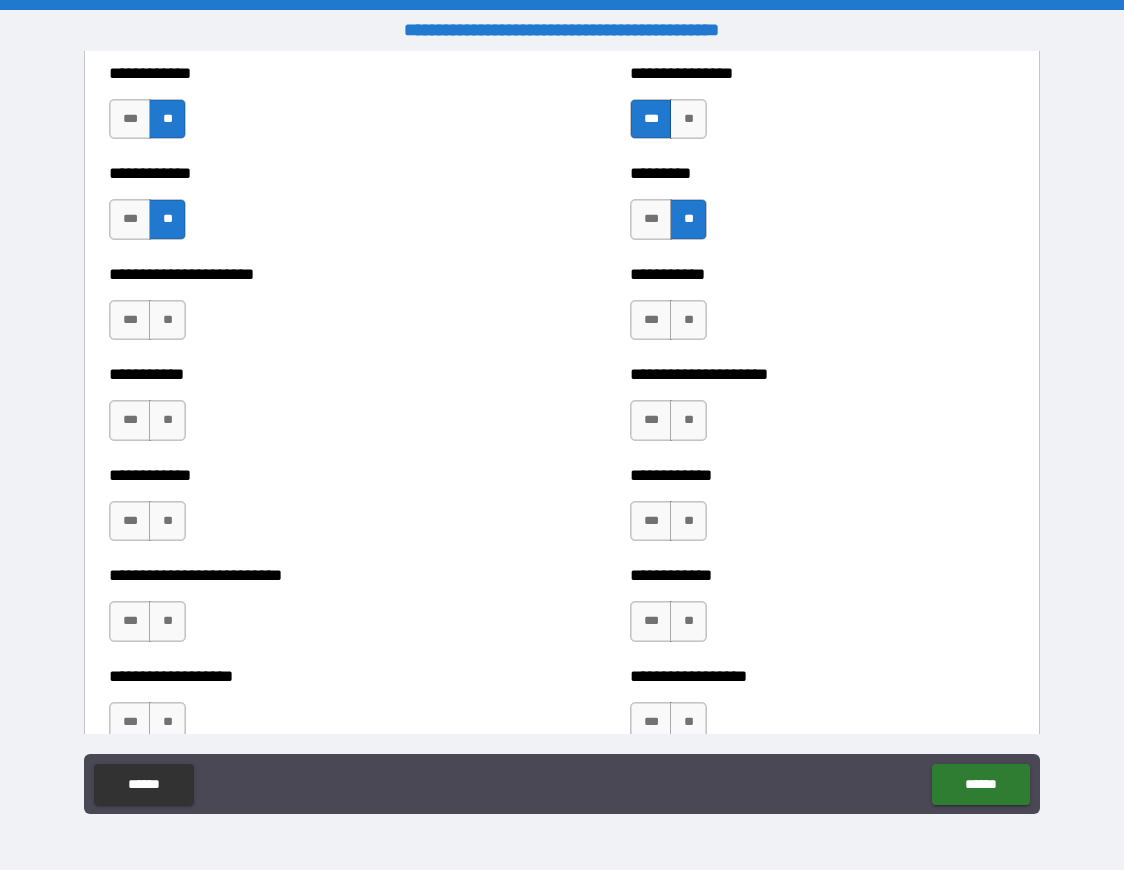 scroll, scrollTop: 5155, scrollLeft: 0, axis: vertical 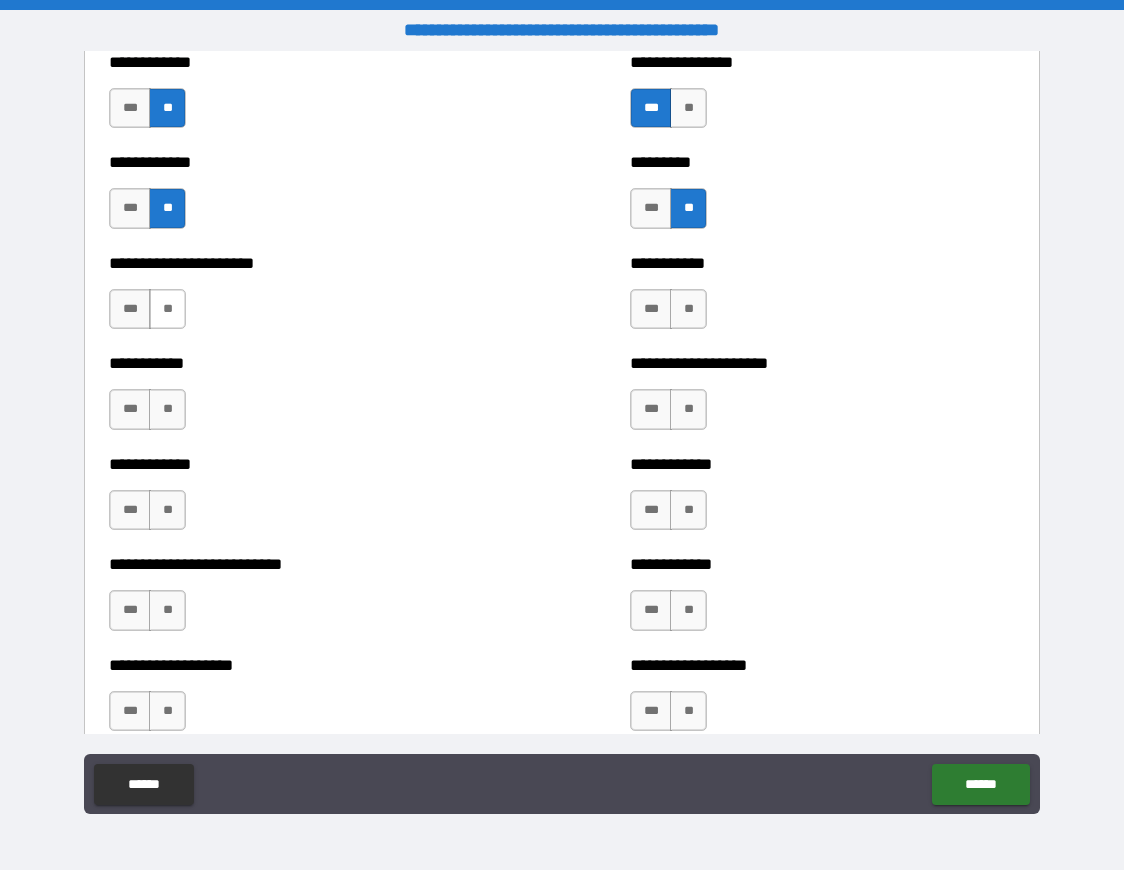 click on "**" at bounding box center [167, 309] 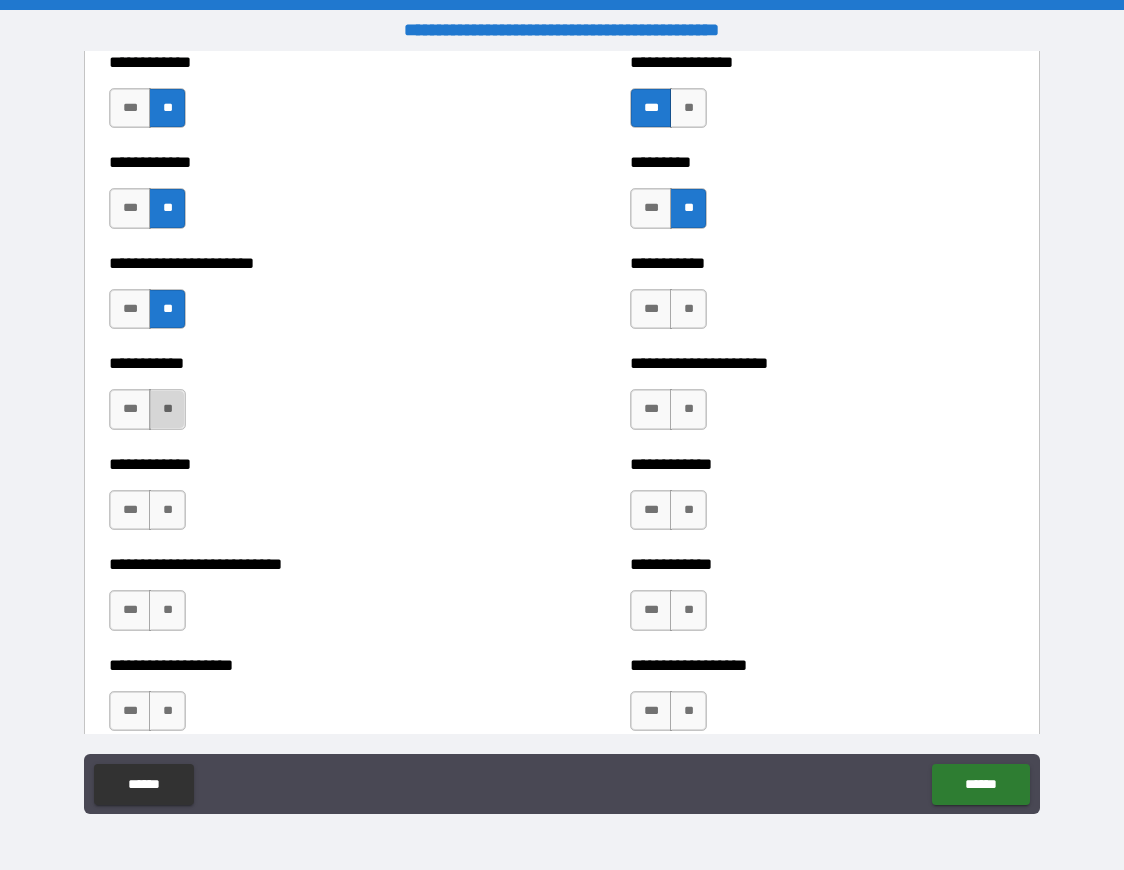 click on "**" at bounding box center [167, 409] 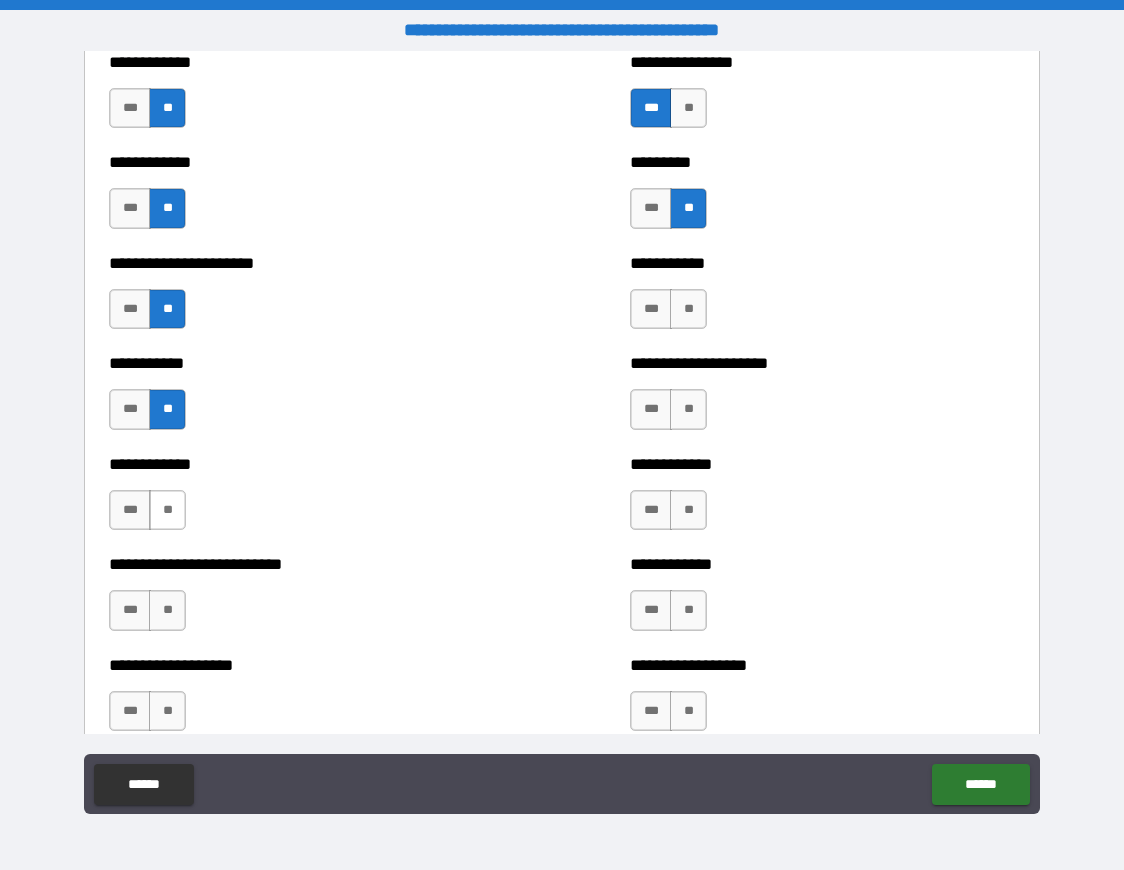 click on "**" at bounding box center [167, 510] 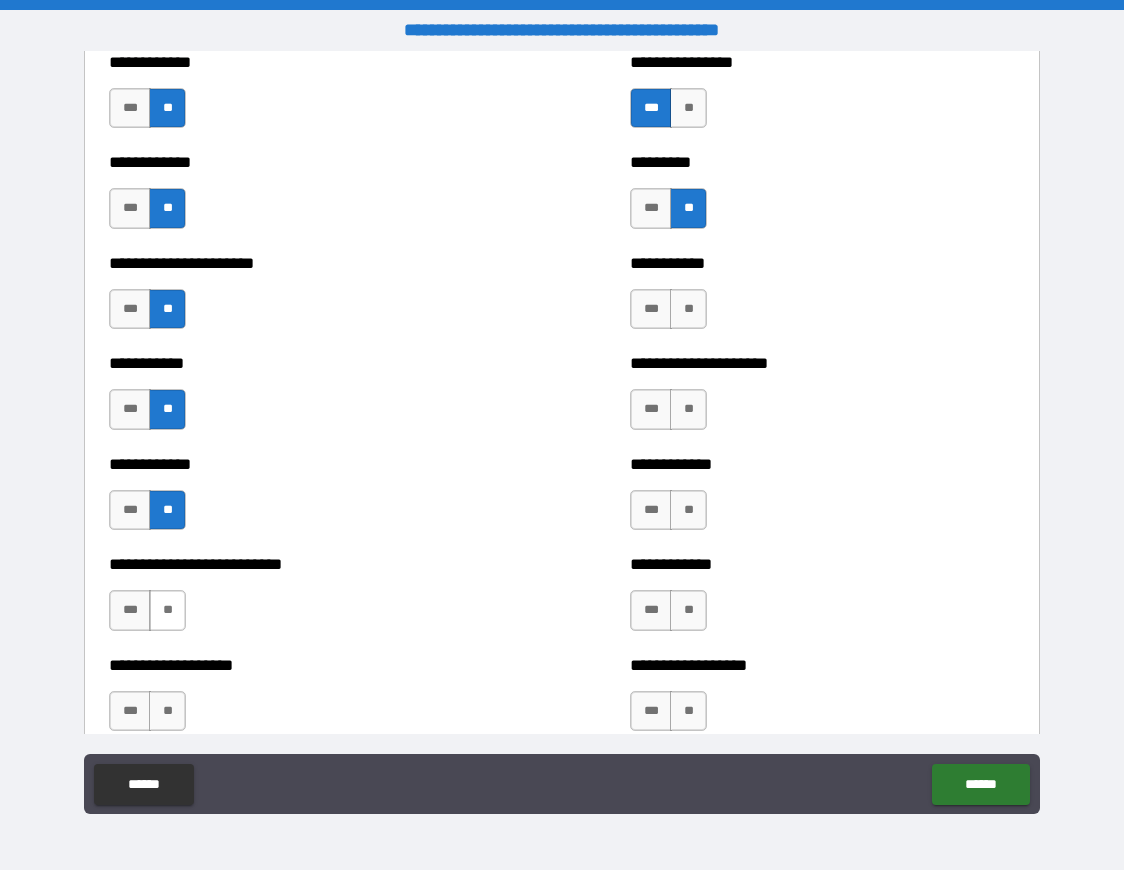 click on "**" at bounding box center (167, 610) 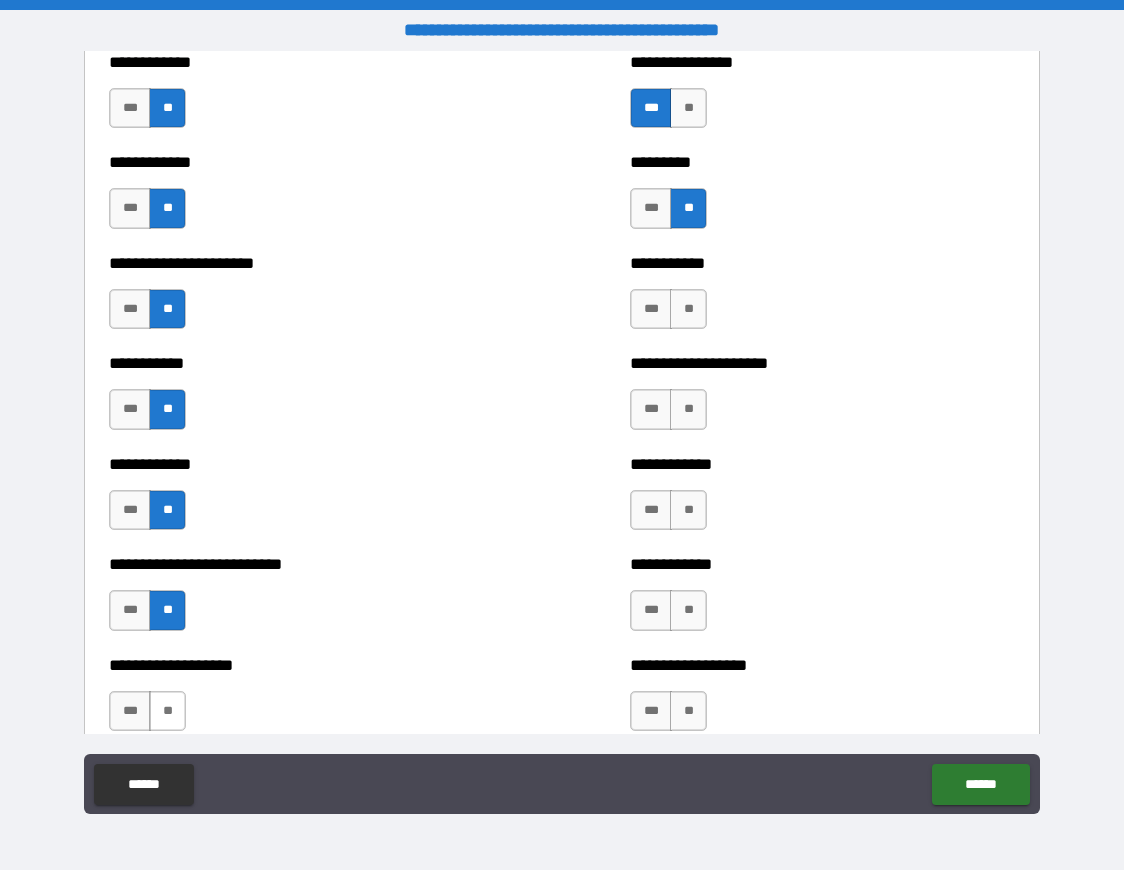 click on "**" at bounding box center [167, 711] 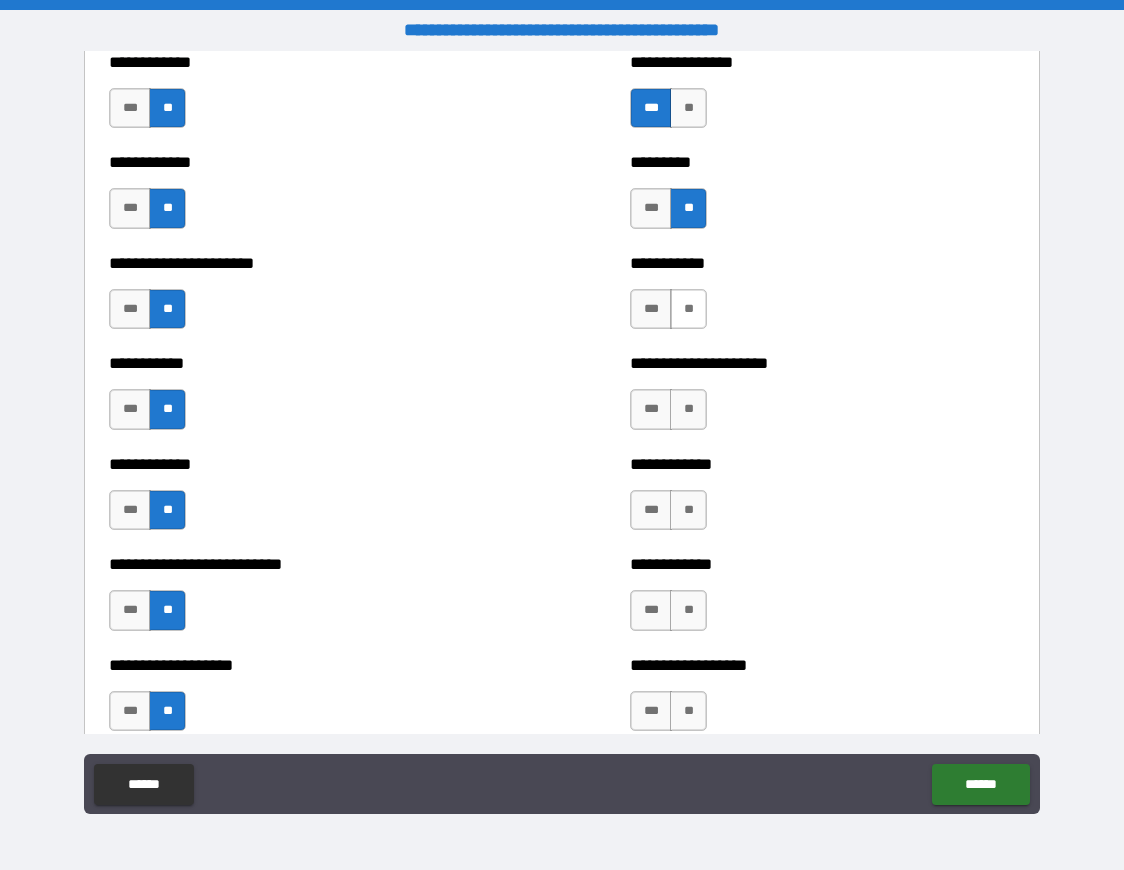 click on "**" at bounding box center (688, 309) 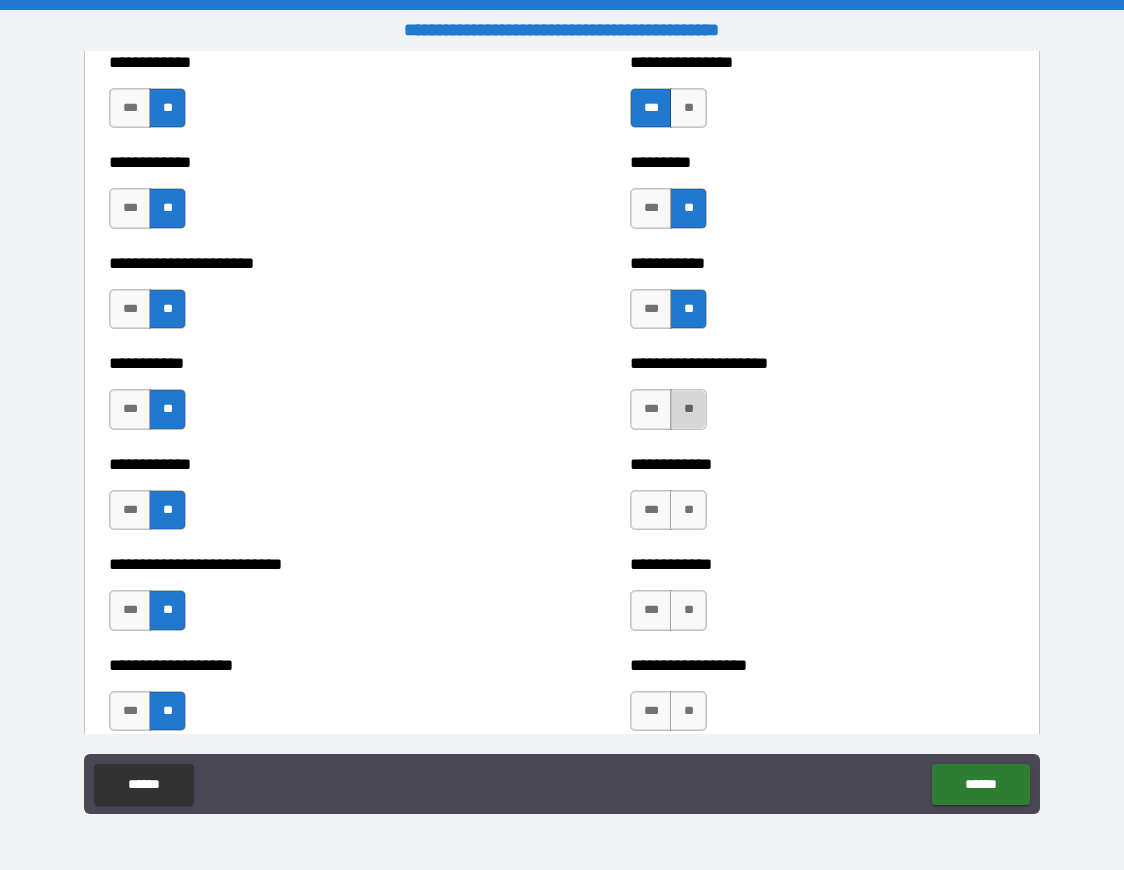 click on "**" at bounding box center (688, 409) 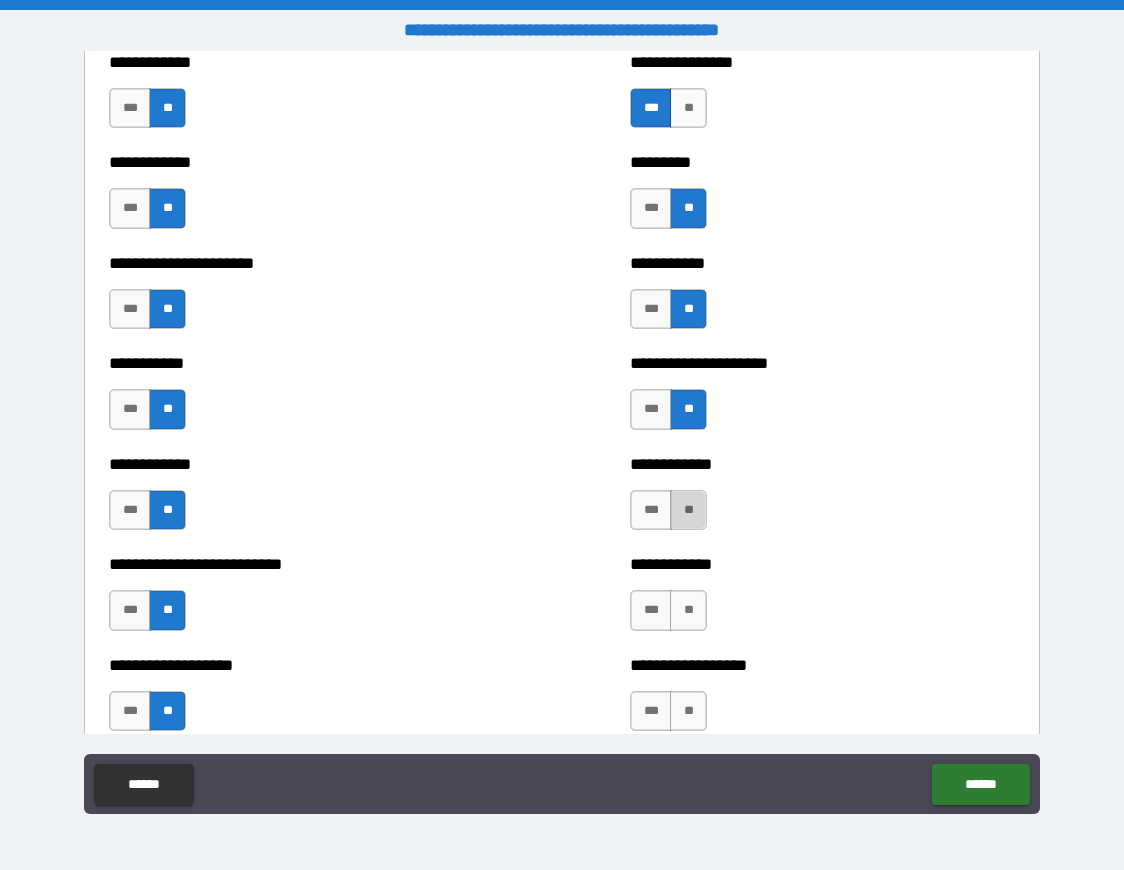 click on "**" at bounding box center [688, 510] 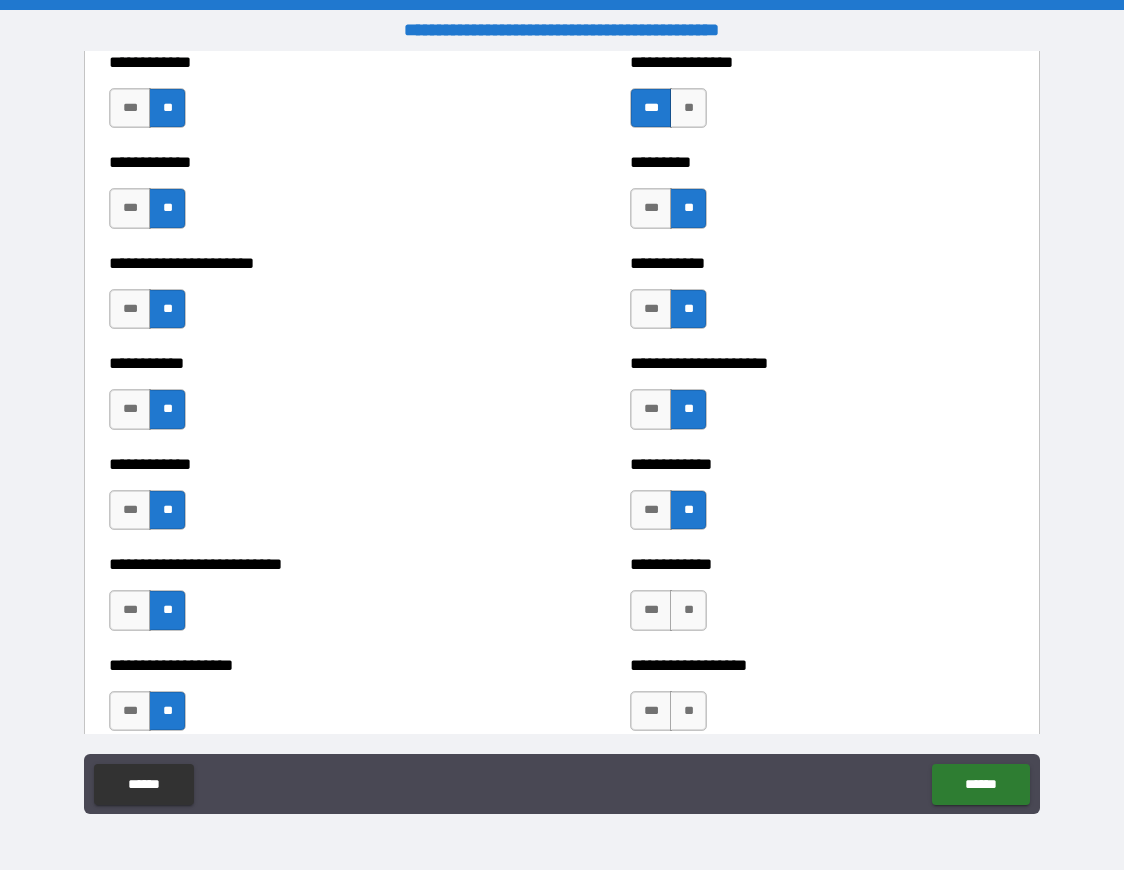 click on "**********" at bounding box center (822, 600) 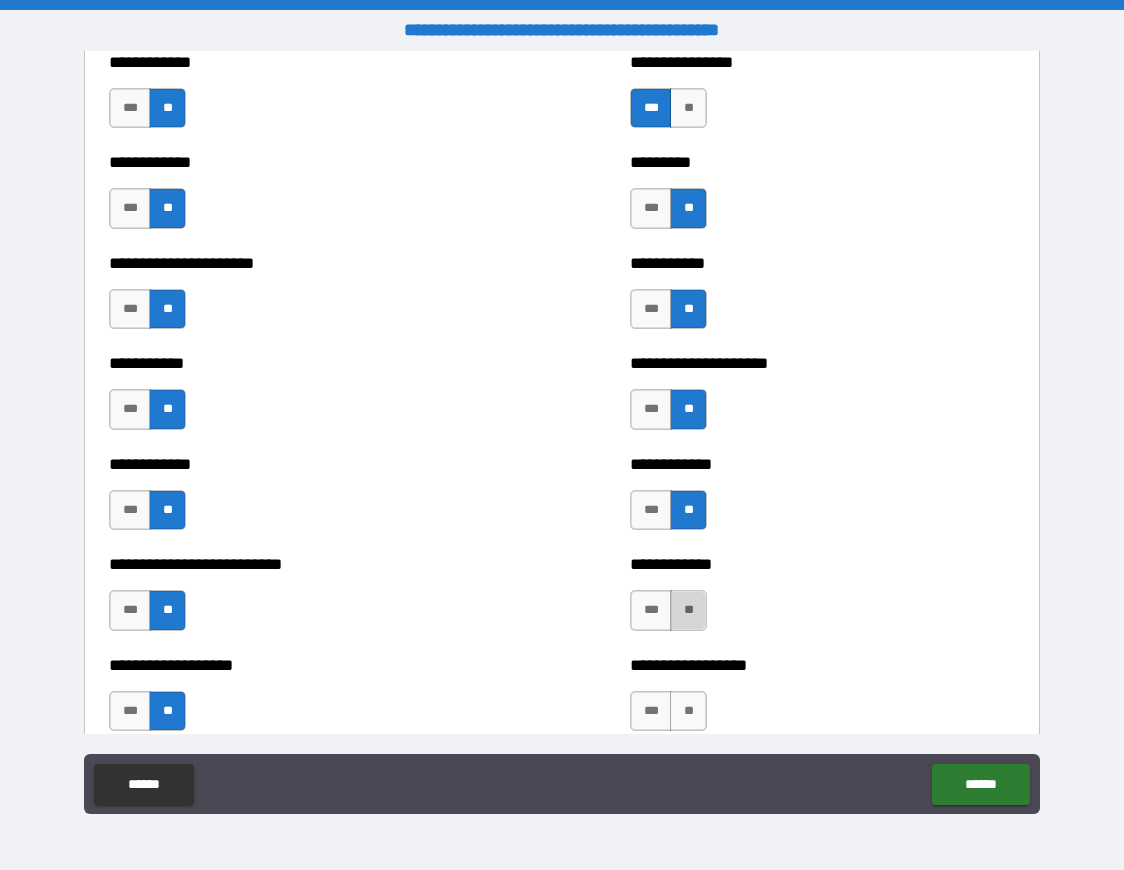 click on "**" at bounding box center [688, 610] 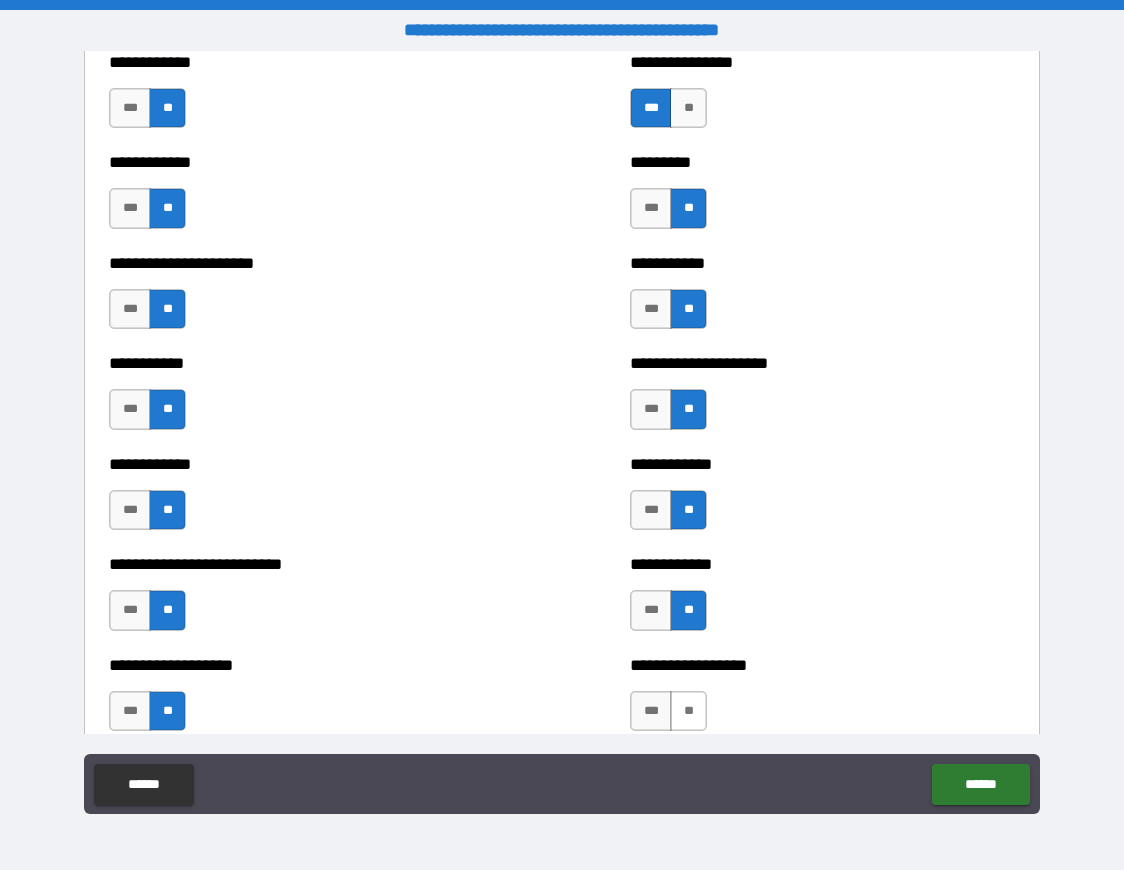 click on "**" at bounding box center [688, 711] 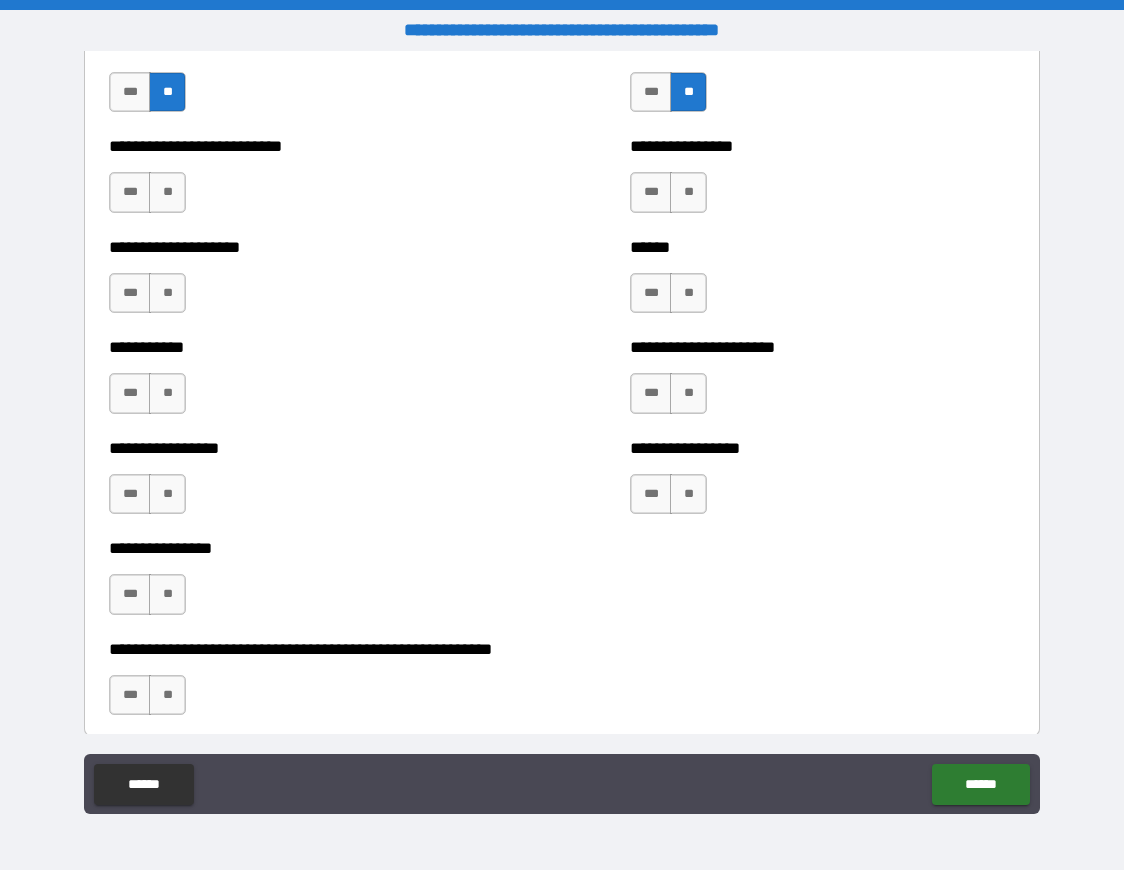 scroll, scrollTop: 5770, scrollLeft: 0, axis: vertical 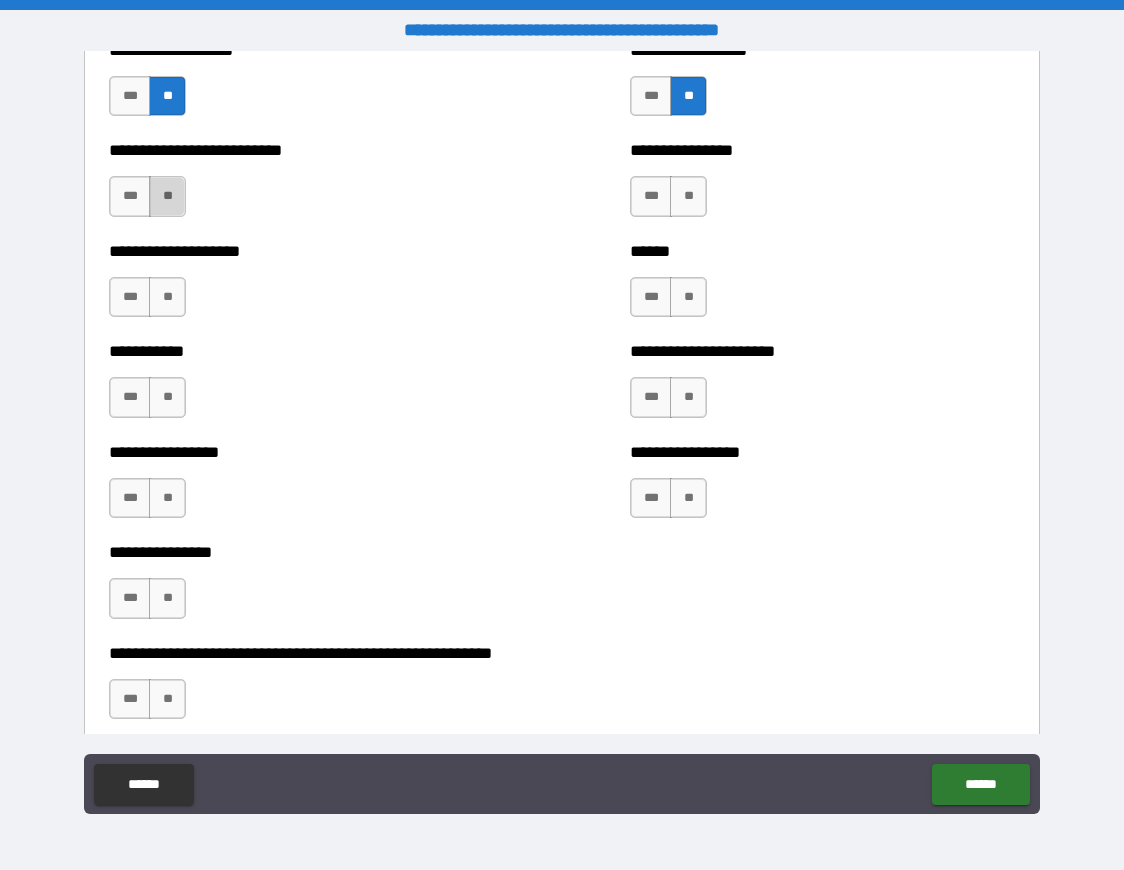 click on "**" at bounding box center [167, 196] 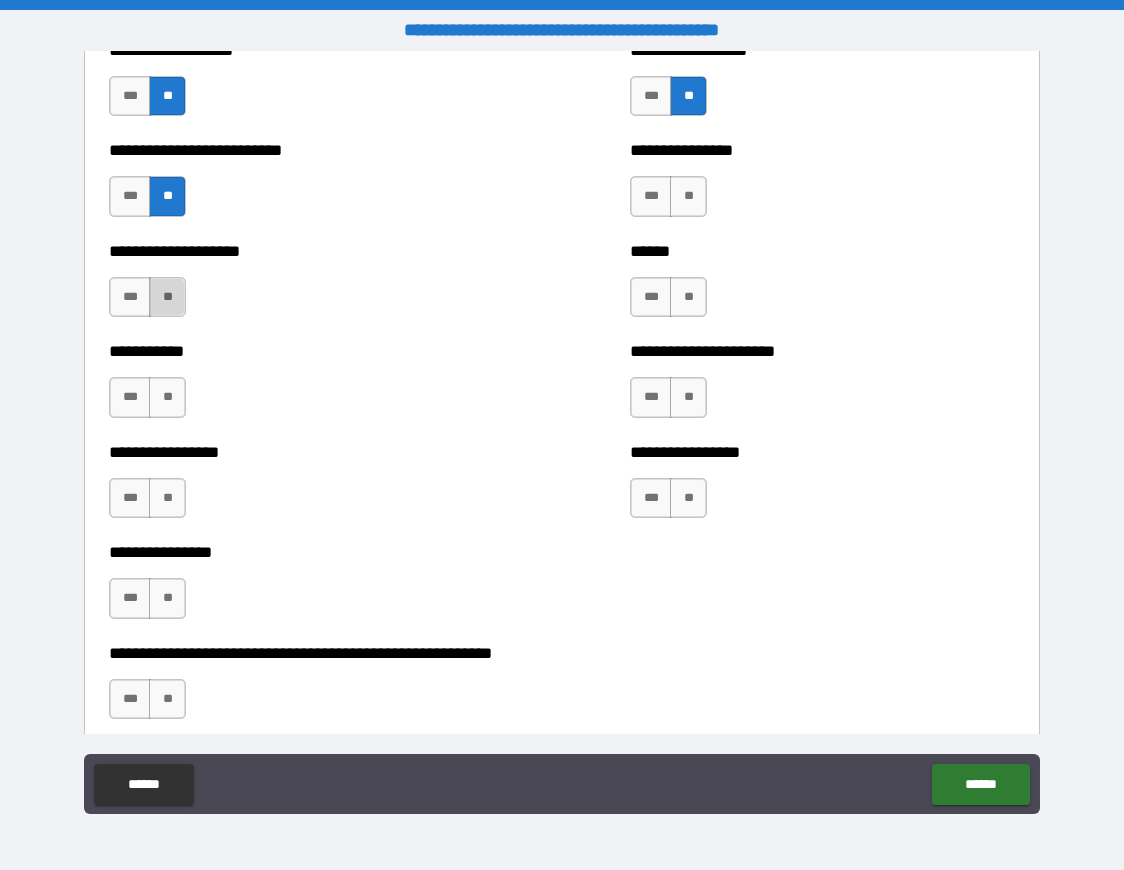 click on "**" at bounding box center [167, 297] 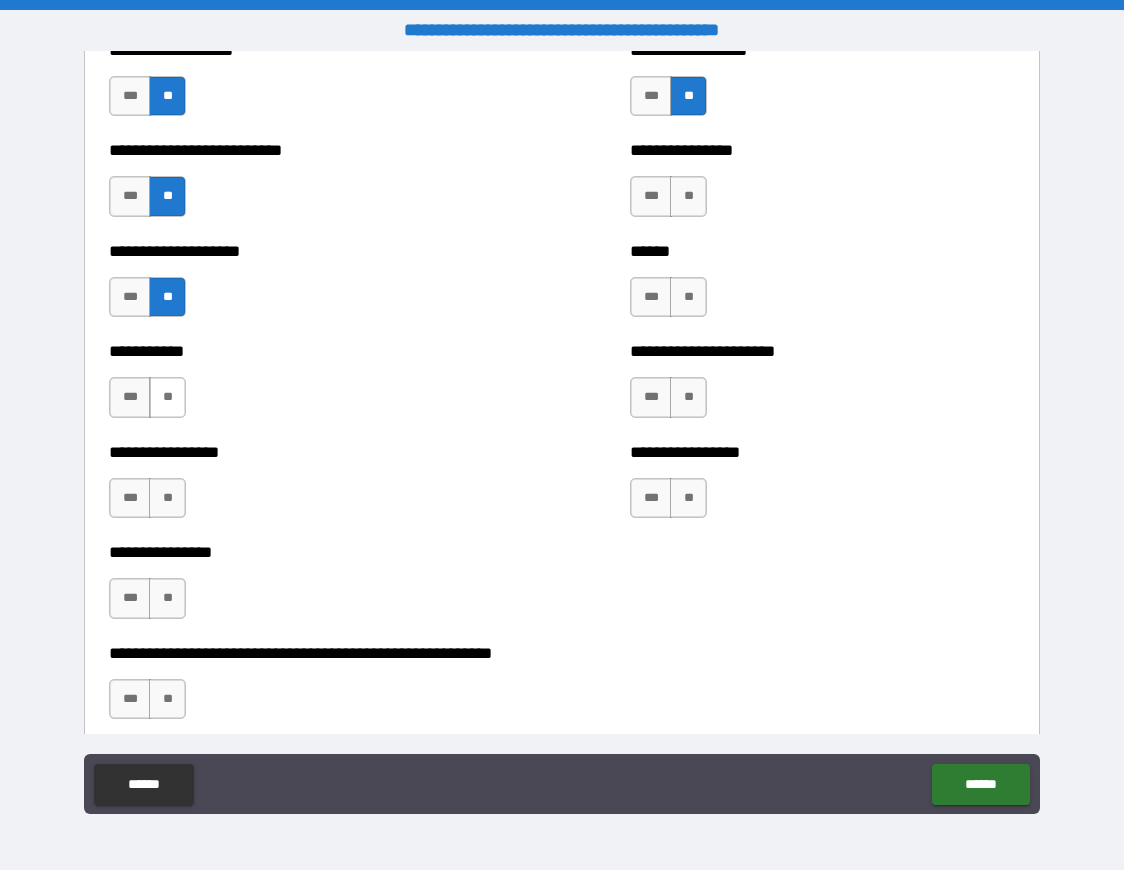 click on "**" at bounding box center (167, 397) 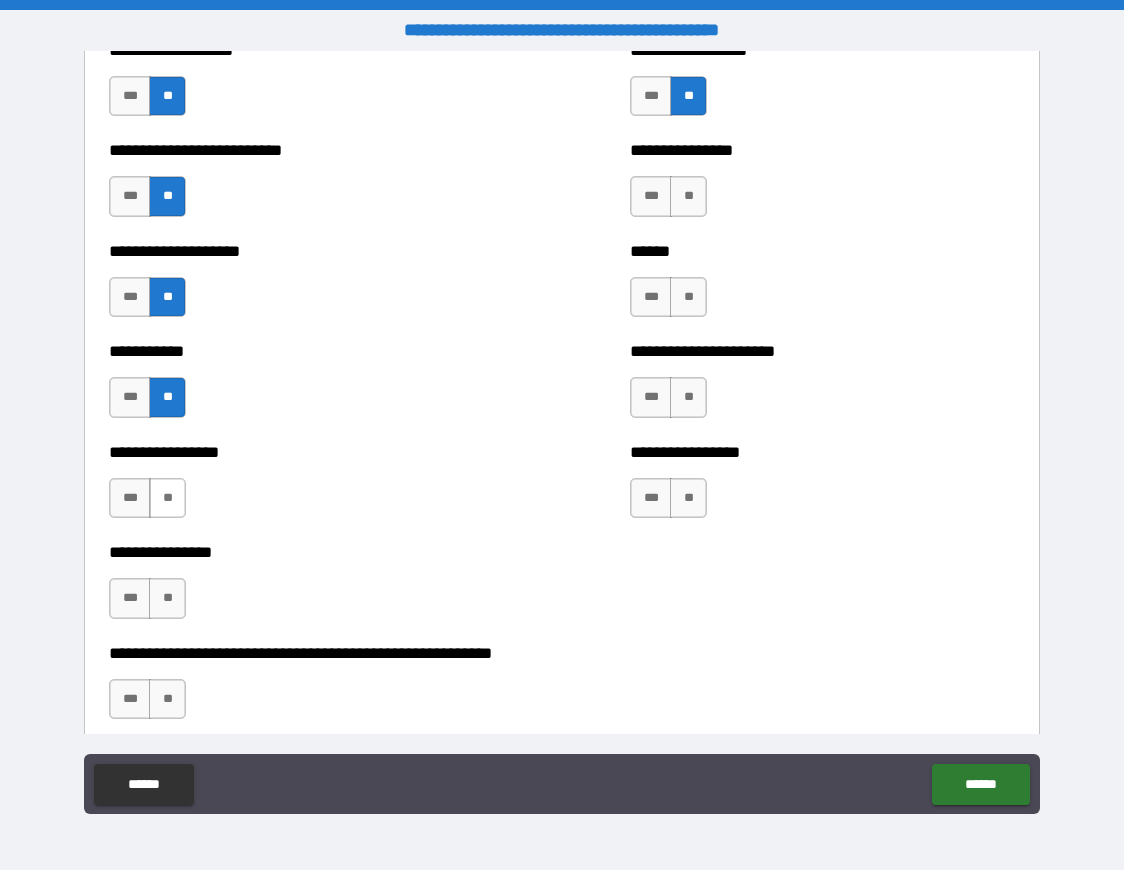 click on "**" at bounding box center [167, 498] 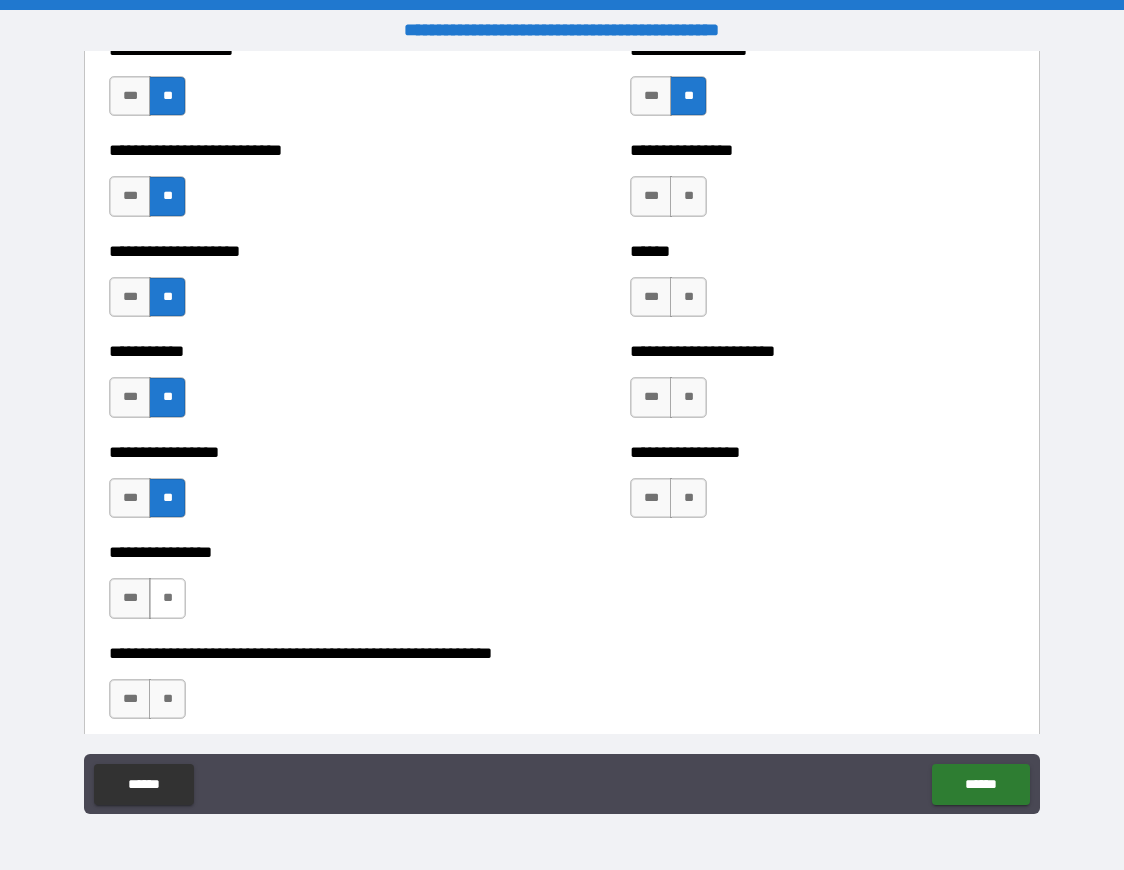 click on "**" at bounding box center (167, 598) 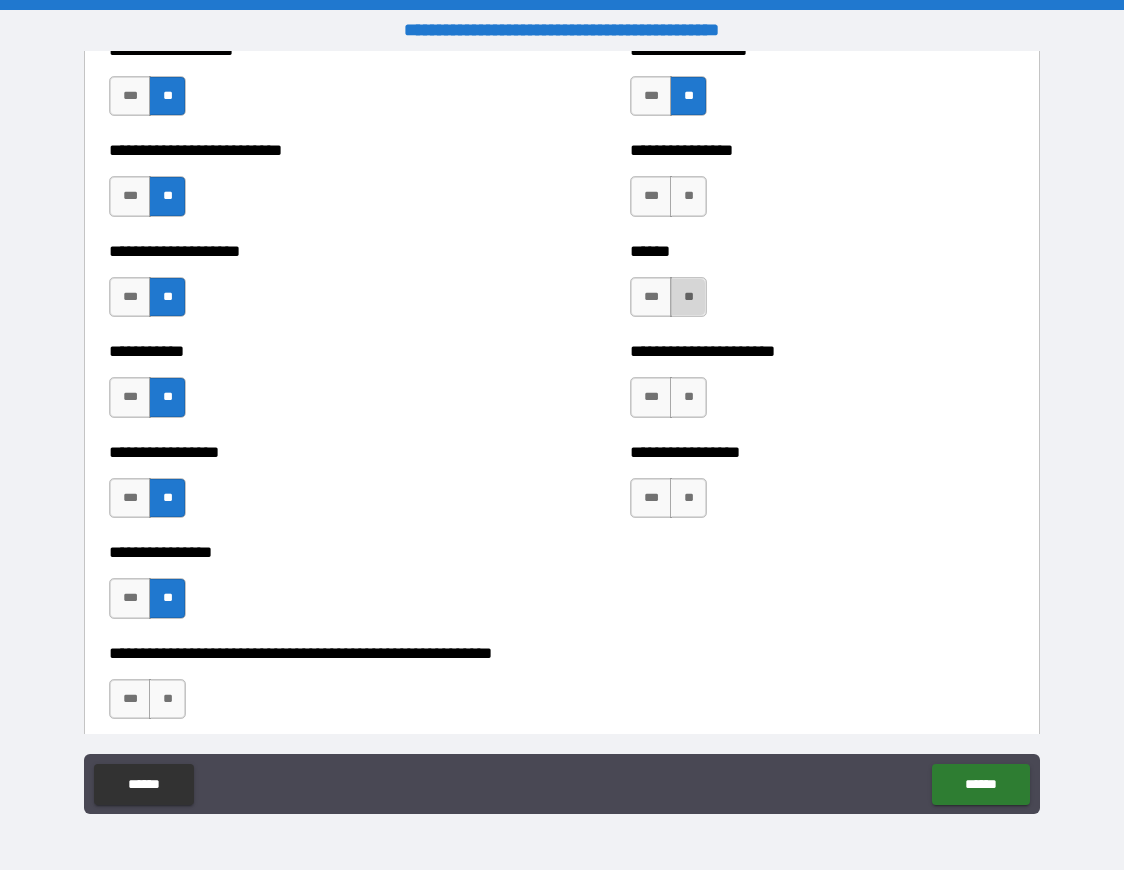 click on "**" at bounding box center (688, 297) 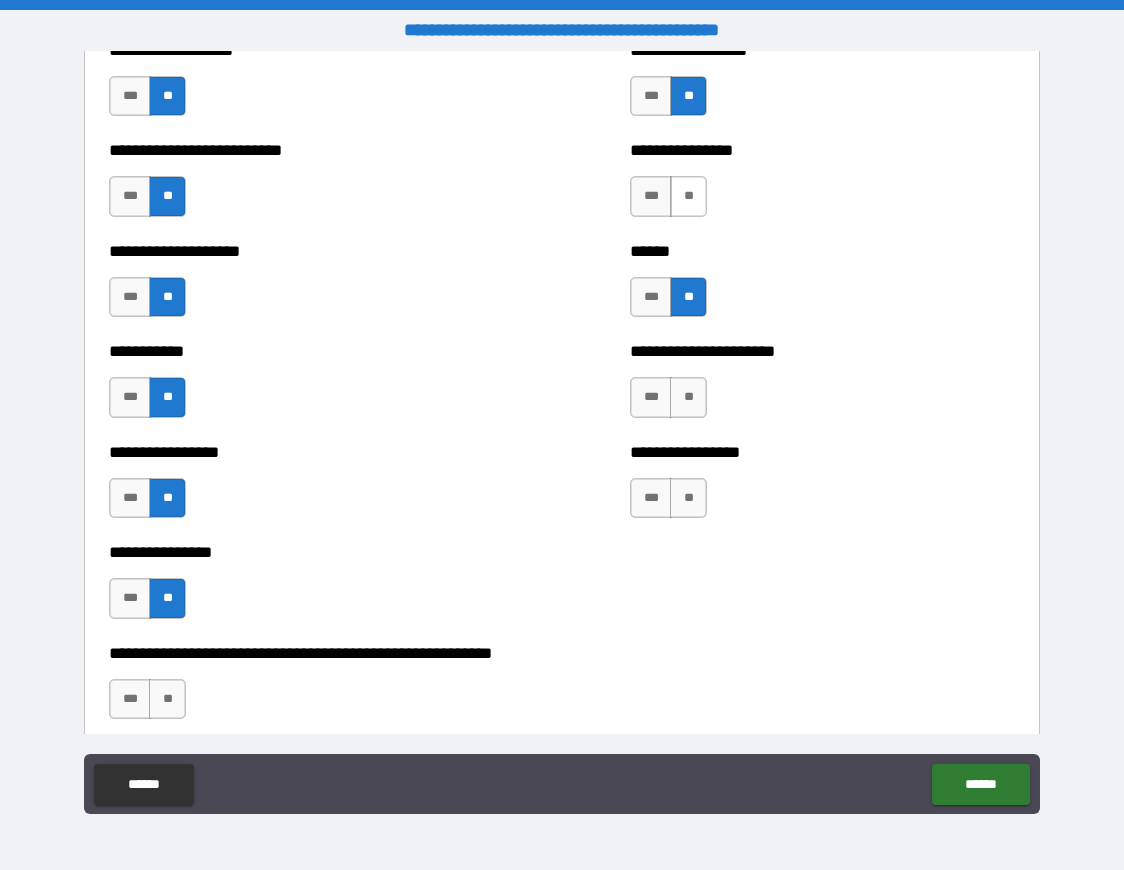 click on "**" at bounding box center (688, 196) 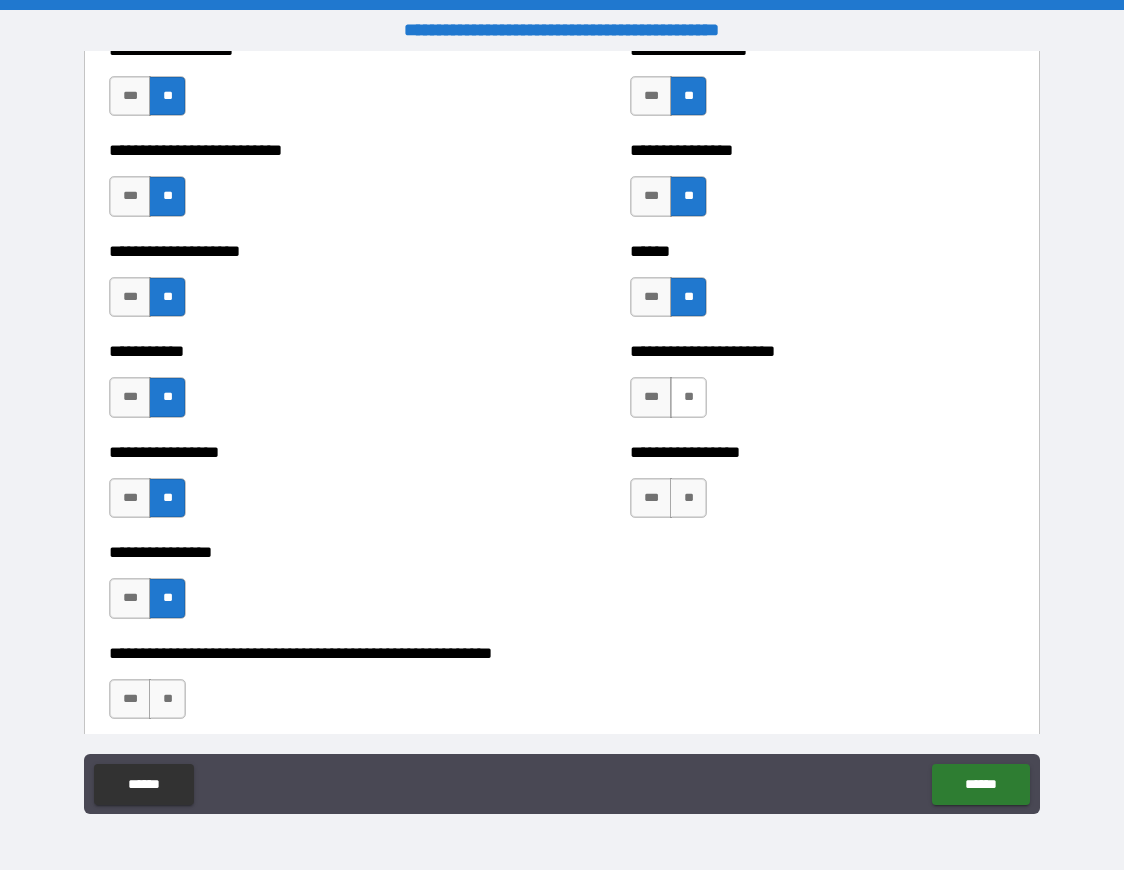 click on "**" at bounding box center [688, 397] 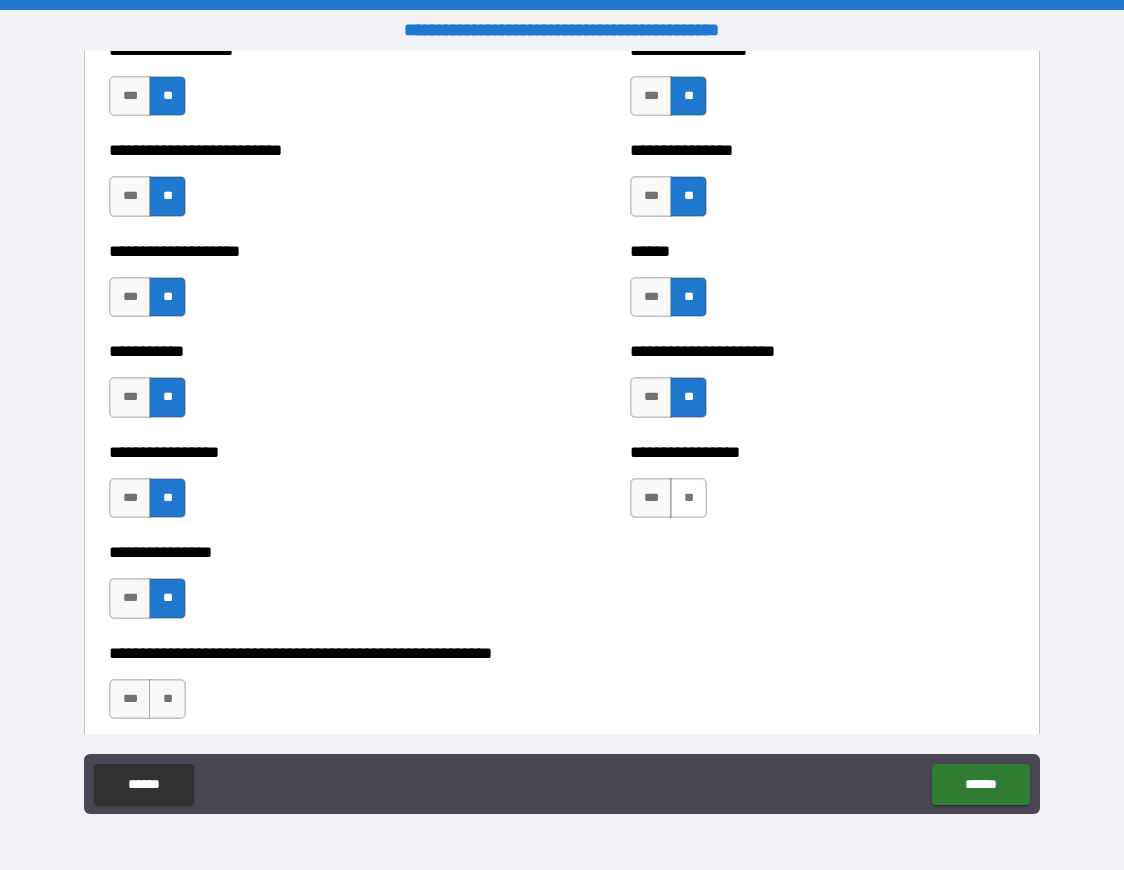 click on "**" at bounding box center [688, 498] 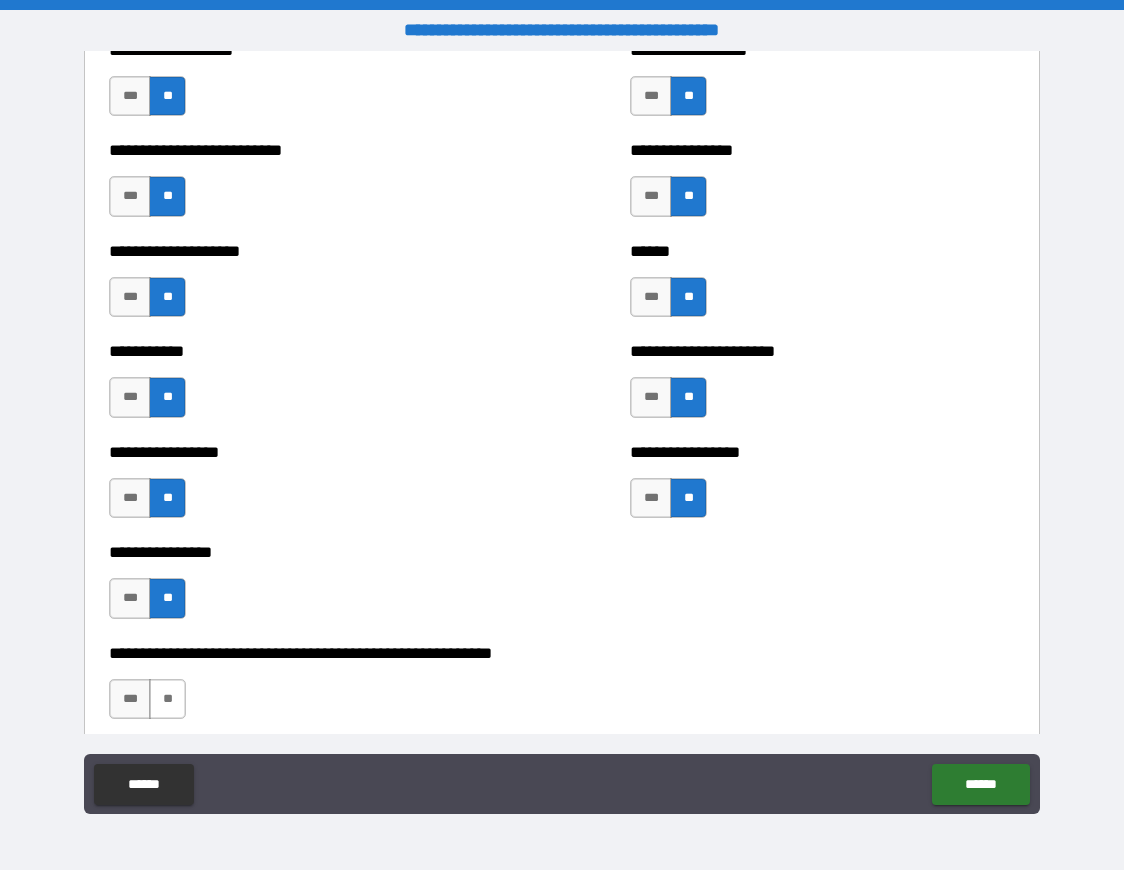 click on "**" at bounding box center [167, 699] 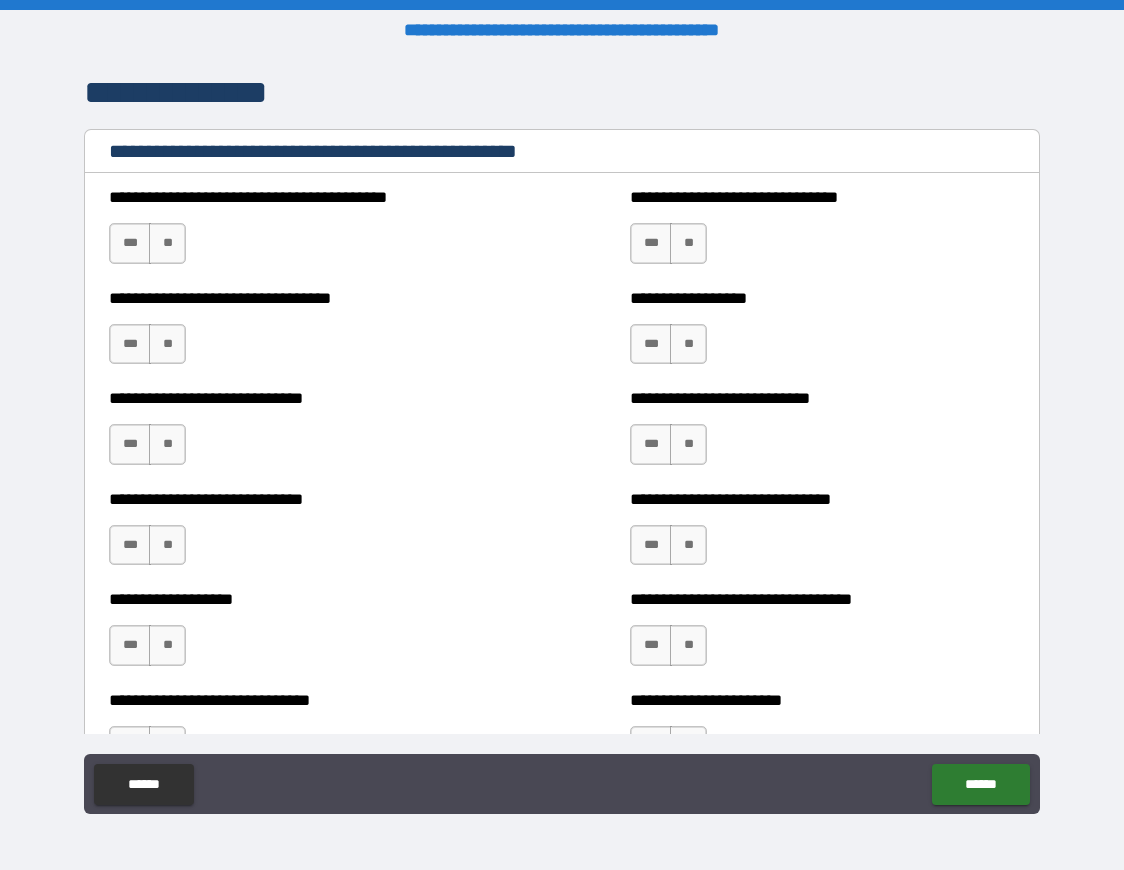 scroll, scrollTop: 6470, scrollLeft: 0, axis: vertical 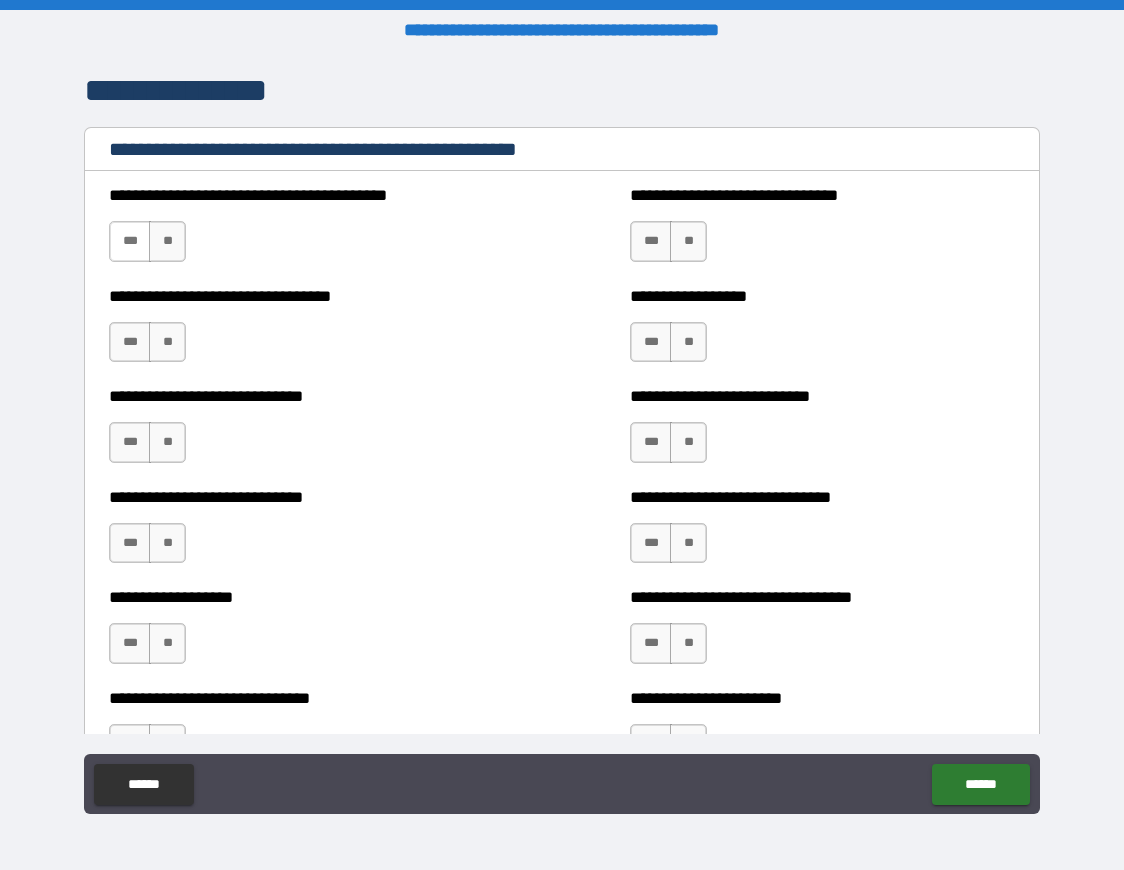 click on "***" at bounding box center (130, 241) 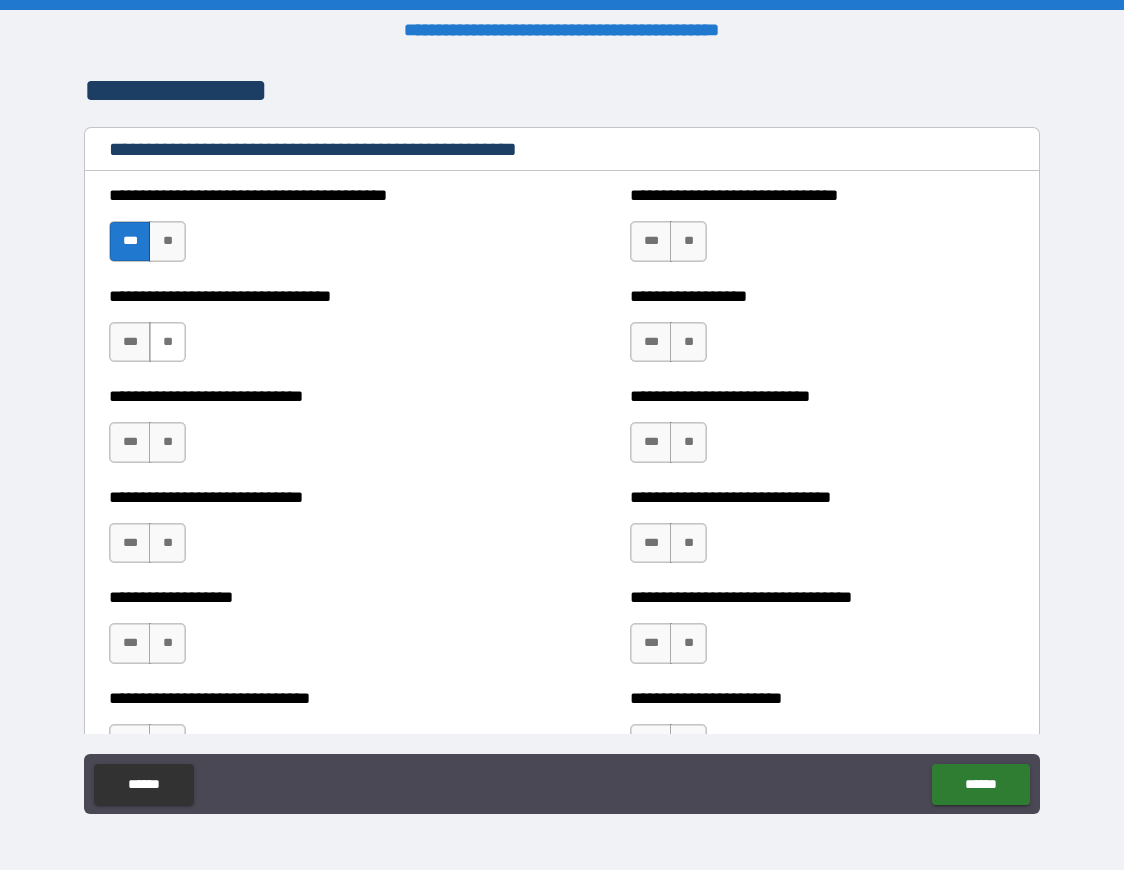 click on "**" at bounding box center [167, 342] 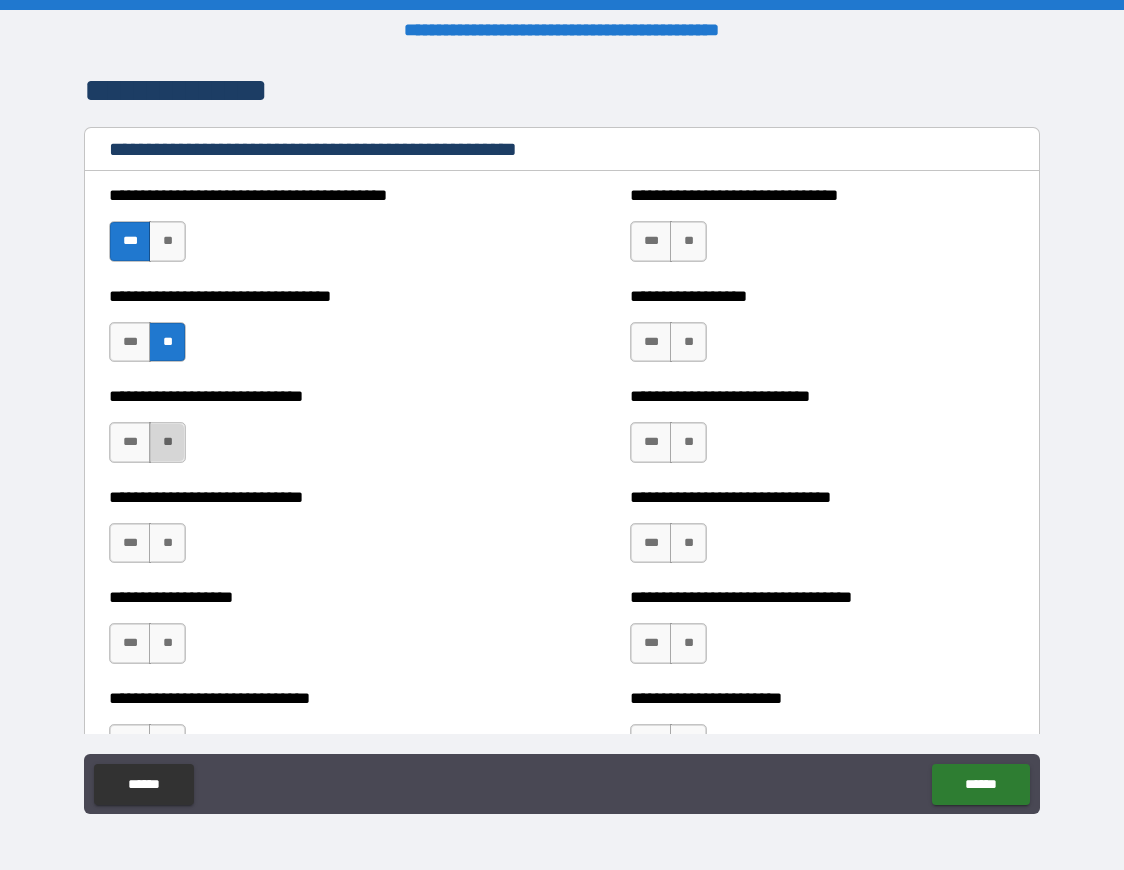 click on "**" at bounding box center [167, 442] 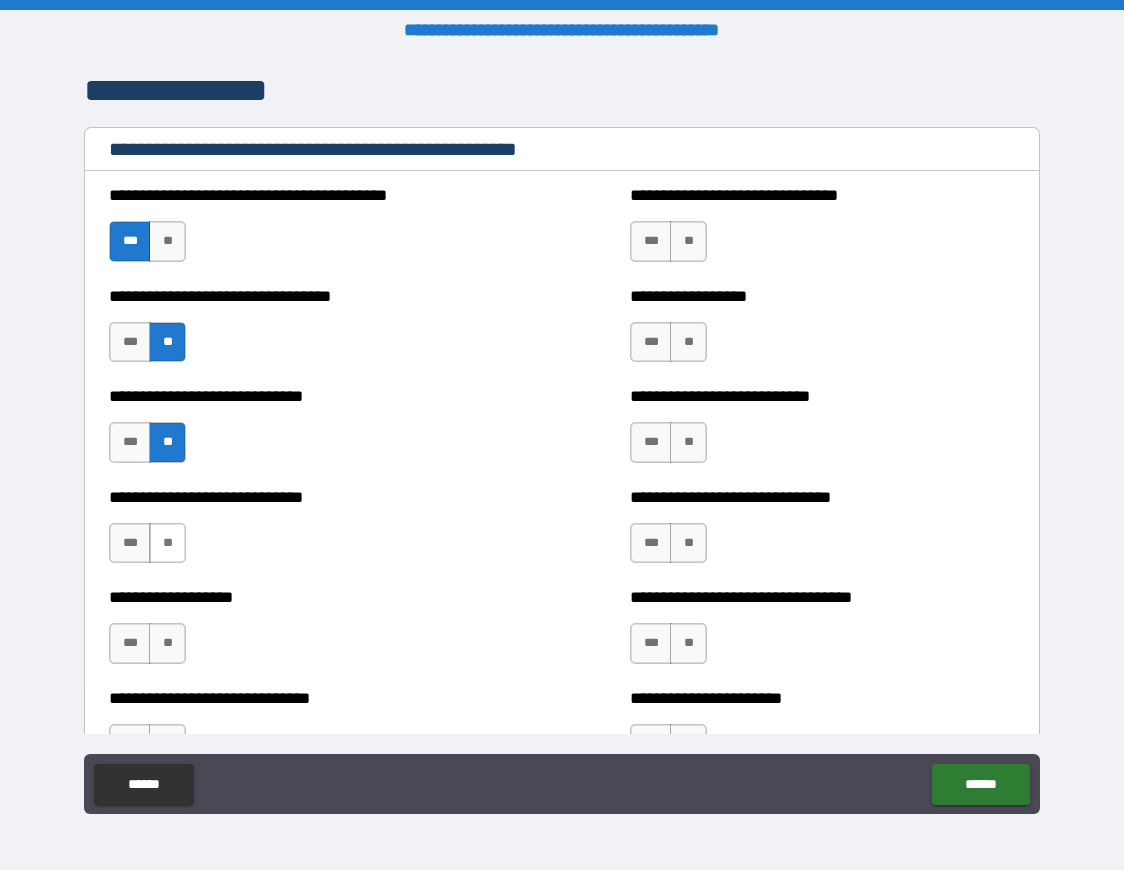 click on "**" at bounding box center [167, 543] 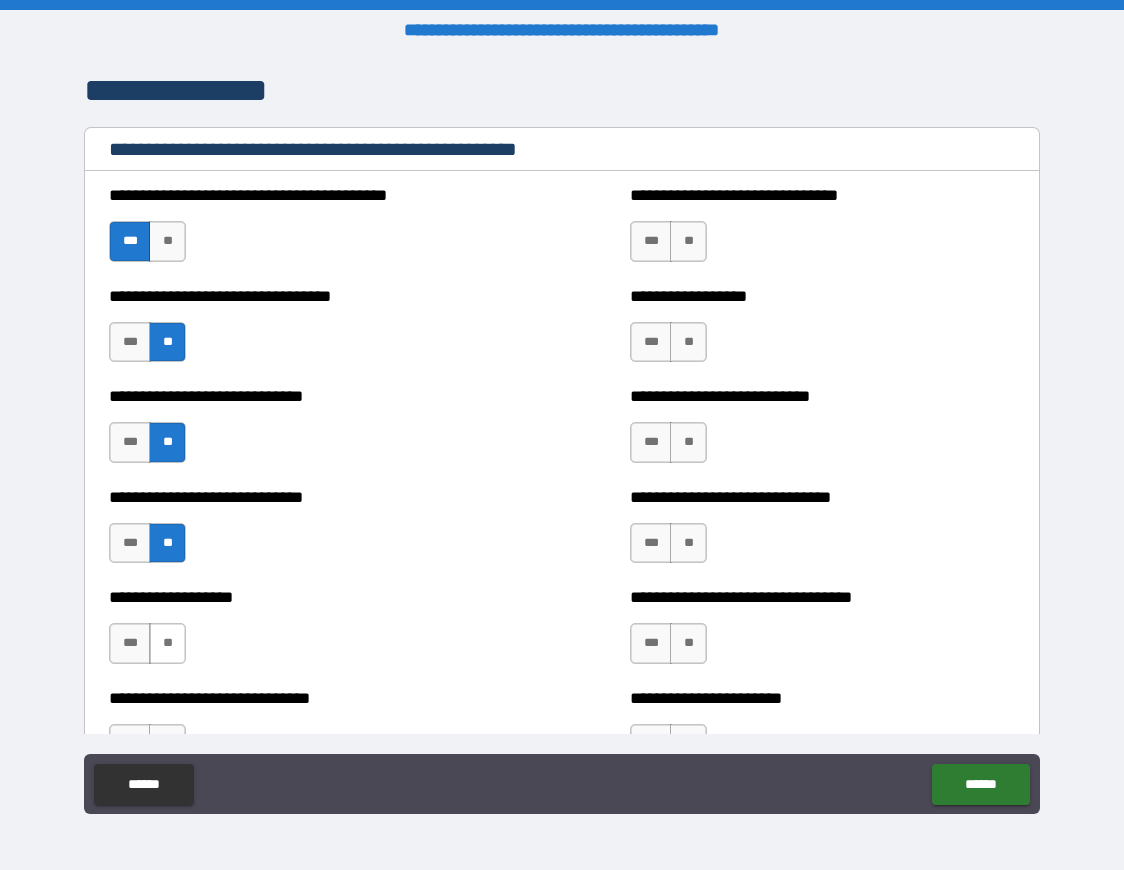 click on "**" at bounding box center (167, 643) 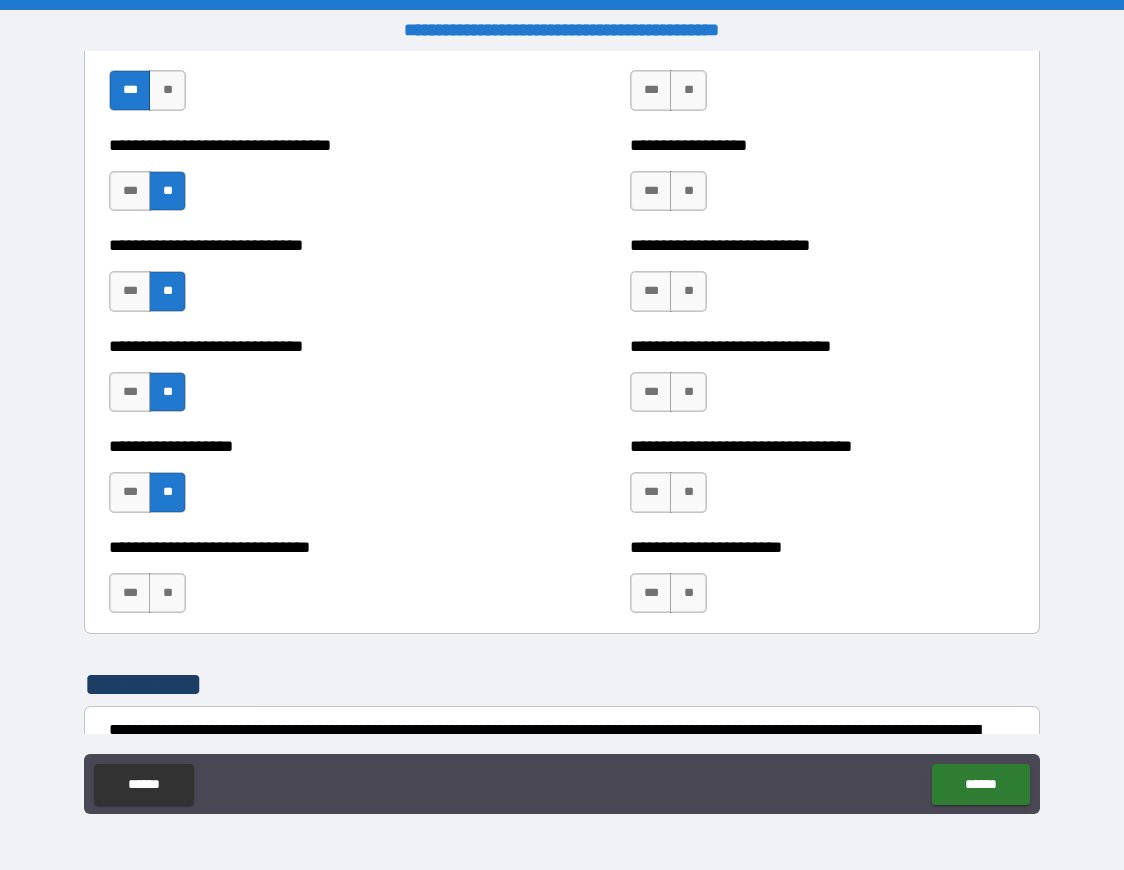 scroll, scrollTop: 6653, scrollLeft: 0, axis: vertical 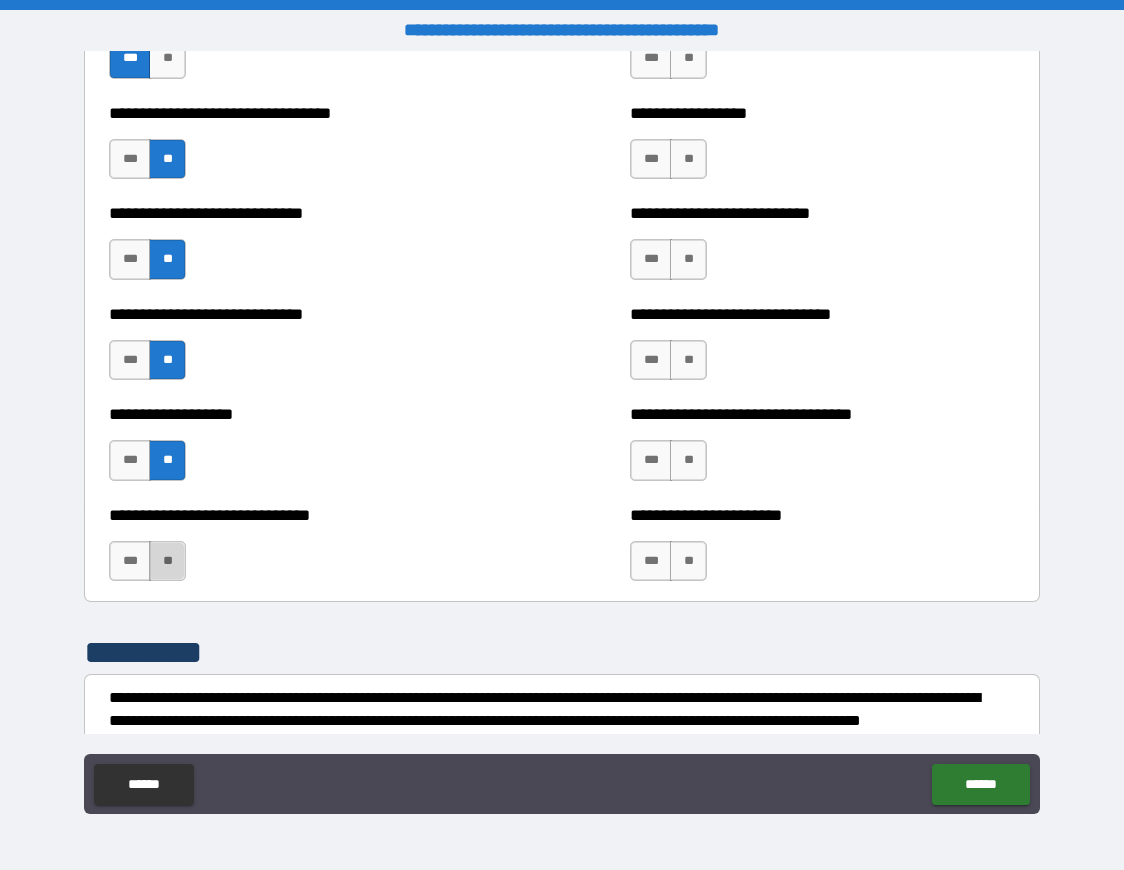 click on "**" at bounding box center (167, 561) 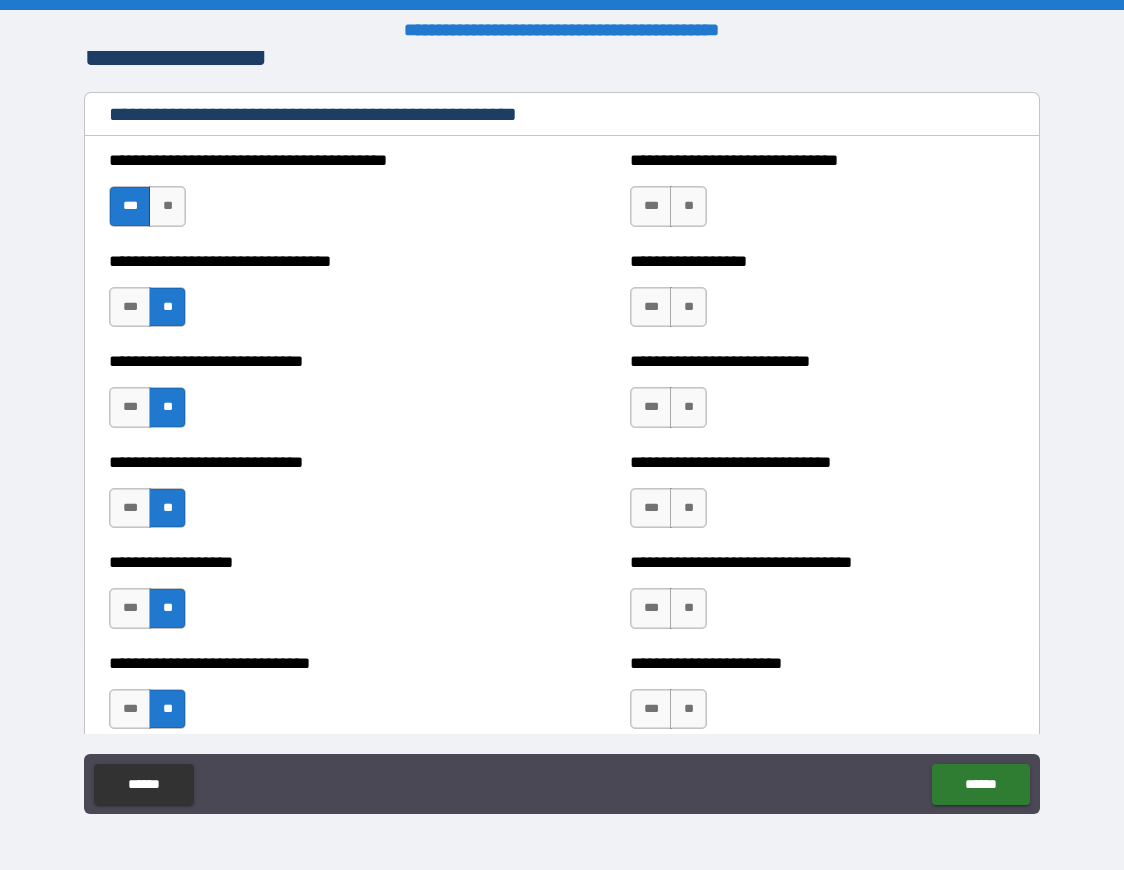 scroll, scrollTop: 6498, scrollLeft: 0, axis: vertical 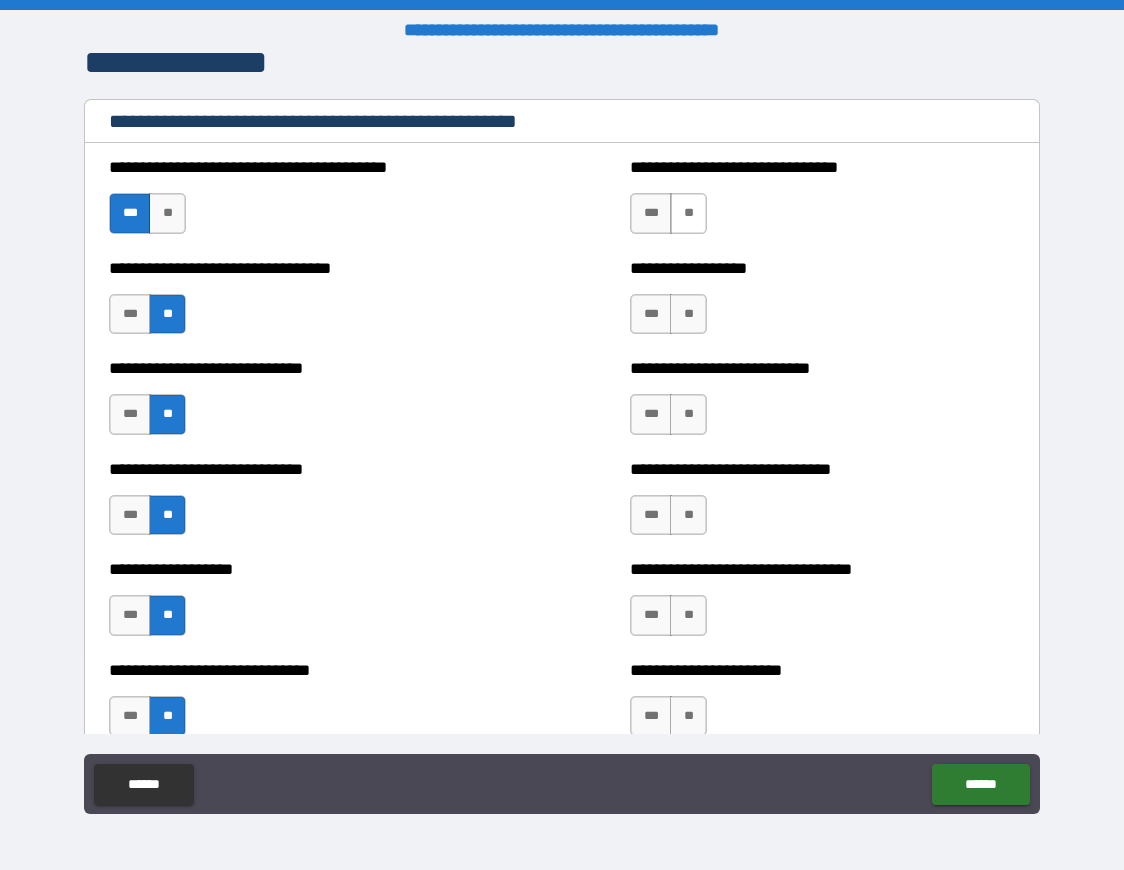 click on "**" at bounding box center (688, 213) 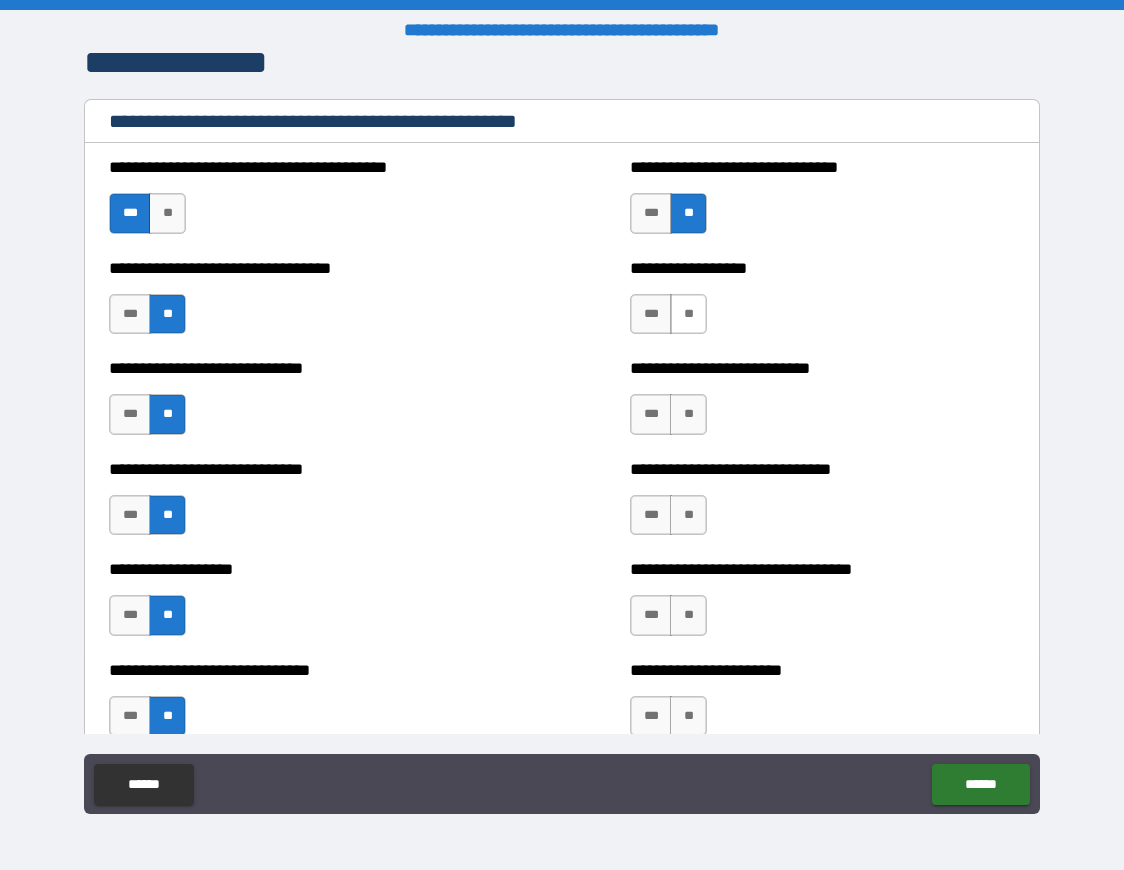 click on "**" at bounding box center [688, 314] 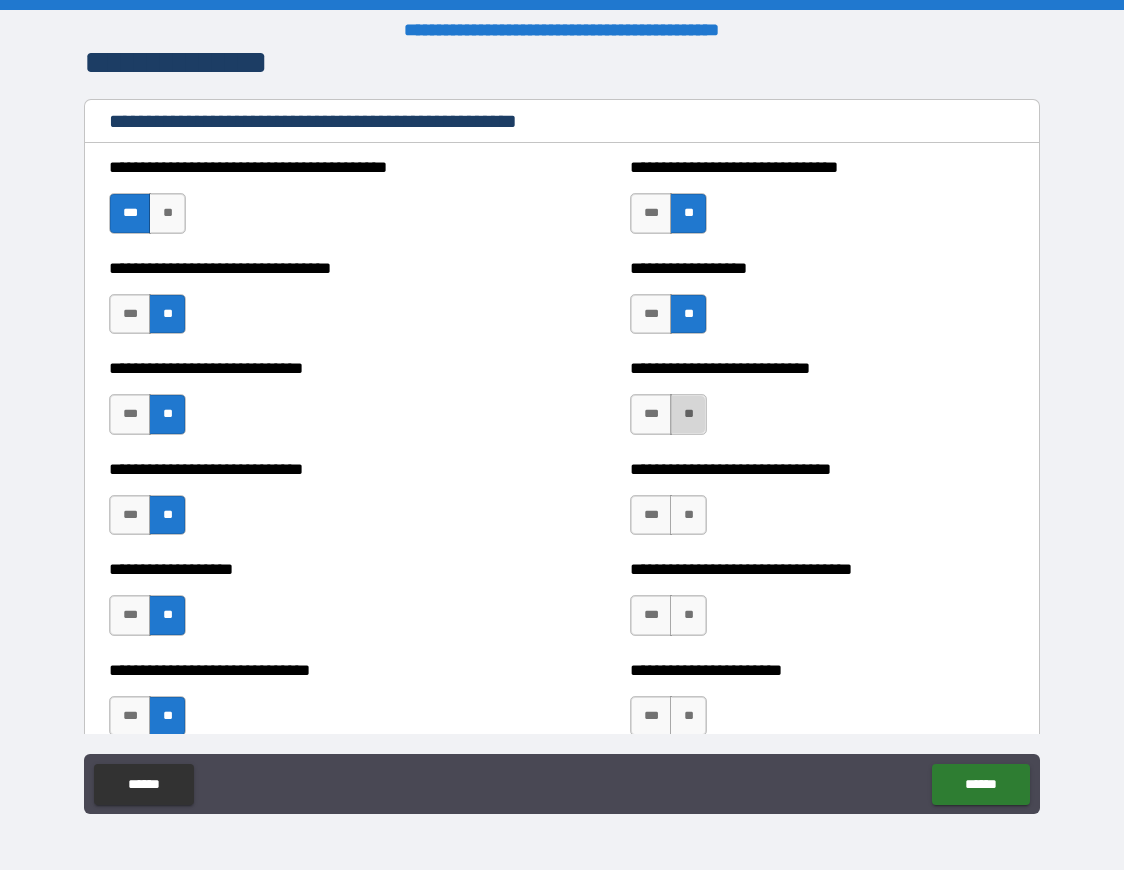 click on "**" at bounding box center (688, 414) 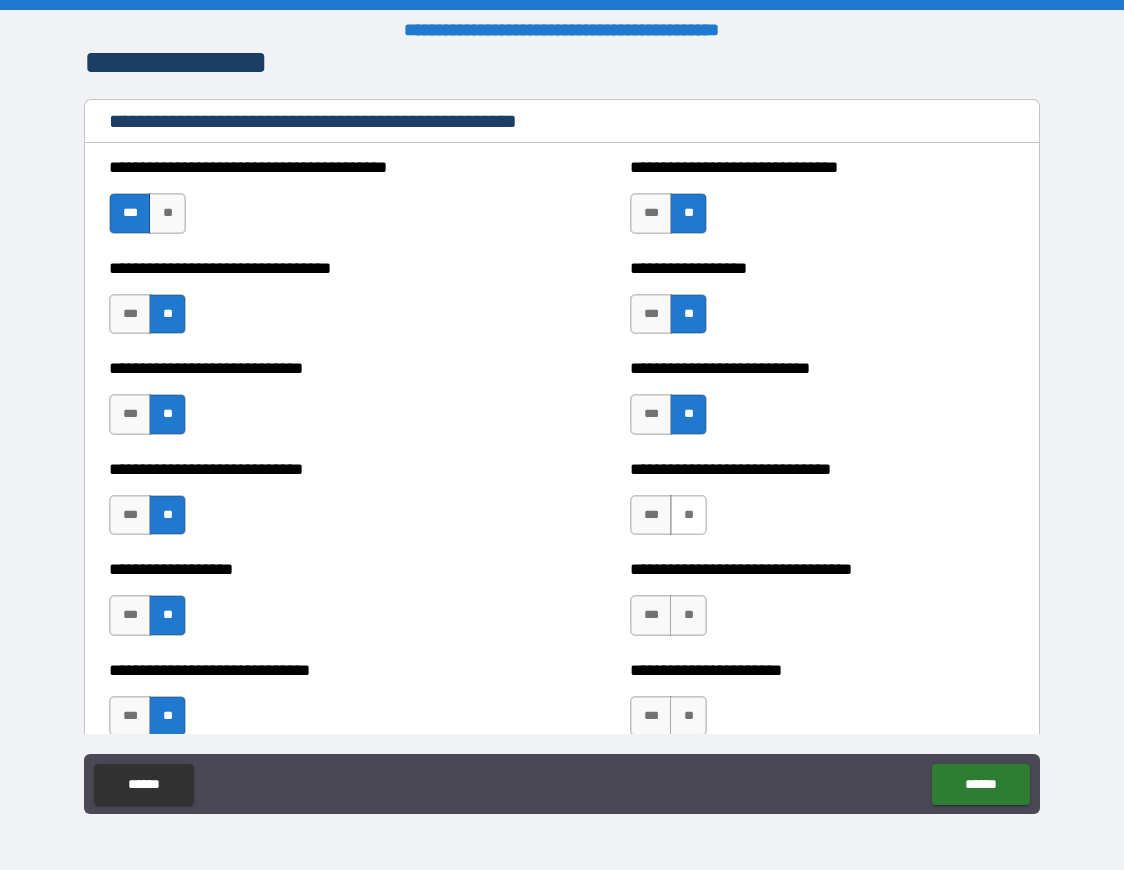 click on "**" at bounding box center (688, 515) 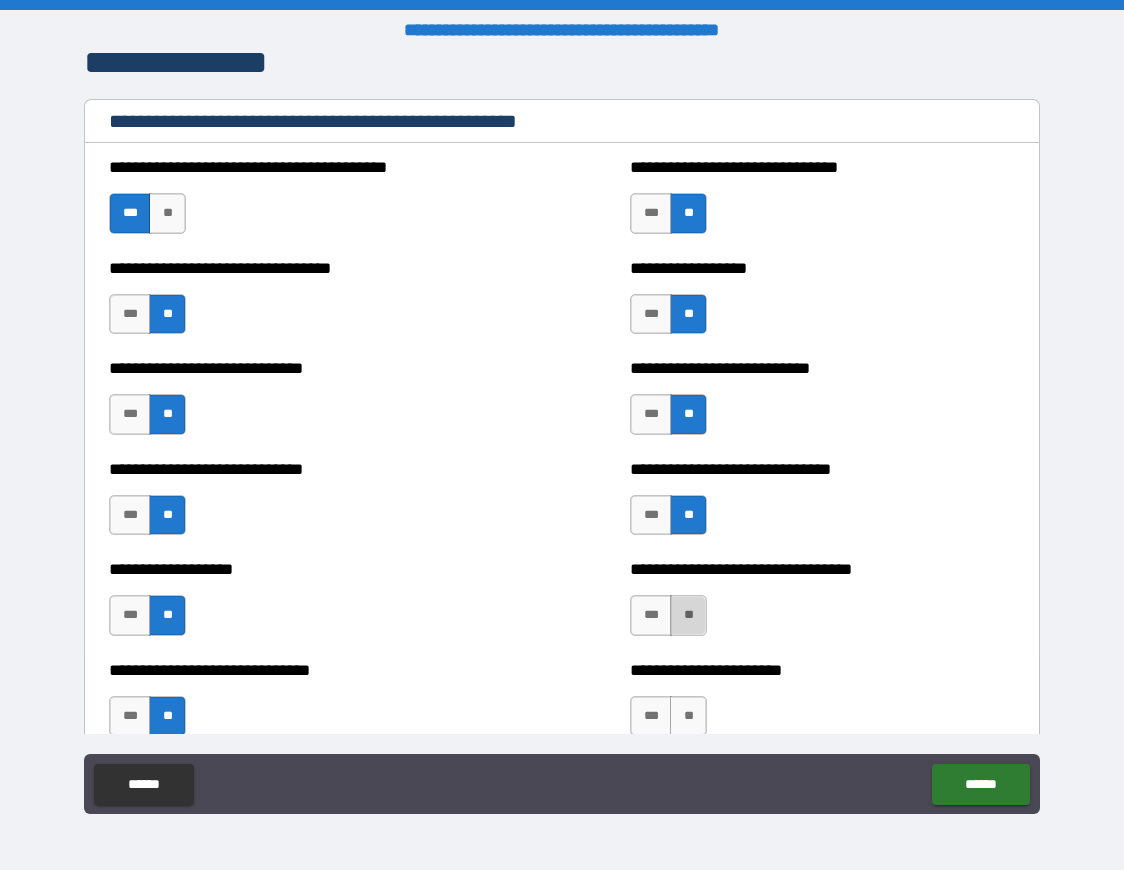 click on "**" at bounding box center (688, 615) 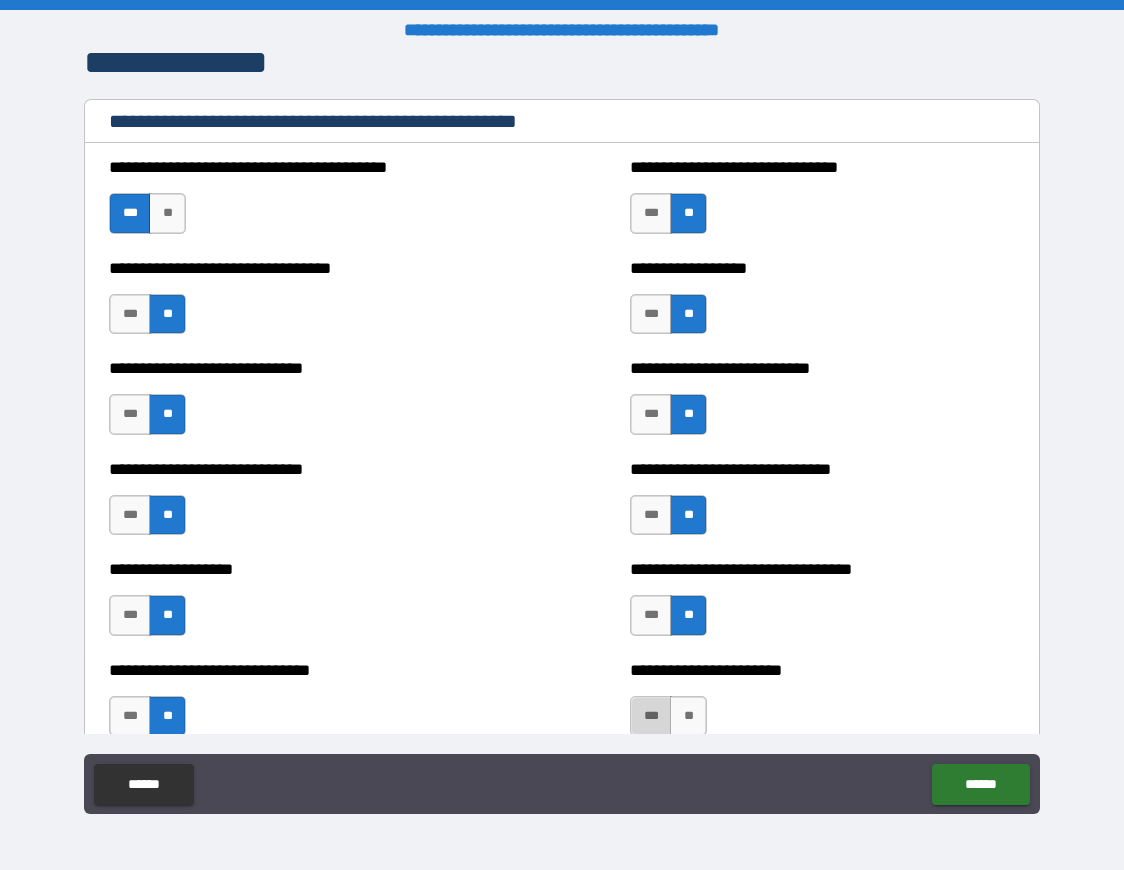 click on "***" at bounding box center [651, 716] 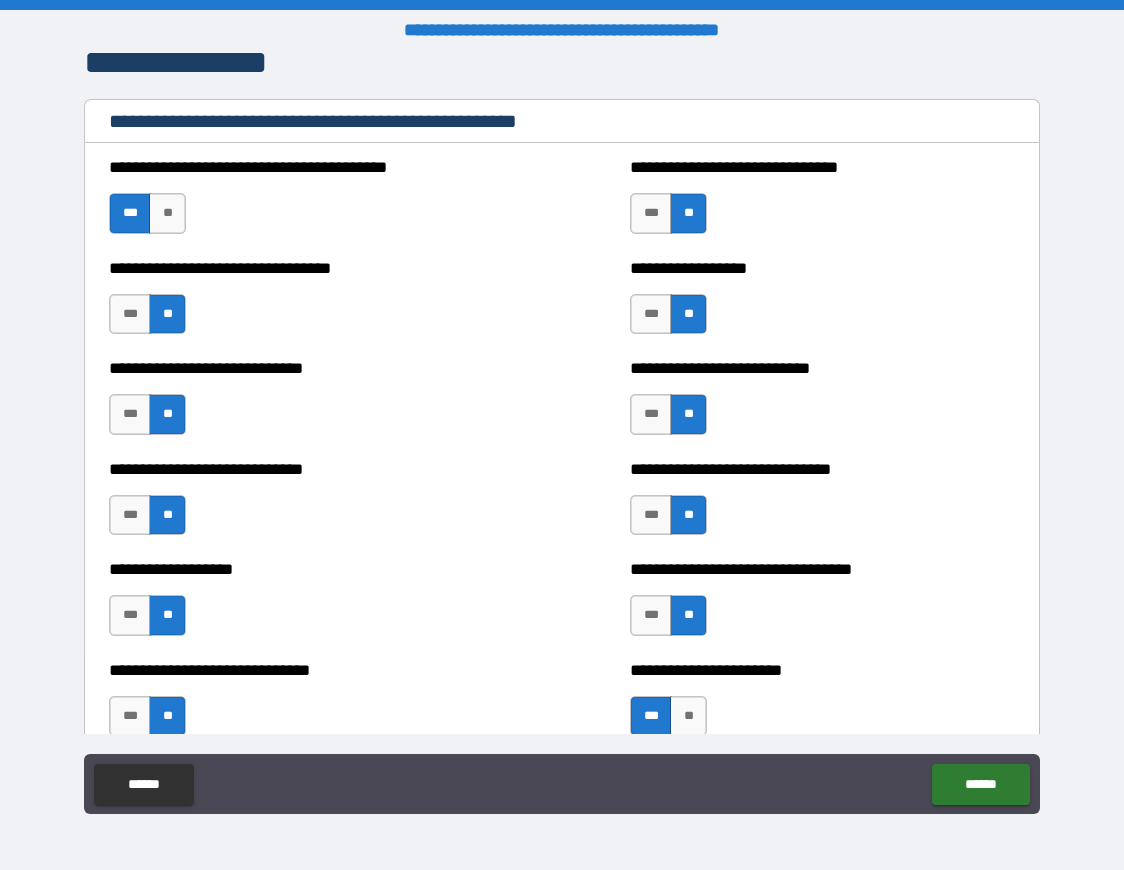 scroll, scrollTop: 6735, scrollLeft: 0, axis: vertical 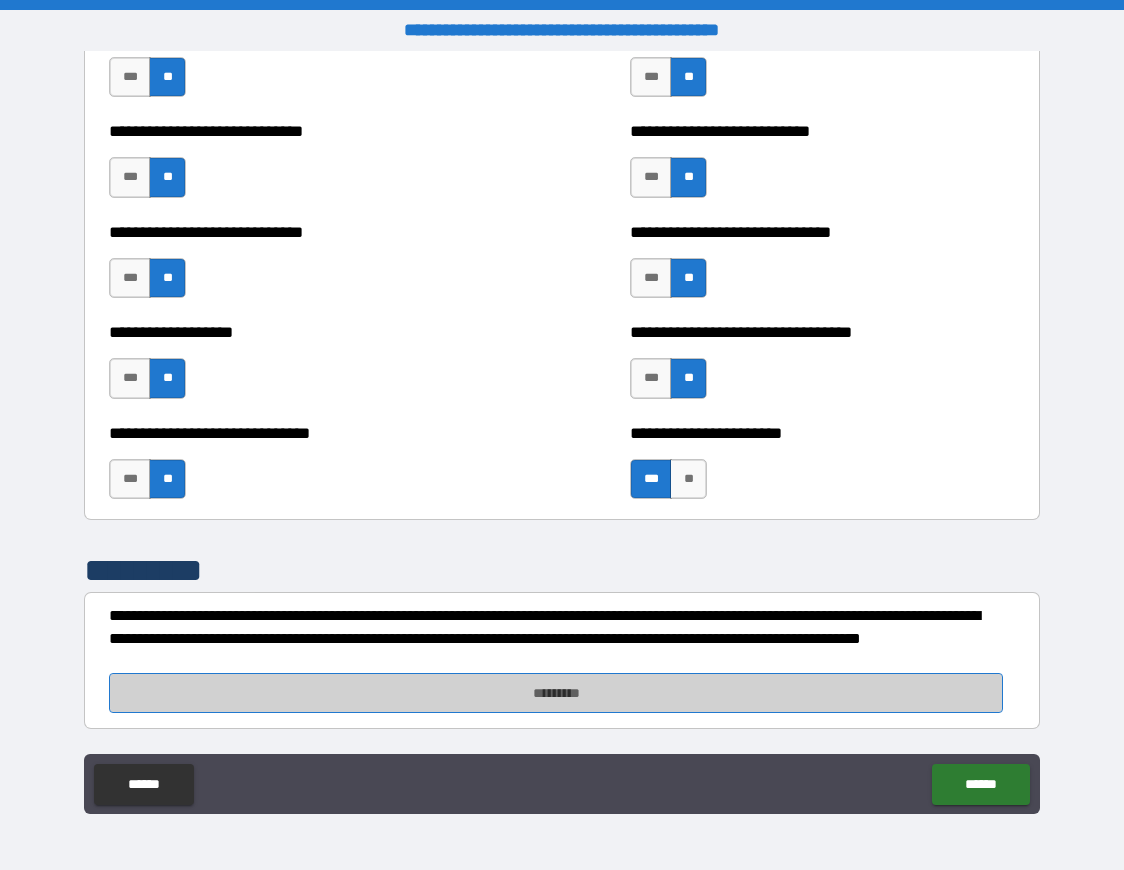 click on "*********" at bounding box center (556, 693) 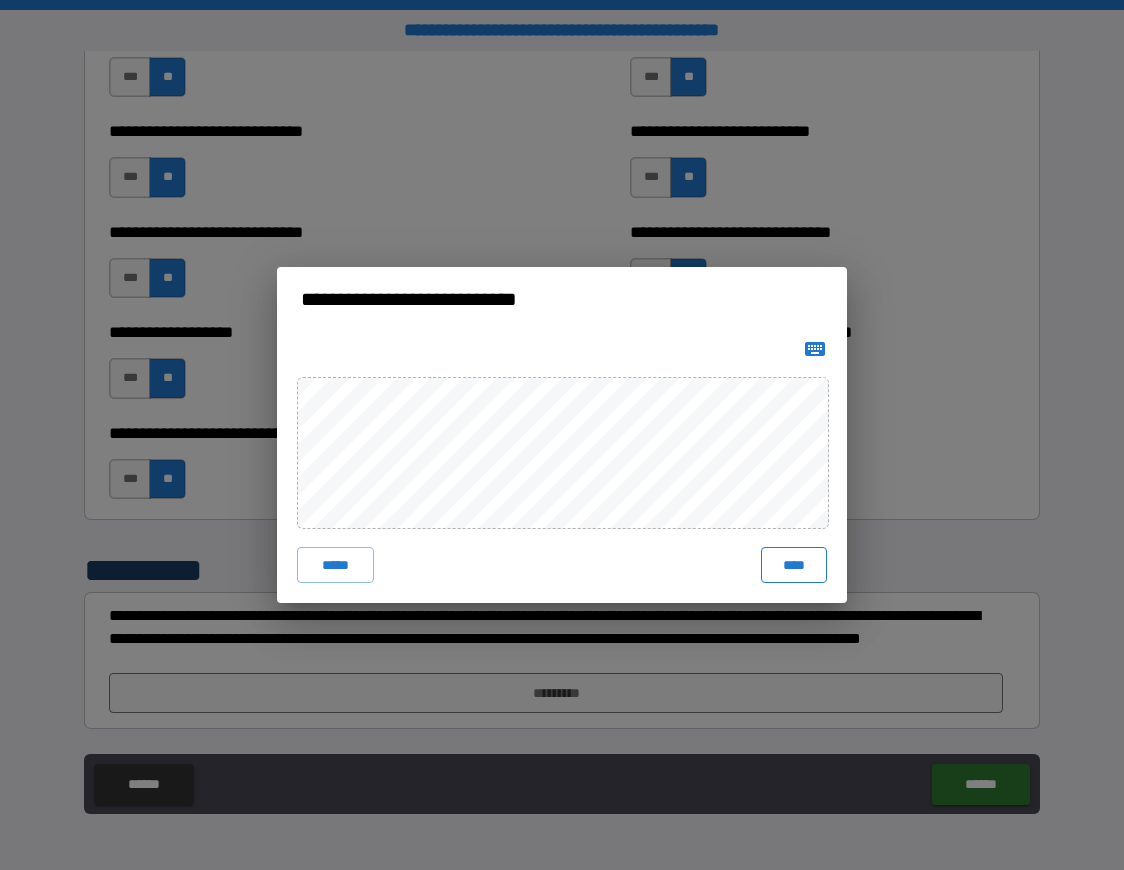 click on "****" at bounding box center (794, 565) 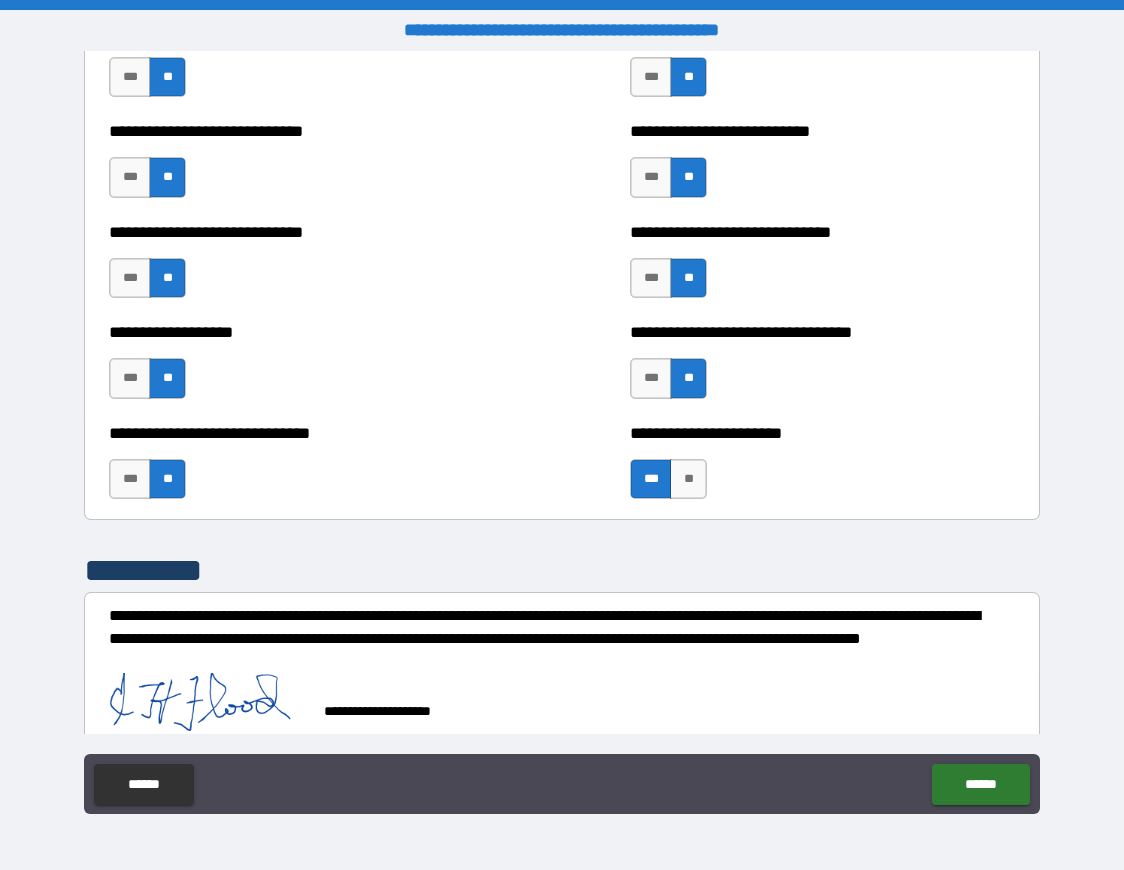 scroll, scrollTop: 6752, scrollLeft: 0, axis: vertical 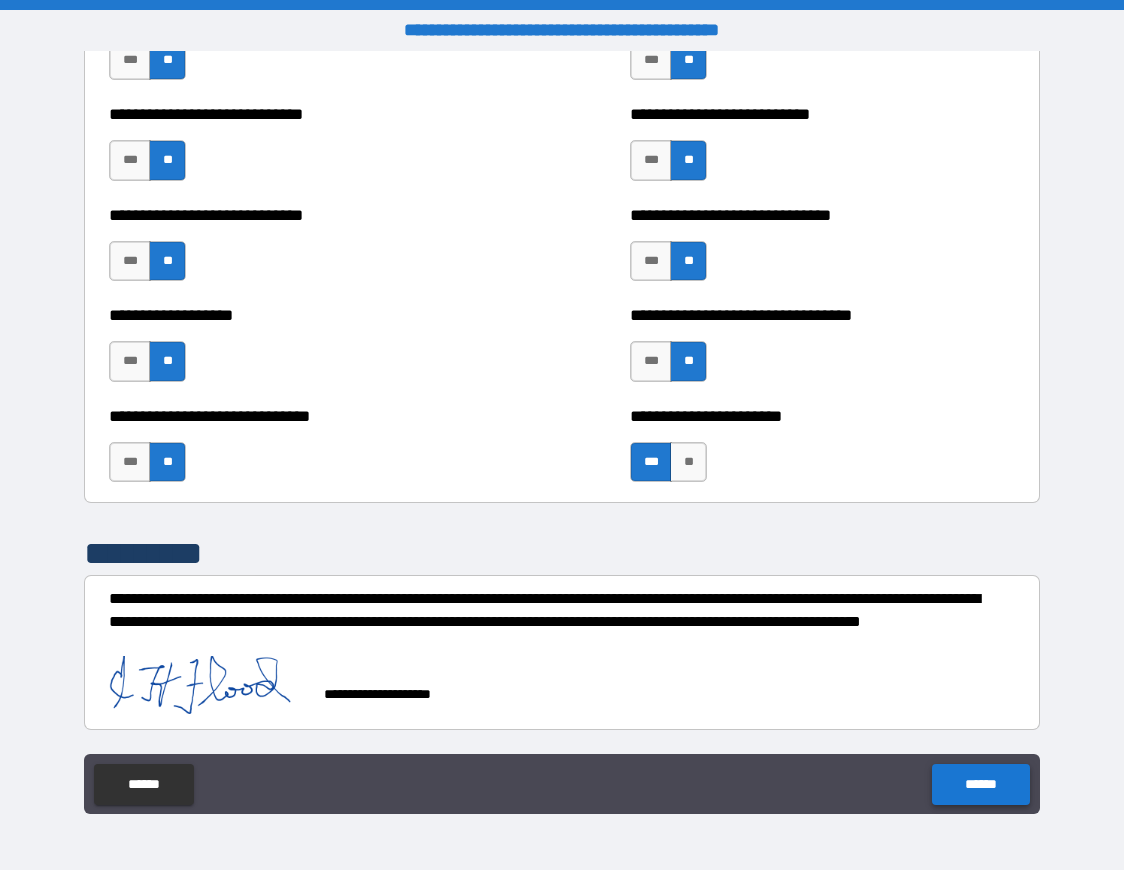 click on "******" at bounding box center (980, 784) 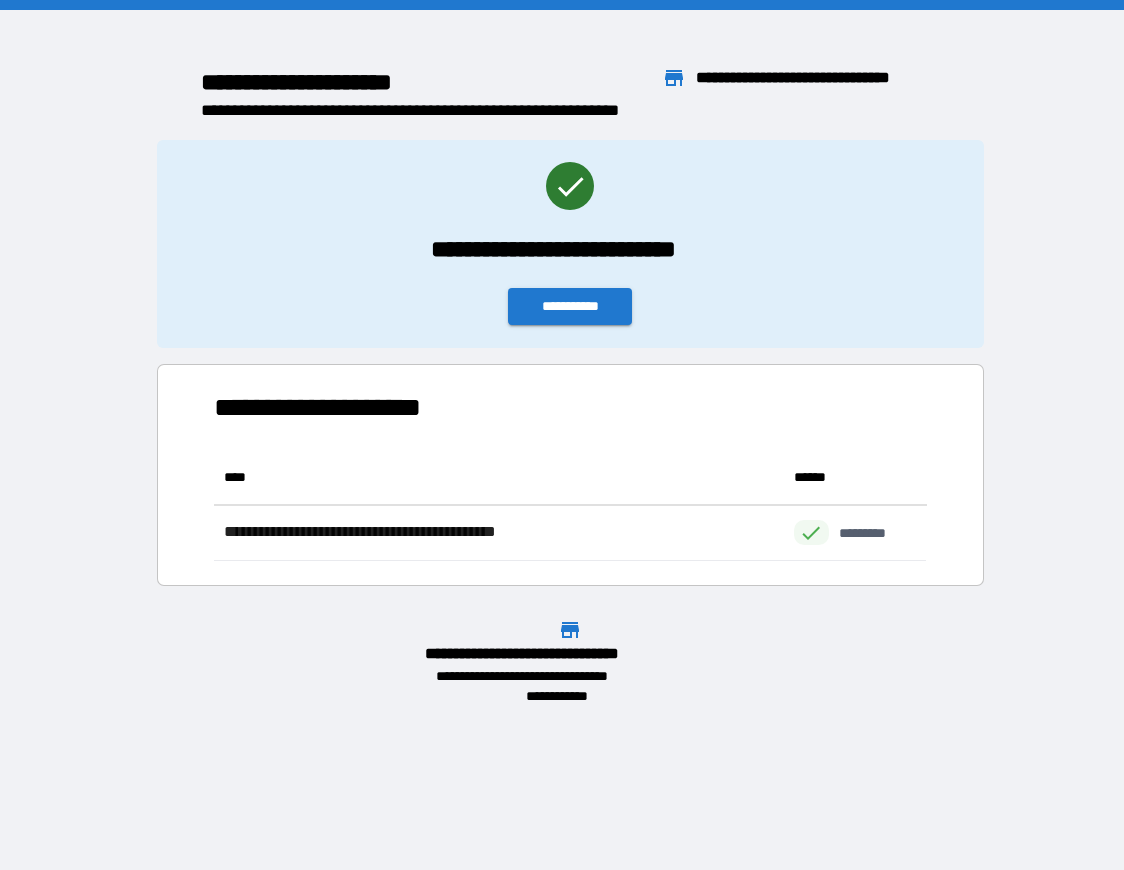 scroll, scrollTop: 1, scrollLeft: 1, axis: both 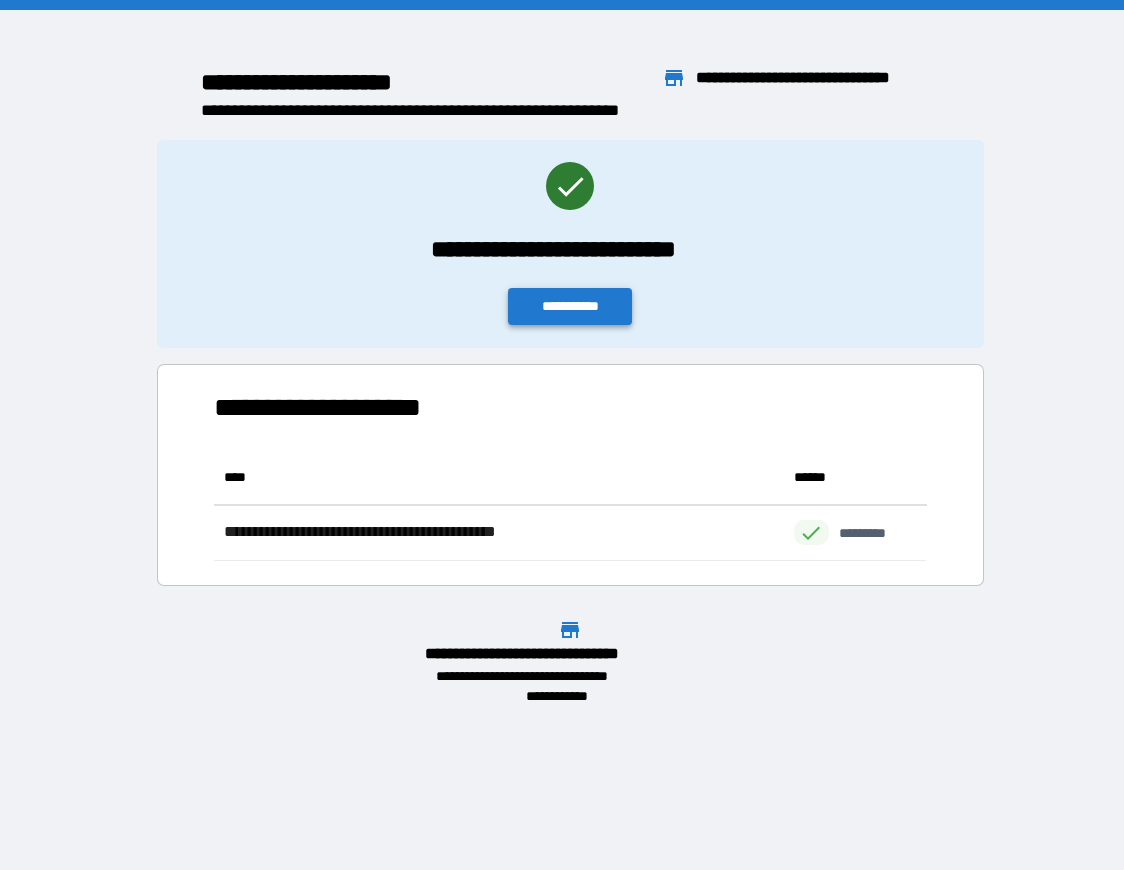 click on "**********" at bounding box center (570, 306) 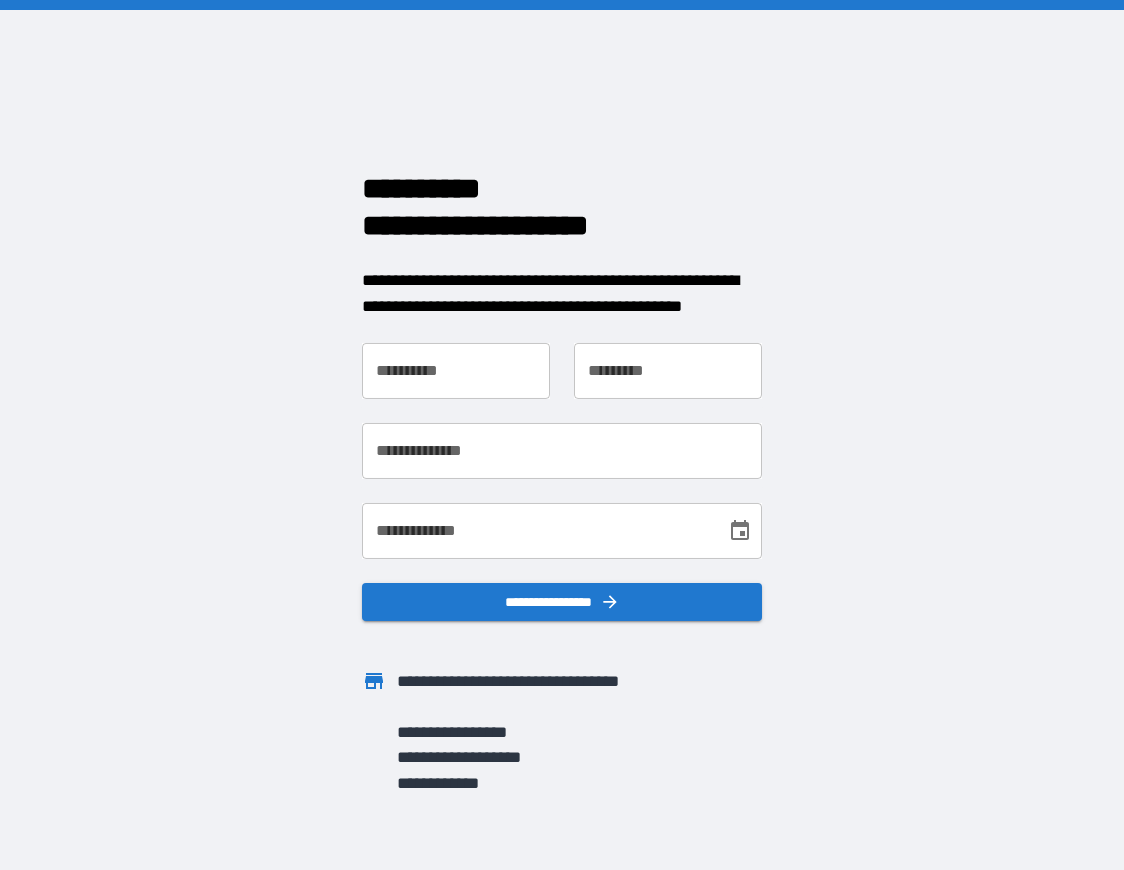 scroll, scrollTop: 0, scrollLeft: 0, axis: both 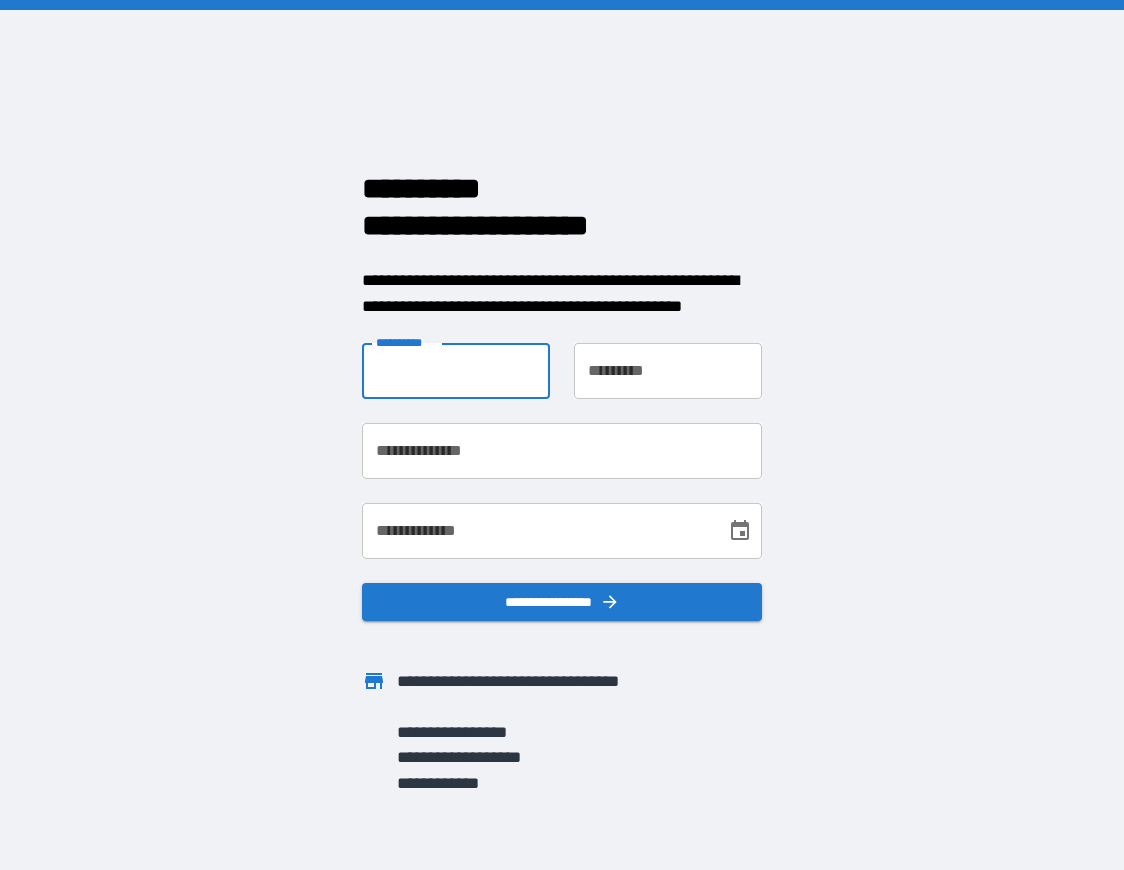 click on "**********" at bounding box center (456, 371) 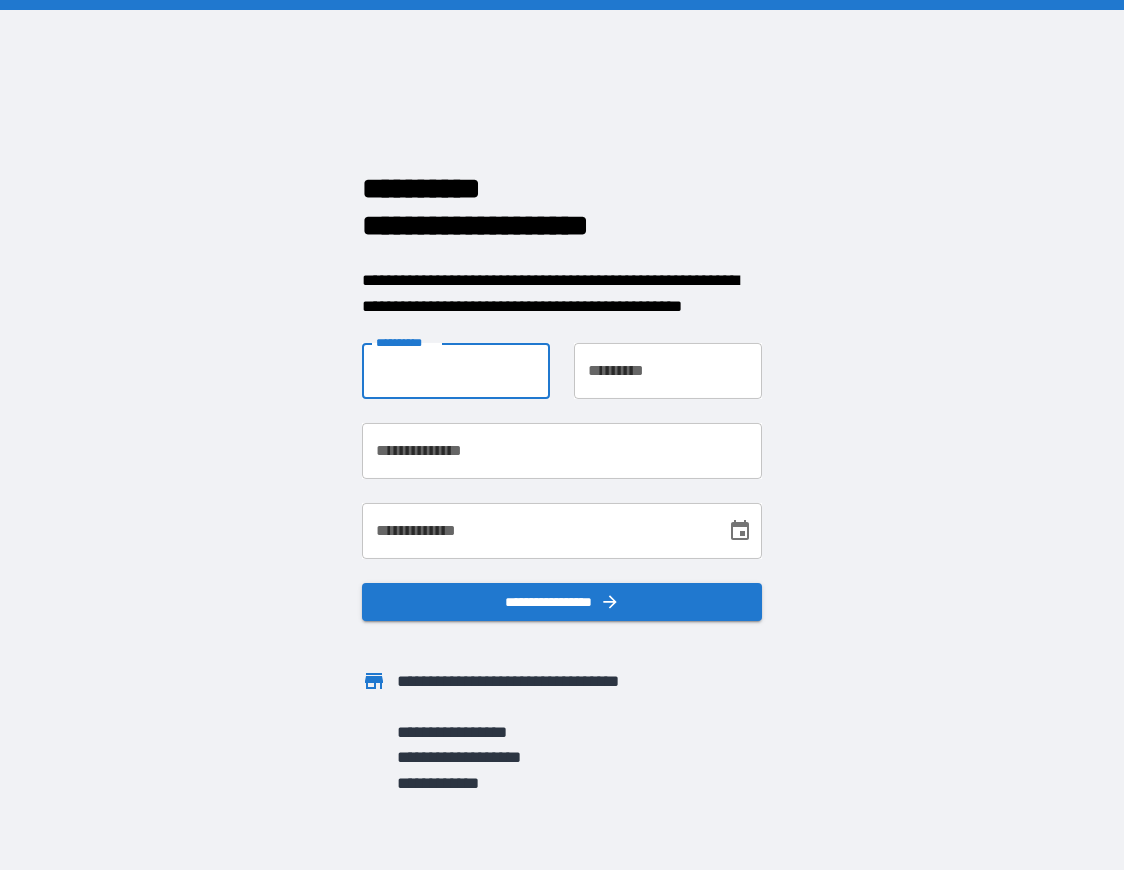 type on "*****" 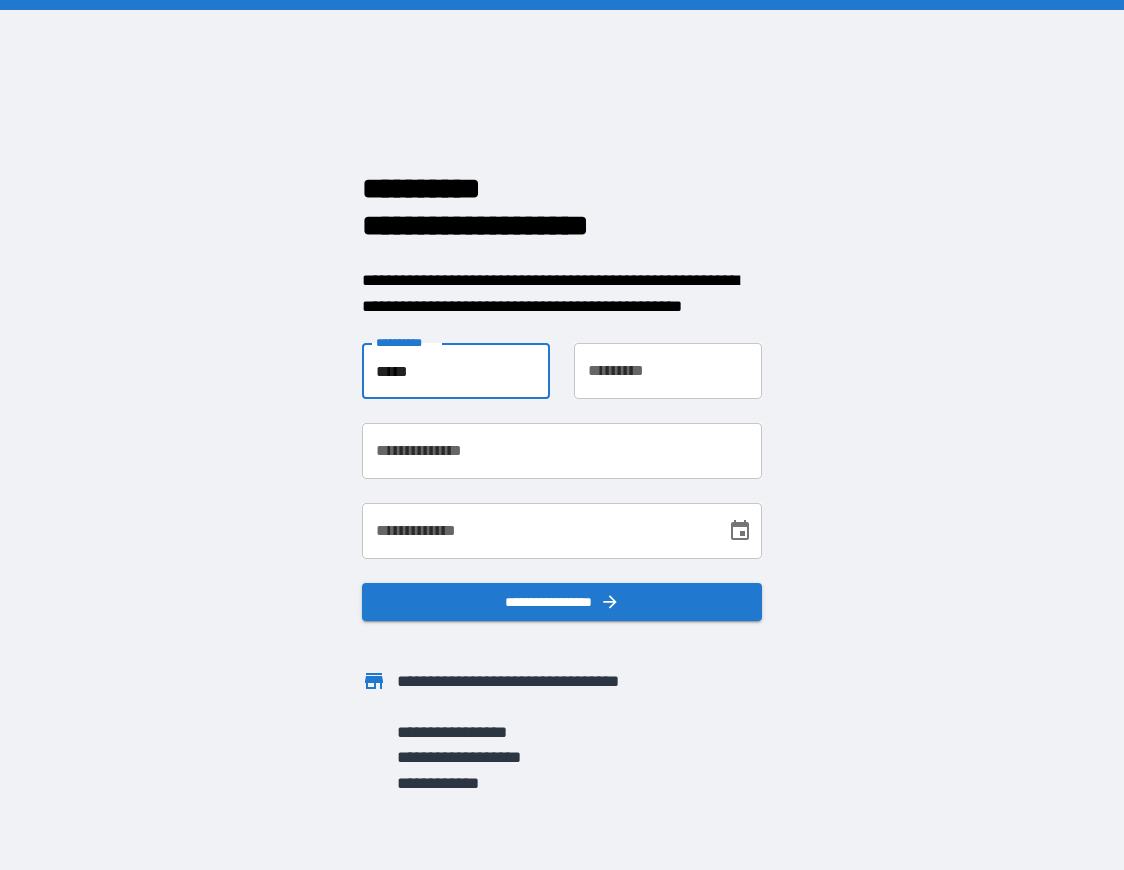 type on "**********" 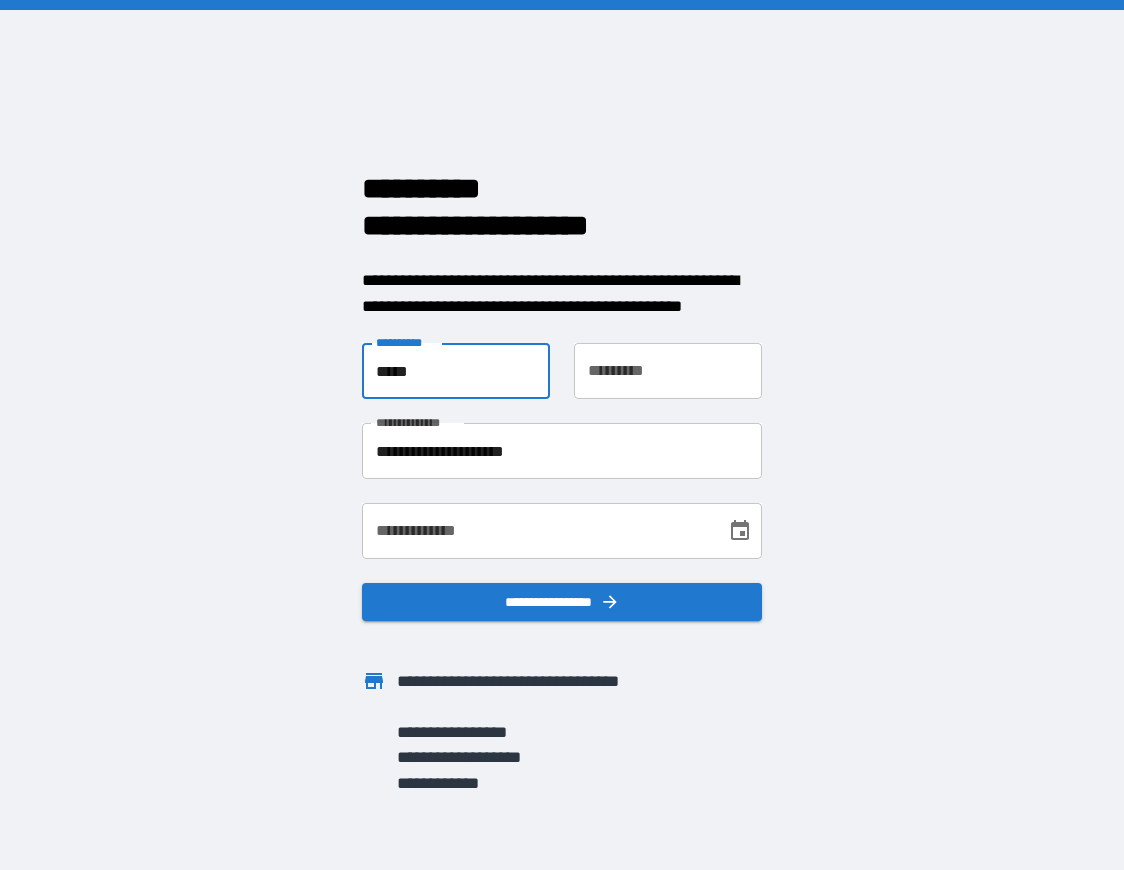 click on "**********" at bounding box center [668, 371] 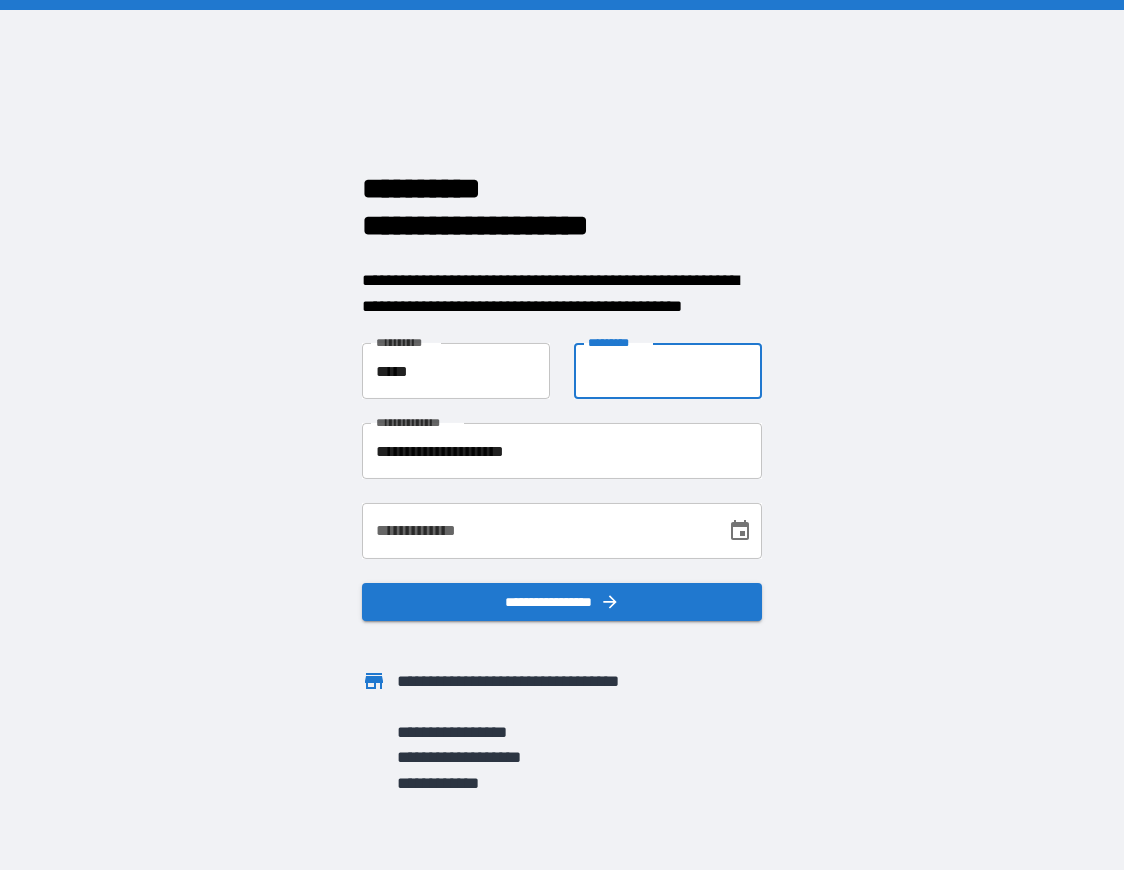 type on "*******" 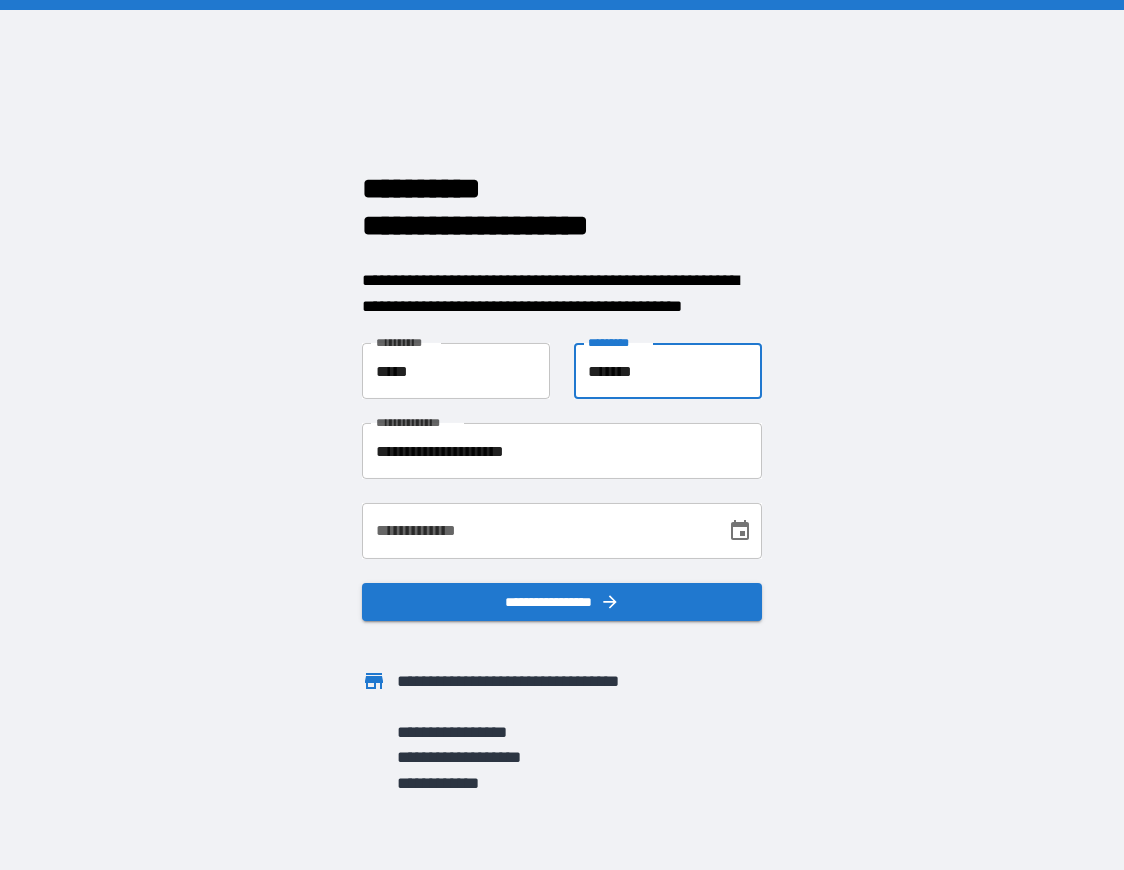 click on "**********" at bounding box center (537, 531) 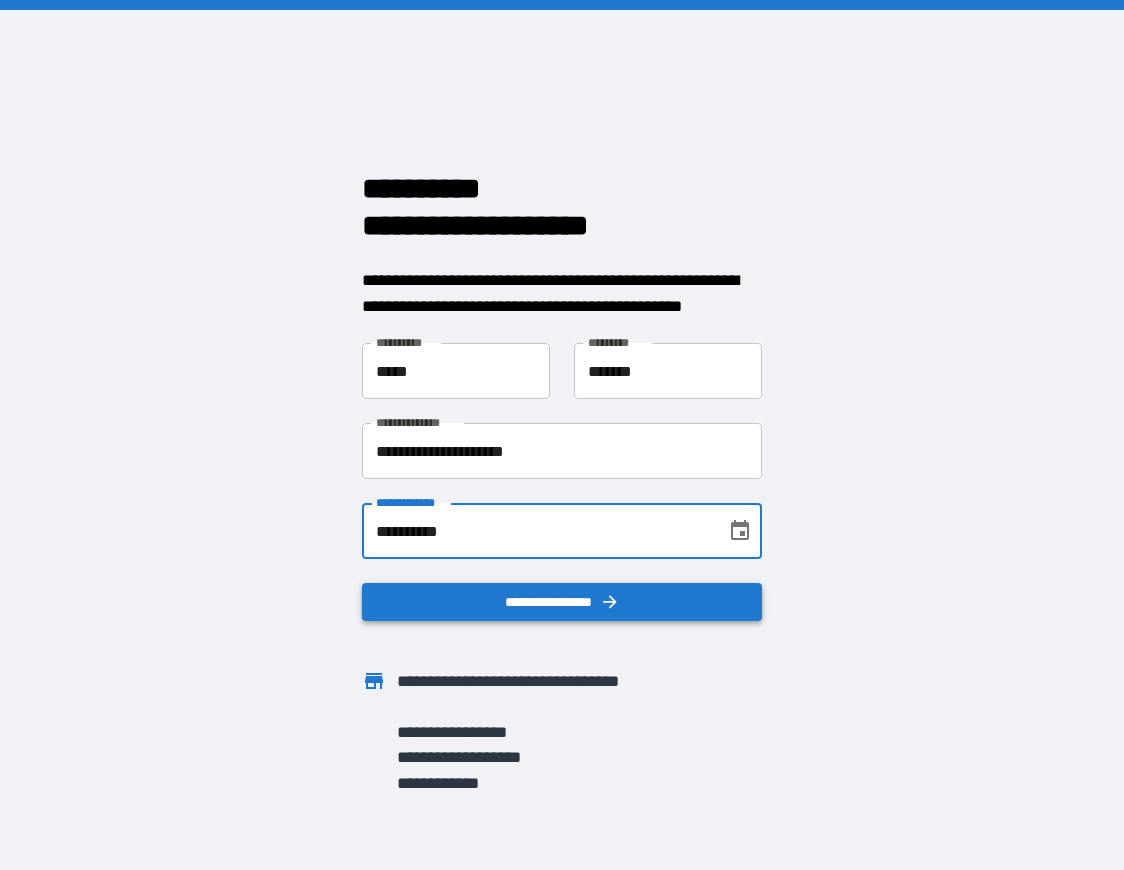 type on "**********" 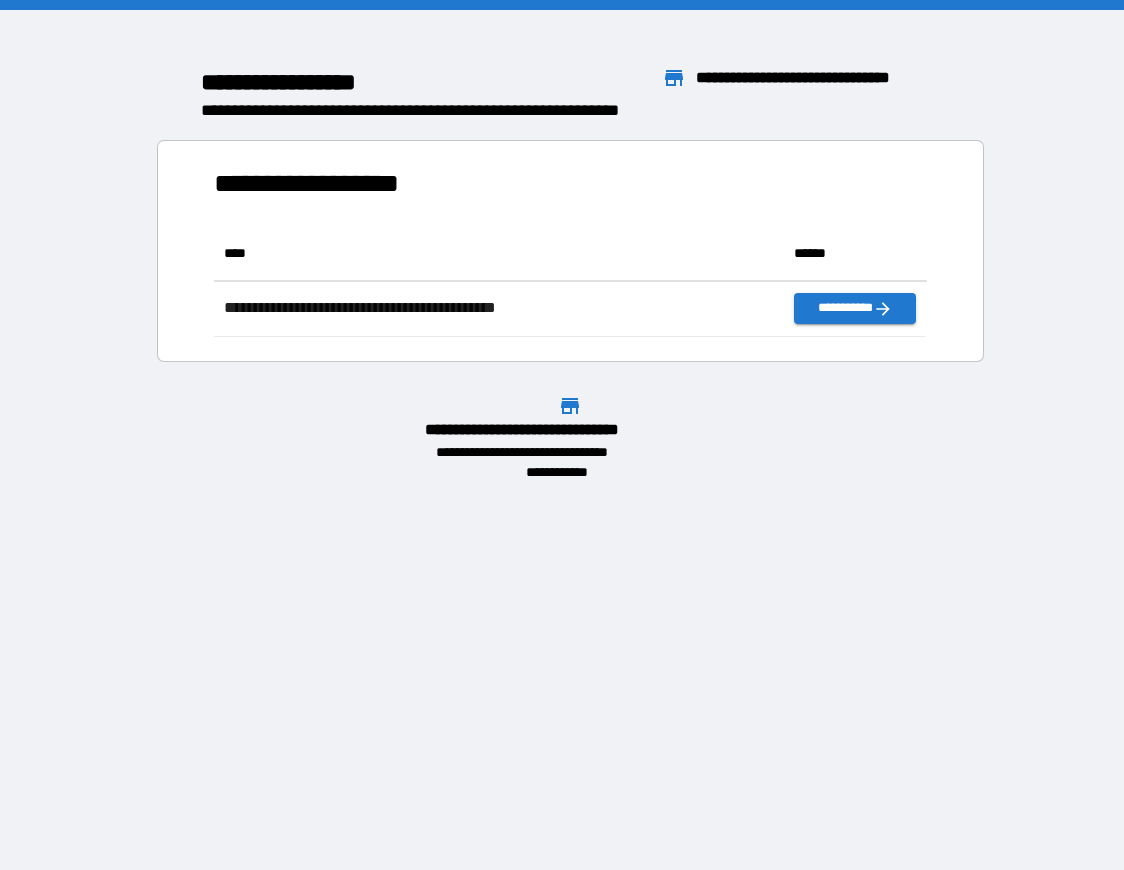 scroll, scrollTop: 1, scrollLeft: 1, axis: both 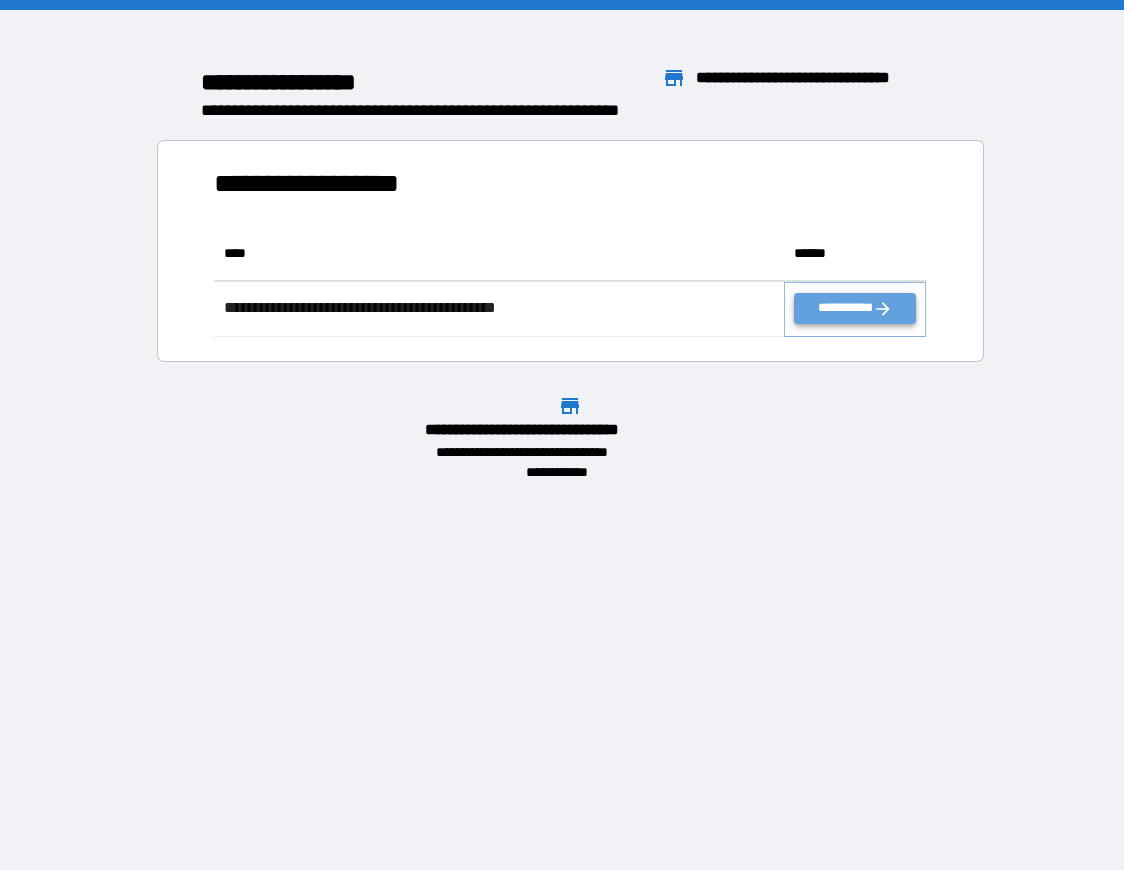 click on "**********" at bounding box center (855, 308) 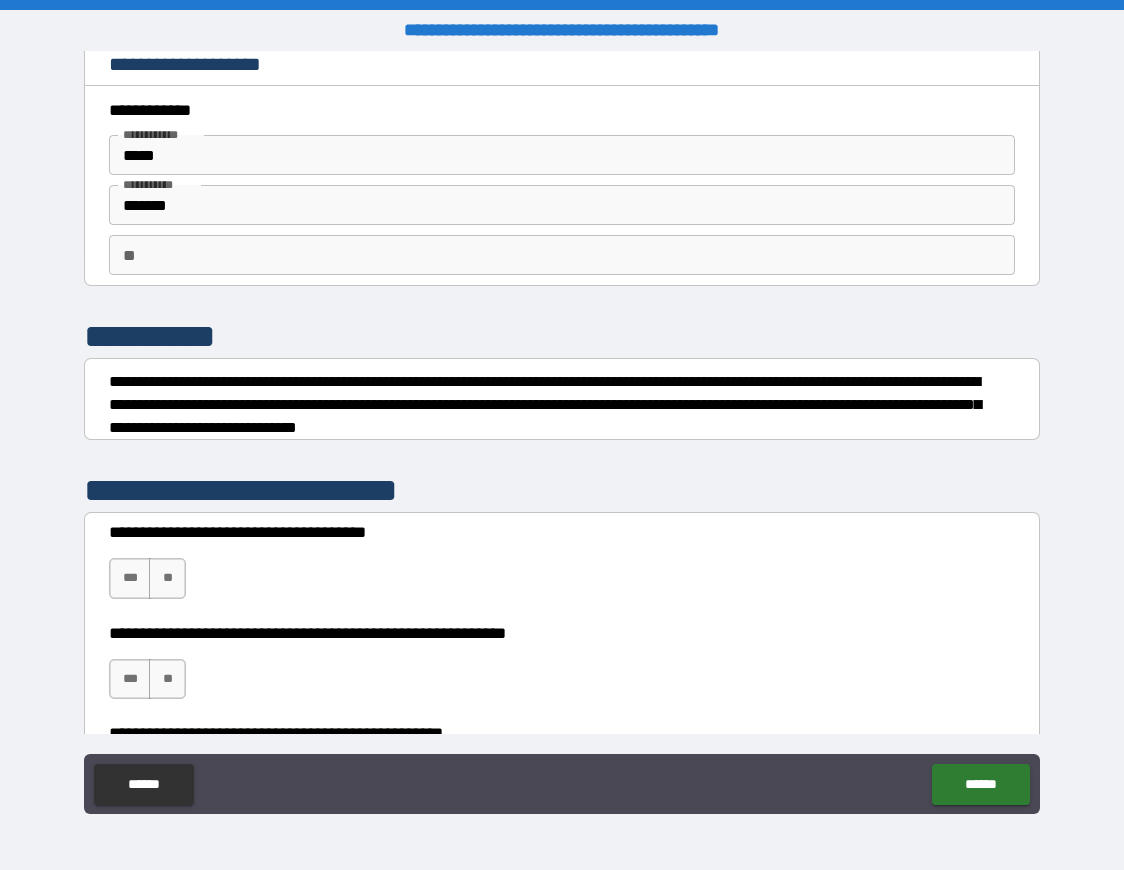 scroll, scrollTop: 0, scrollLeft: 0, axis: both 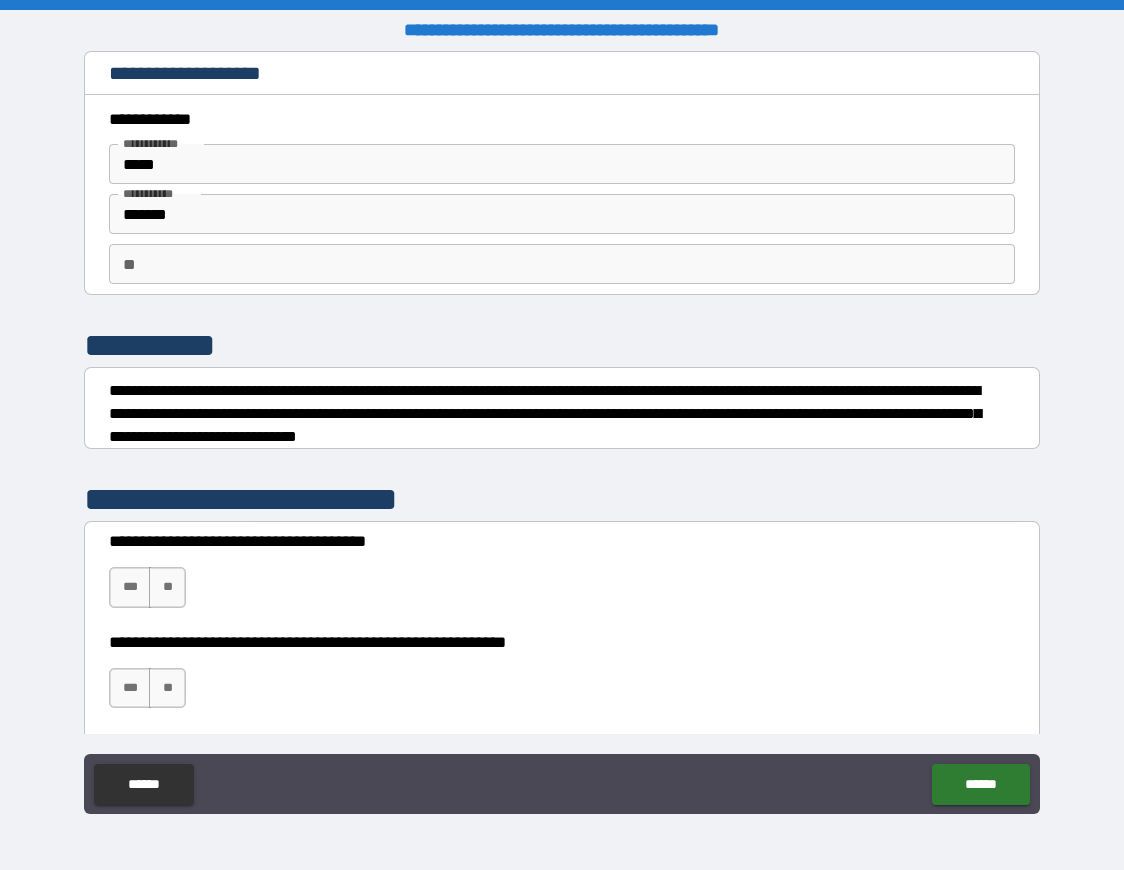 click on "**" at bounding box center [562, 264] 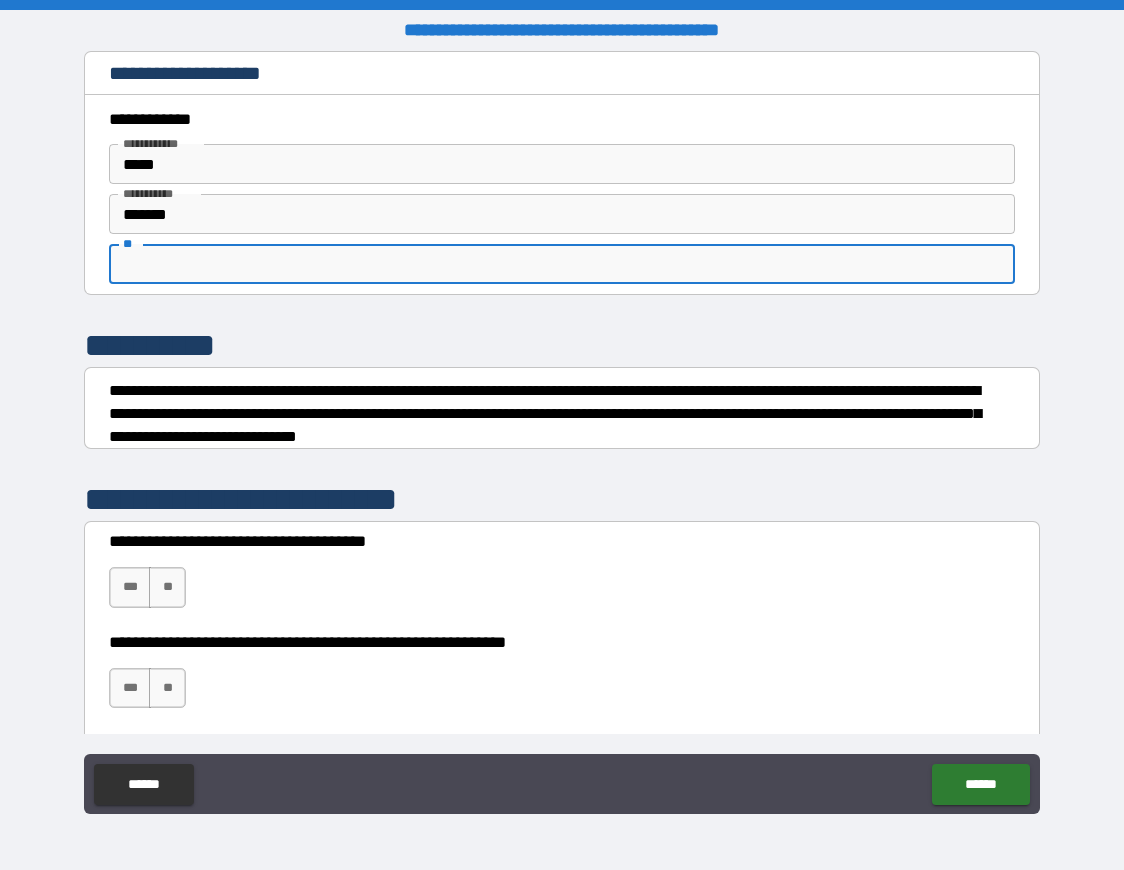 type on "*" 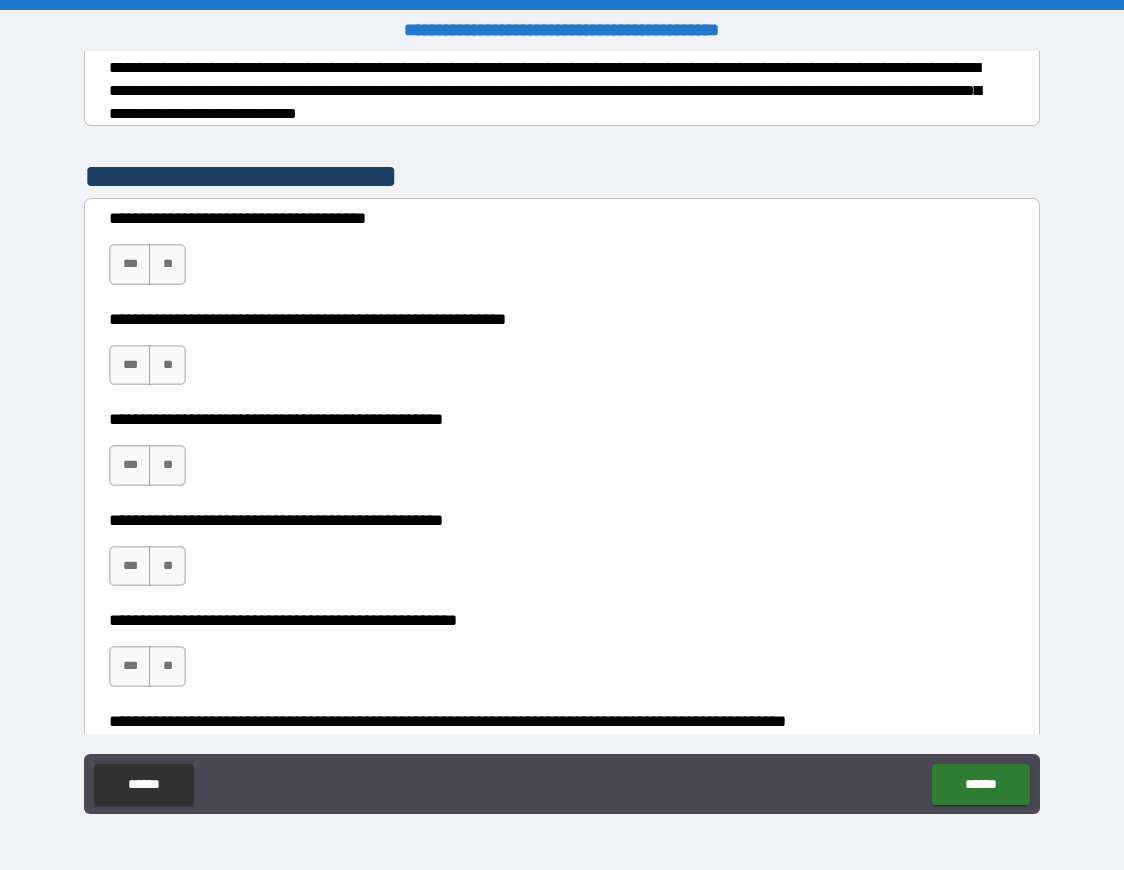 scroll, scrollTop: 370, scrollLeft: 0, axis: vertical 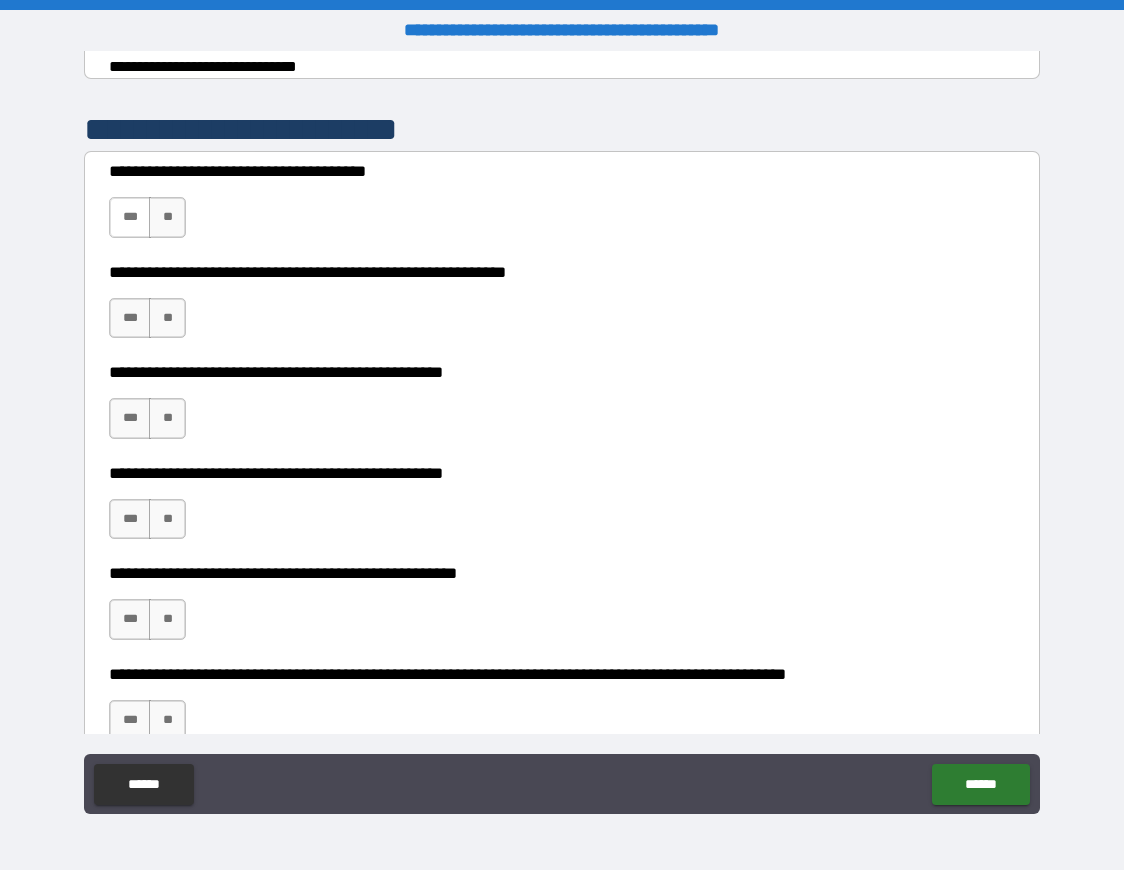 click on "***" at bounding box center (130, 217) 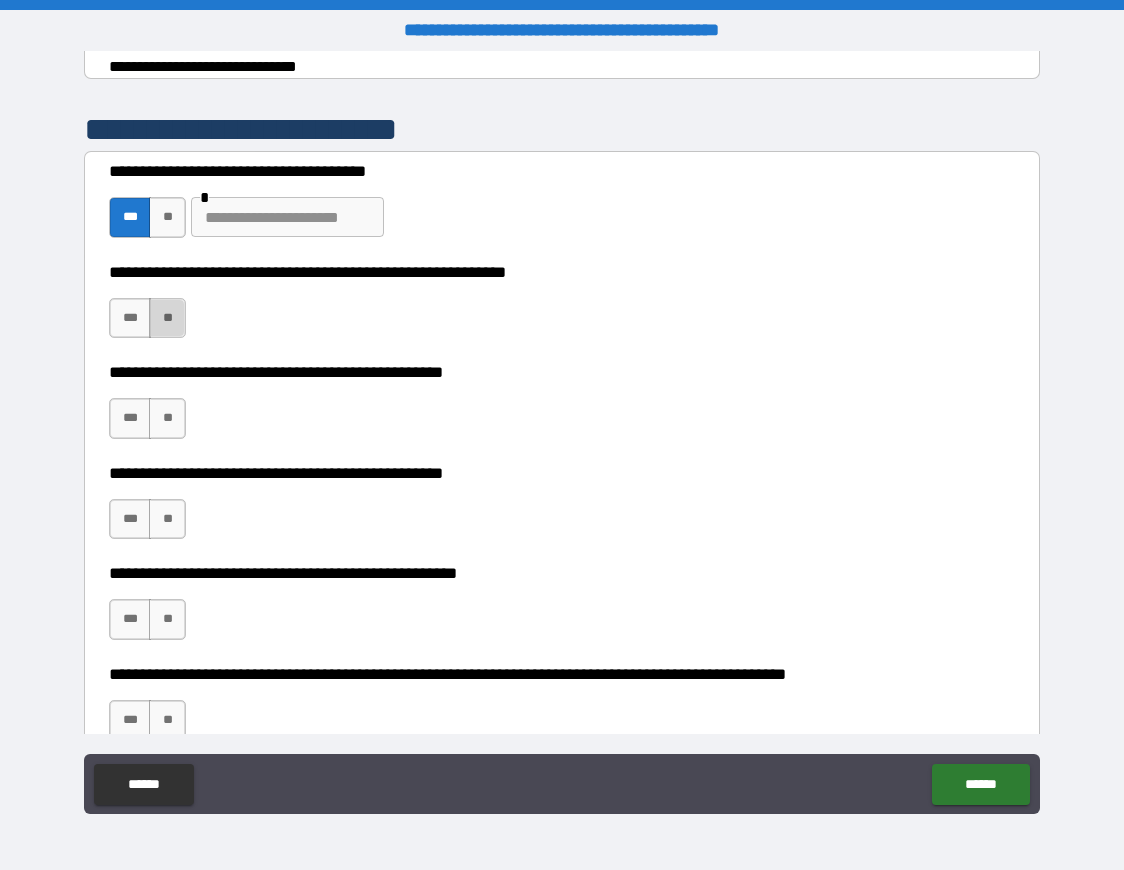 click on "**" at bounding box center (167, 318) 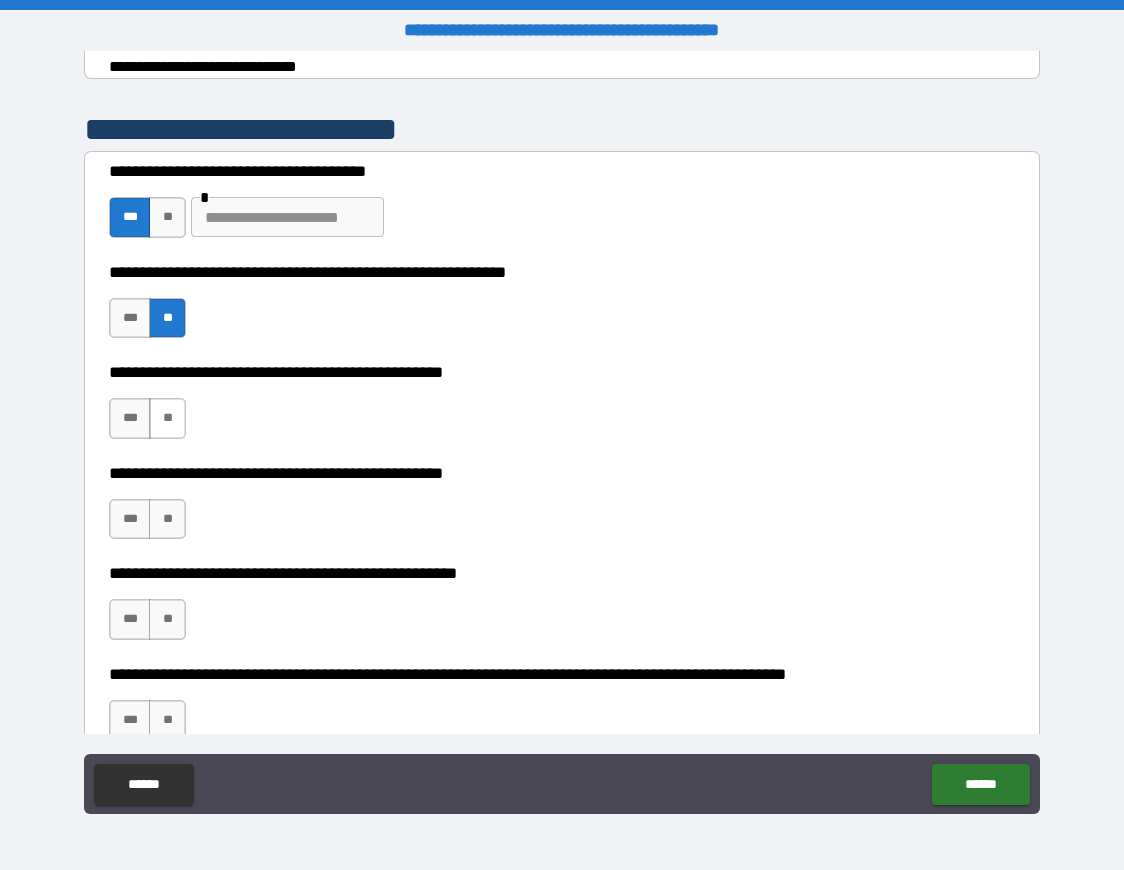 click on "**" at bounding box center (167, 418) 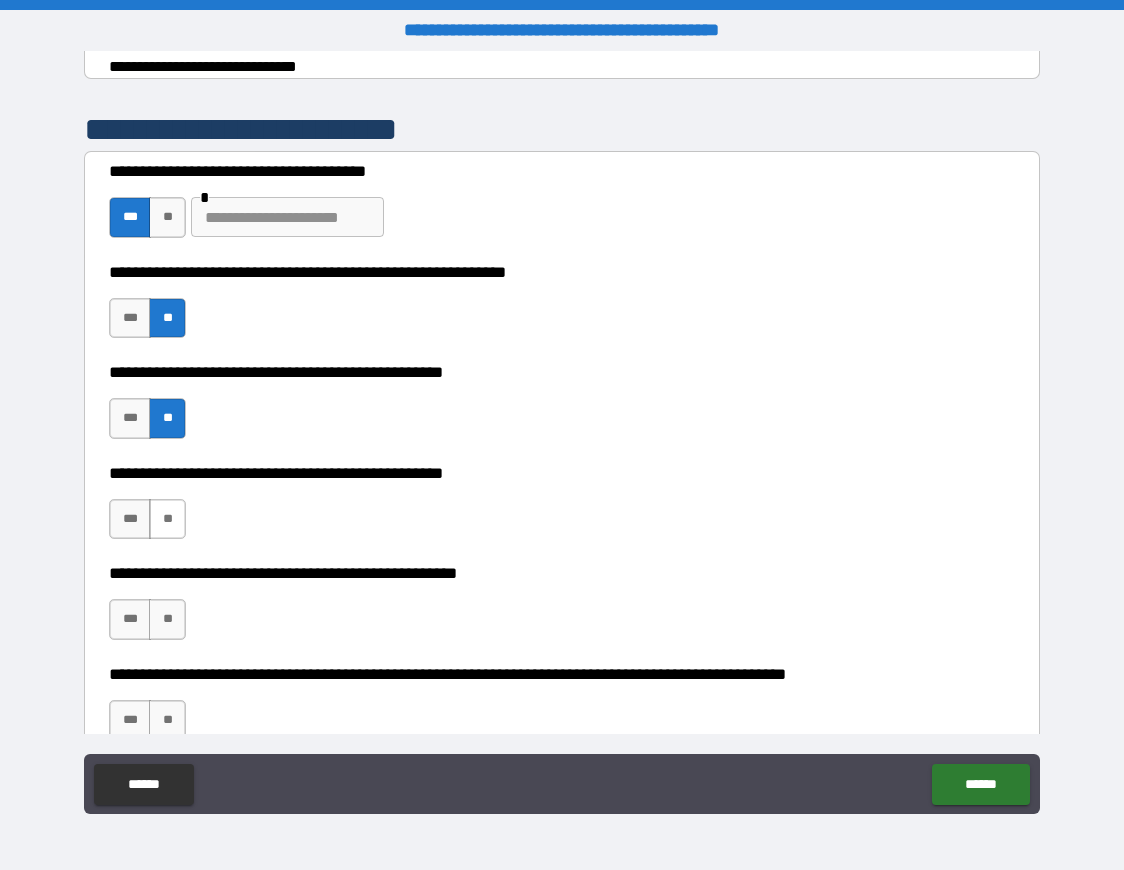 click on "**" at bounding box center (167, 519) 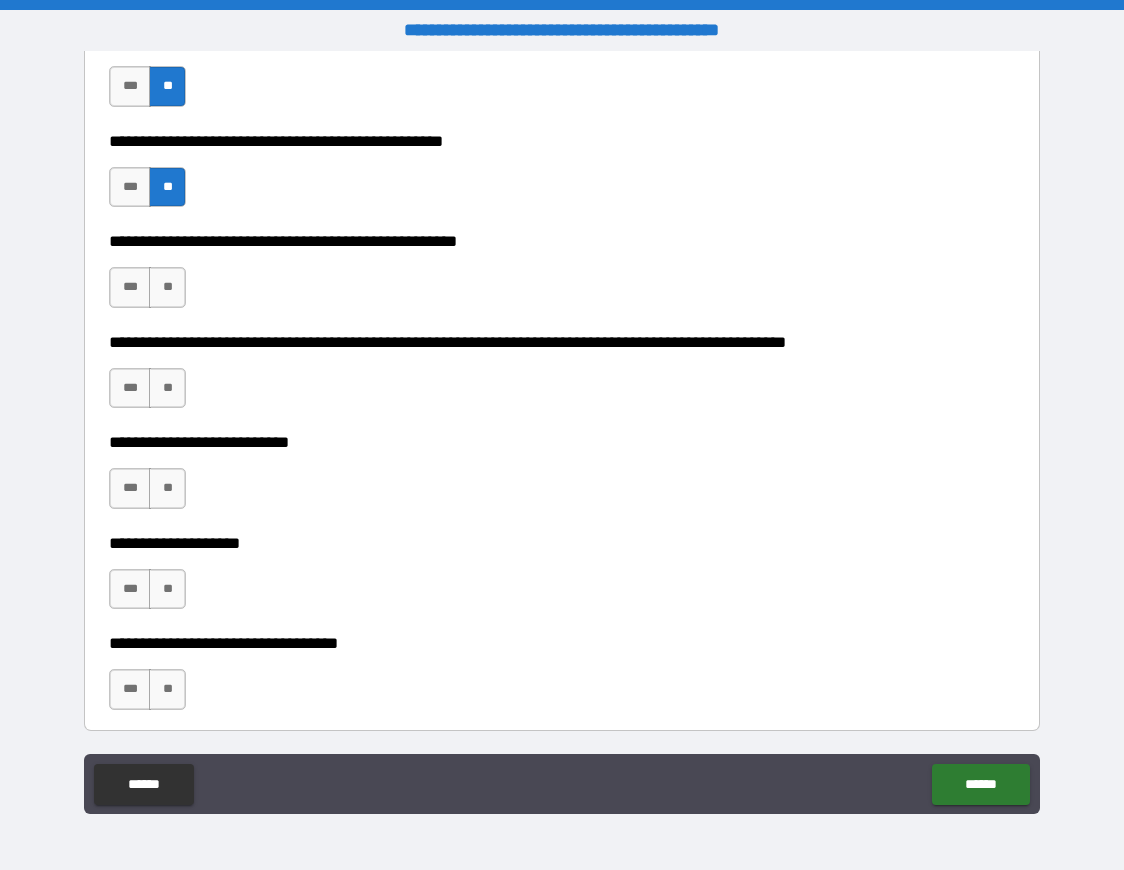 scroll, scrollTop: 724, scrollLeft: 0, axis: vertical 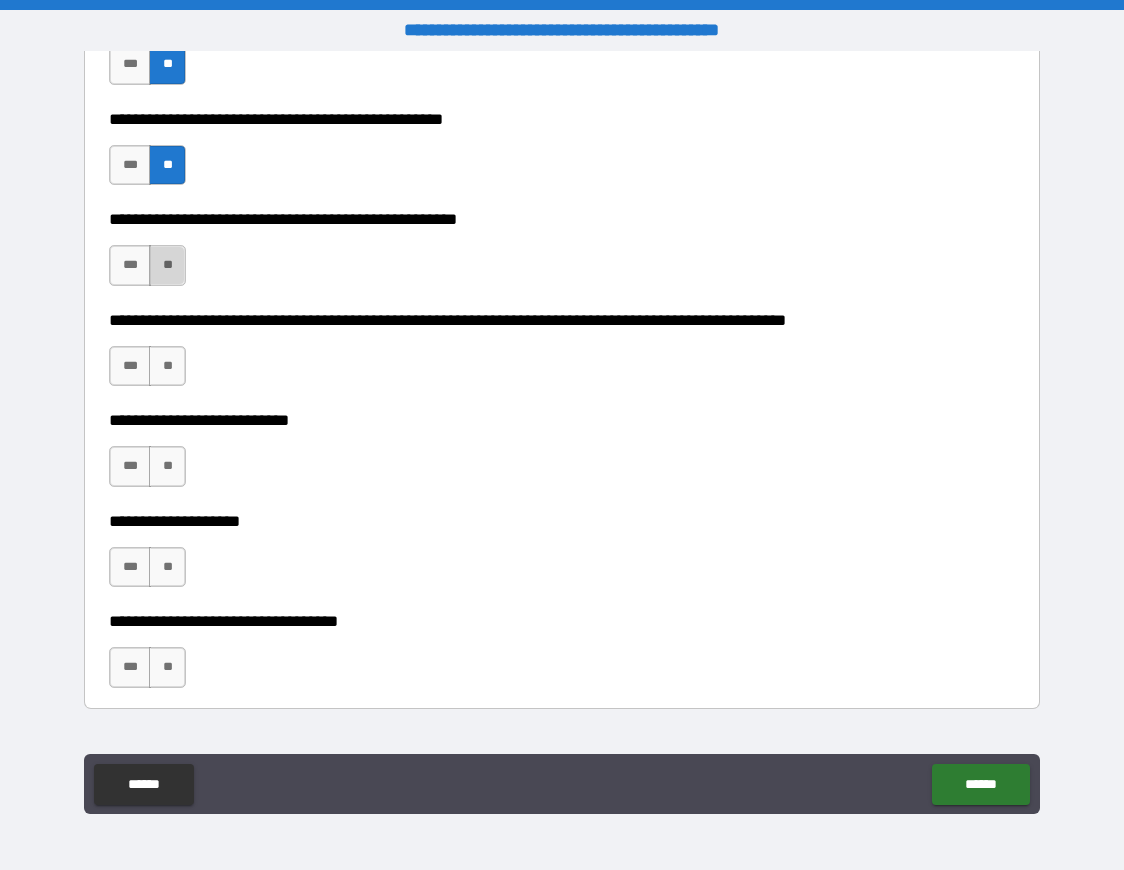 click on "**" at bounding box center [167, 265] 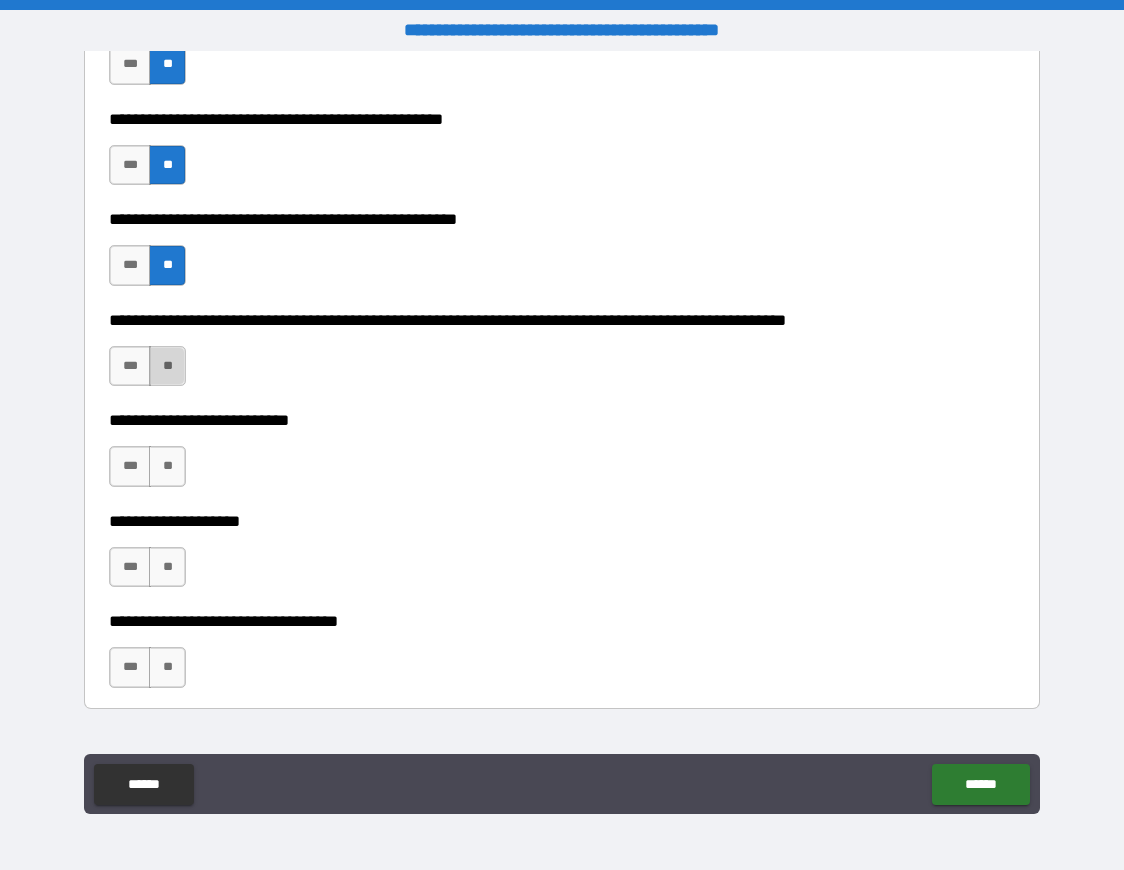 click on "**" at bounding box center [167, 366] 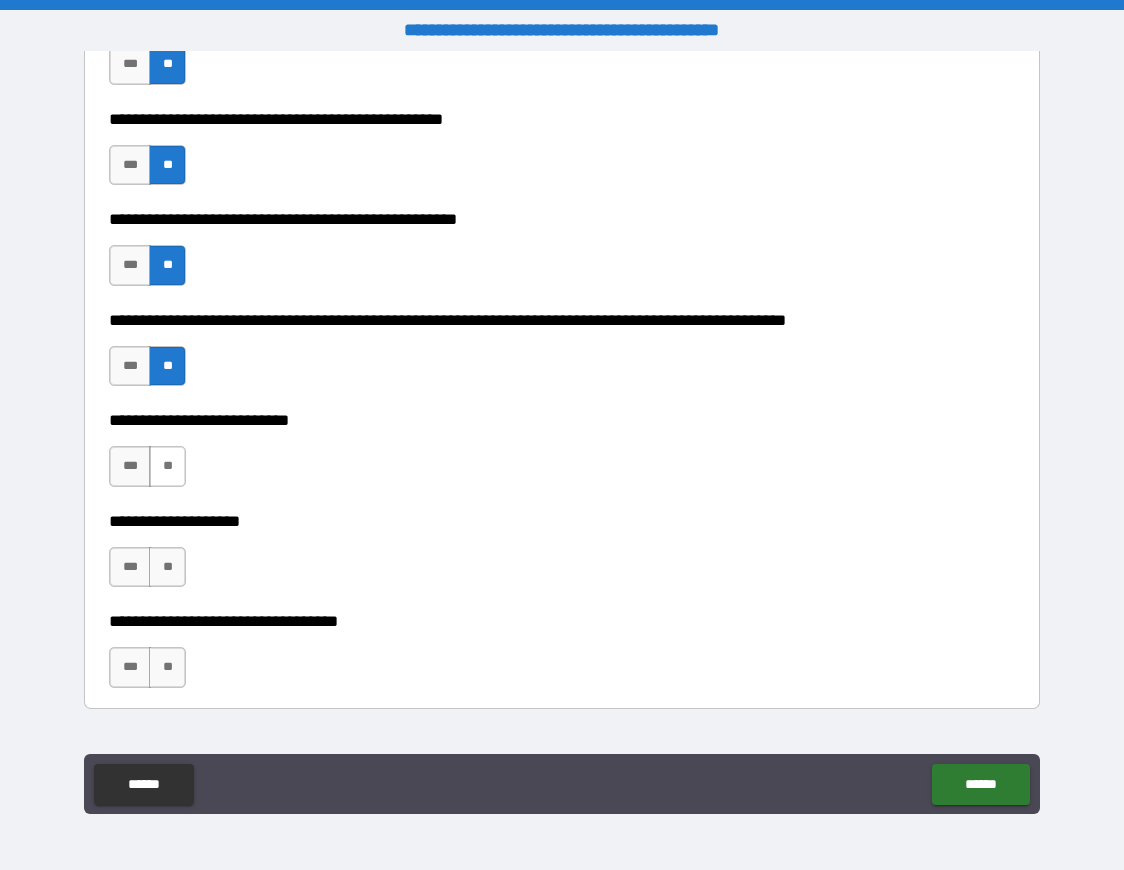 click on "**" at bounding box center [167, 466] 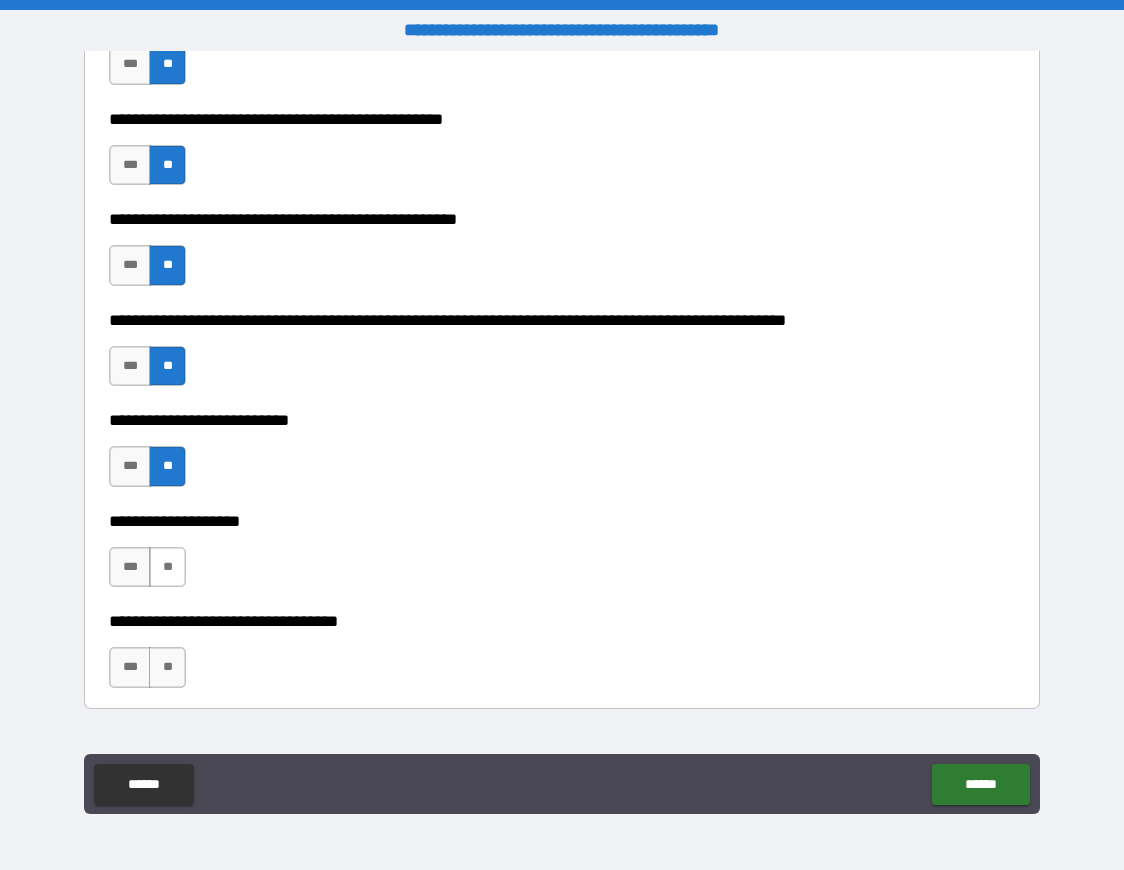 click on "**" at bounding box center [167, 567] 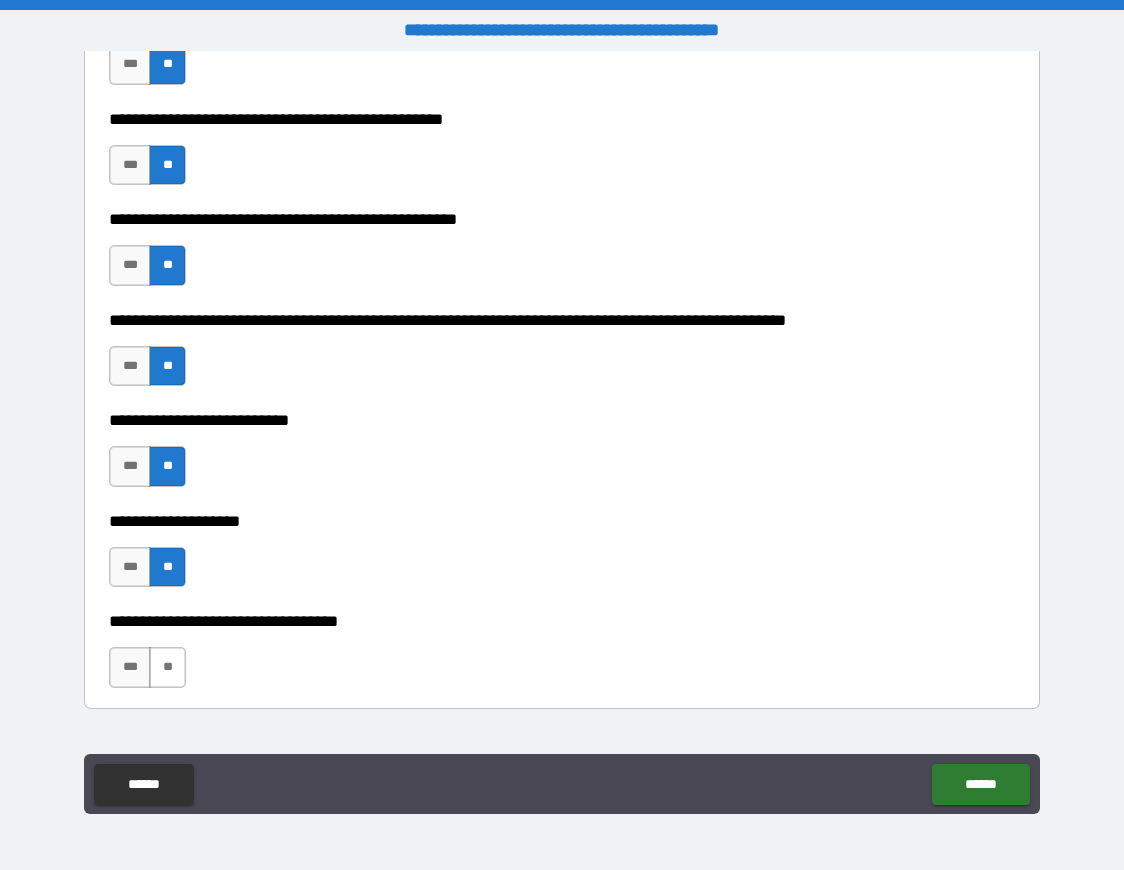 click on "**" at bounding box center [167, 667] 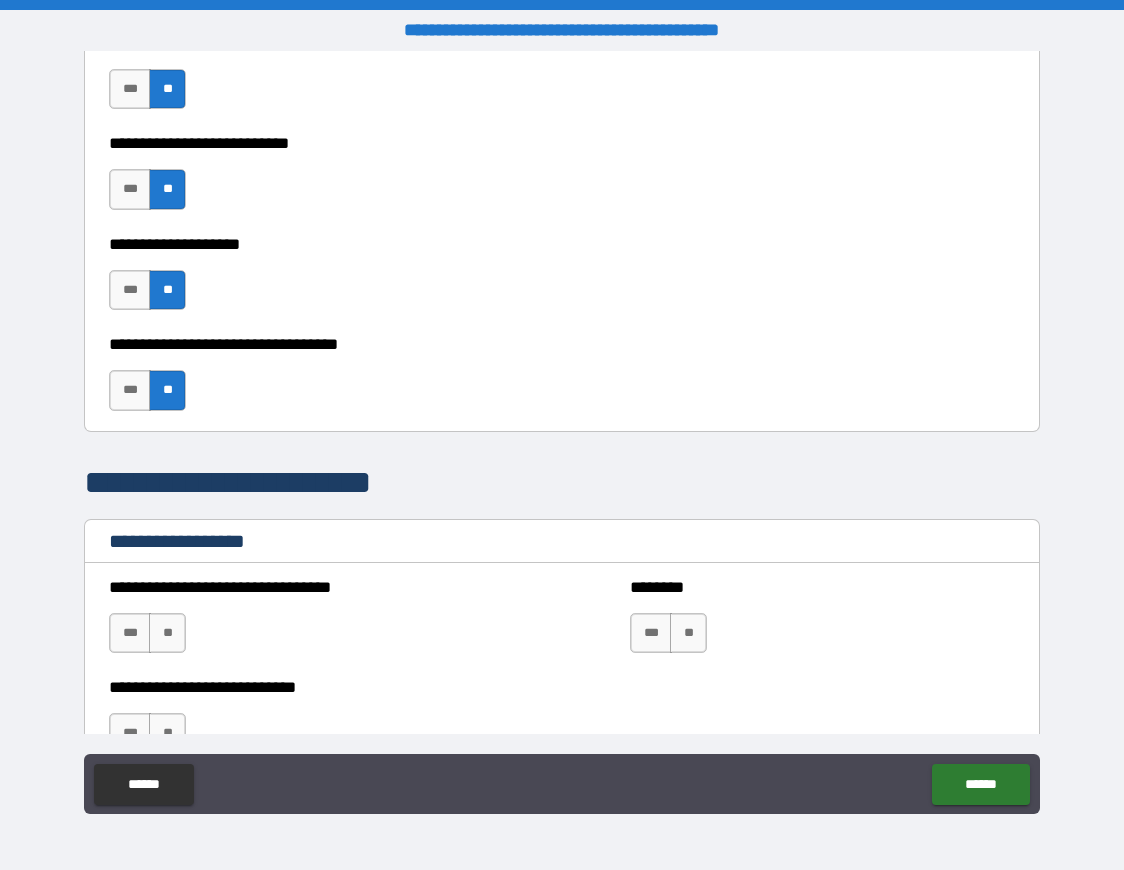 scroll, scrollTop: 1479, scrollLeft: 0, axis: vertical 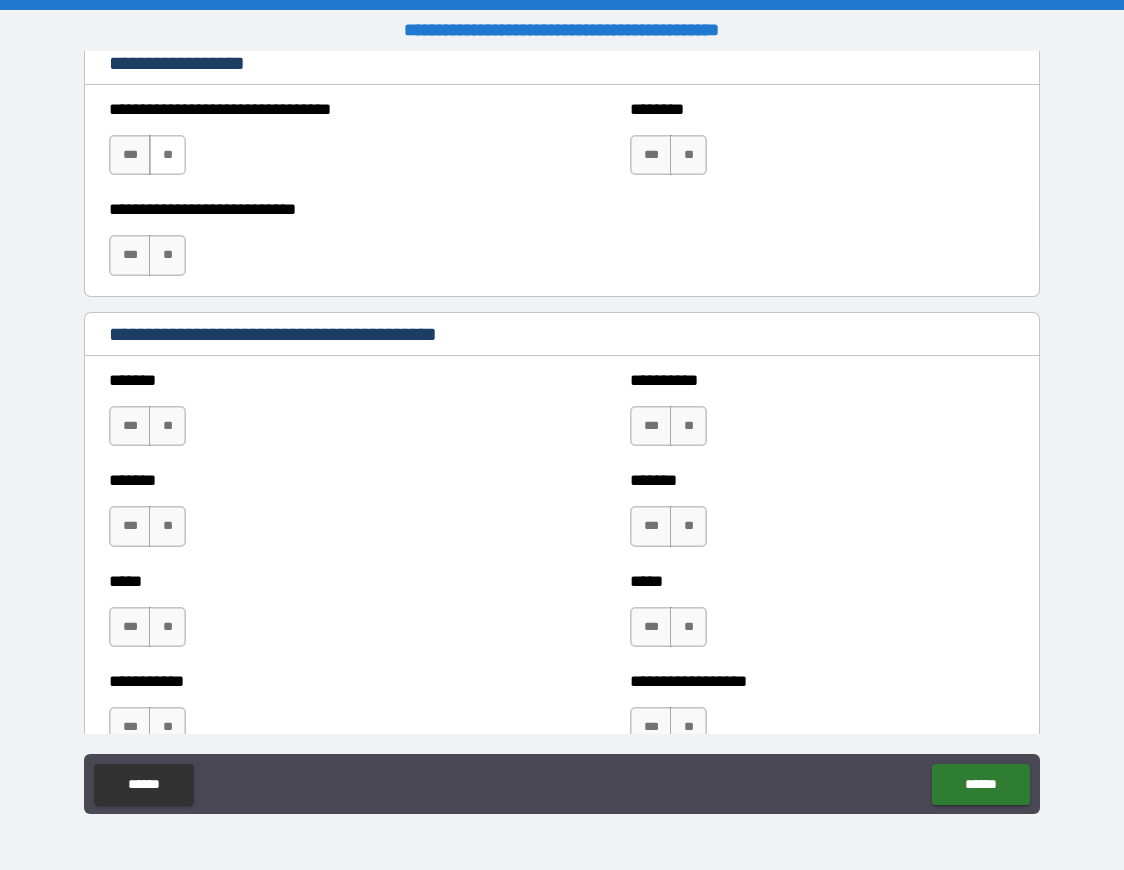 click on "**" at bounding box center [167, 155] 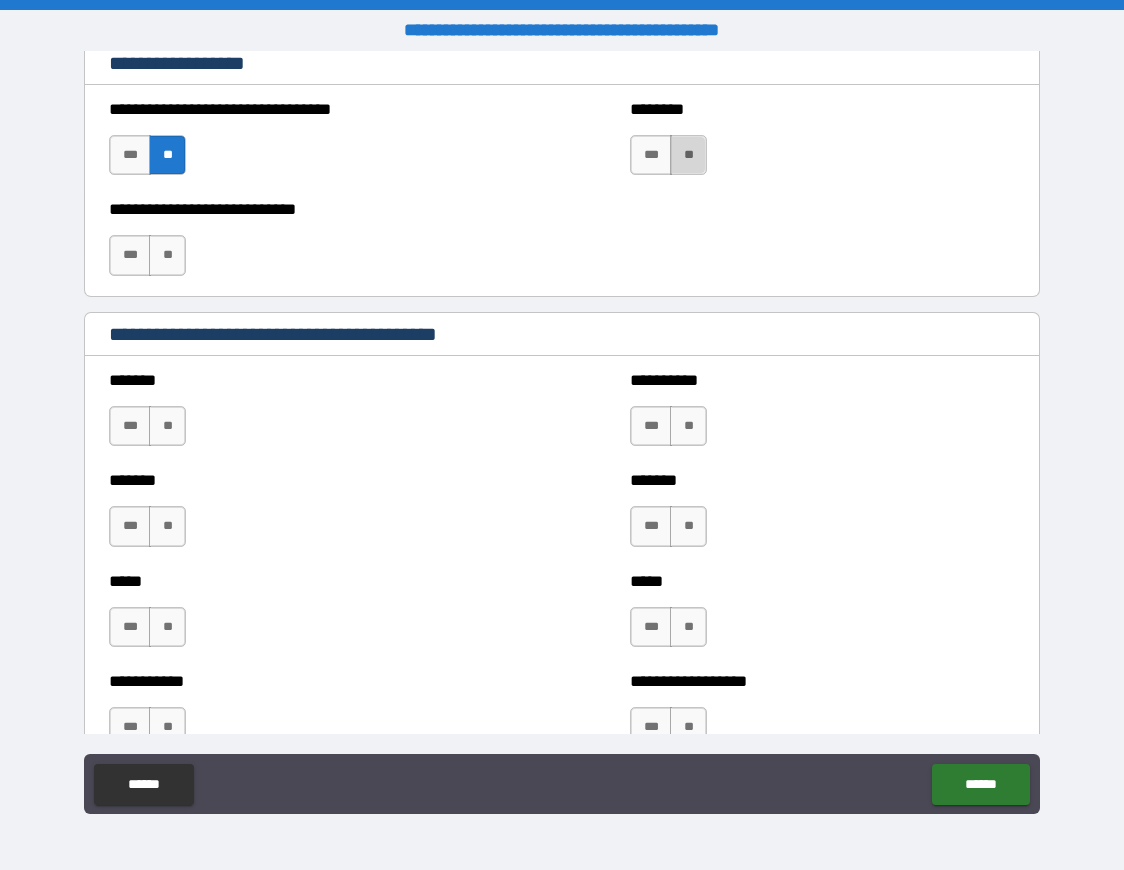 click on "**" at bounding box center (688, 155) 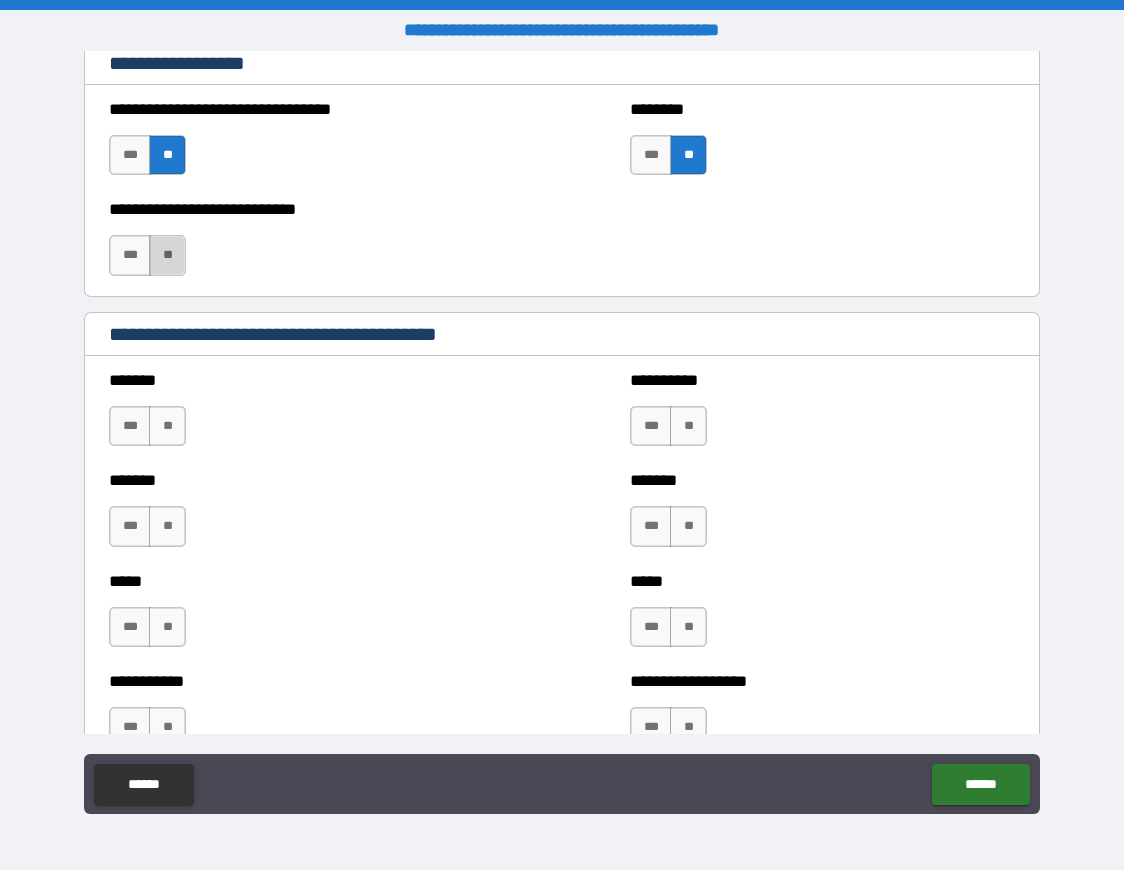 click on "**" at bounding box center [167, 255] 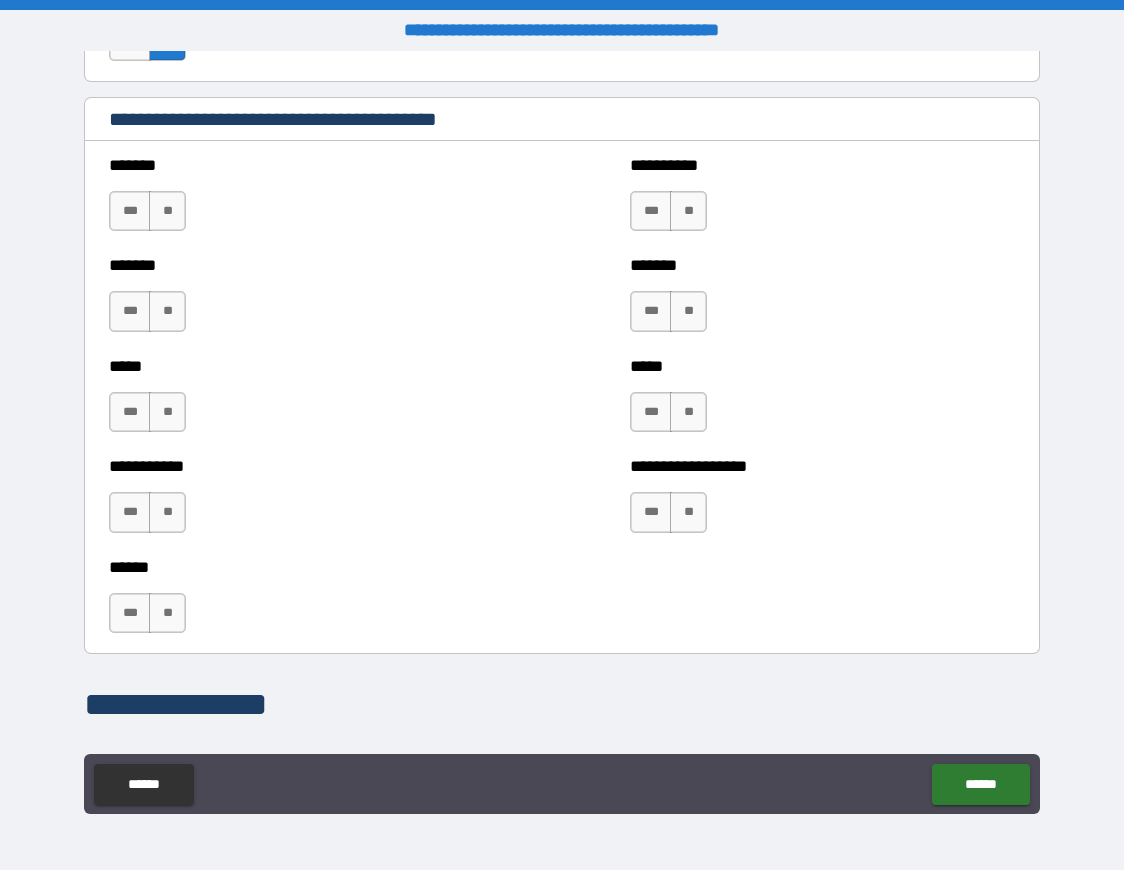 scroll, scrollTop: 1696, scrollLeft: 0, axis: vertical 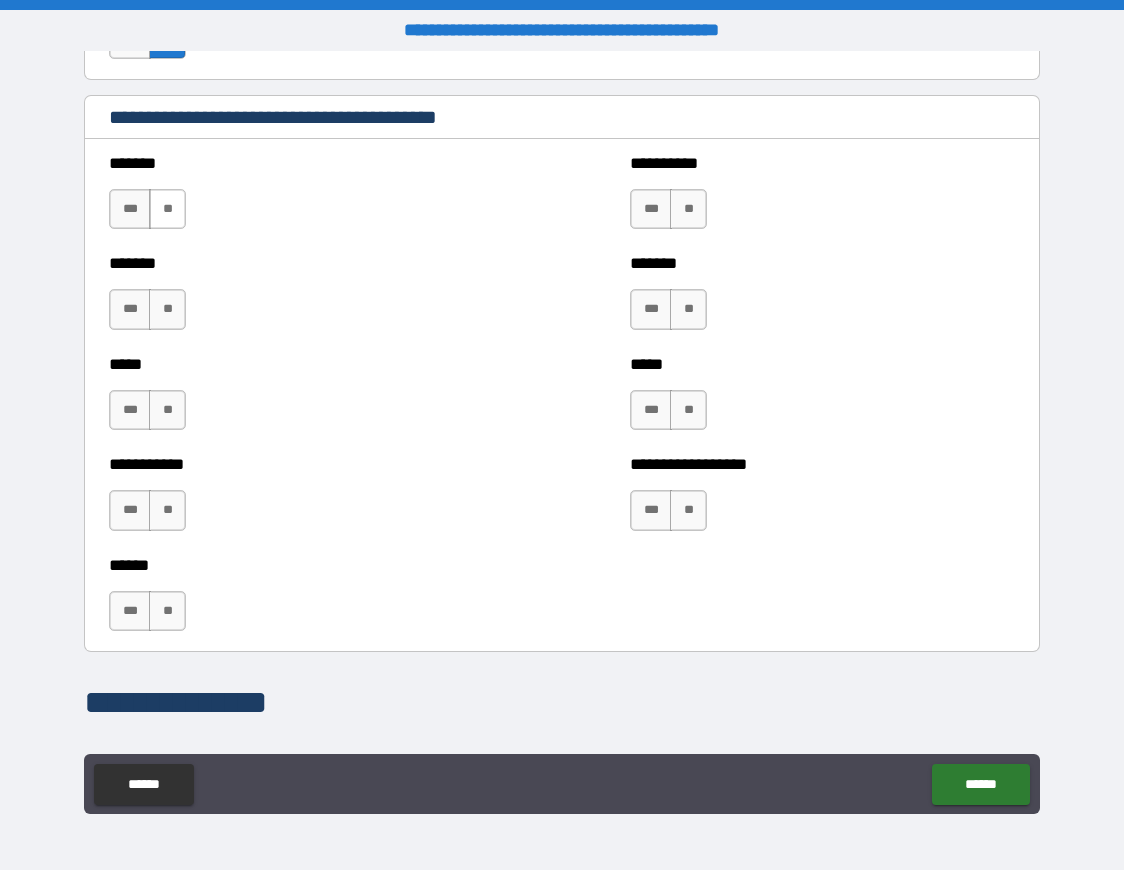 click on "**" at bounding box center [167, 209] 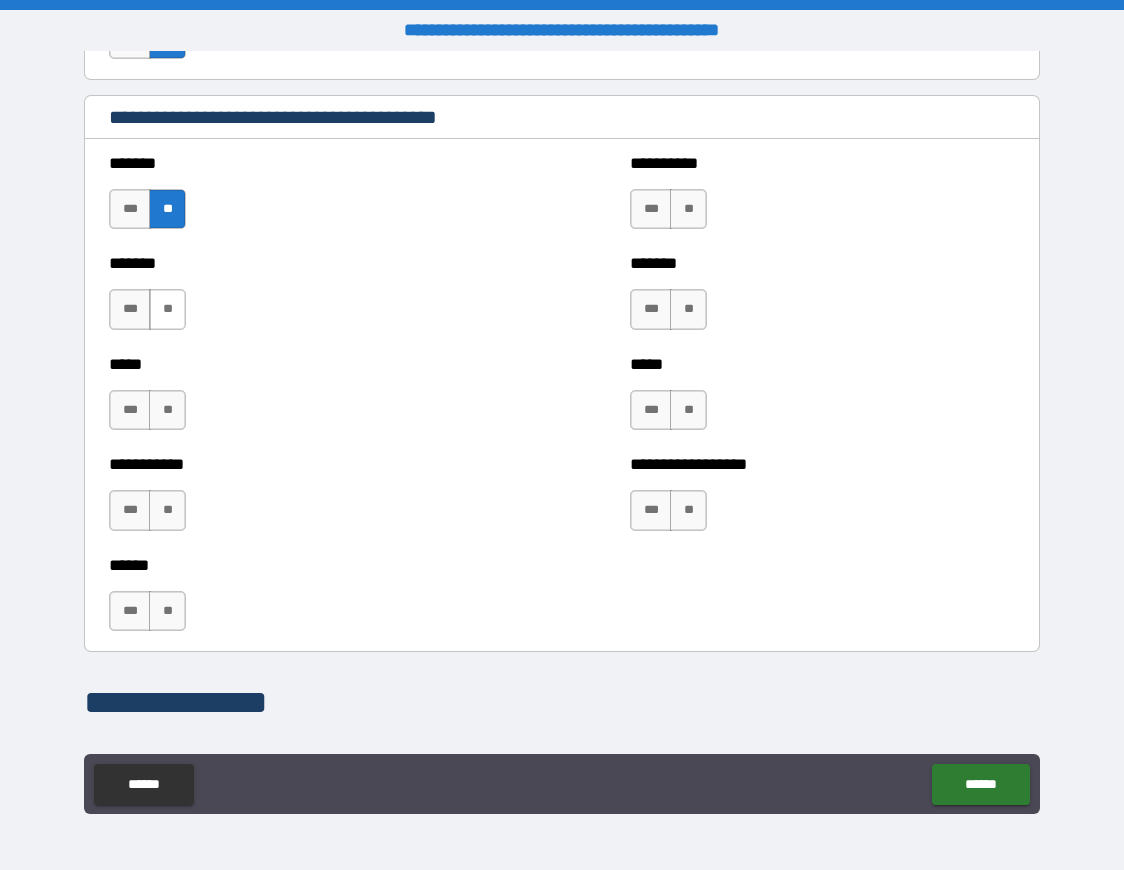 click on "**" at bounding box center [167, 309] 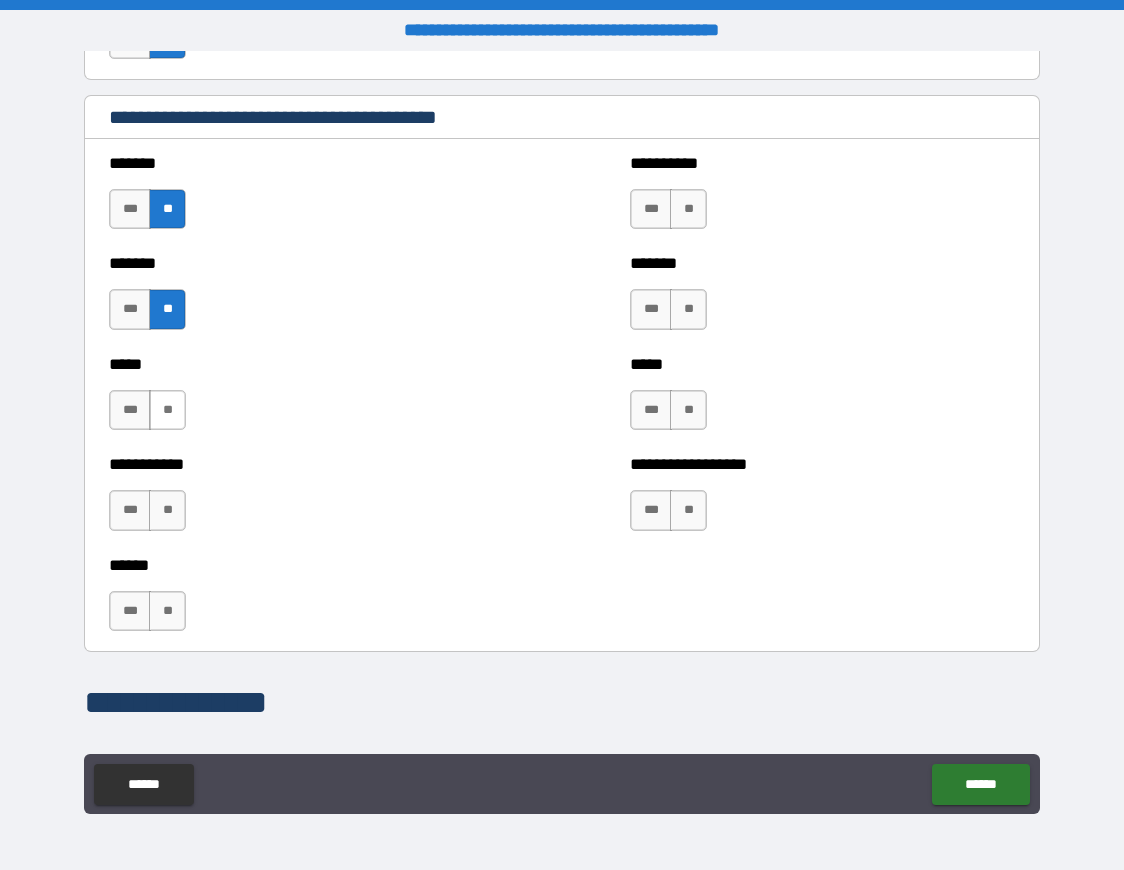 click on "**" at bounding box center (167, 410) 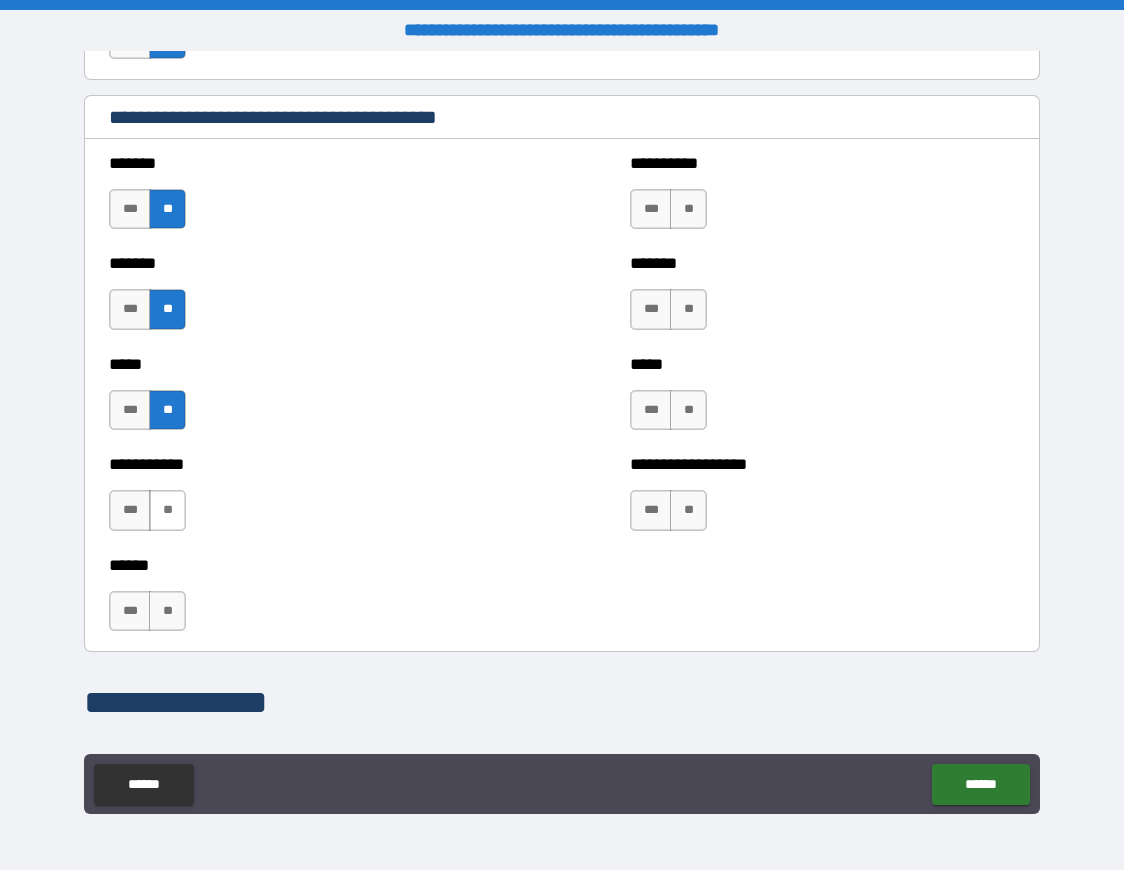 click on "**" at bounding box center [167, 510] 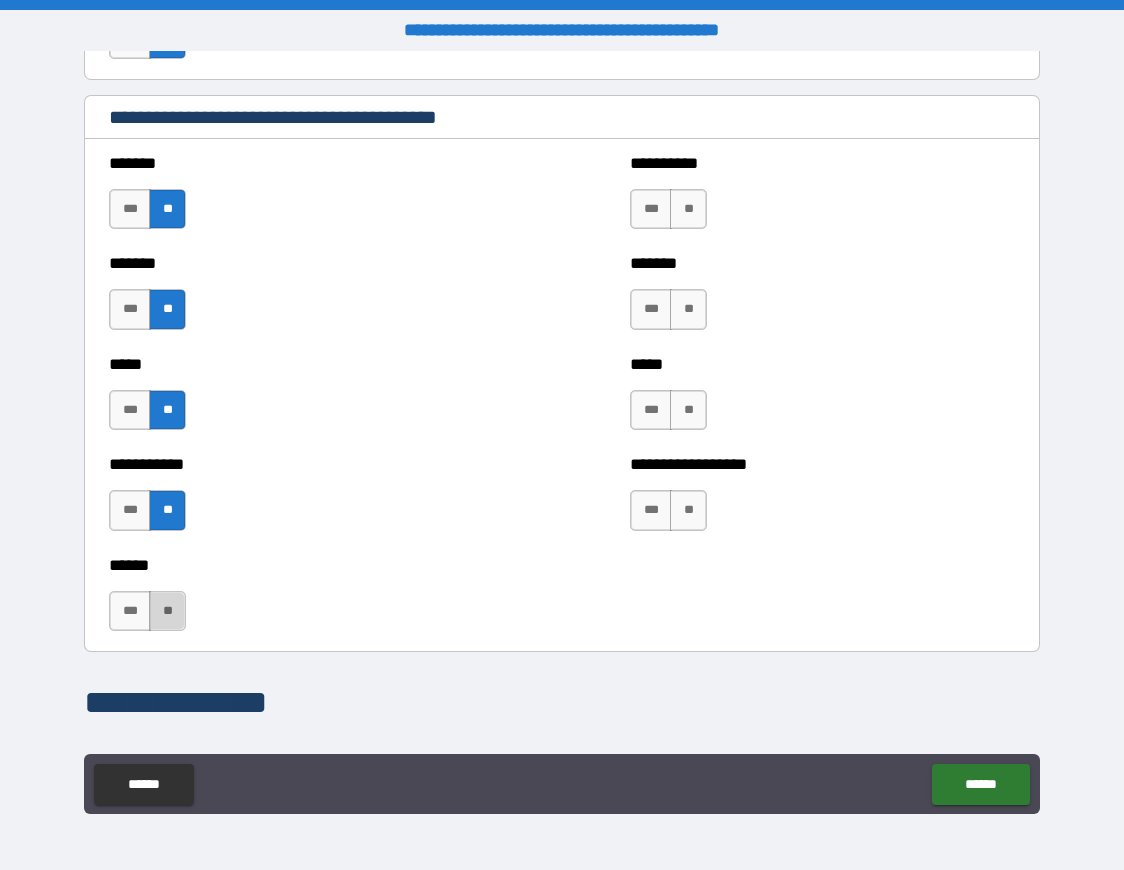 click on "**" at bounding box center [167, 611] 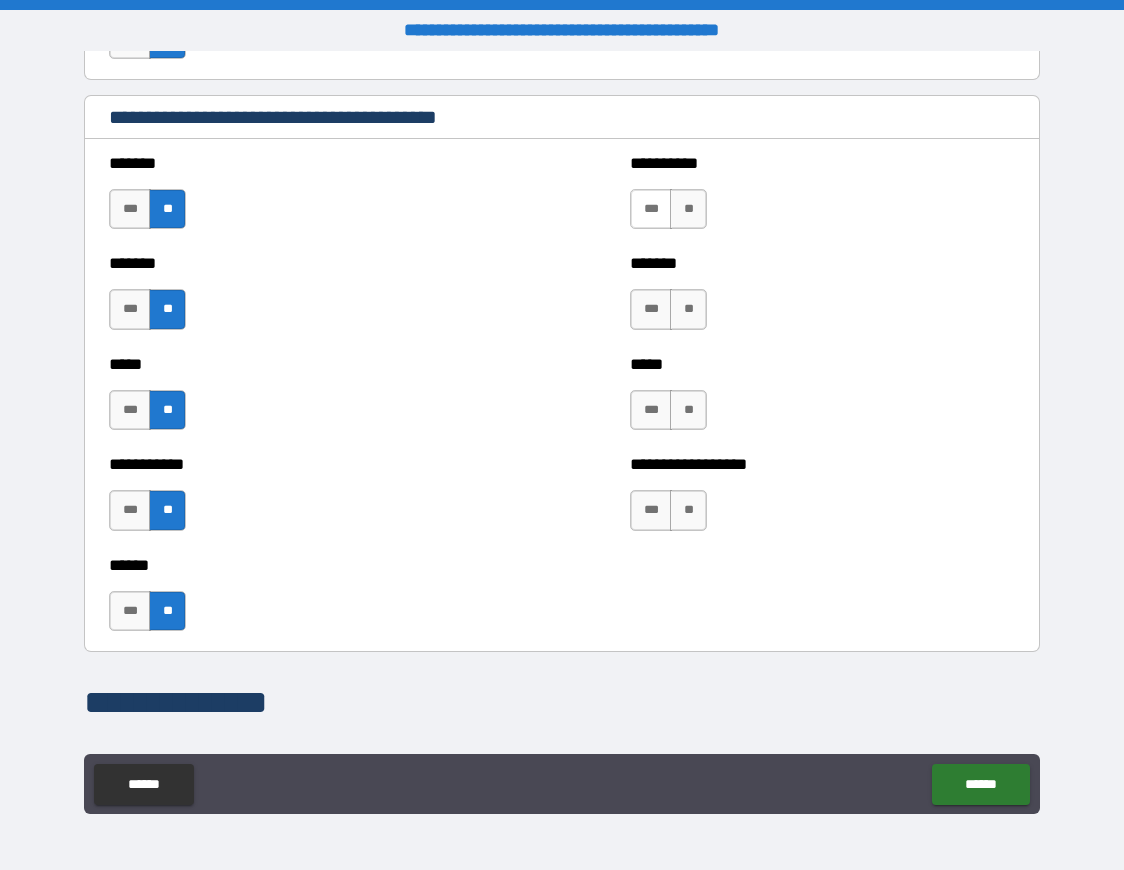 click on "***" at bounding box center (651, 209) 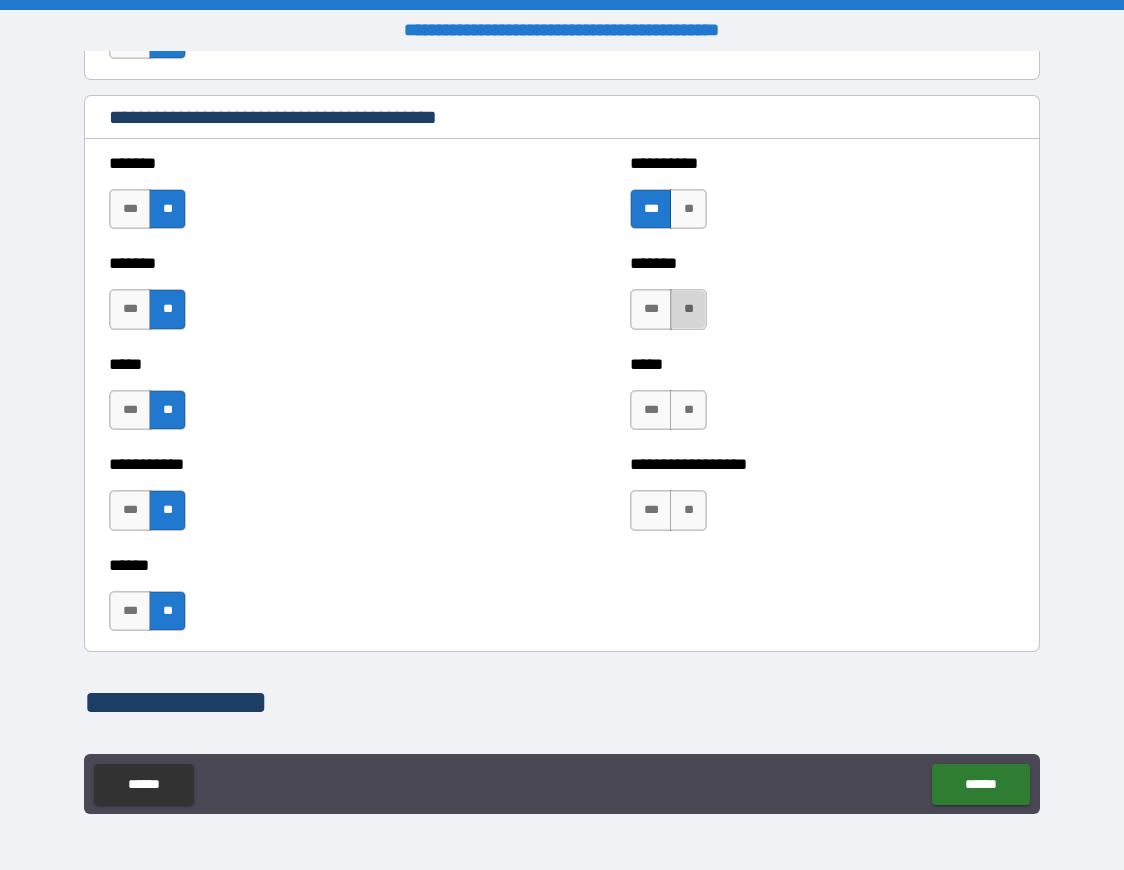 click on "**" at bounding box center (688, 309) 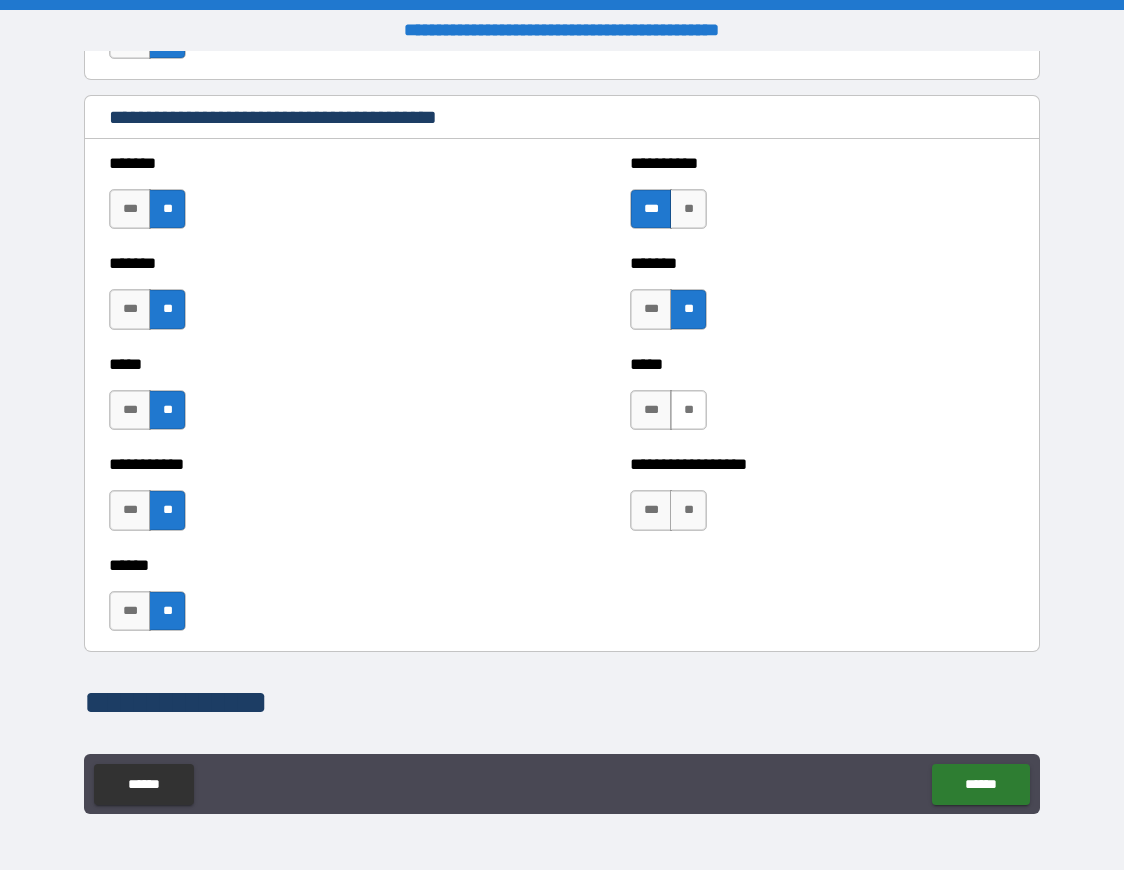 click on "**" at bounding box center (688, 410) 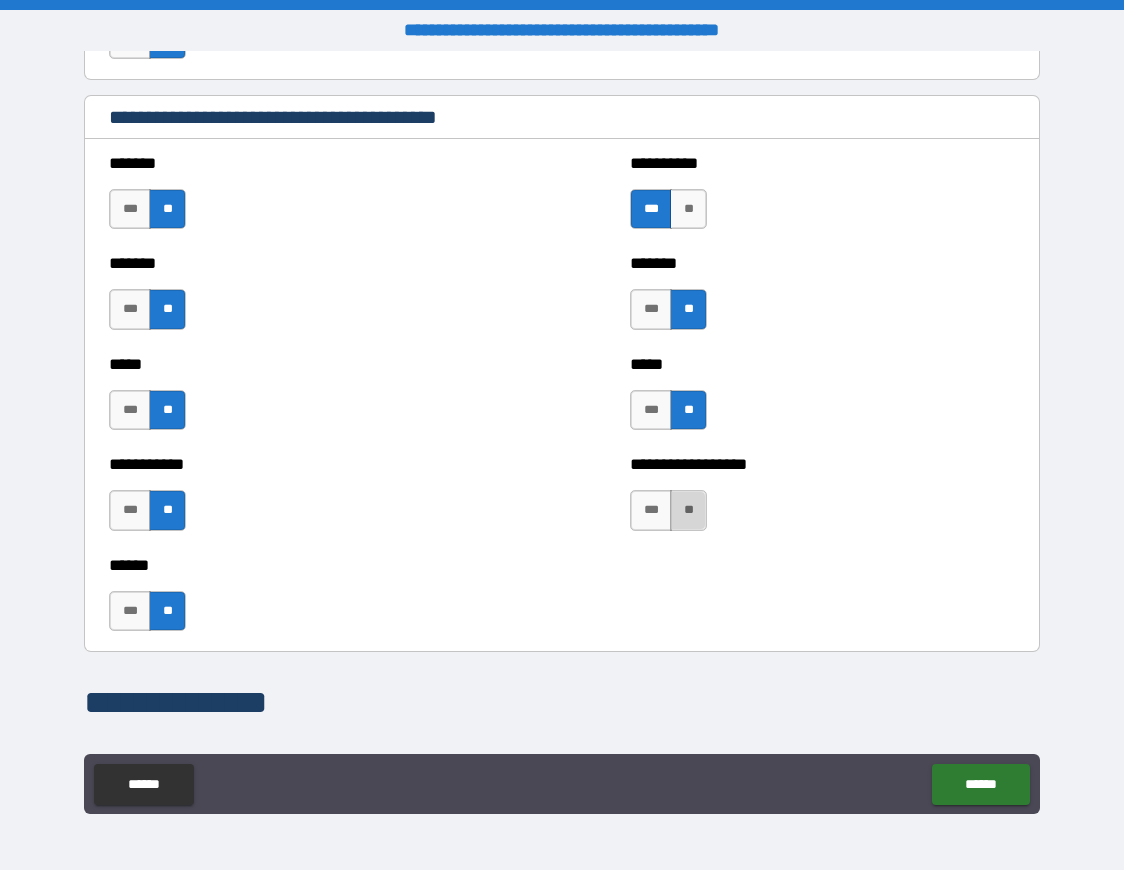 click on "**" at bounding box center [688, 510] 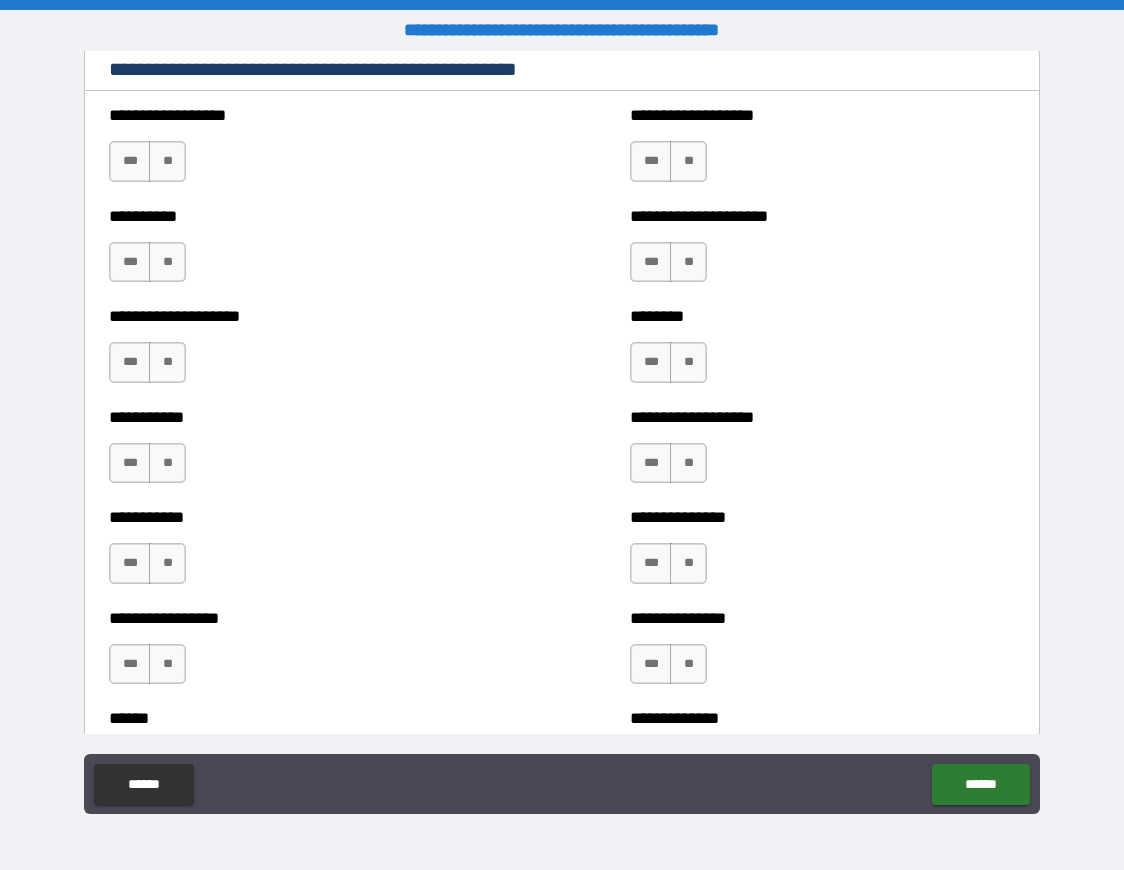scroll, scrollTop: 2389, scrollLeft: 0, axis: vertical 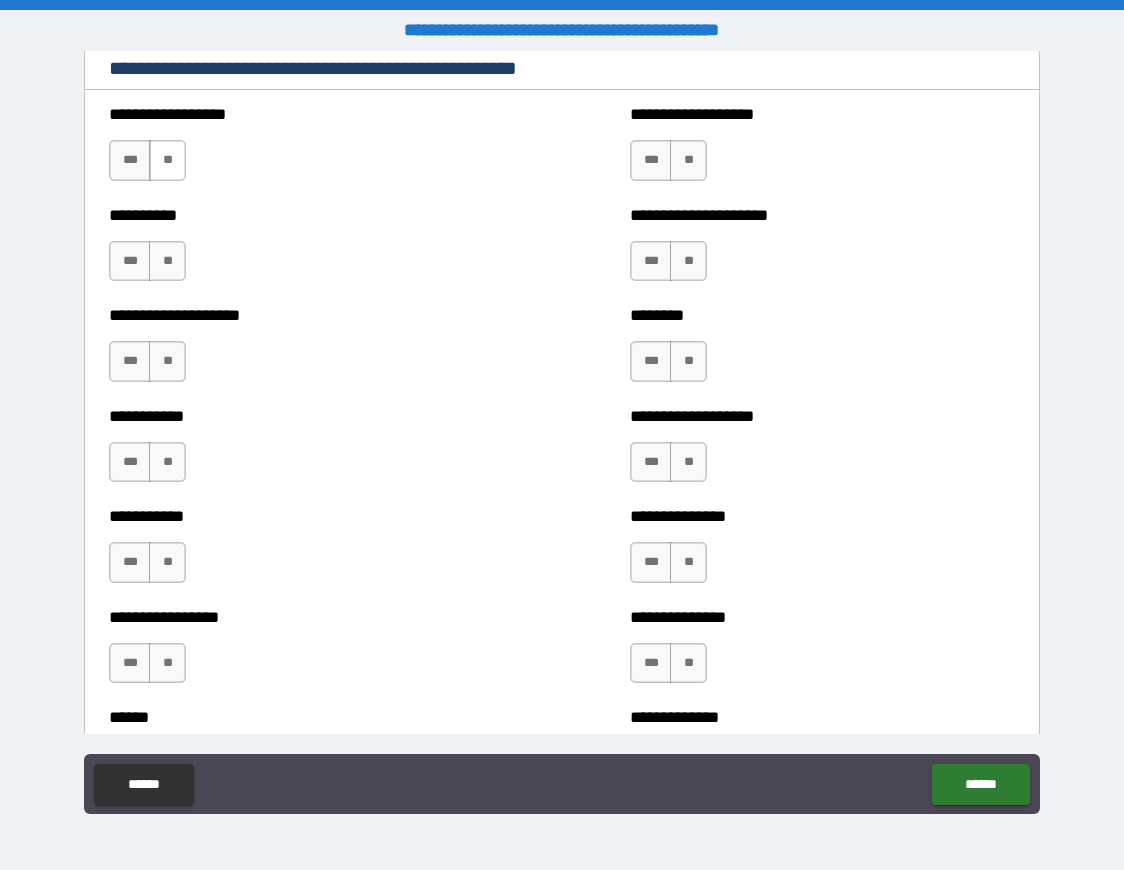 click on "**" at bounding box center [167, 160] 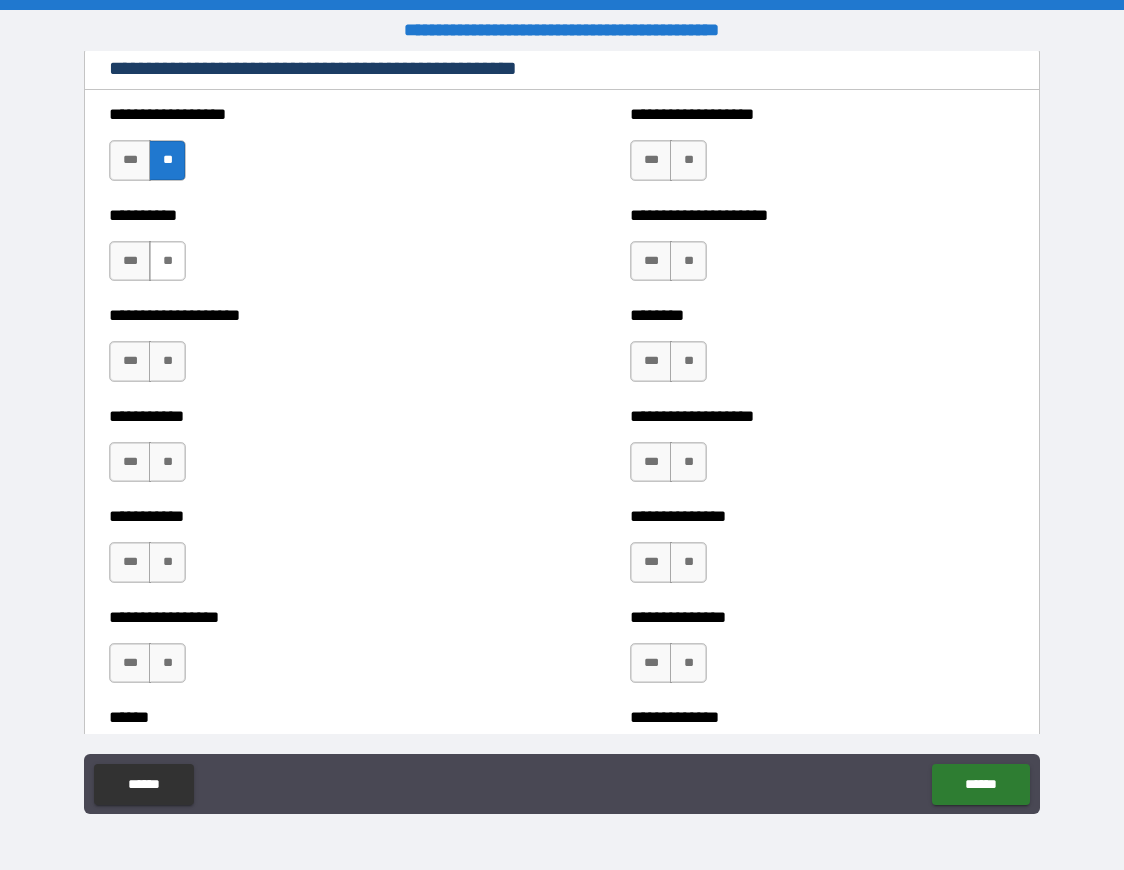 click on "**" at bounding box center [167, 261] 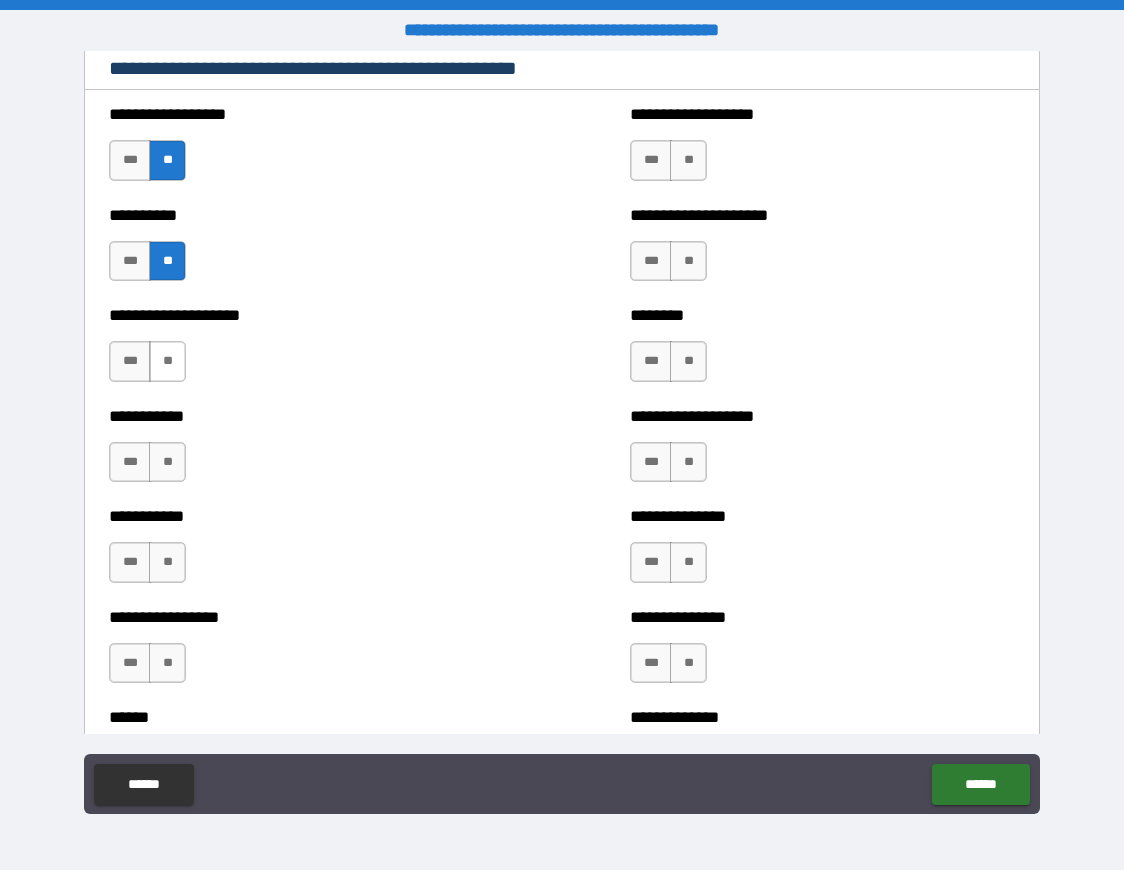 click on "**" at bounding box center [167, 361] 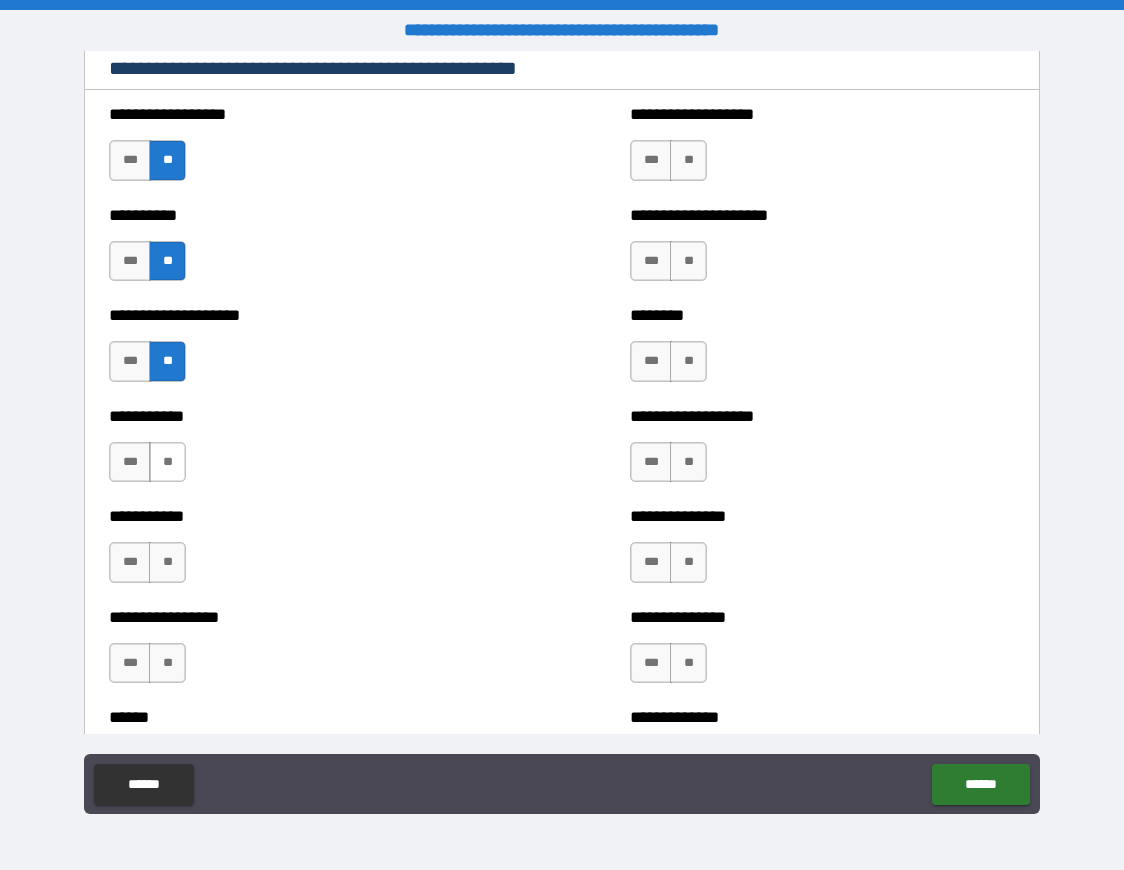 click on "**" at bounding box center [167, 462] 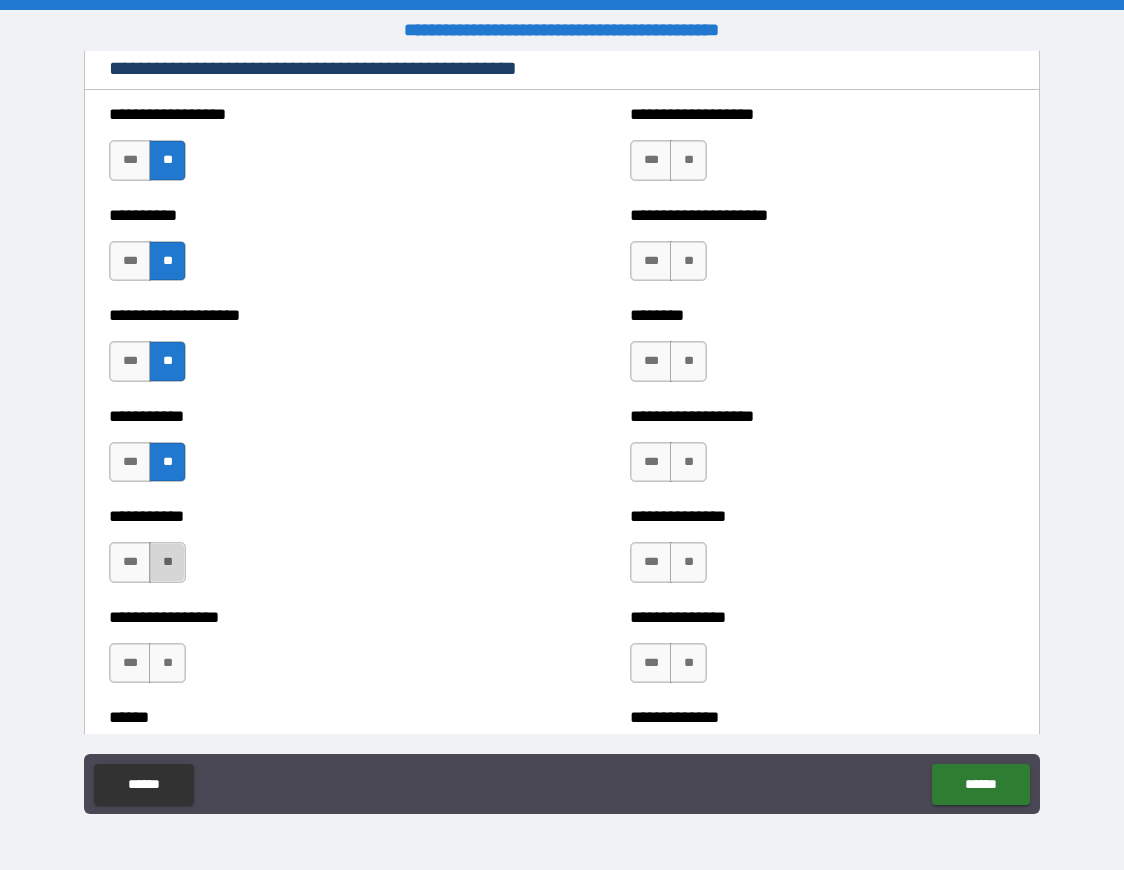 click on "**" at bounding box center (167, 562) 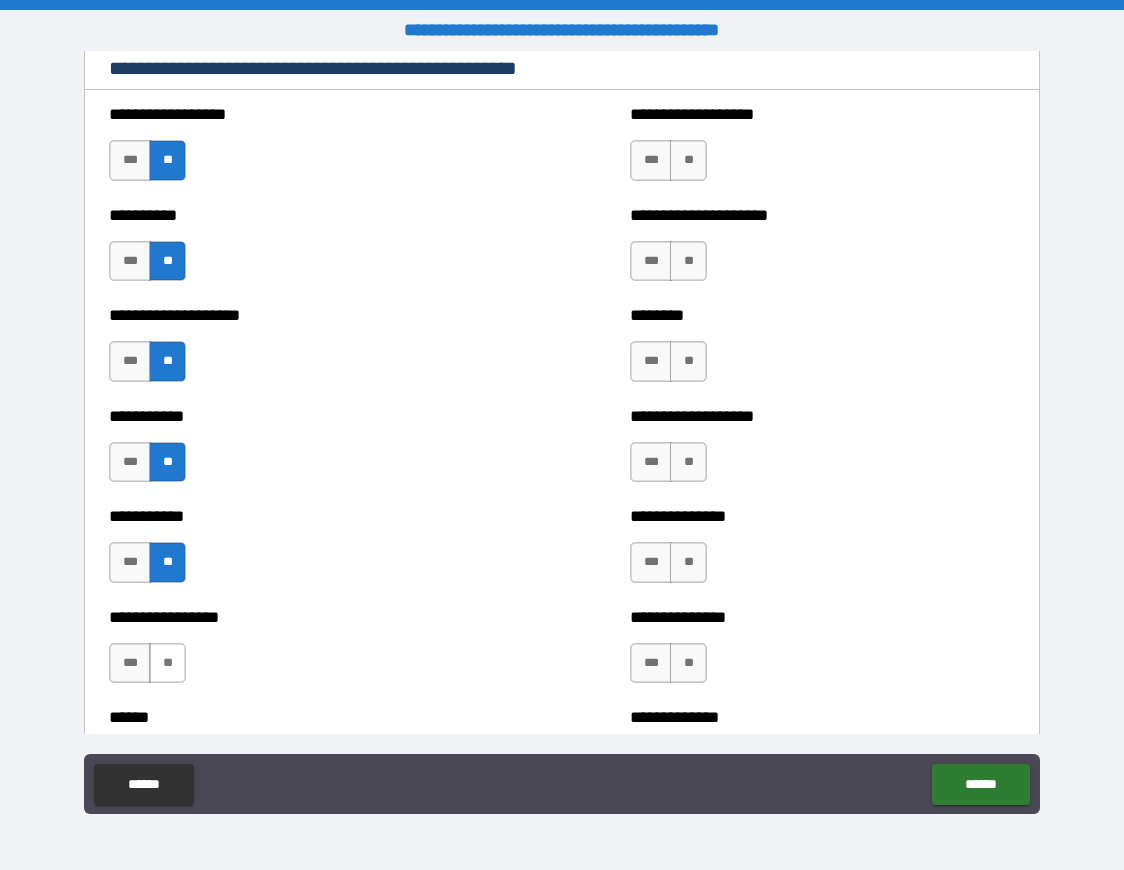click on "**" at bounding box center (167, 663) 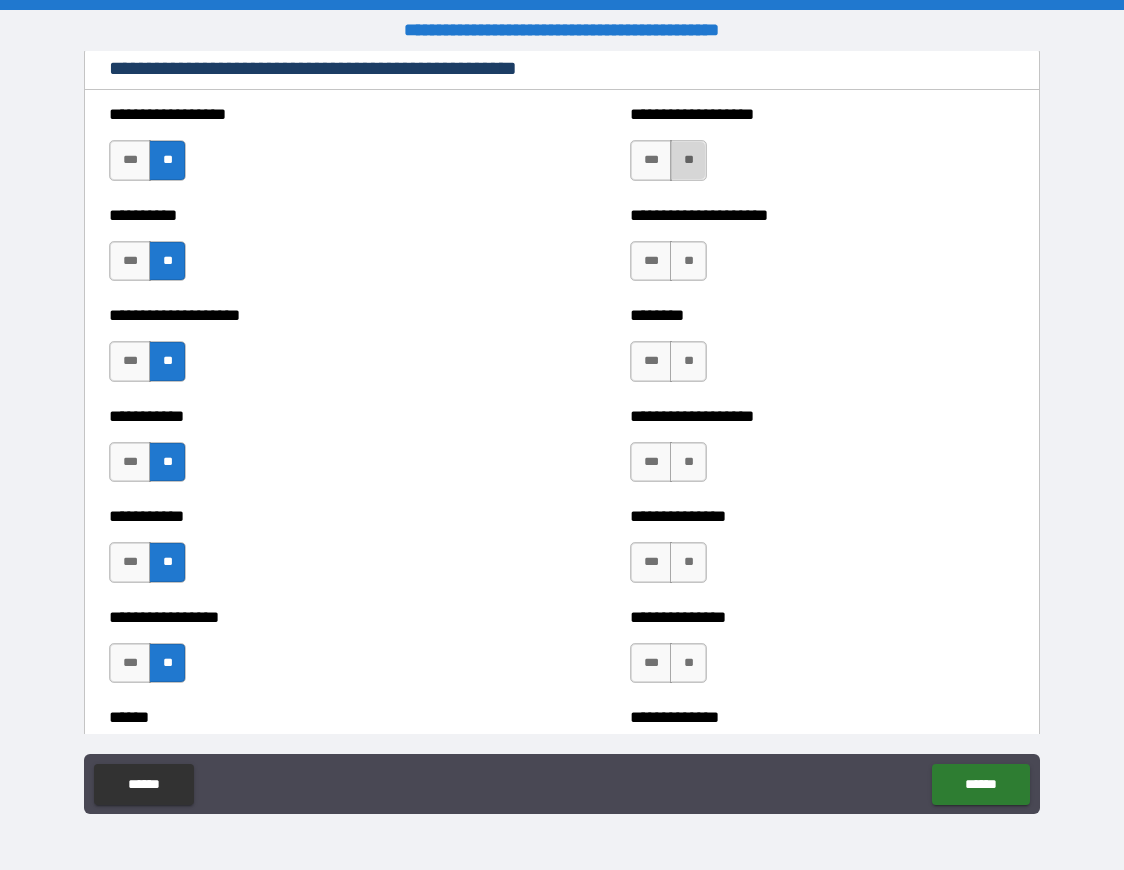 click on "**" at bounding box center [688, 160] 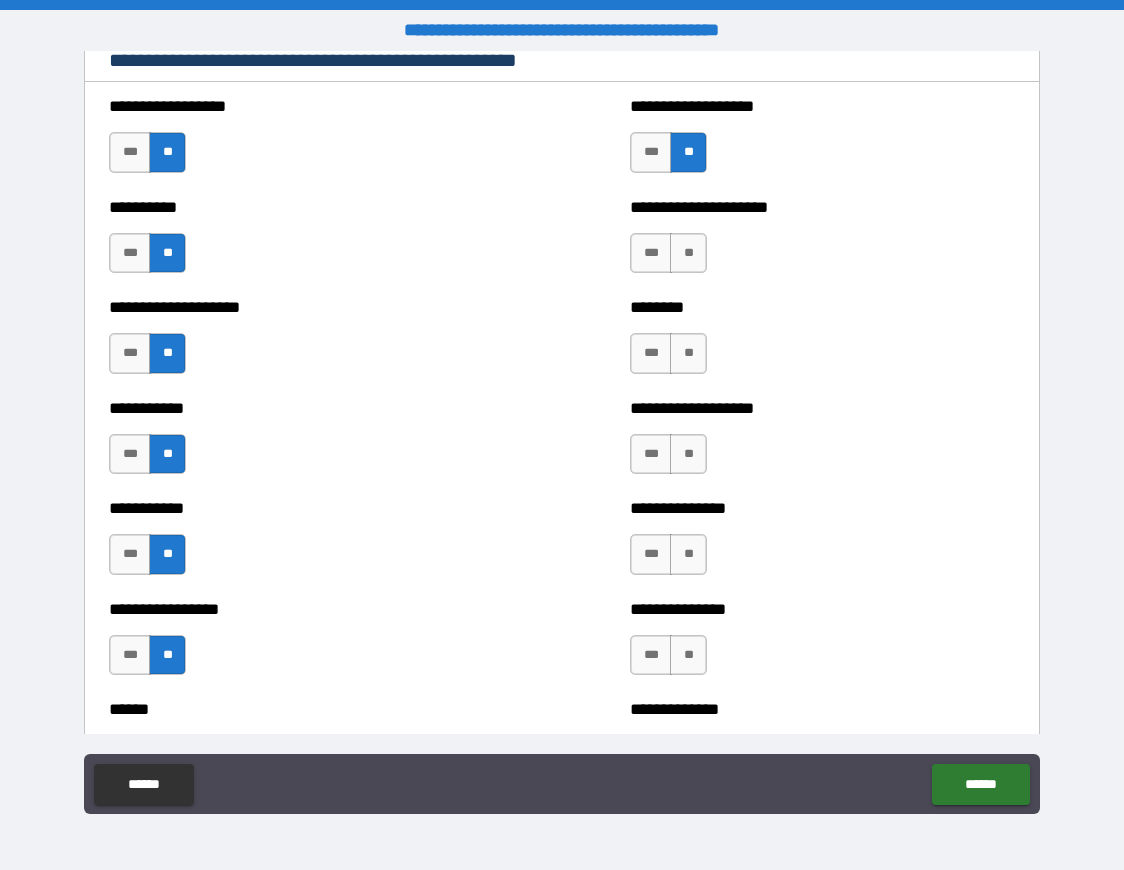 scroll, scrollTop: 2461, scrollLeft: 0, axis: vertical 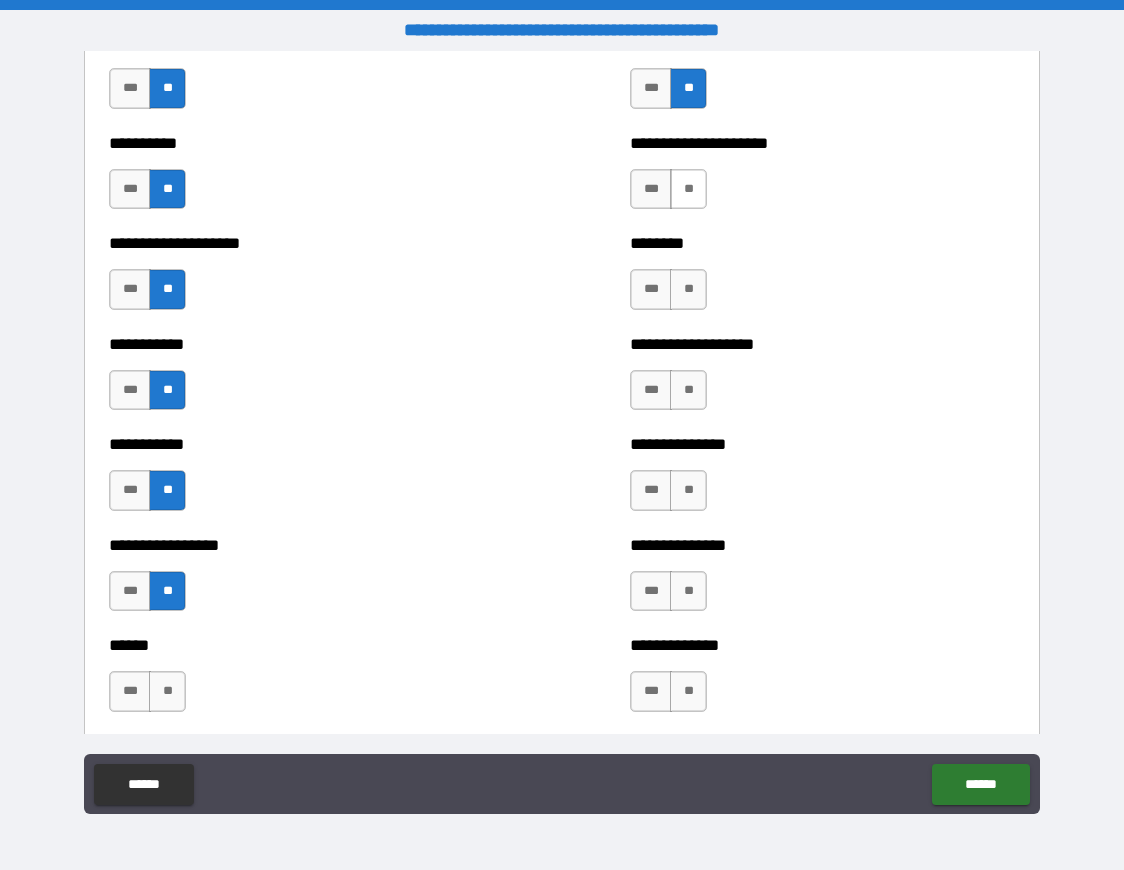 click on "**" at bounding box center (688, 189) 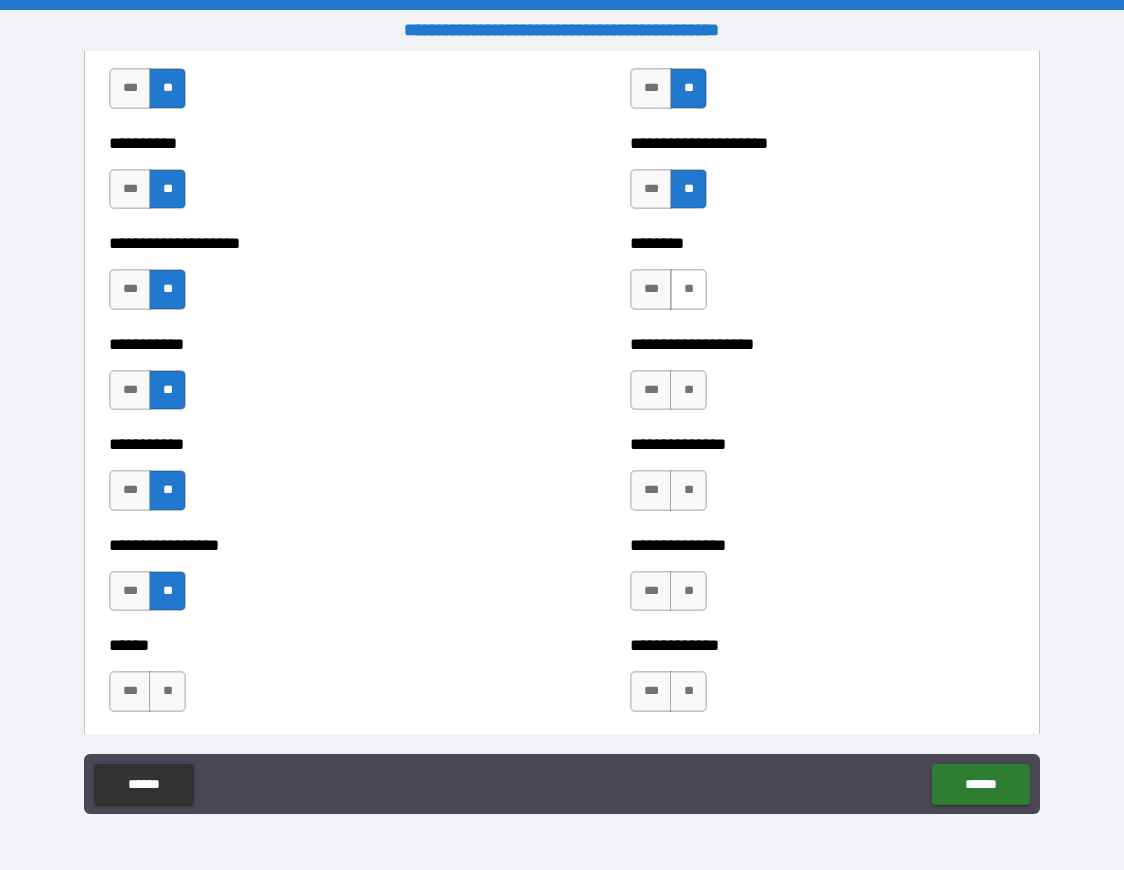click on "**" at bounding box center (688, 289) 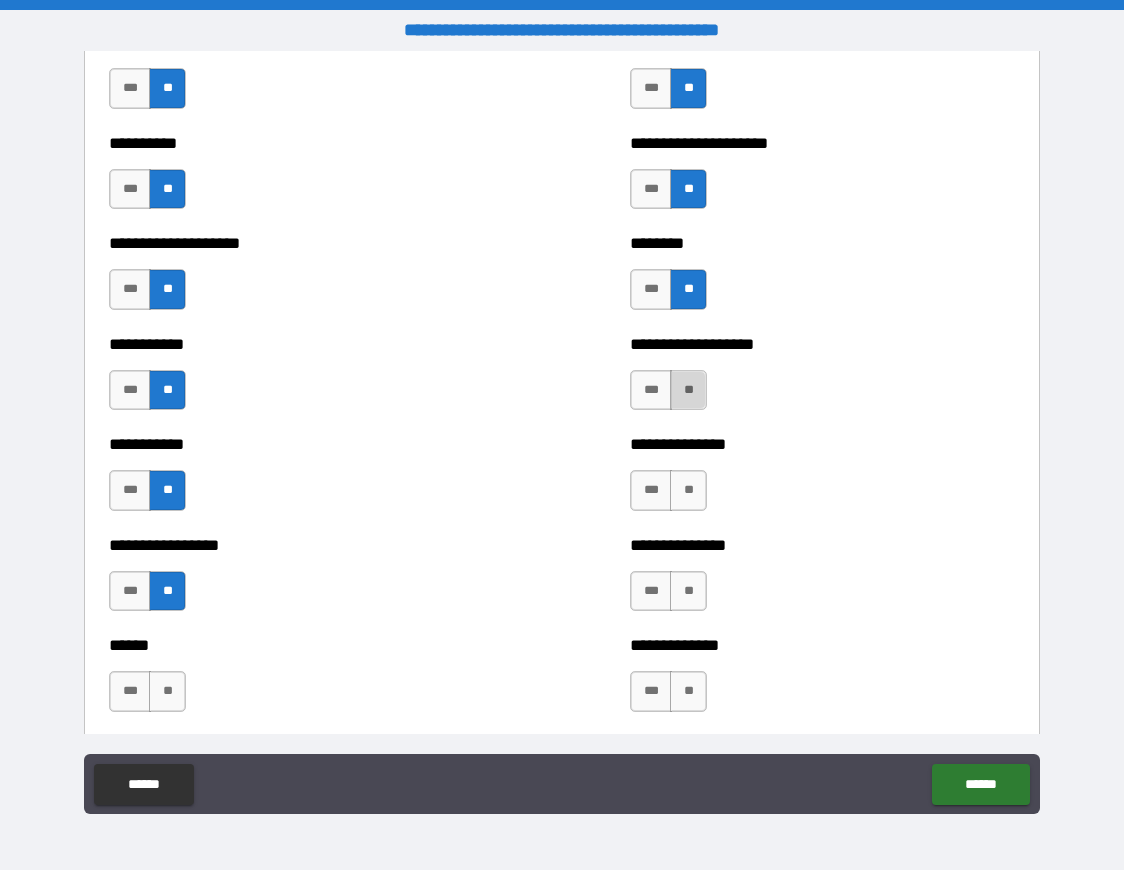 click on "**" at bounding box center (688, 390) 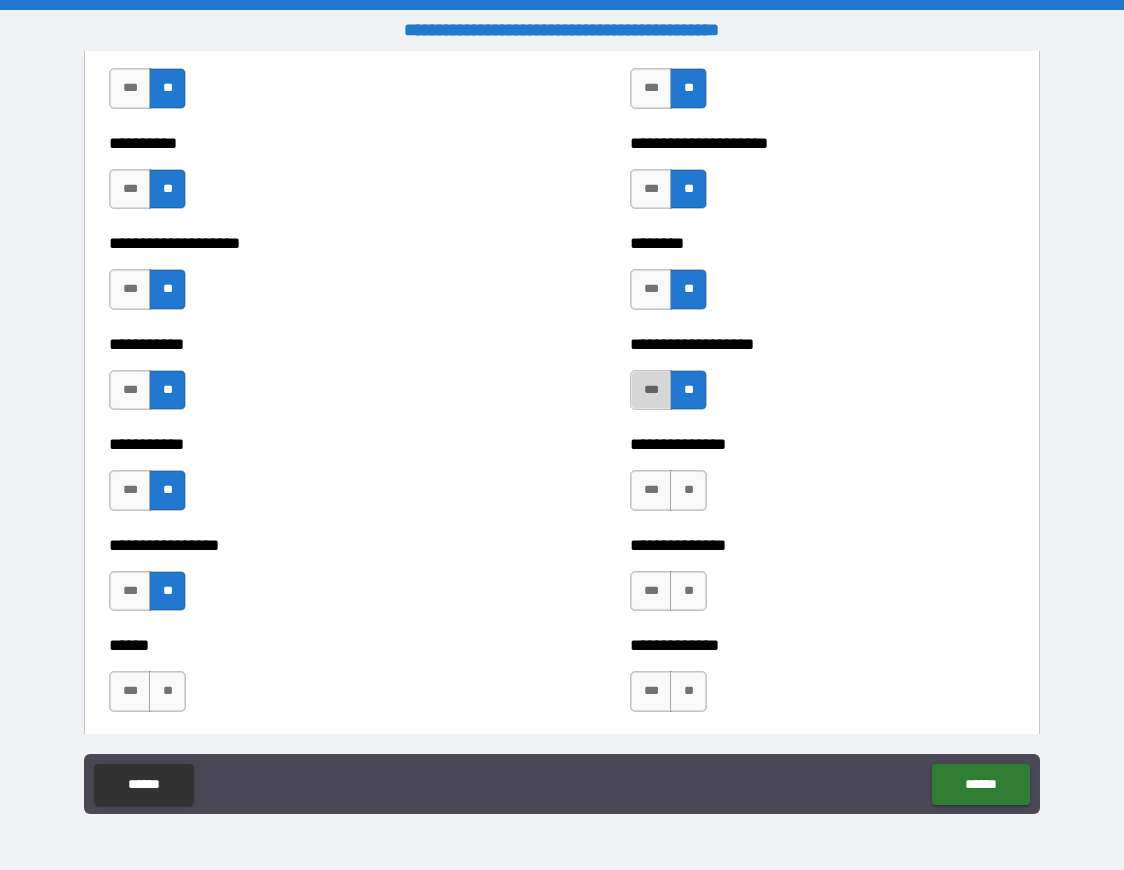 click on "***" at bounding box center [651, 390] 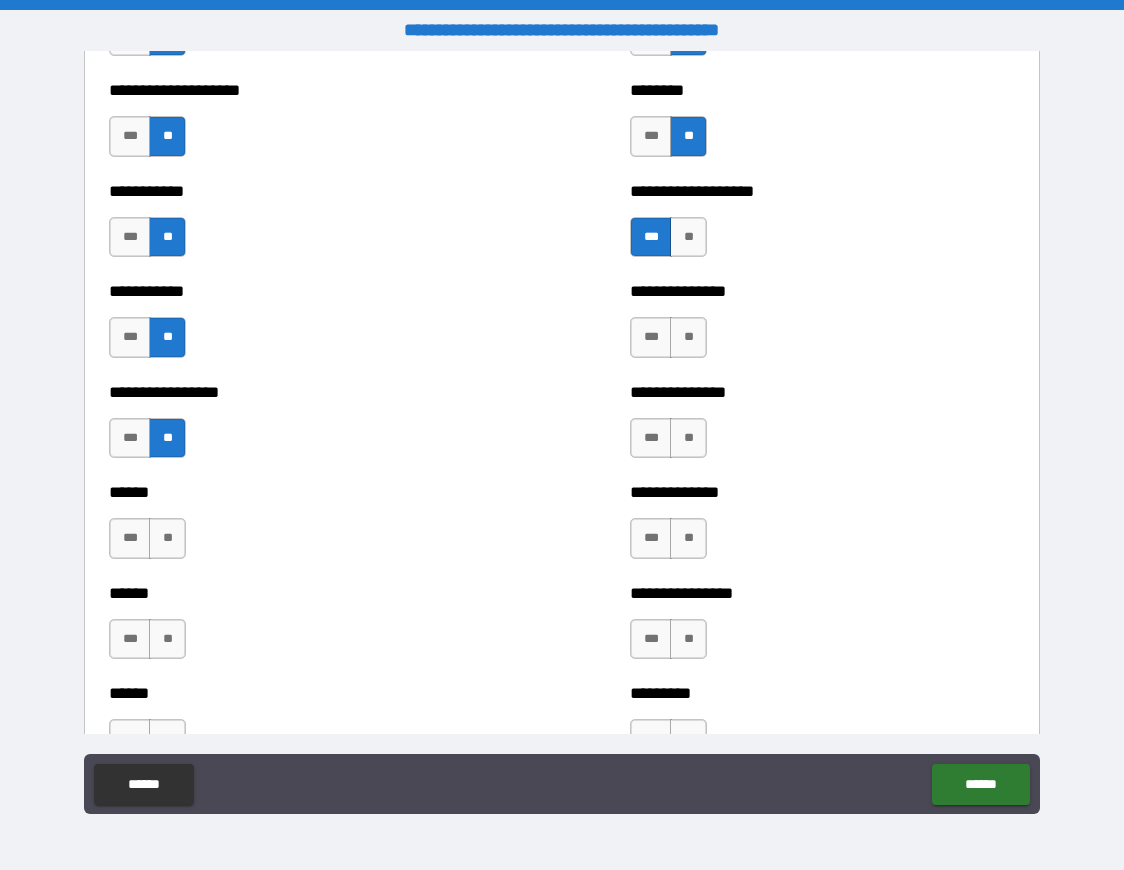 scroll, scrollTop: 2622, scrollLeft: 0, axis: vertical 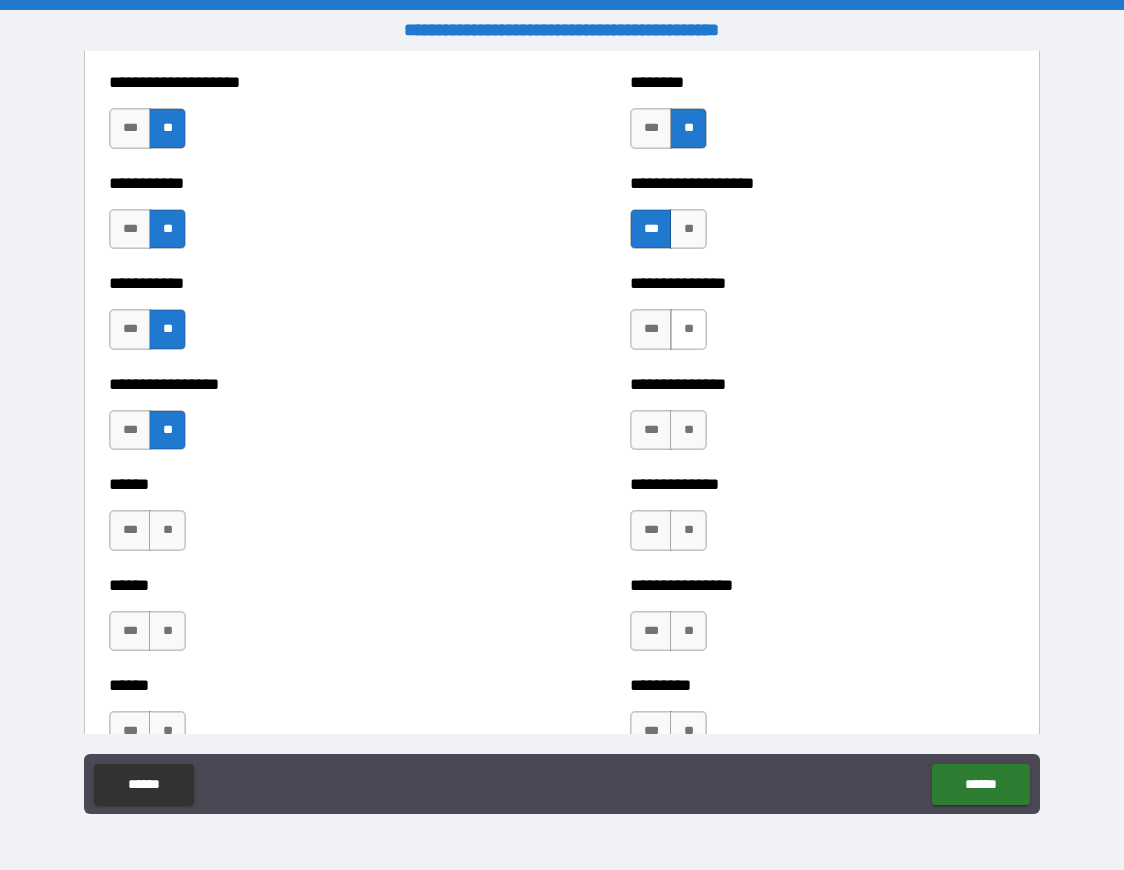 click on "**" at bounding box center (688, 329) 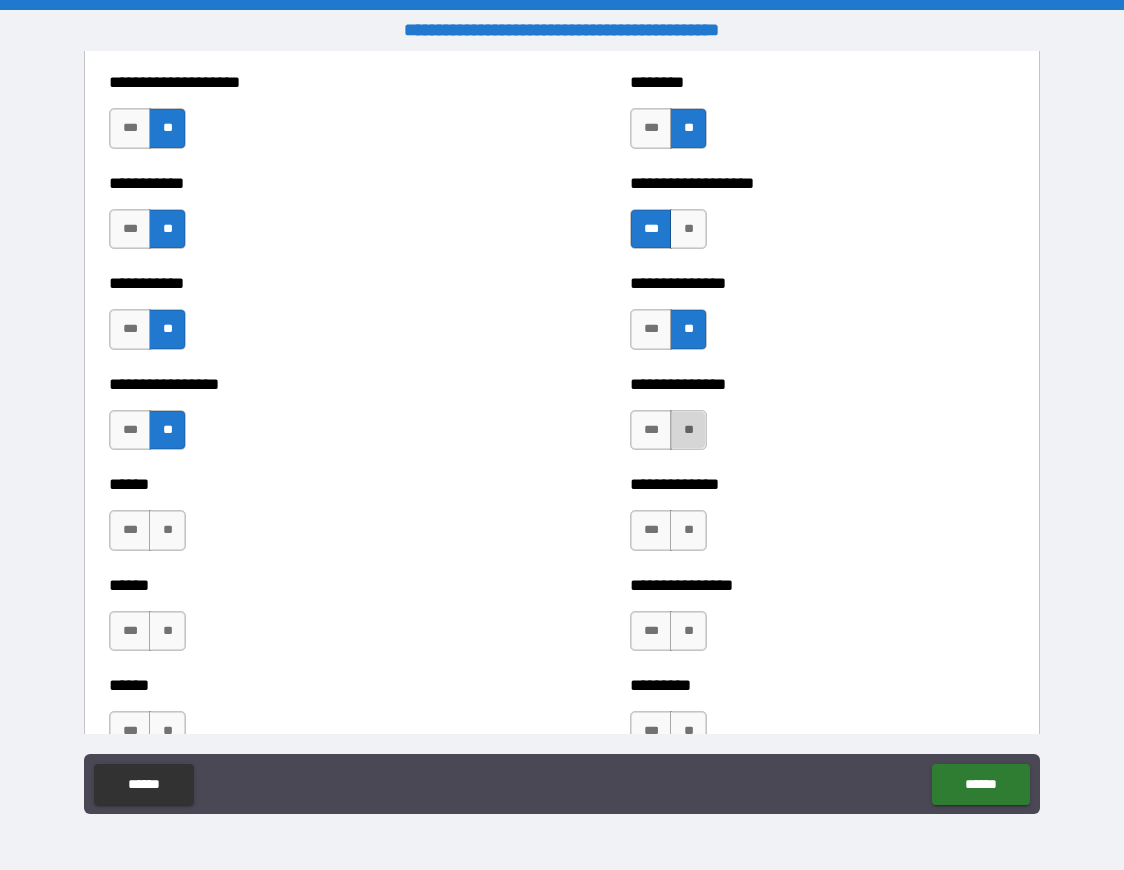 click on "**" at bounding box center [688, 430] 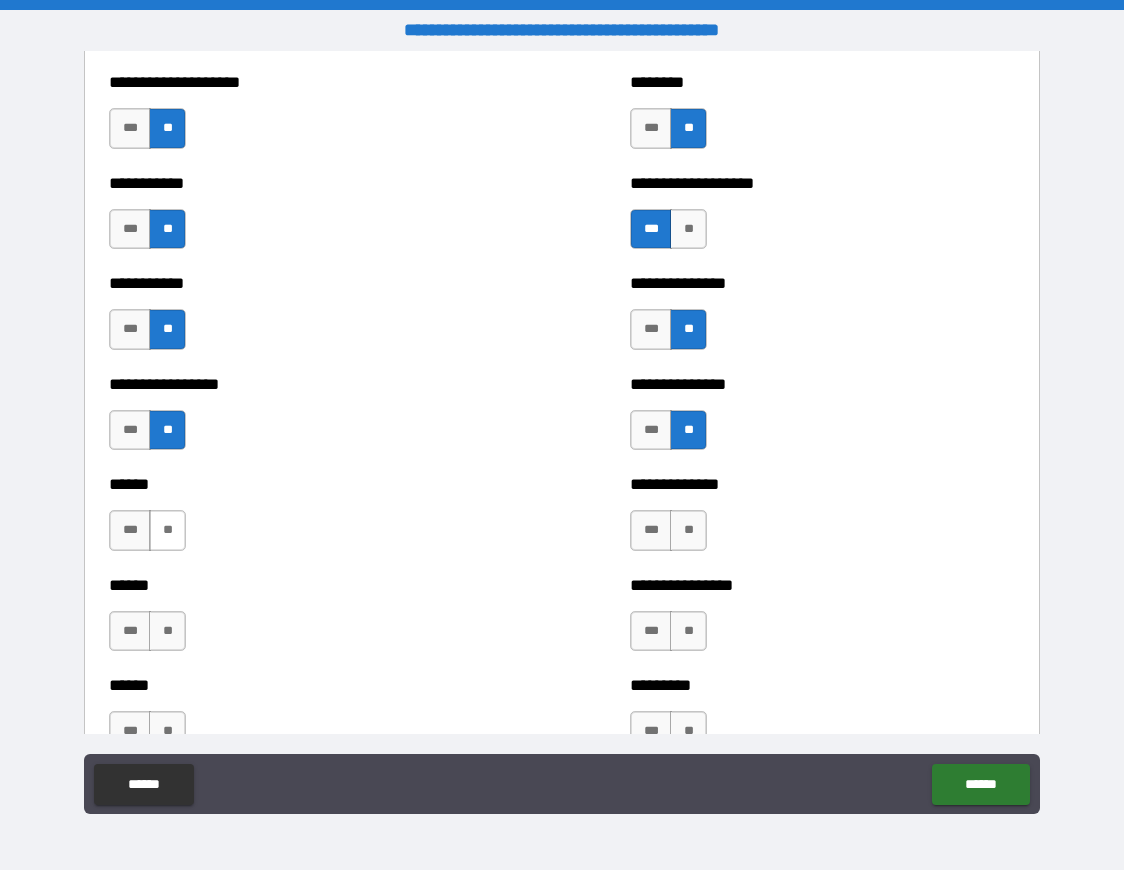 click on "**" at bounding box center (167, 530) 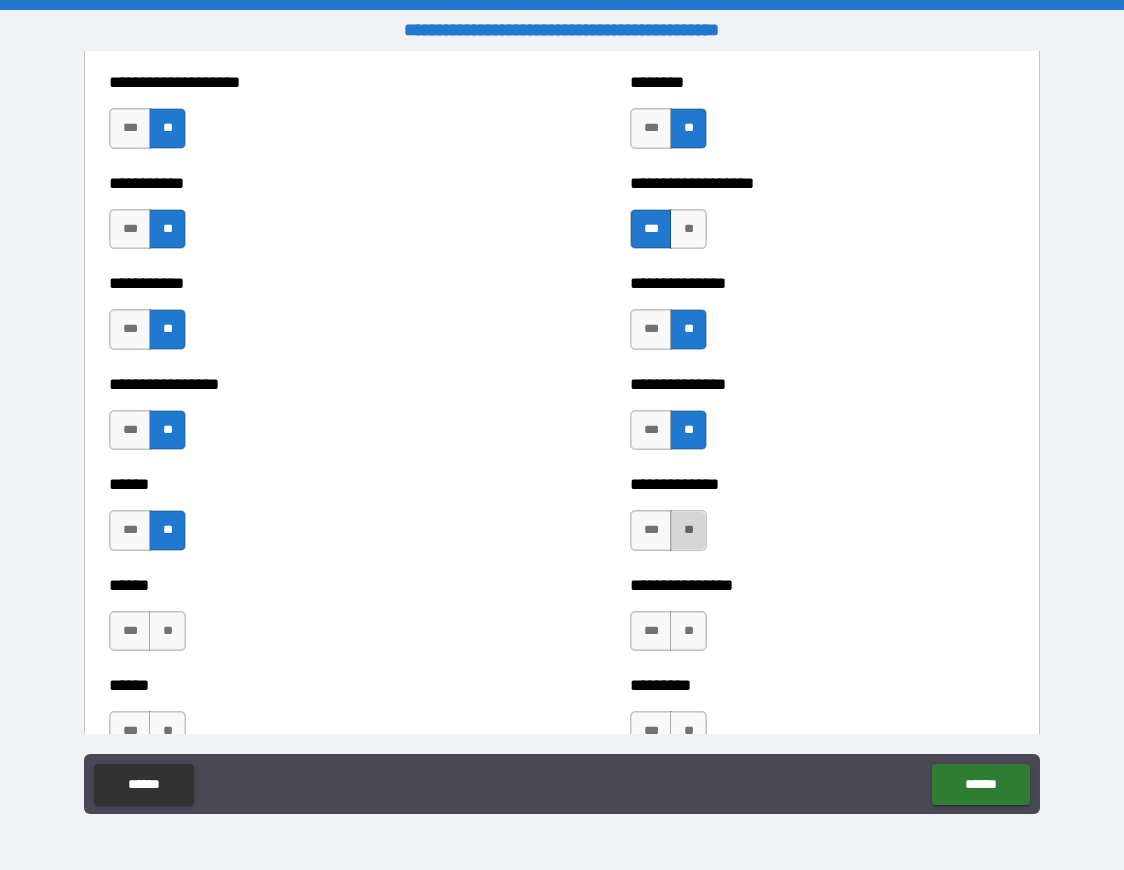 click on "**" at bounding box center [688, 530] 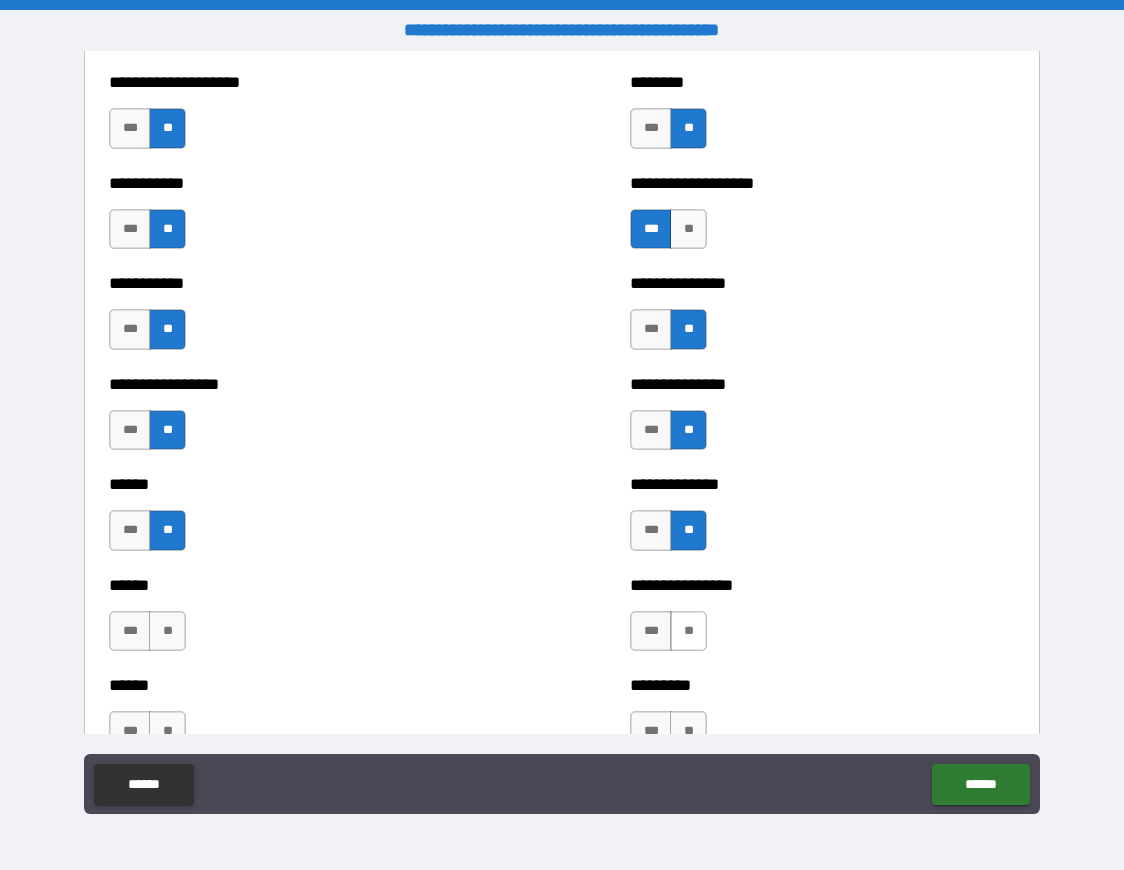 click on "**" at bounding box center (688, 631) 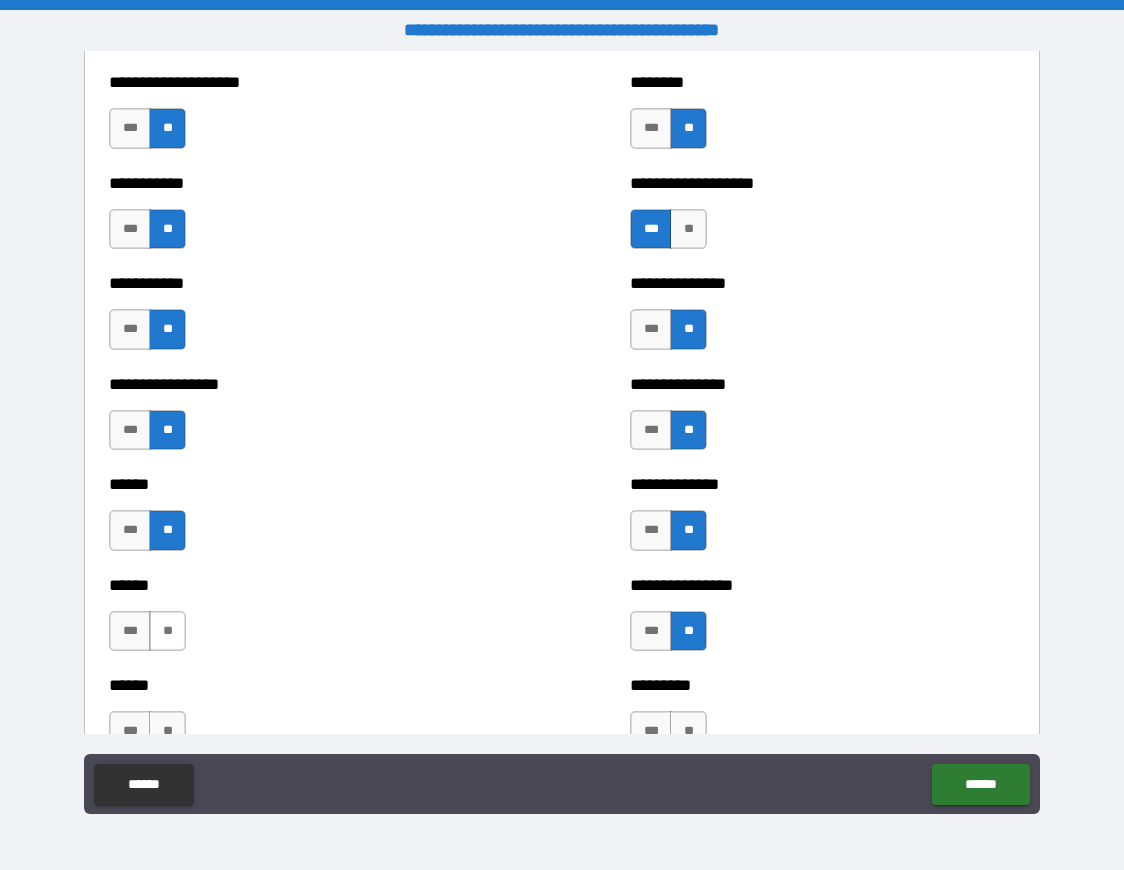 click on "**" at bounding box center (167, 631) 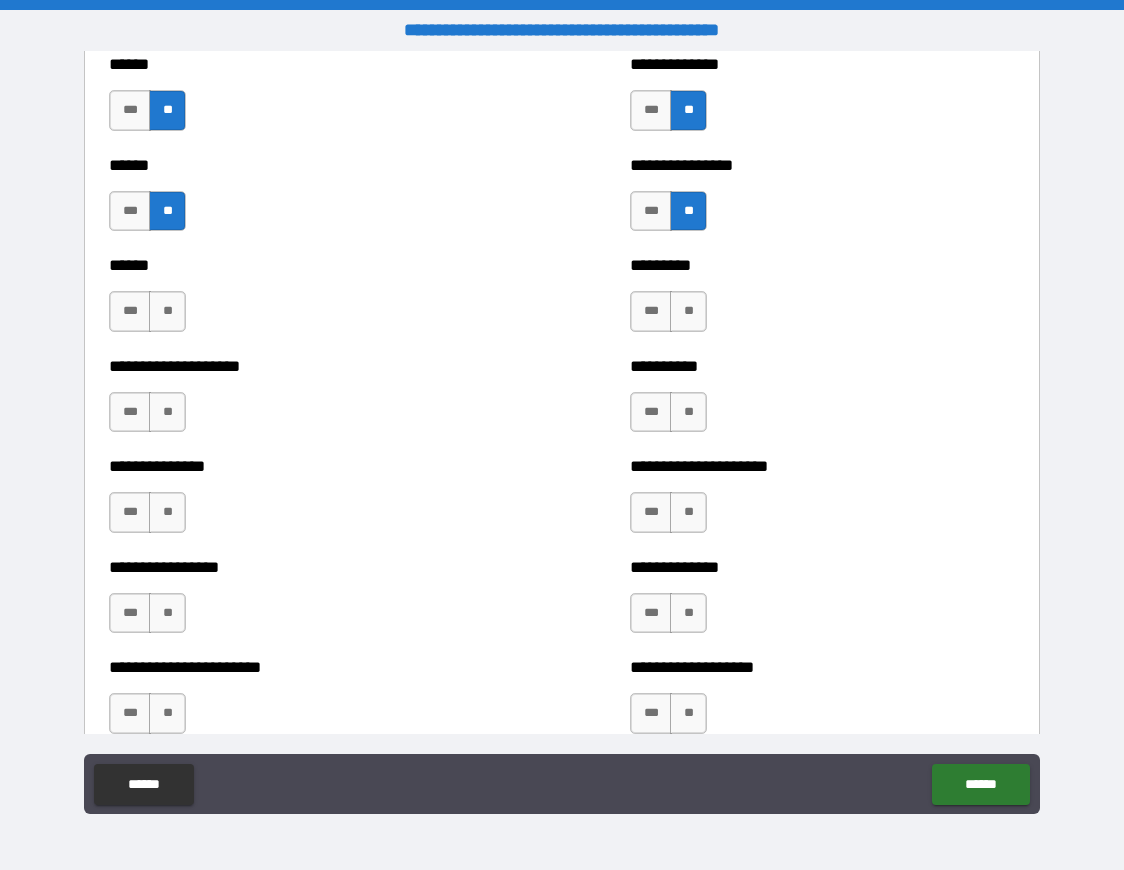 scroll, scrollTop: 3046, scrollLeft: 0, axis: vertical 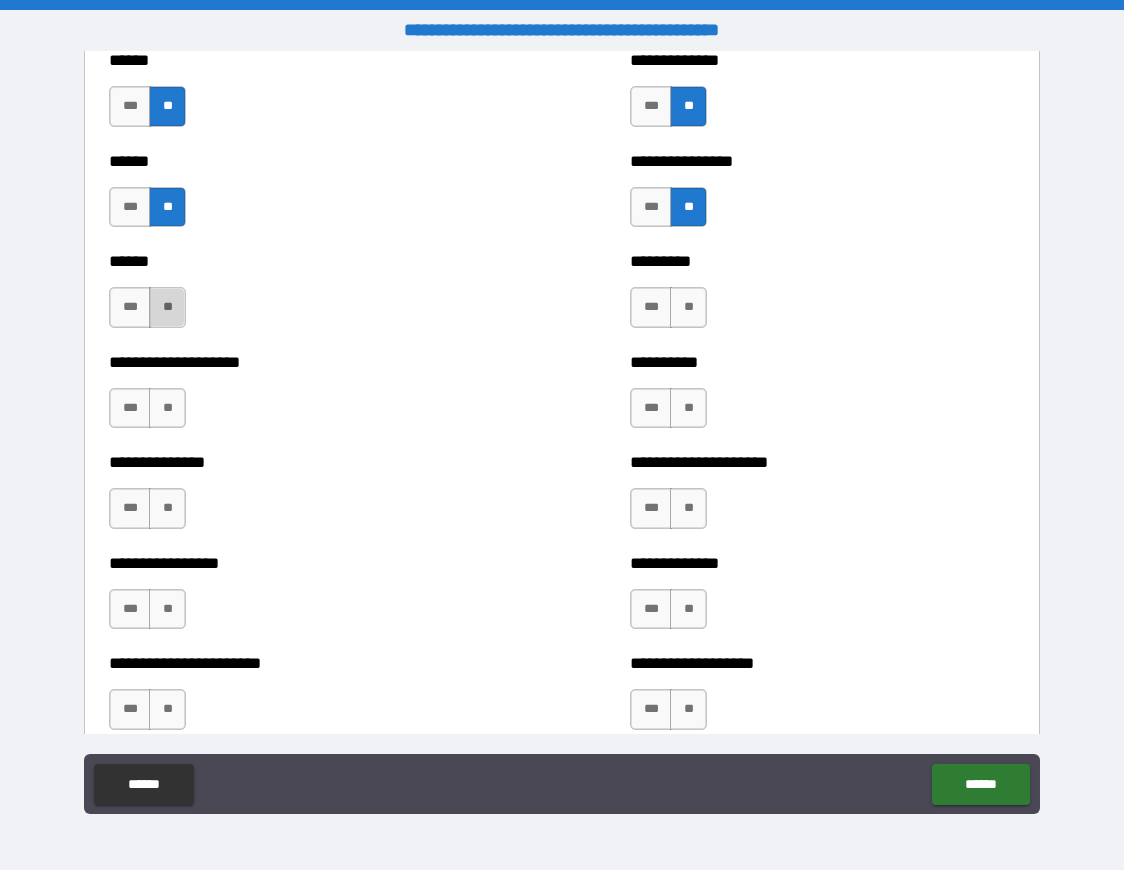 click on "**" at bounding box center [167, 307] 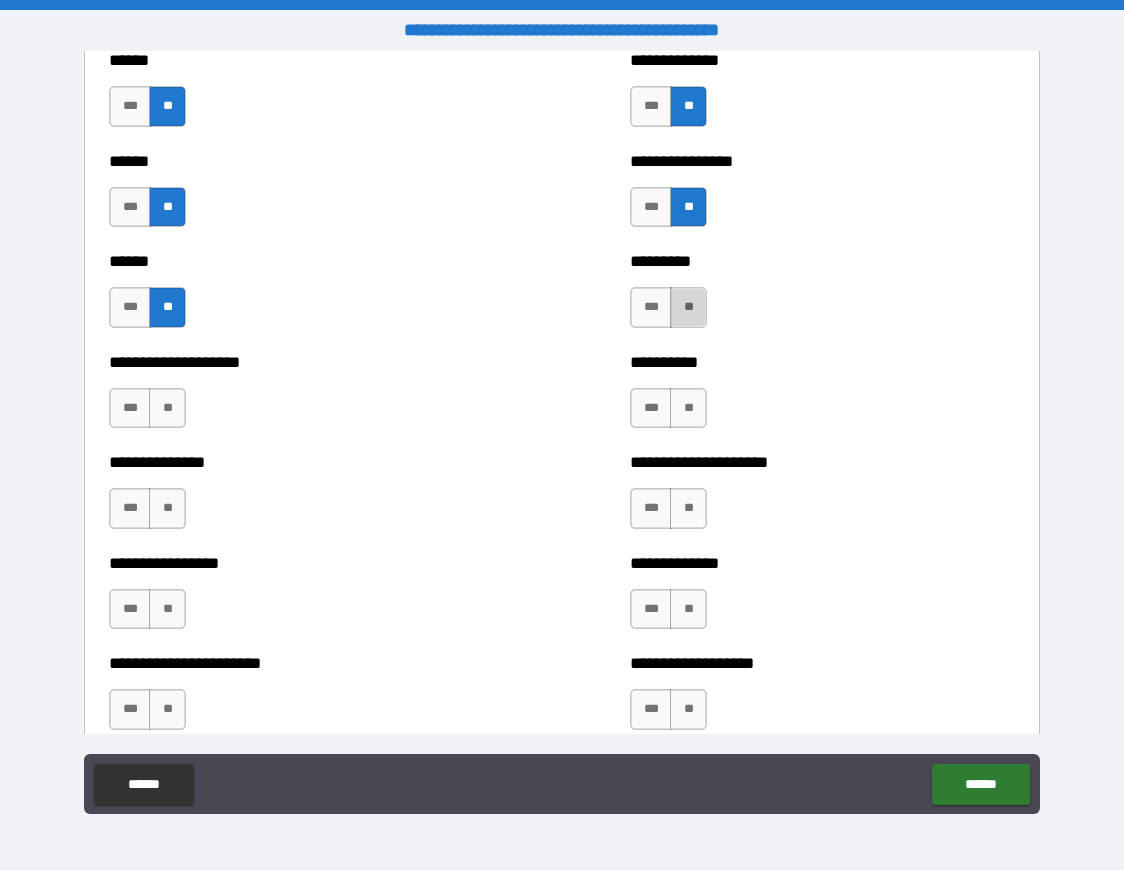 click on "**" at bounding box center [688, 307] 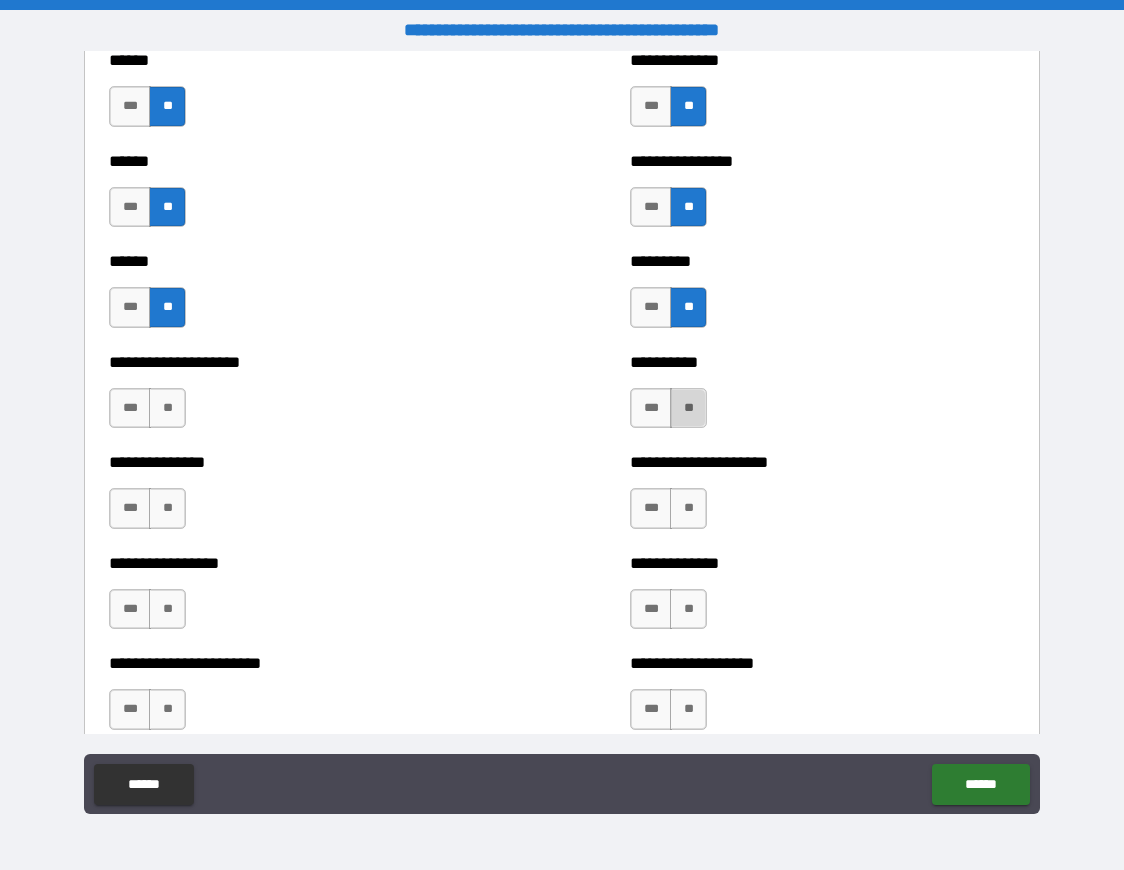 click on "**" at bounding box center (688, 408) 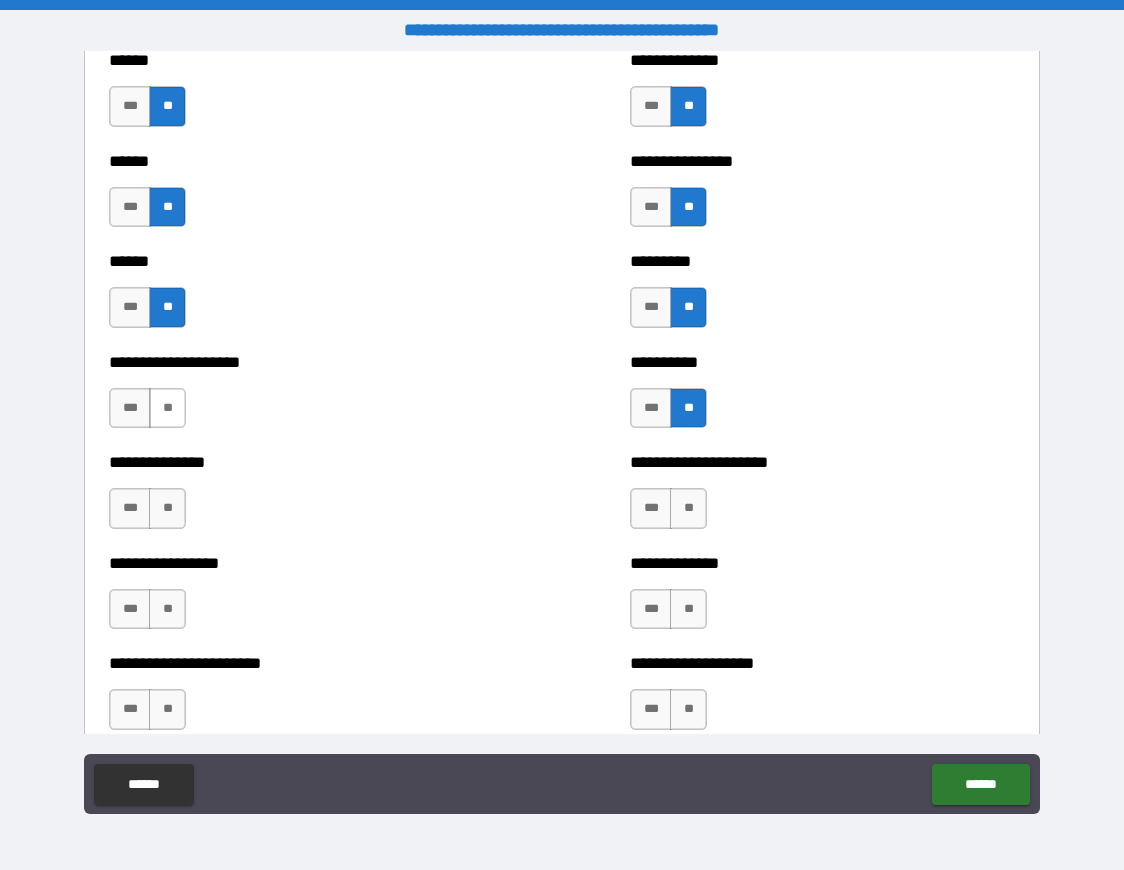 click on "**" at bounding box center (167, 408) 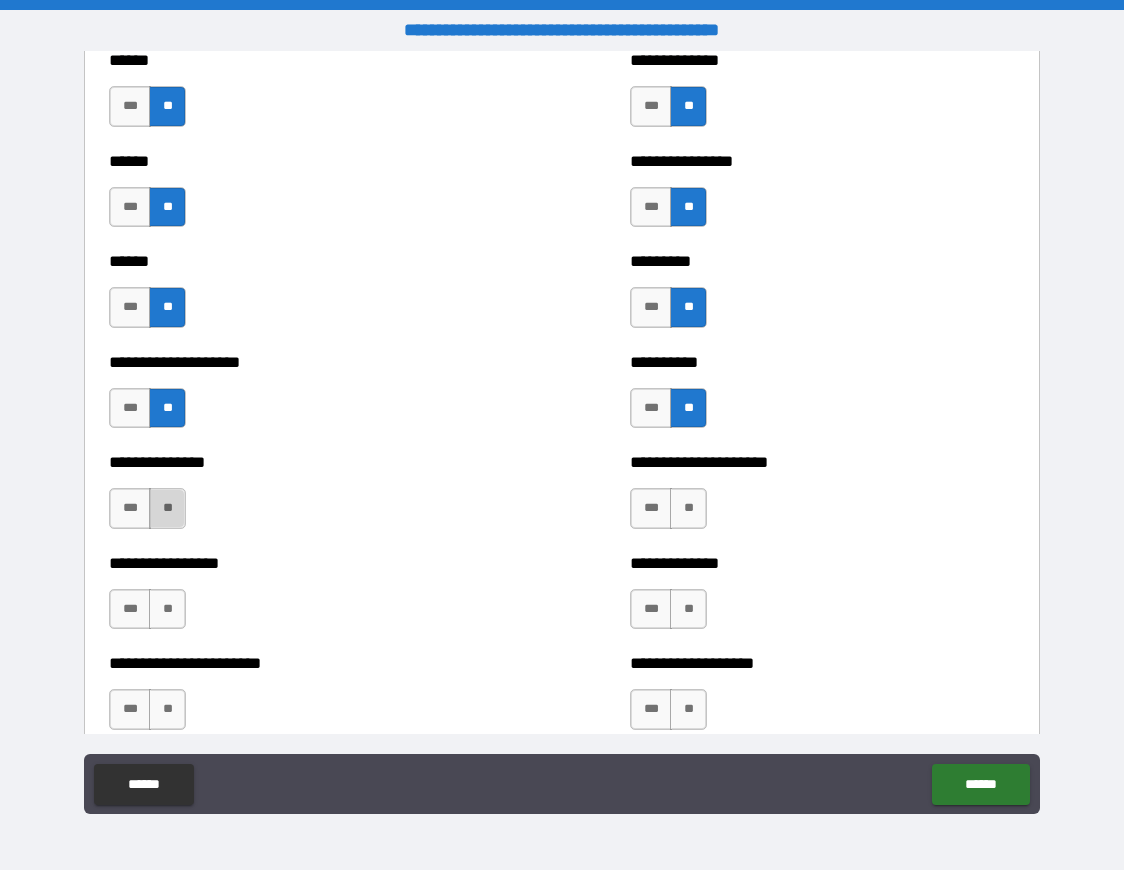 click on "**" at bounding box center (167, 508) 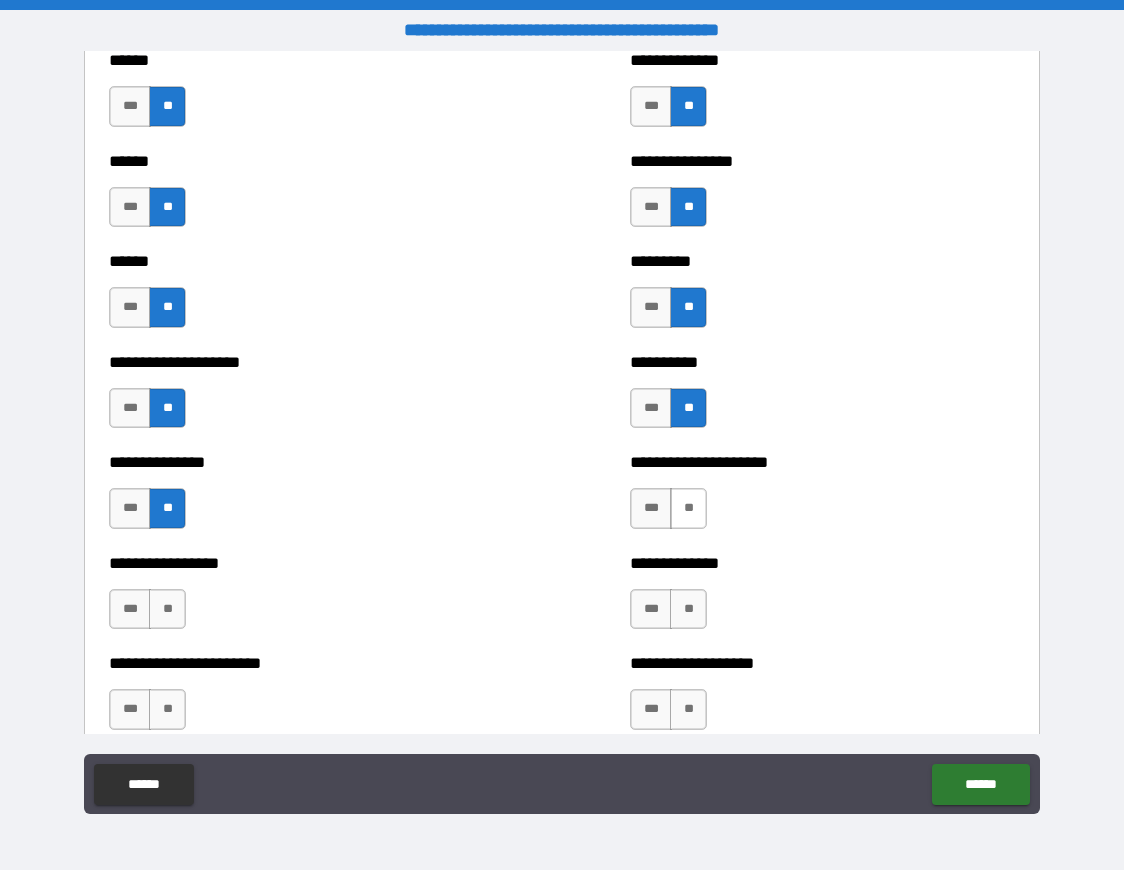 click on "**" at bounding box center [688, 508] 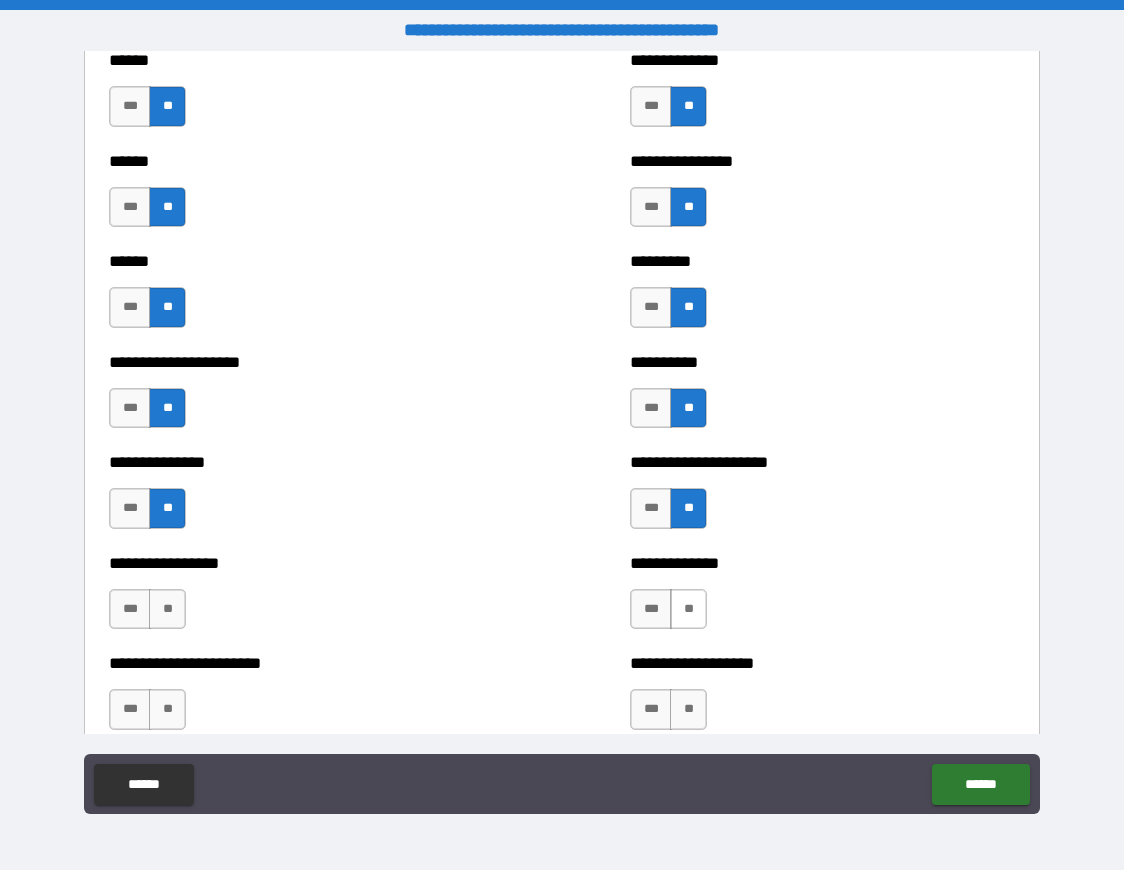 click on "**" at bounding box center (688, 609) 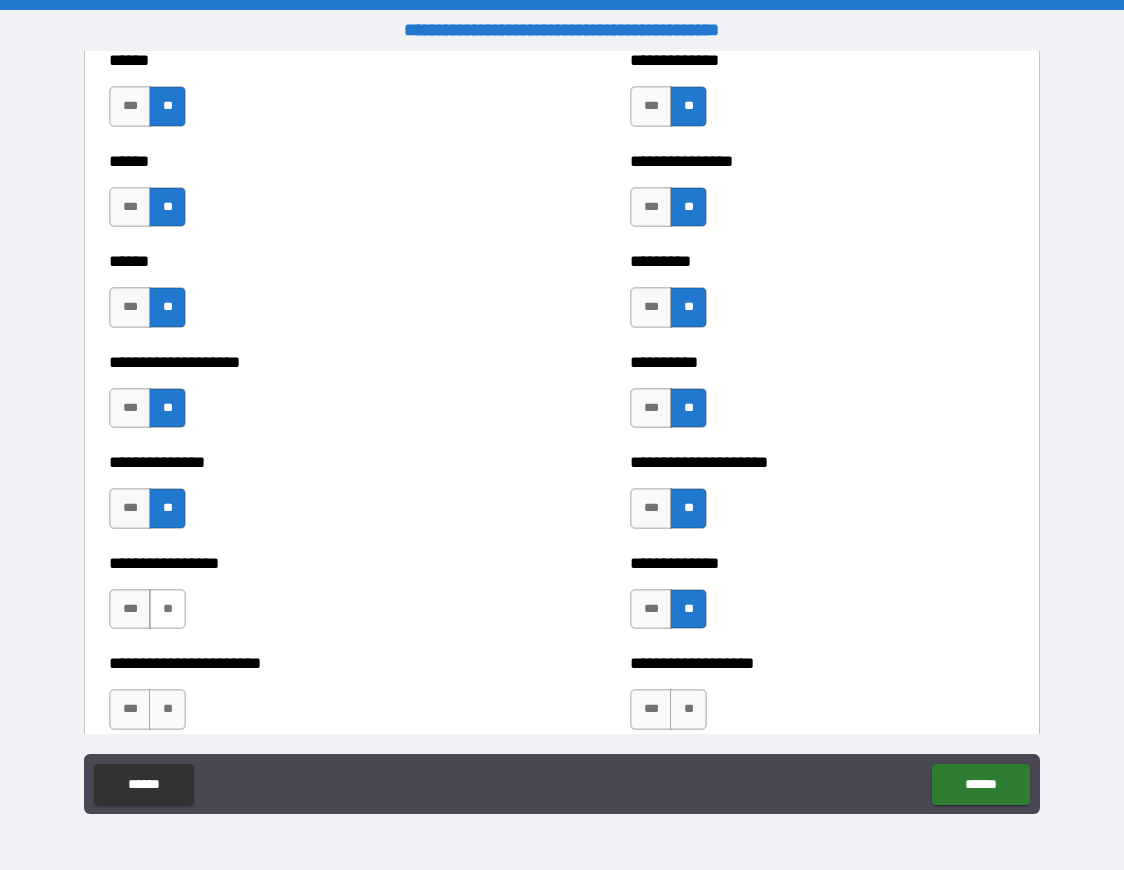 click on "**" at bounding box center [167, 609] 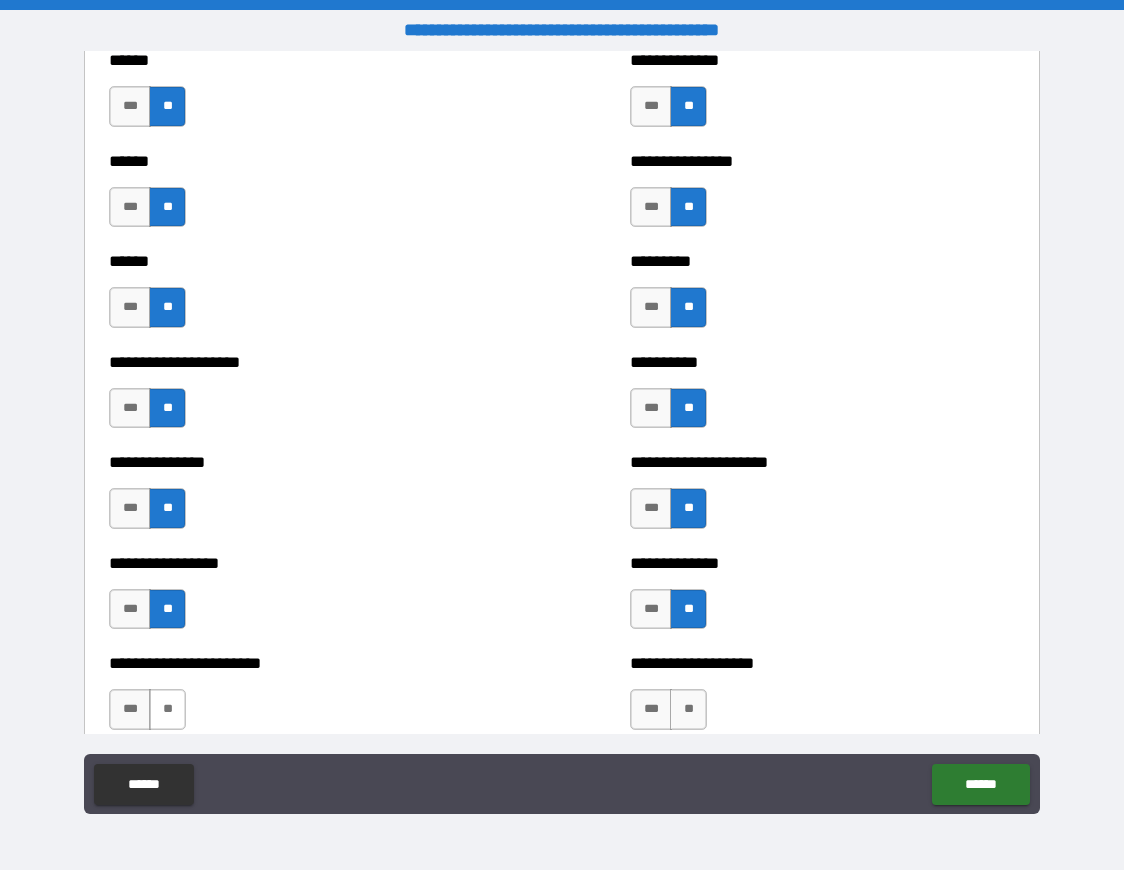 click on "**" at bounding box center (167, 709) 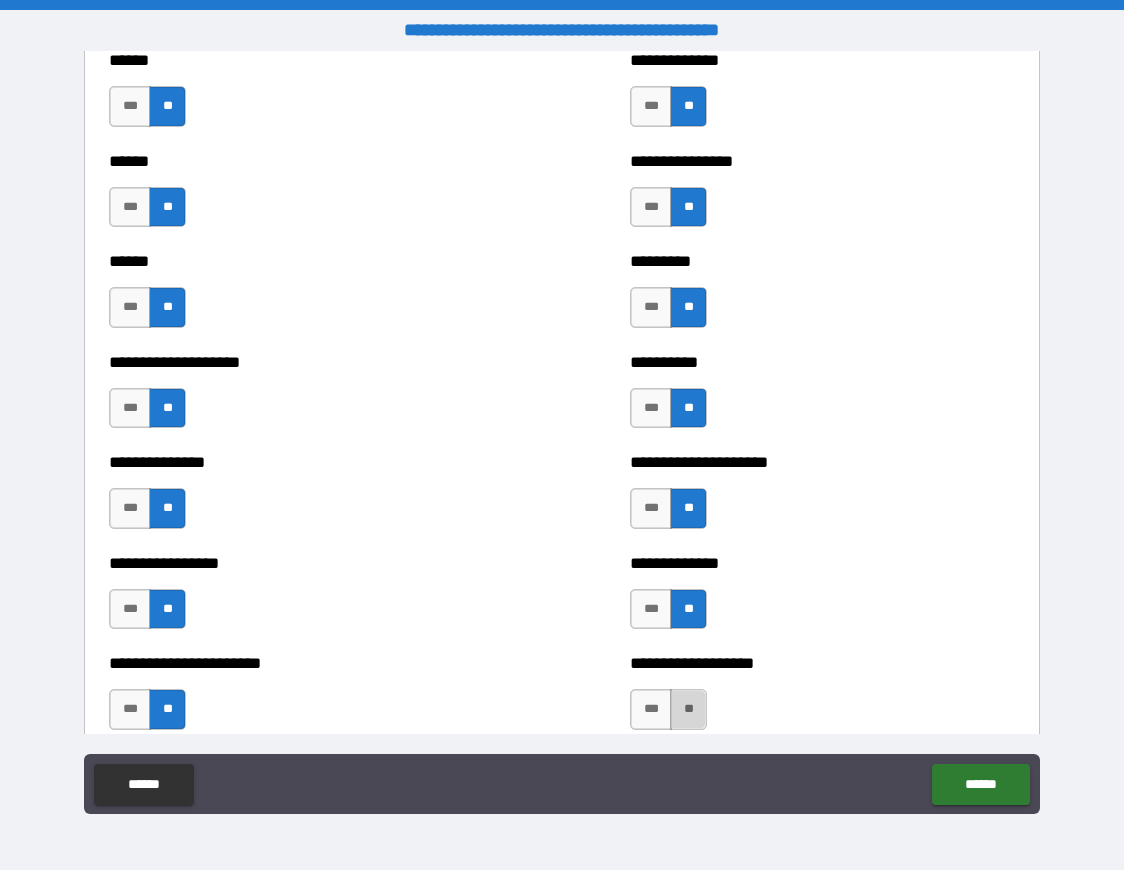 click on "**" at bounding box center (688, 709) 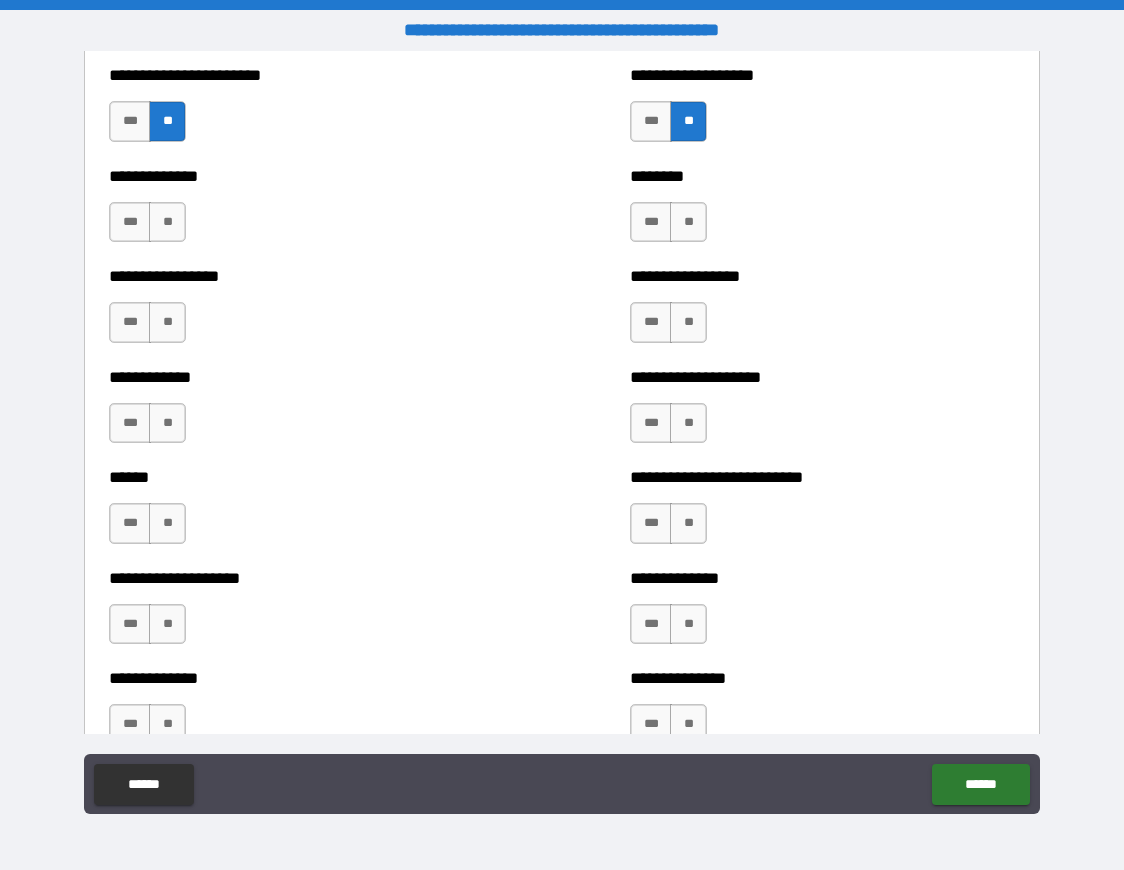scroll, scrollTop: 3635, scrollLeft: 0, axis: vertical 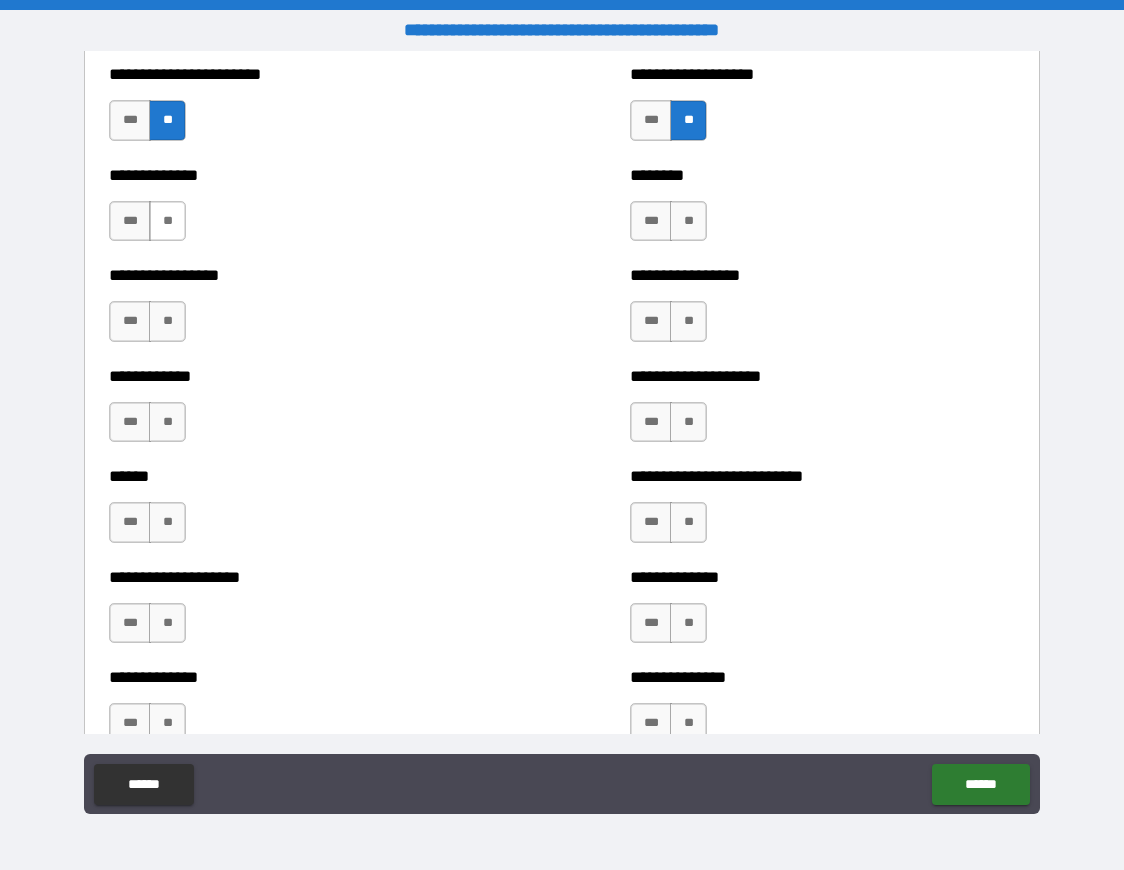 click on "**" at bounding box center [167, 221] 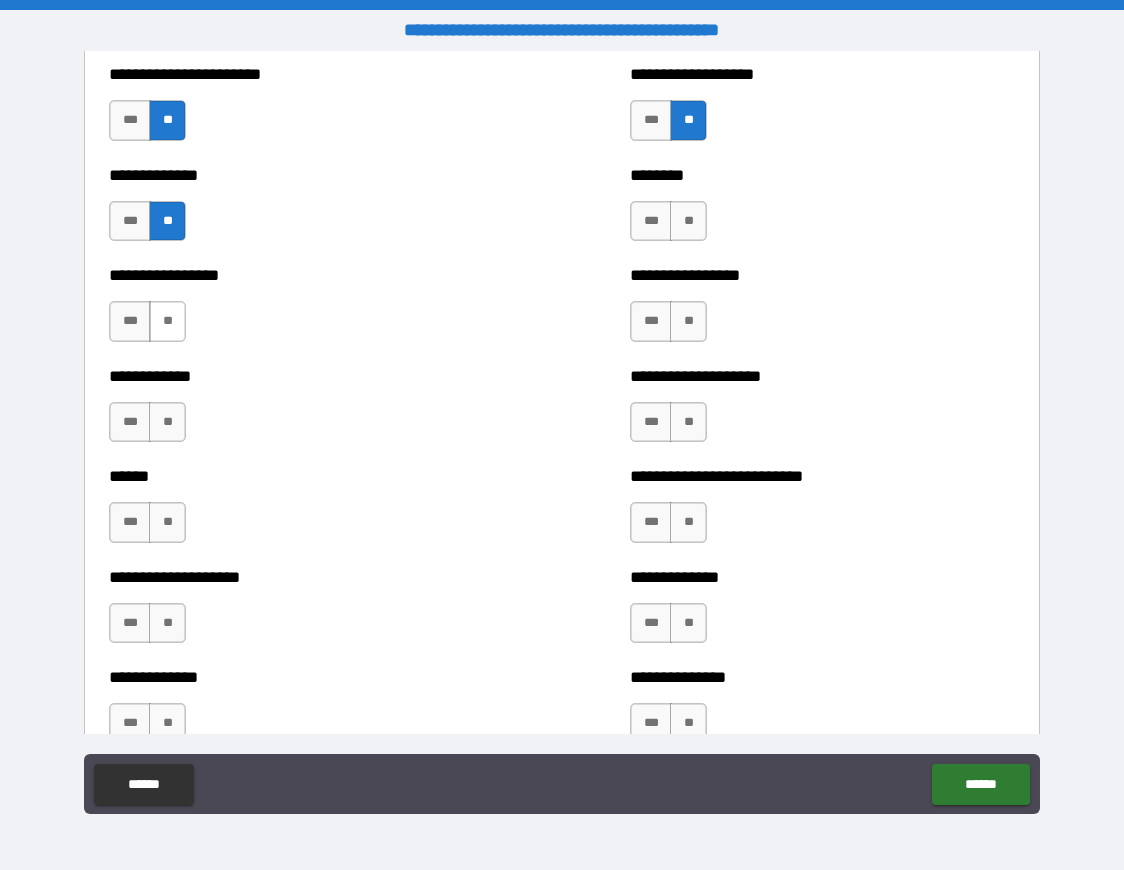 click on "**" at bounding box center (167, 321) 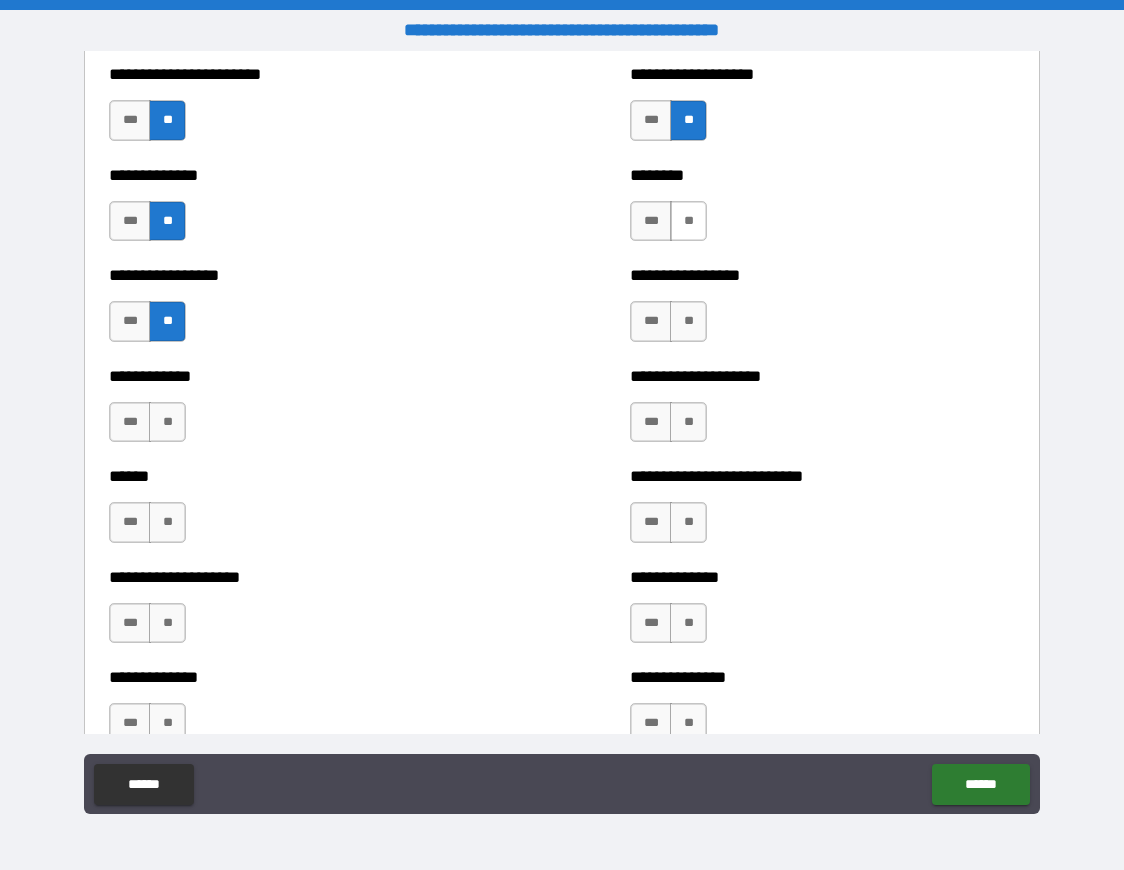 click on "**" at bounding box center [688, 221] 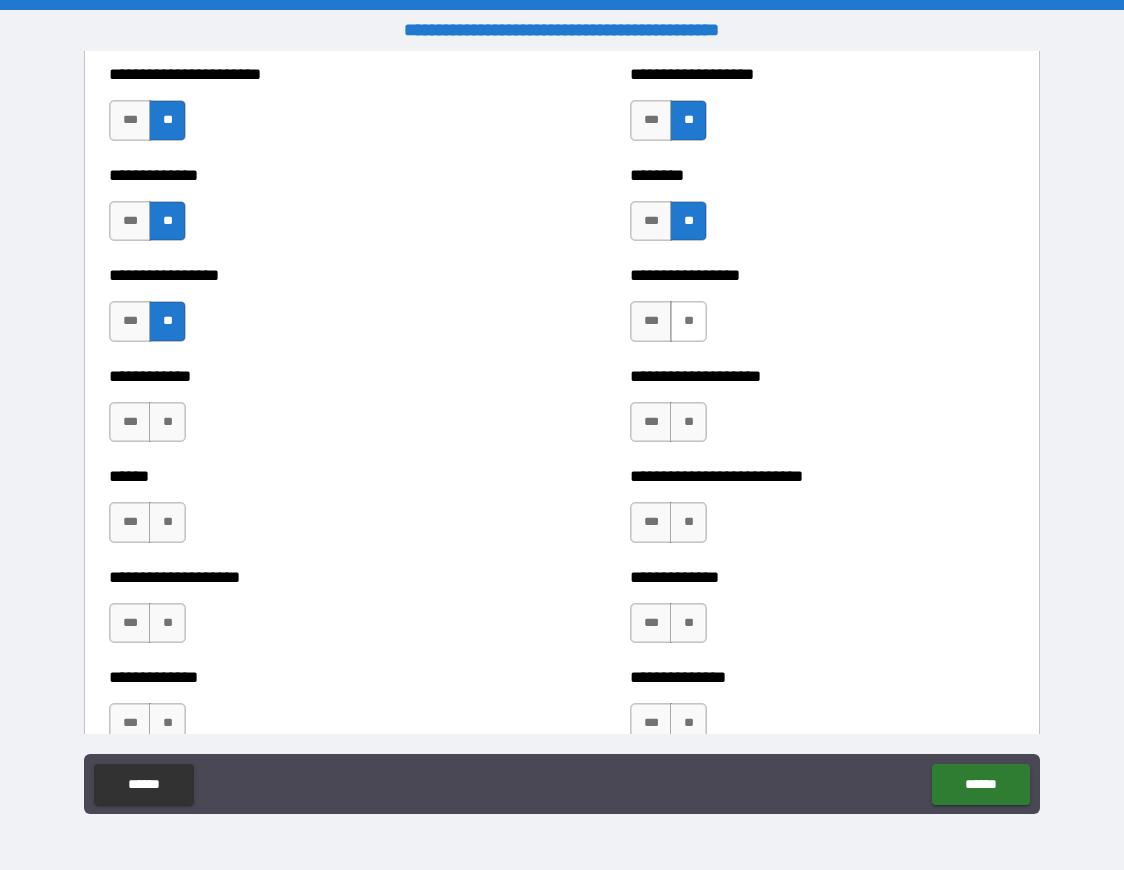 click on "**" at bounding box center [688, 321] 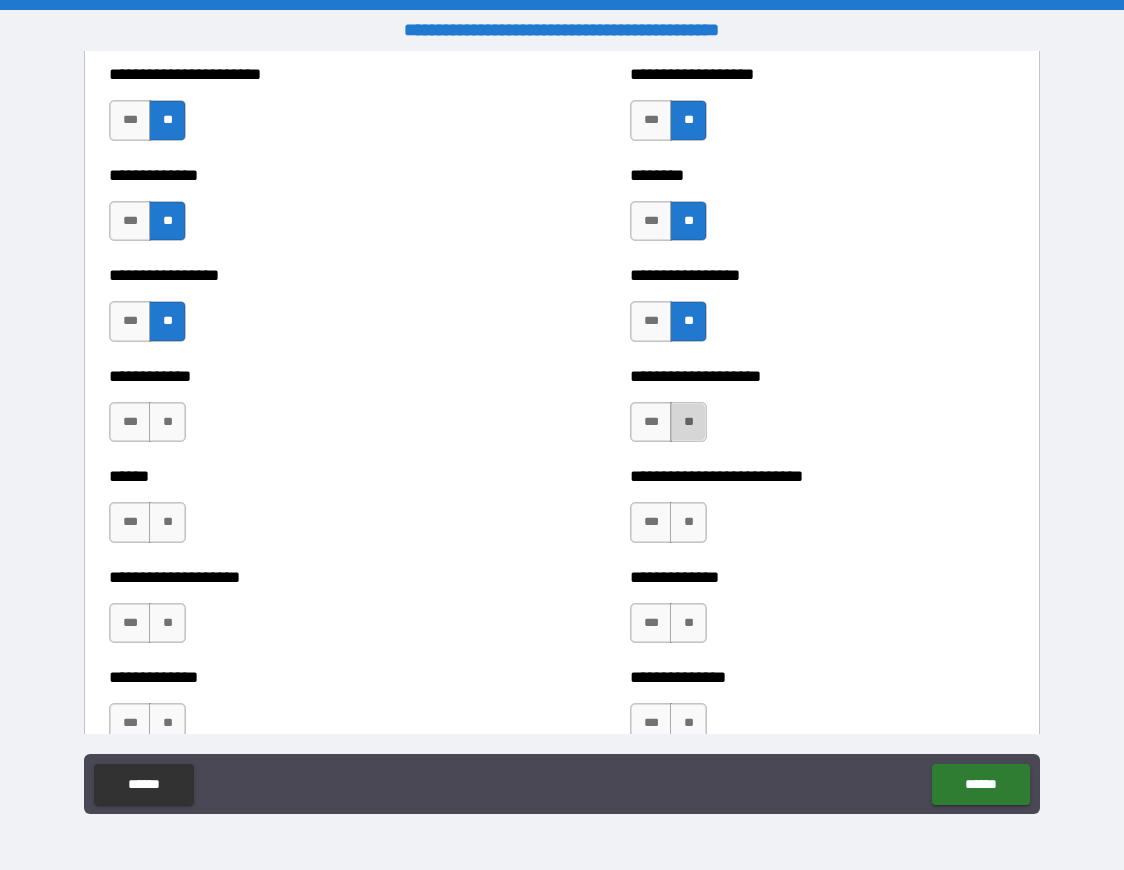 click on "**" at bounding box center (688, 422) 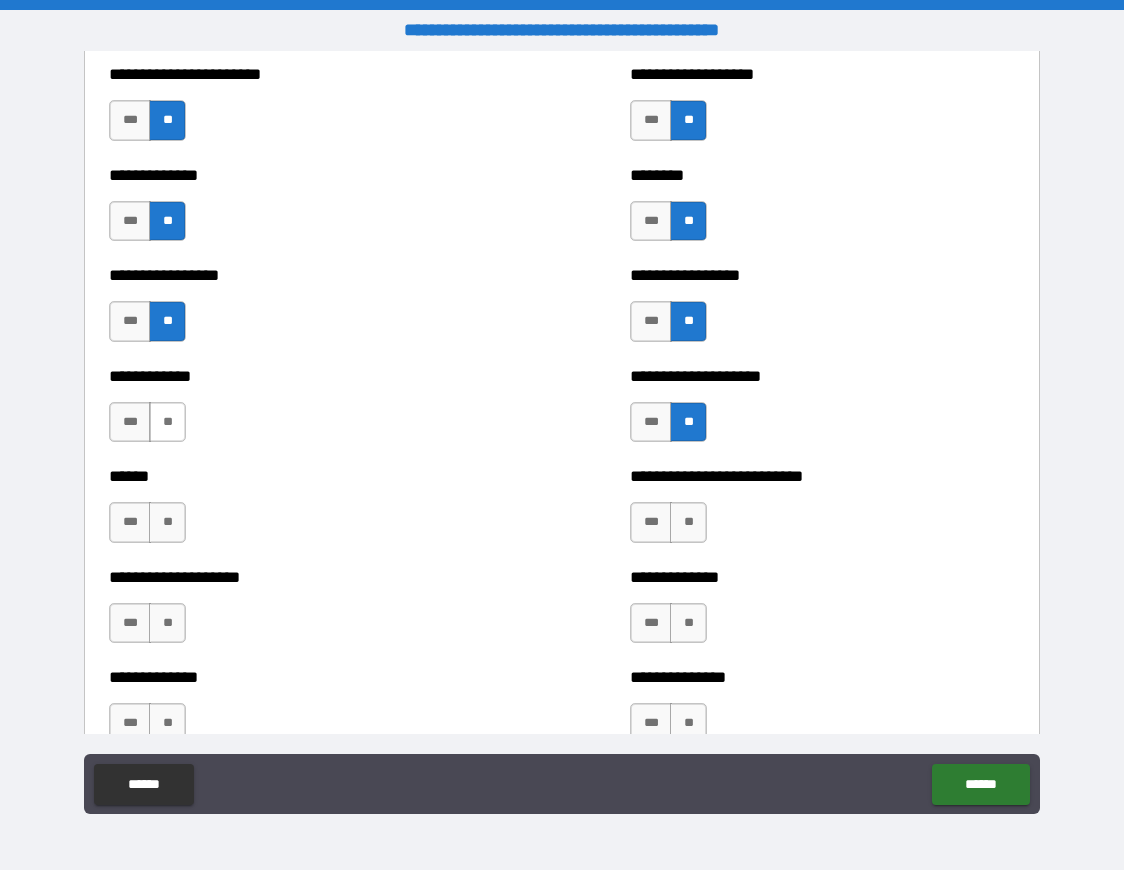 click on "**" at bounding box center [167, 422] 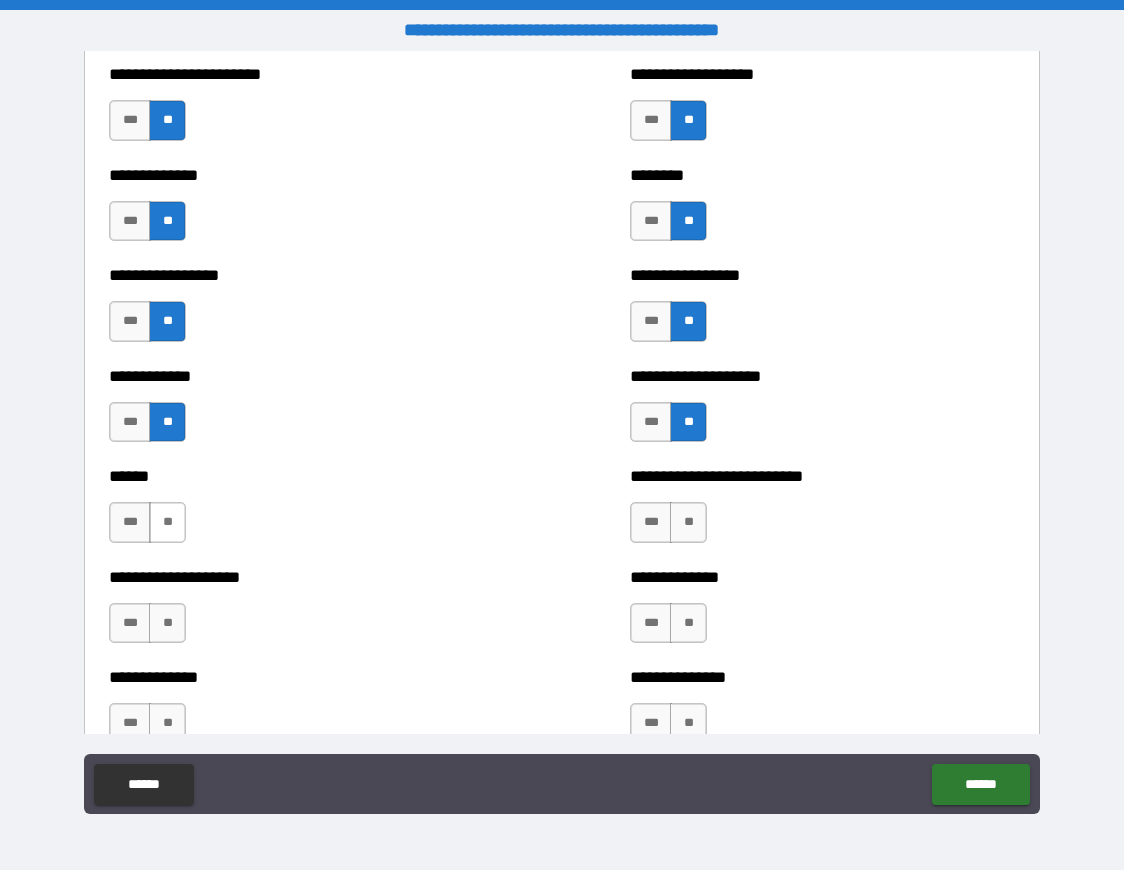 click on "**" at bounding box center [167, 522] 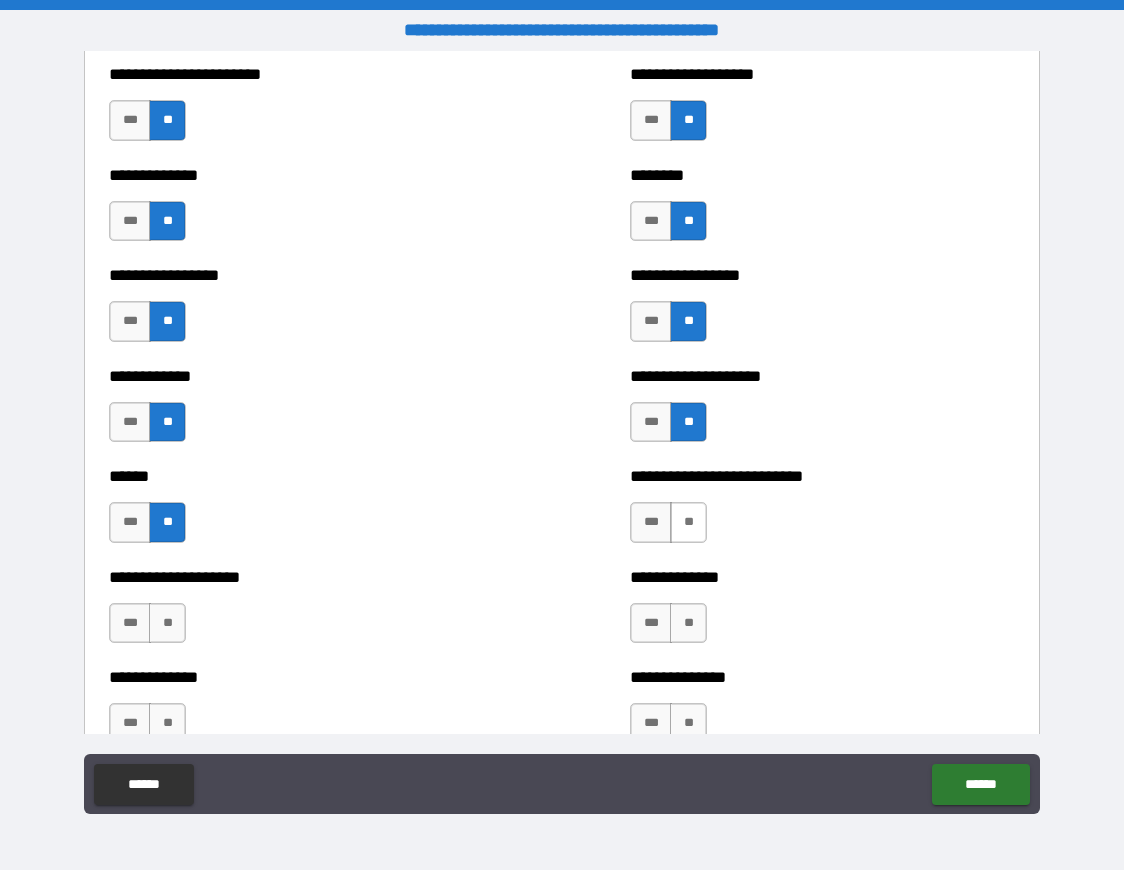click on "**" at bounding box center [688, 522] 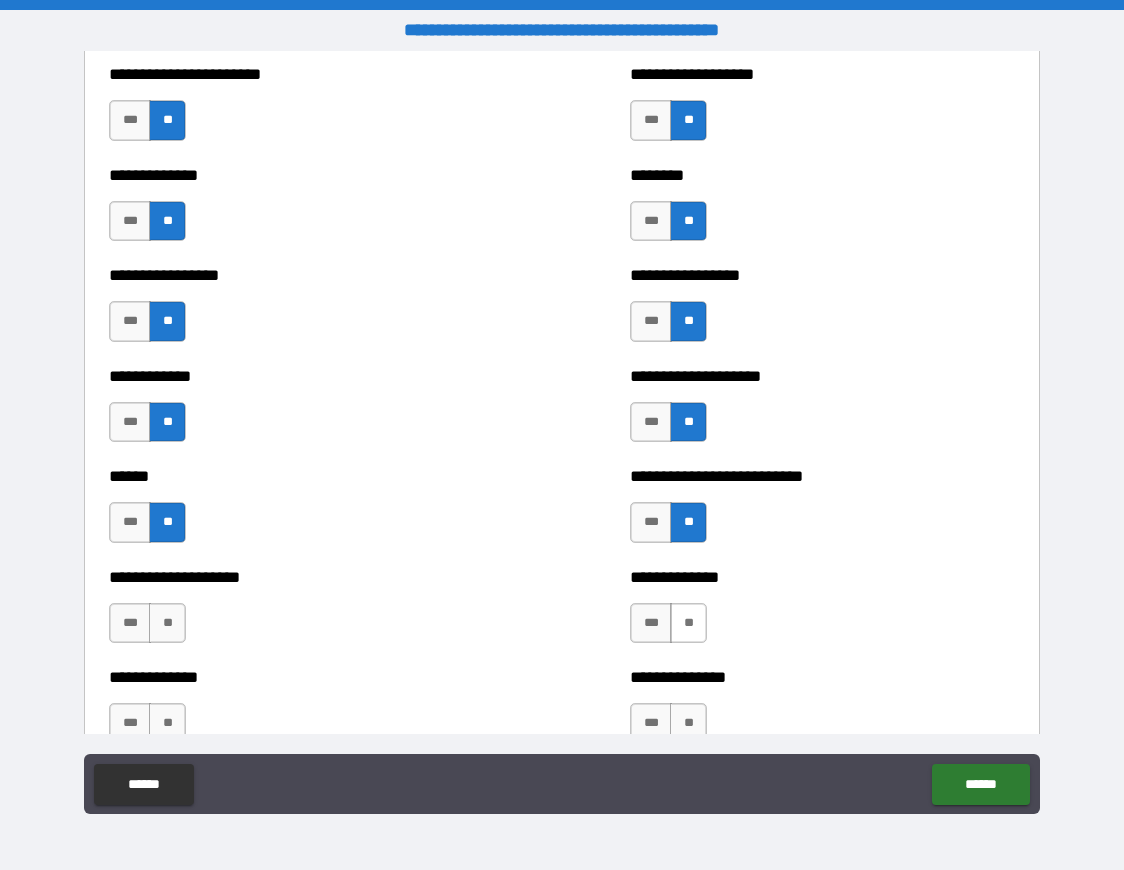 click on "**" at bounding box center (688, 623) 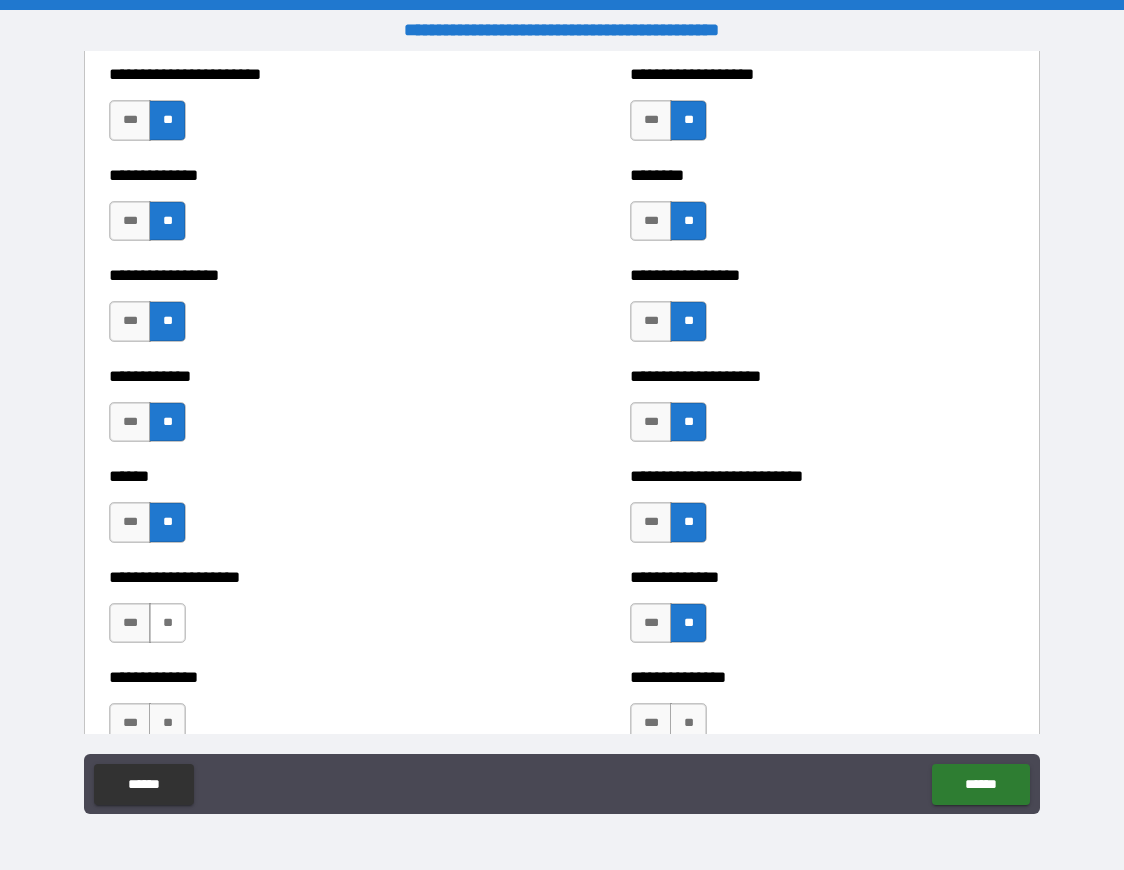 click on "**" at bounding box center (167, 623) 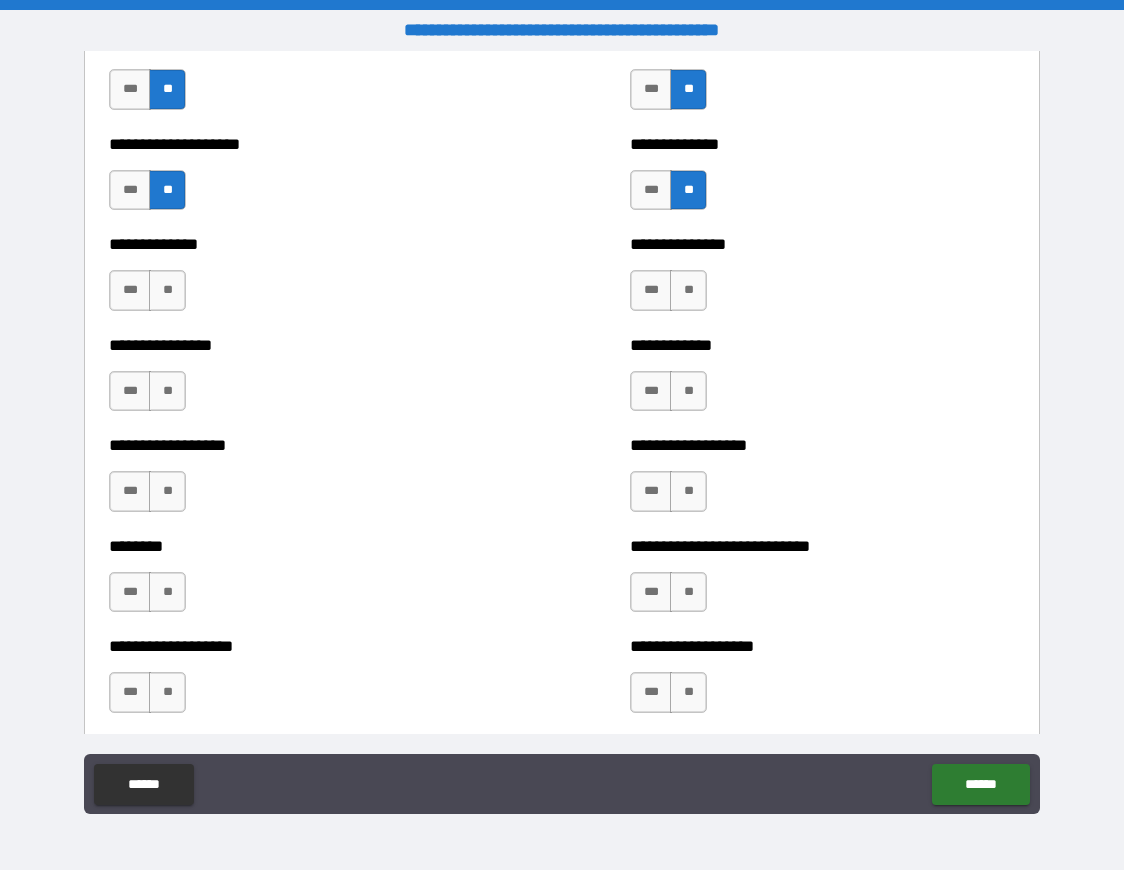 scroll, scrollTop: 4114, scrollLeft: 0, axis: vertical 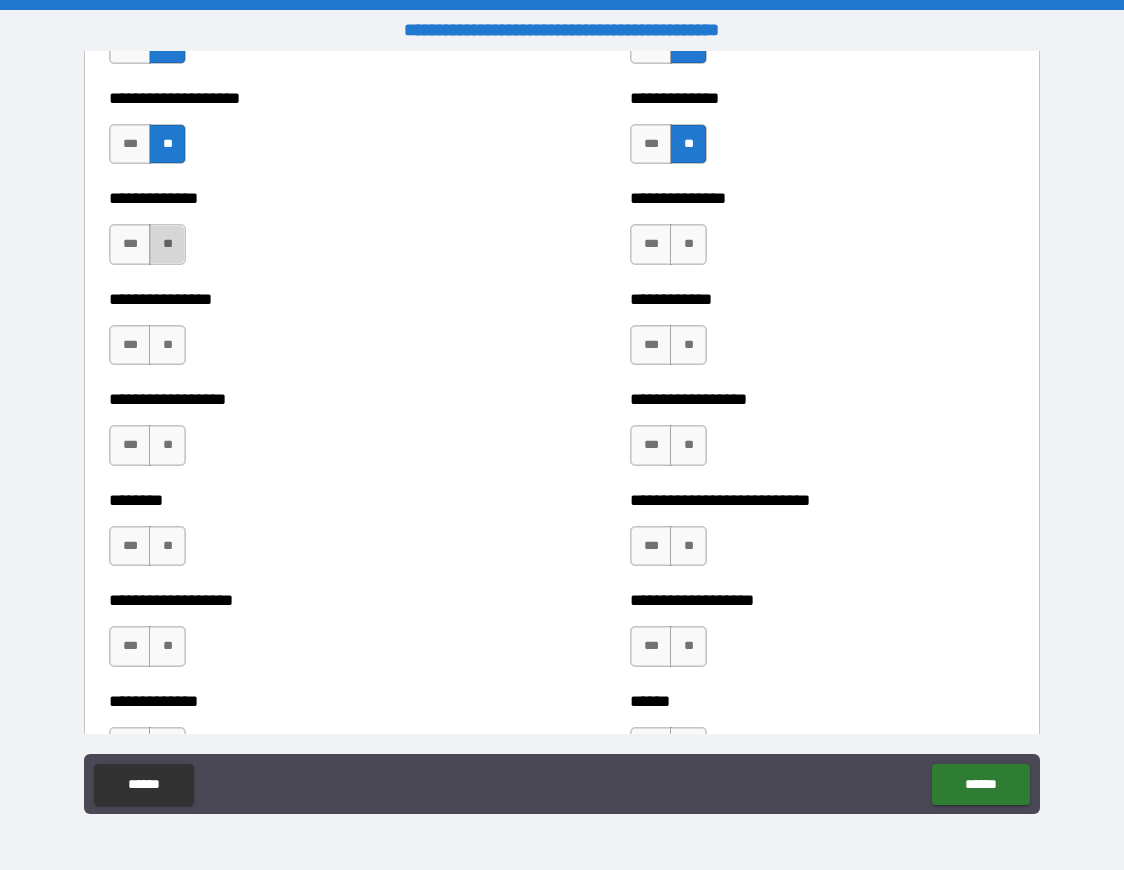 click on "**" at bounding box center (167, 244) 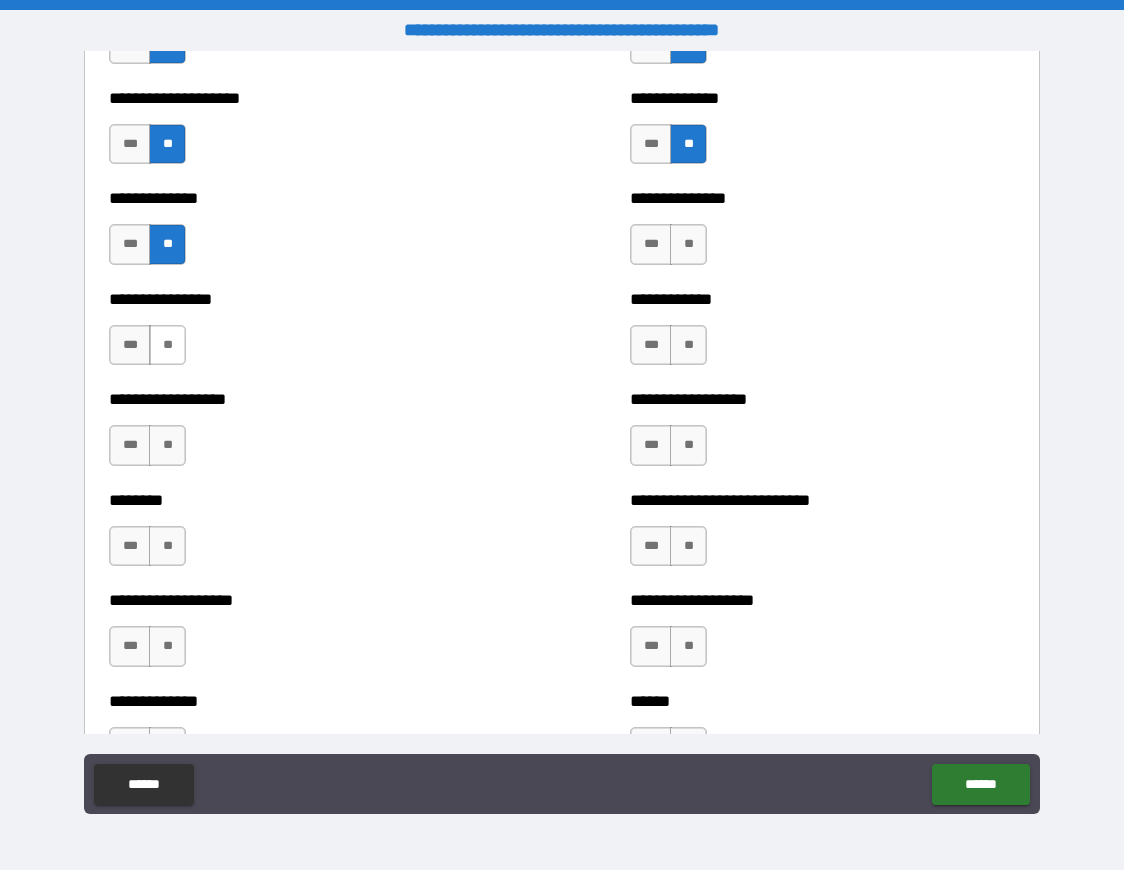 click on "**" at bounding box center (167, 345) 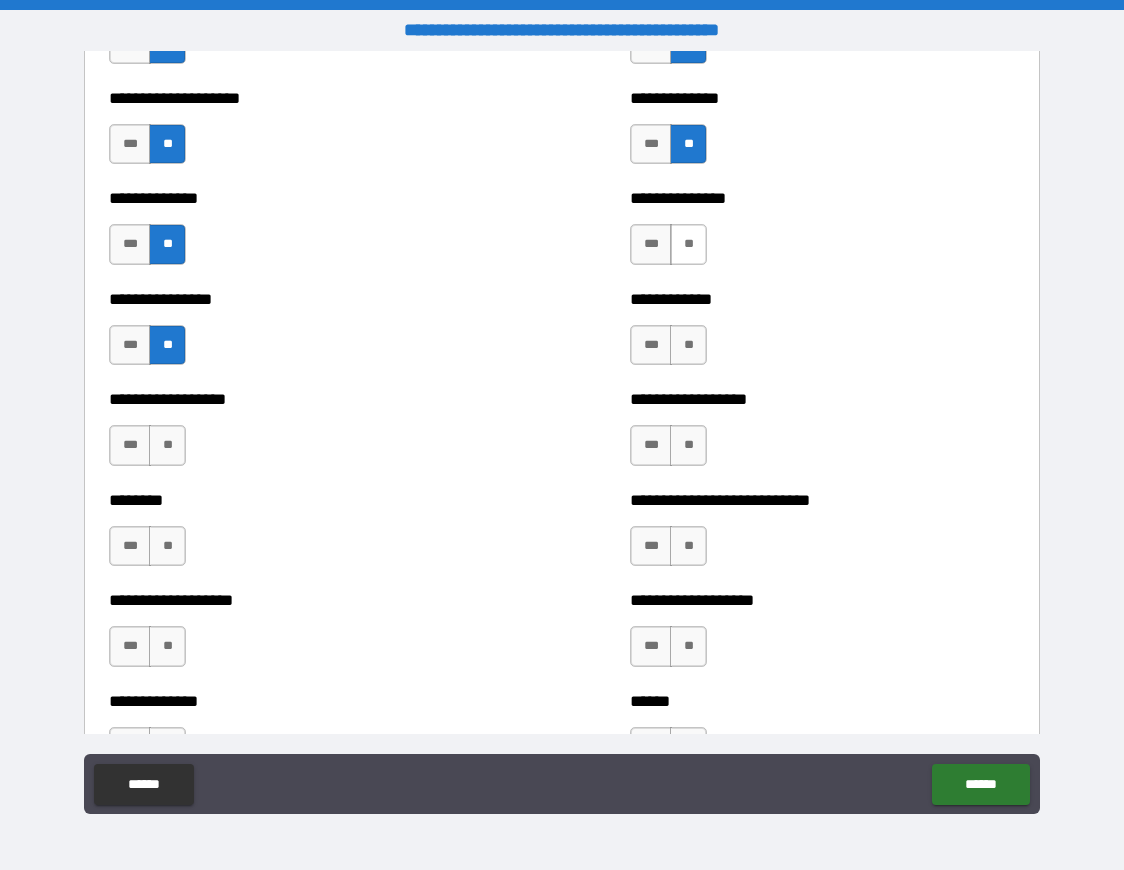 click on "**" at bounding box center [688, 244] 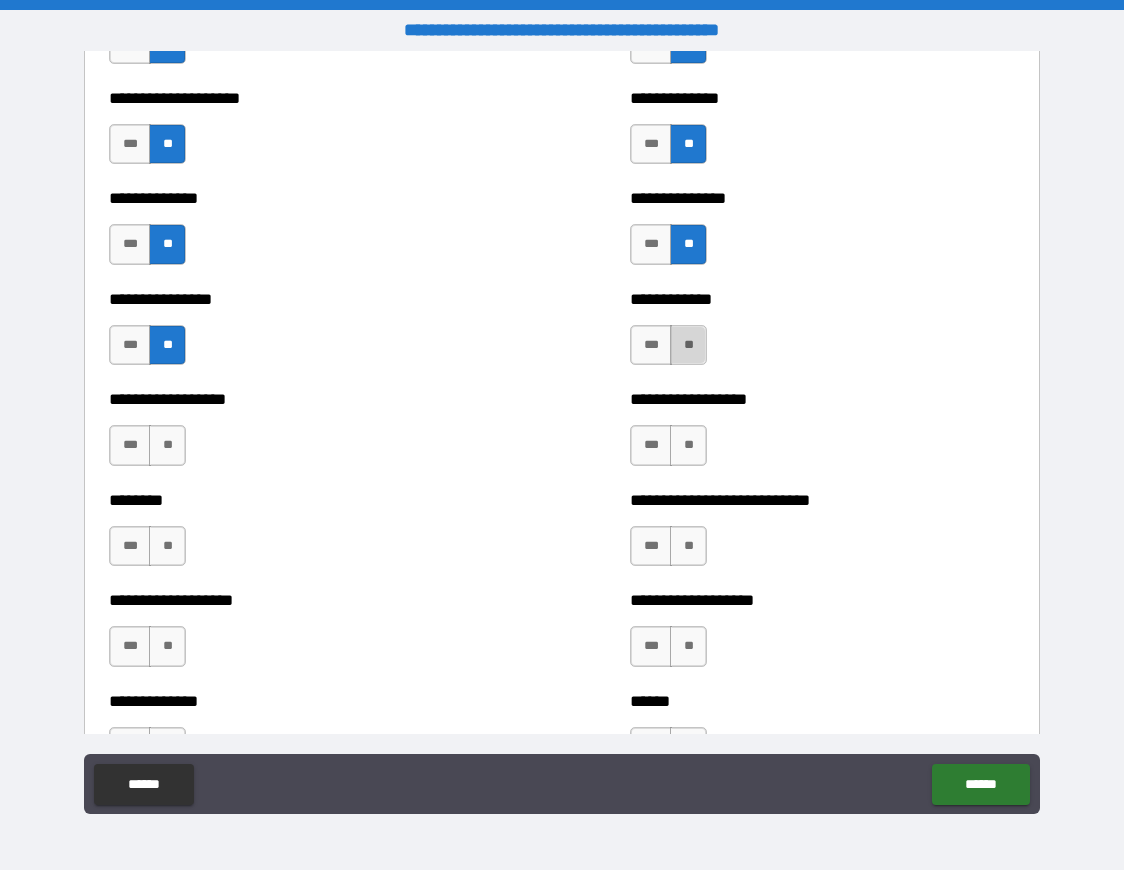 click on "**" at bounding box center (688, 345) 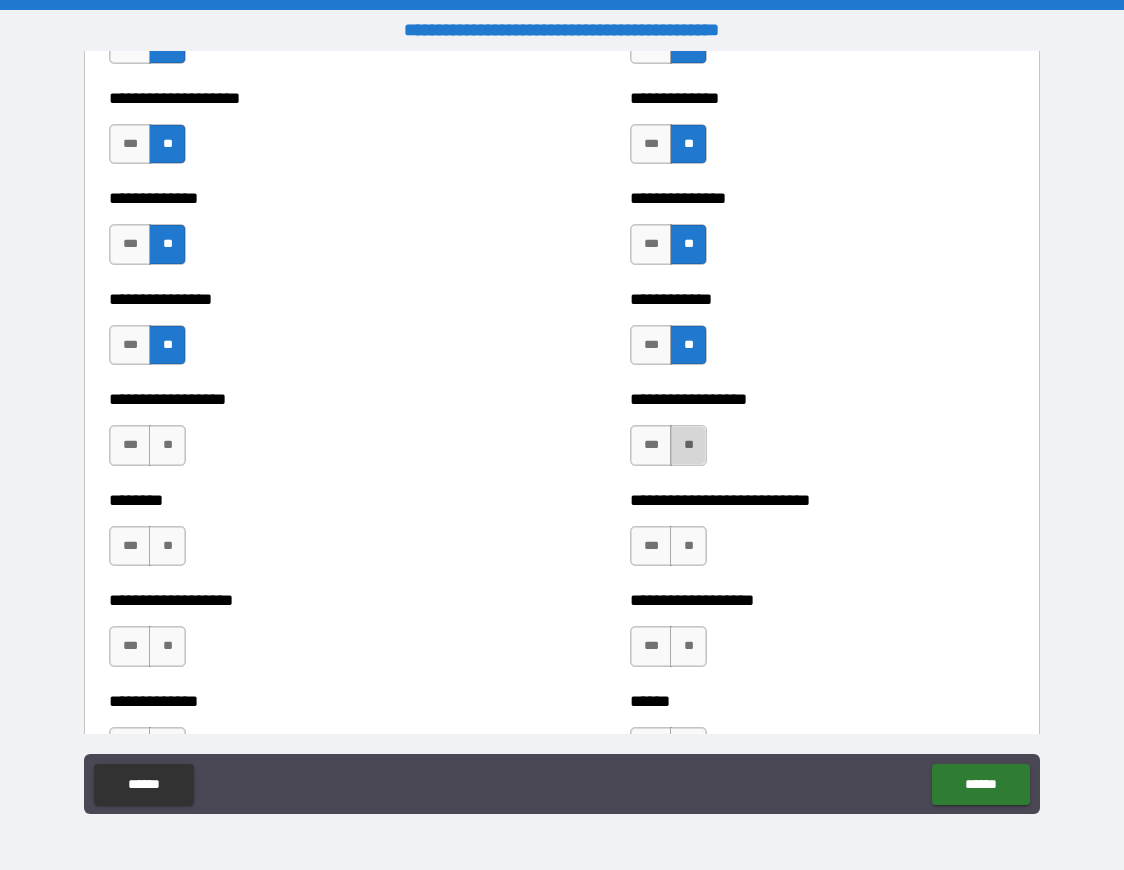 click on "**" at bounding box center [688, 445] 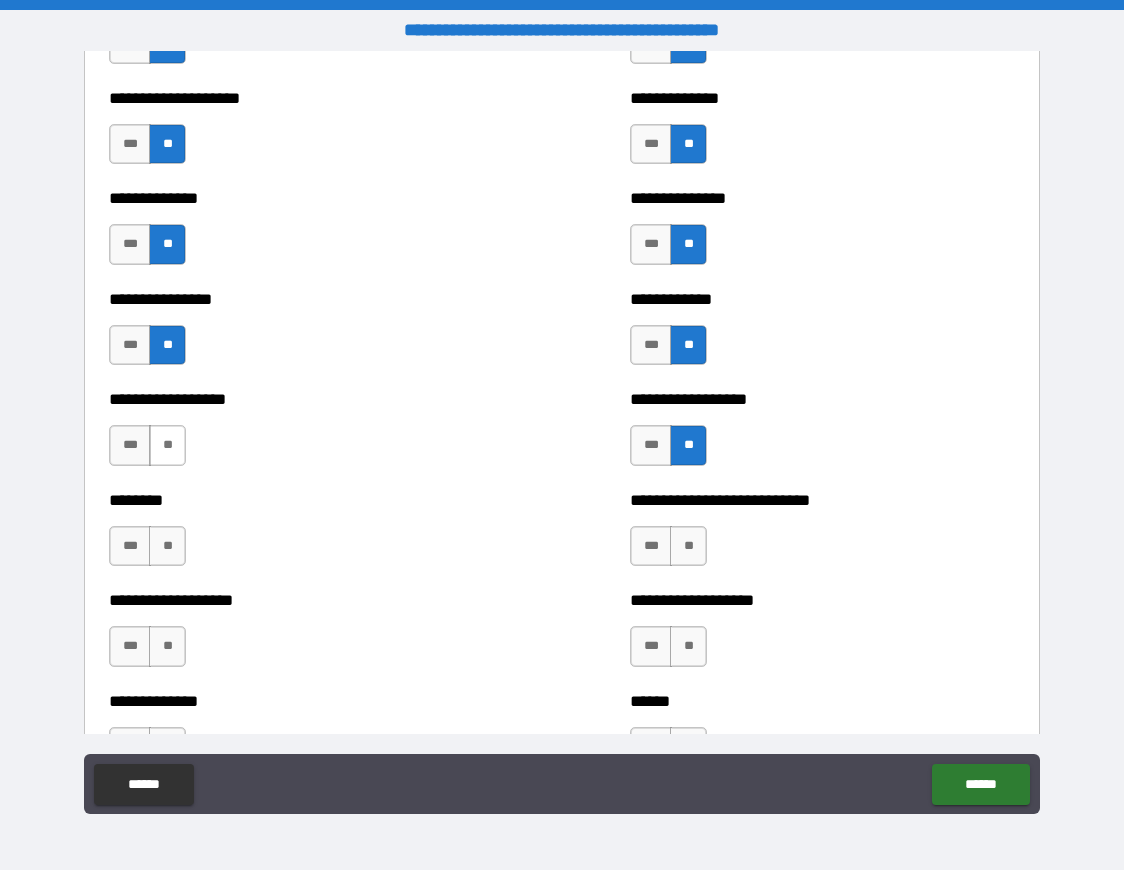 click on "**" at bounding box center [167, 445] 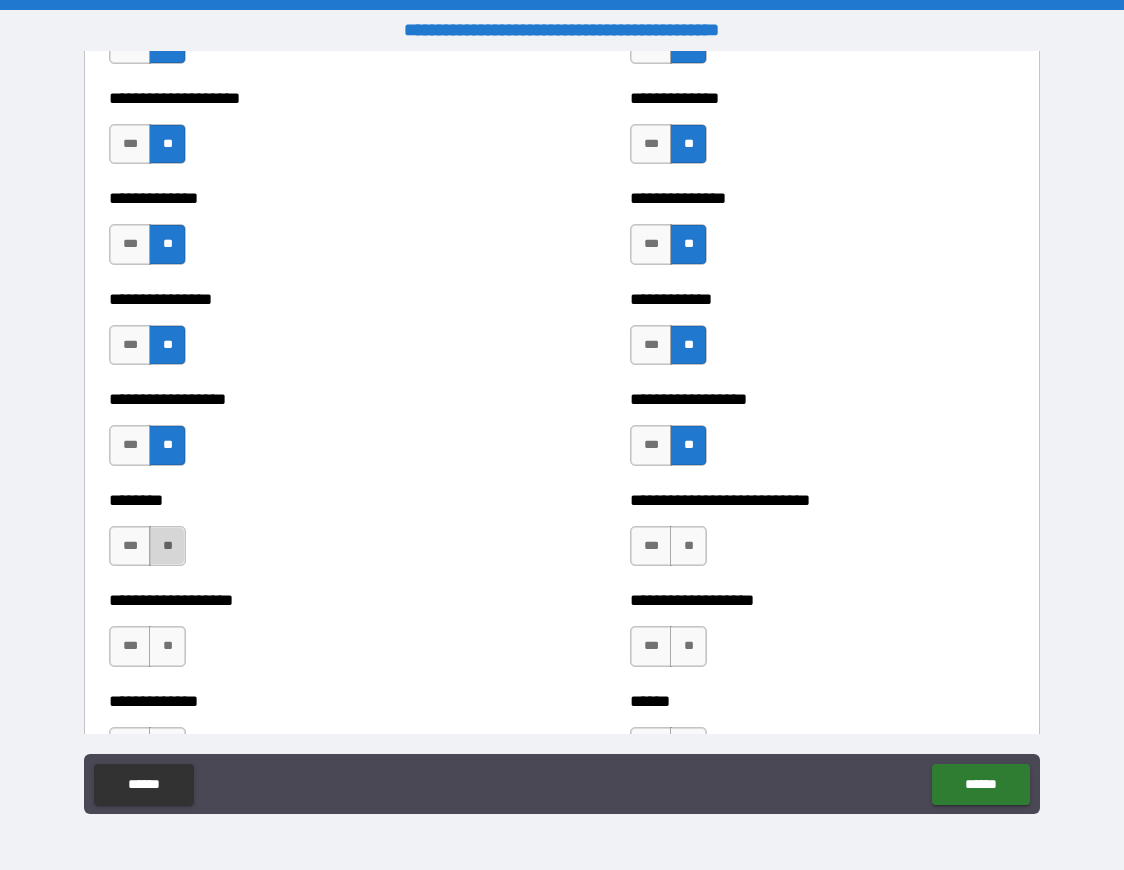 click on "**" at bounding box center (167, 546) 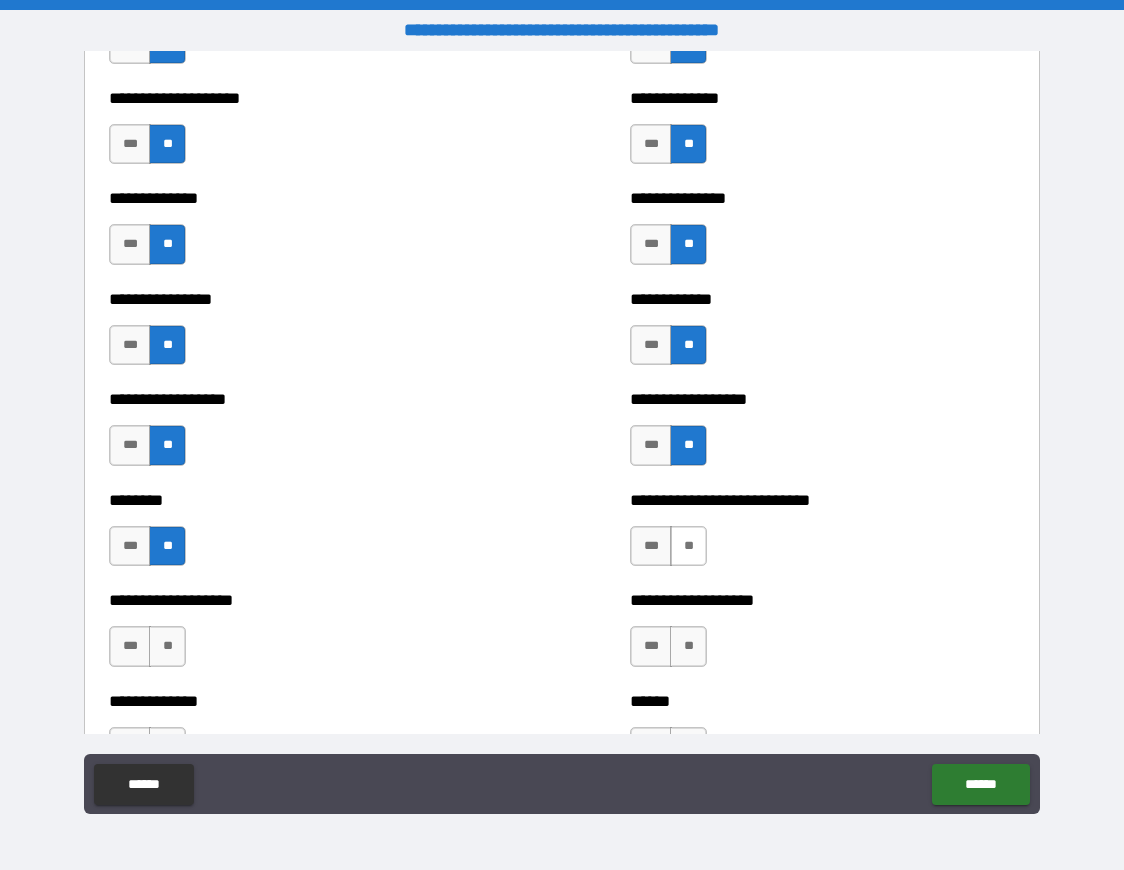 click on "**" at bounding box center (688, 546) 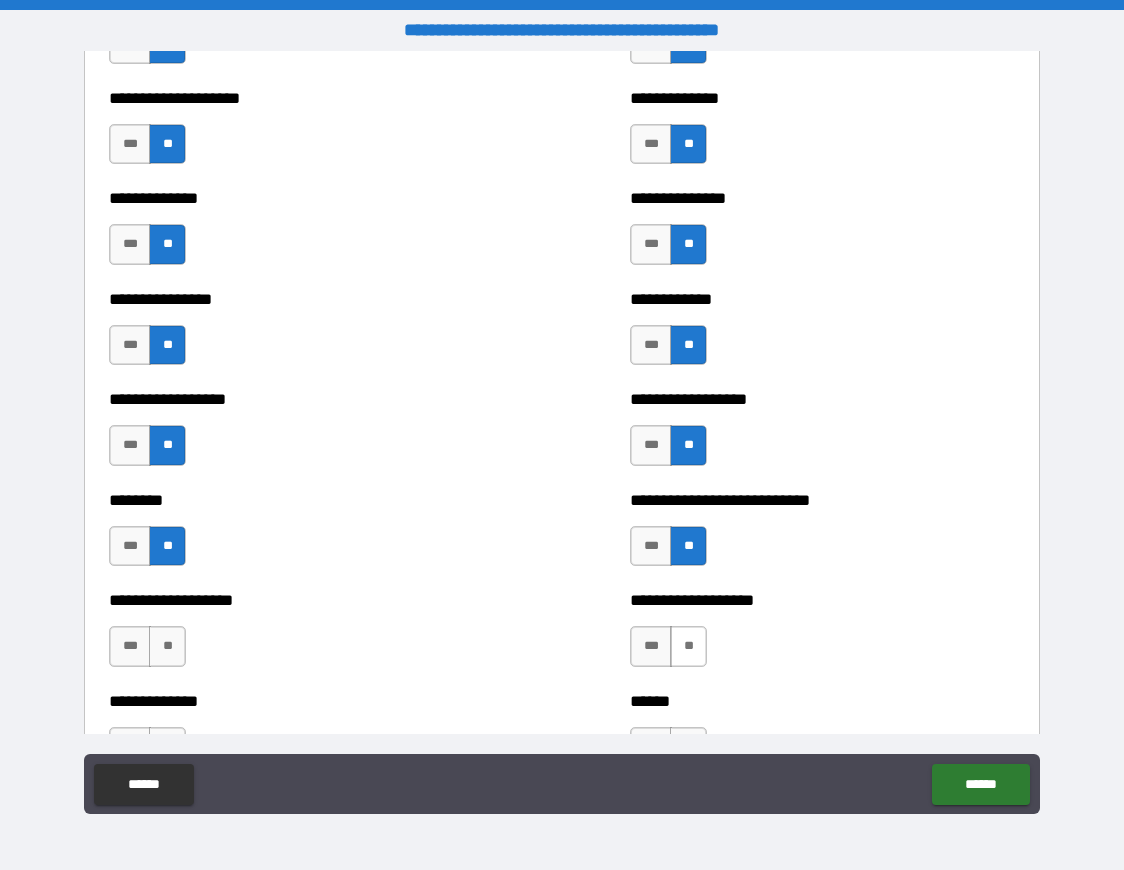 click on "**" at bounding box center (688, 646) 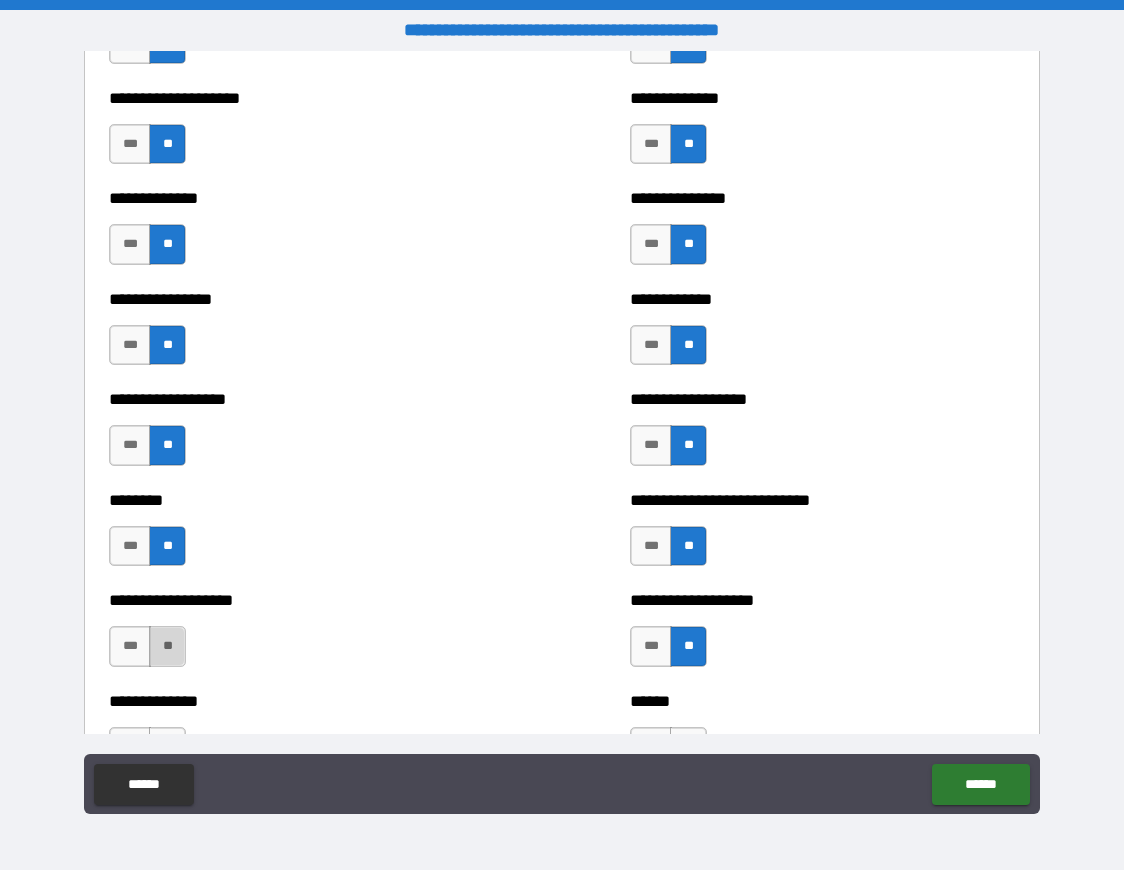click on "**" at bounding box center [167, 646] 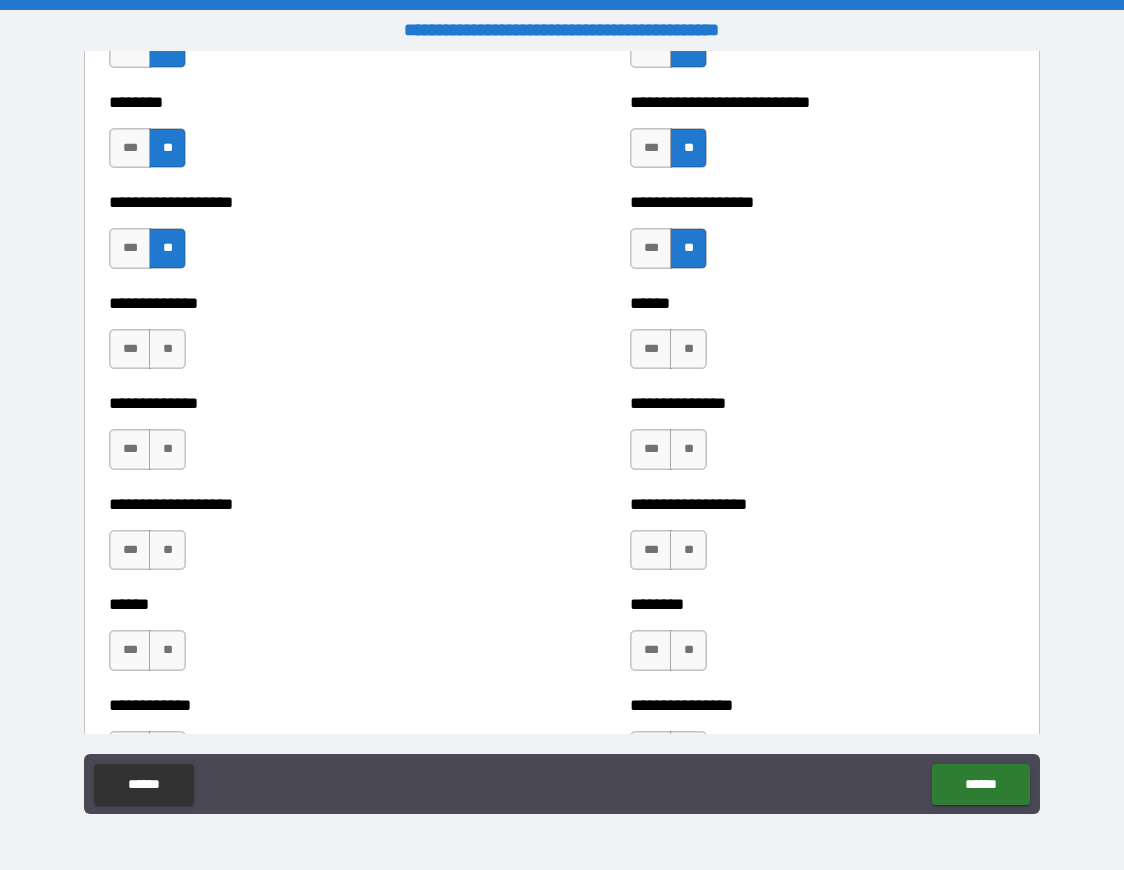 scroll, scrollTop: 4554, scrollLeft: 0, axis: vertical 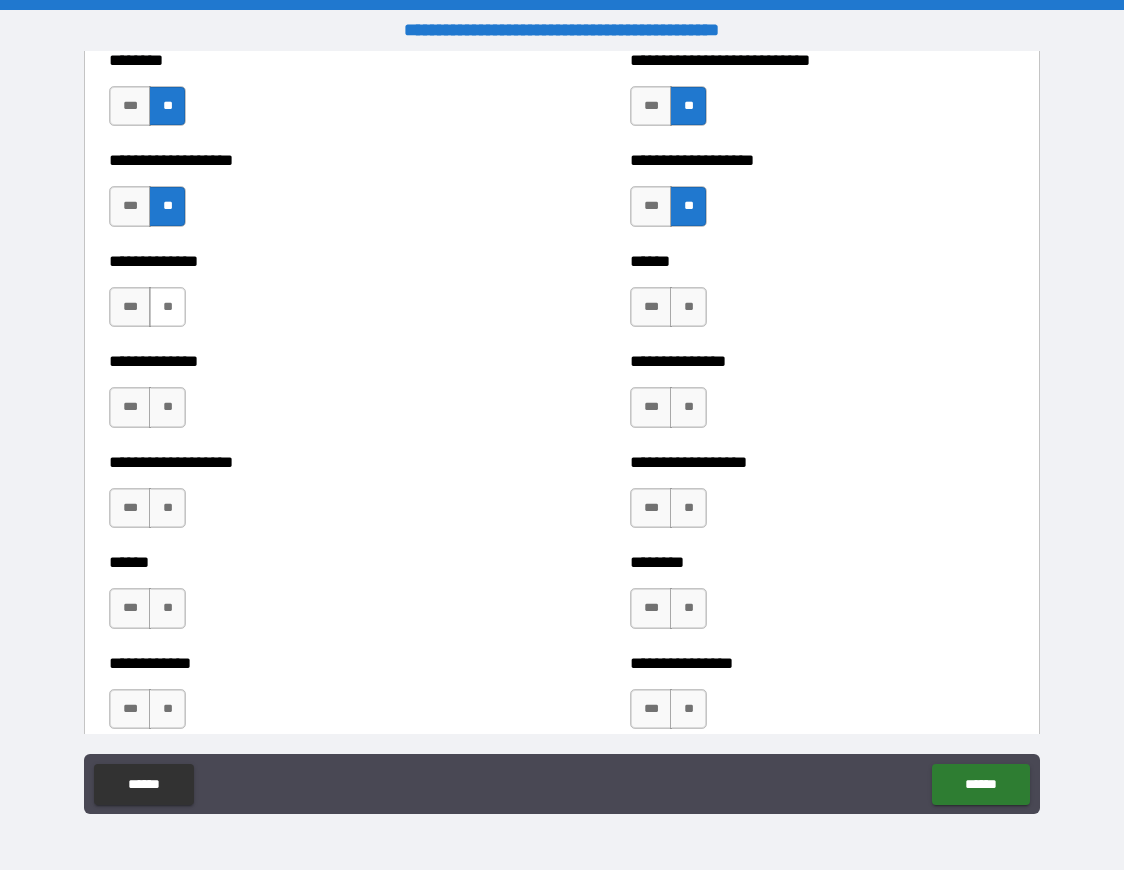click on "**" at bounding box center [167, 307] 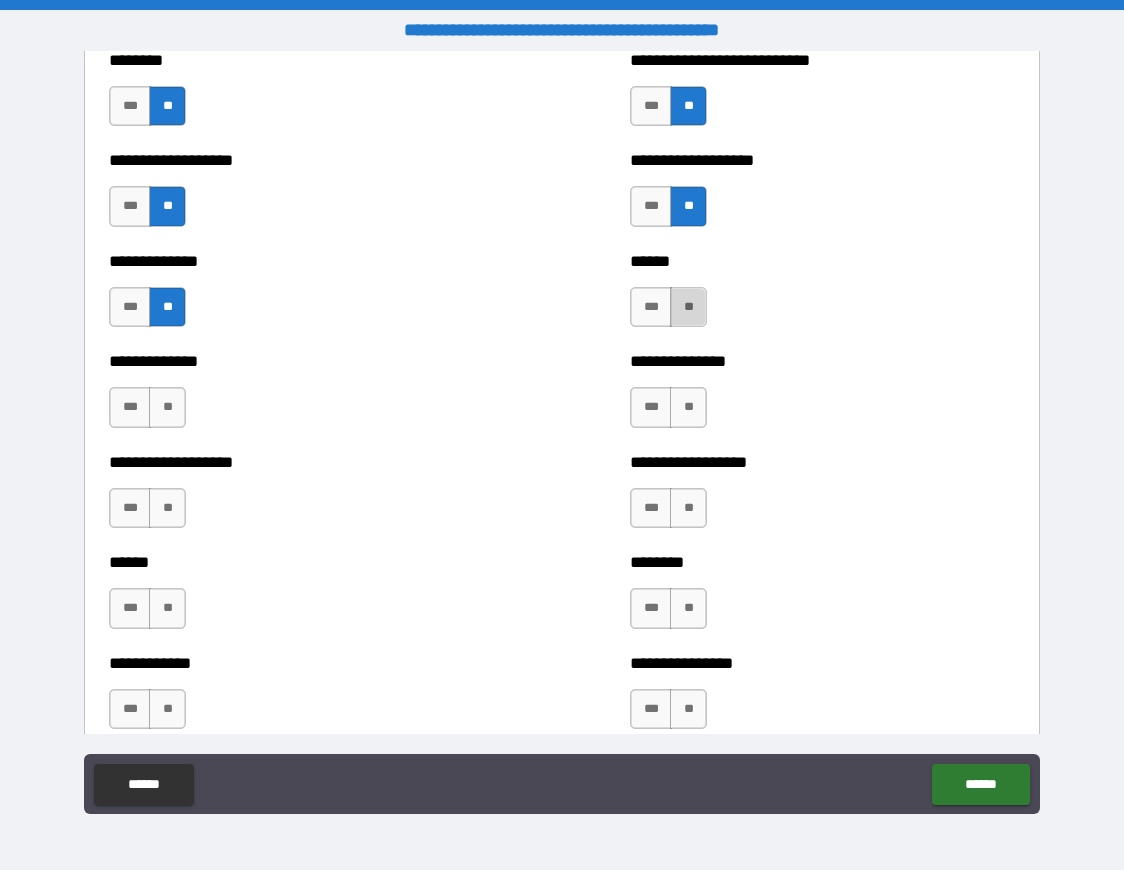 click on "**" at bounding box center (688, 307) 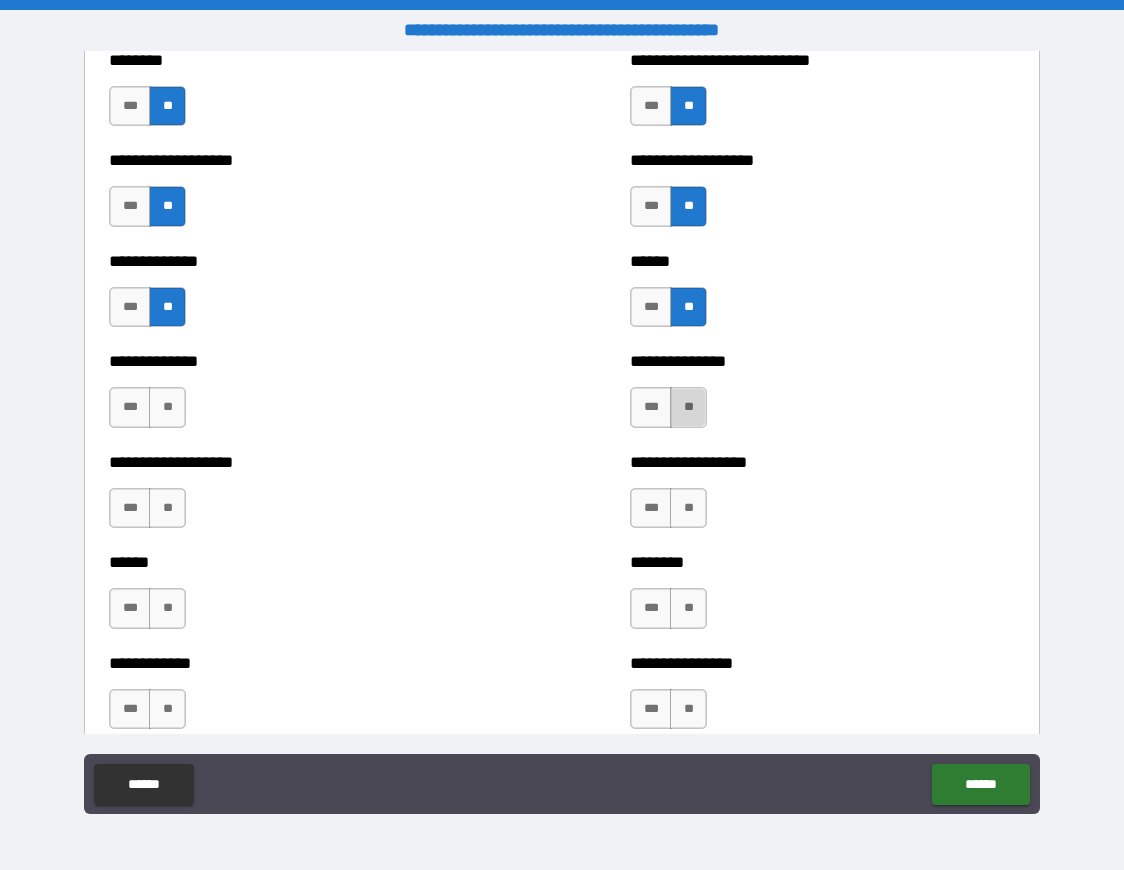 click on "**" at bounding box center [688, 407] 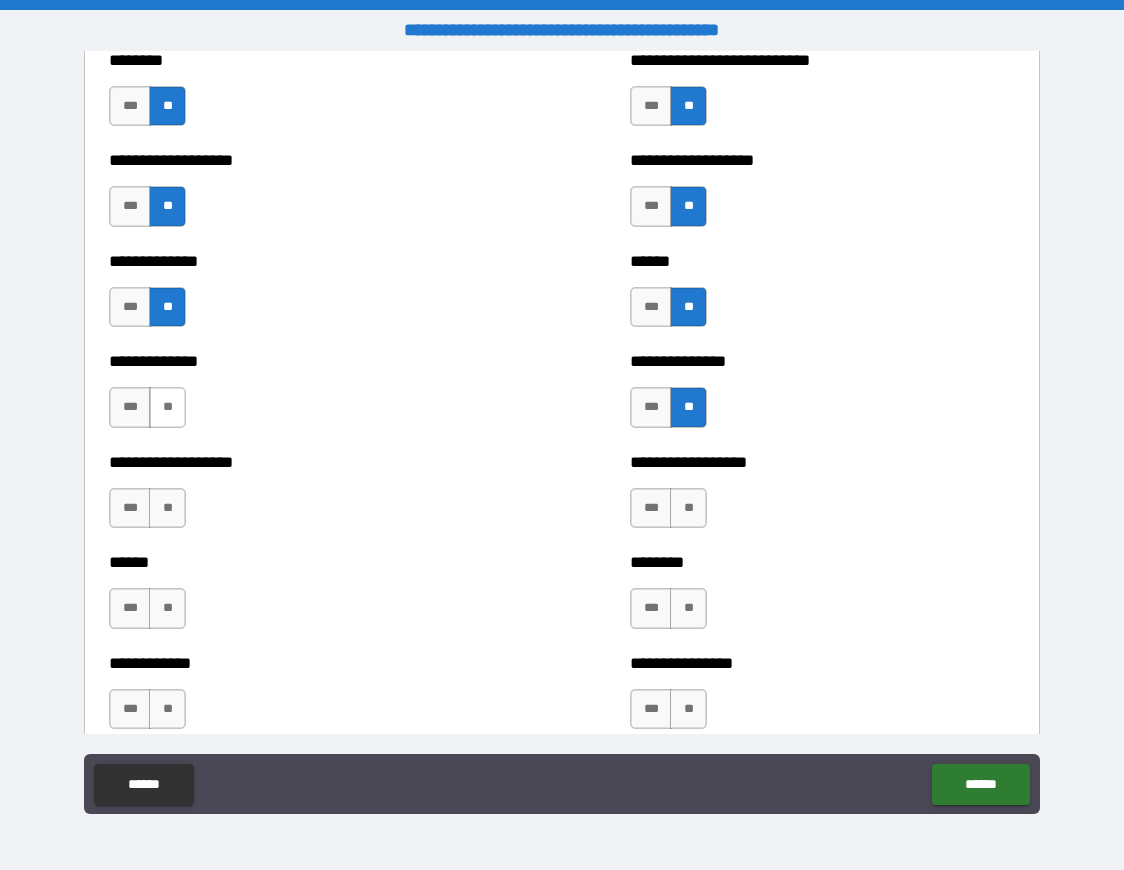 click on "**" at bounding box center [167, 407] 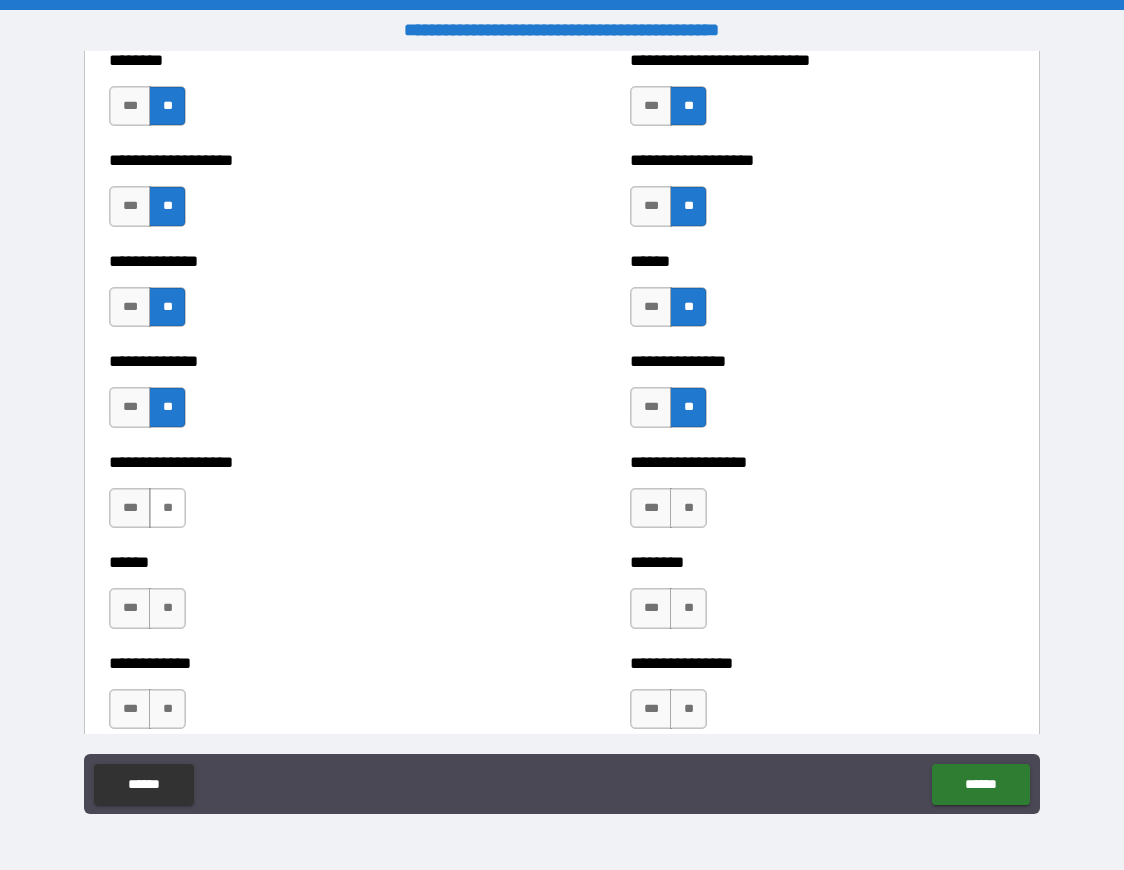 click on "**" at bounding box center (167, 508) 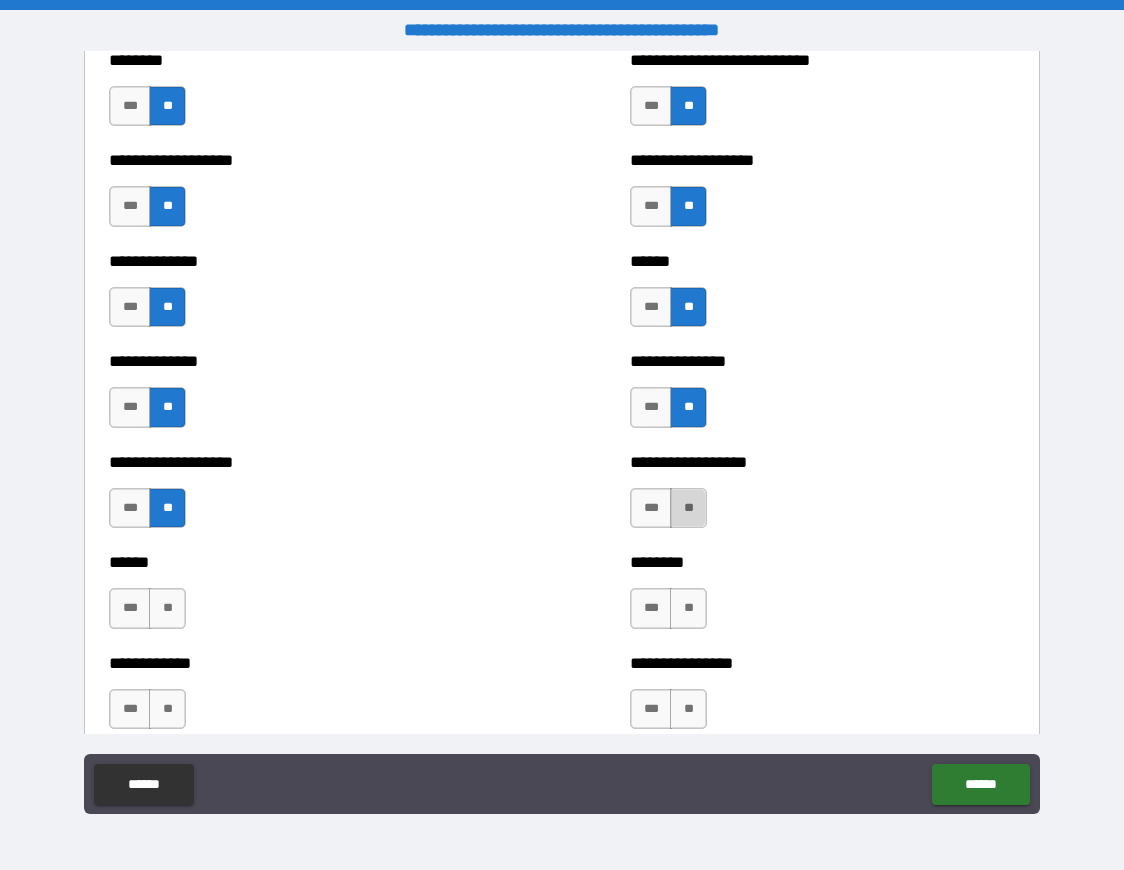 click on "**" at bounding box center [688, 508] 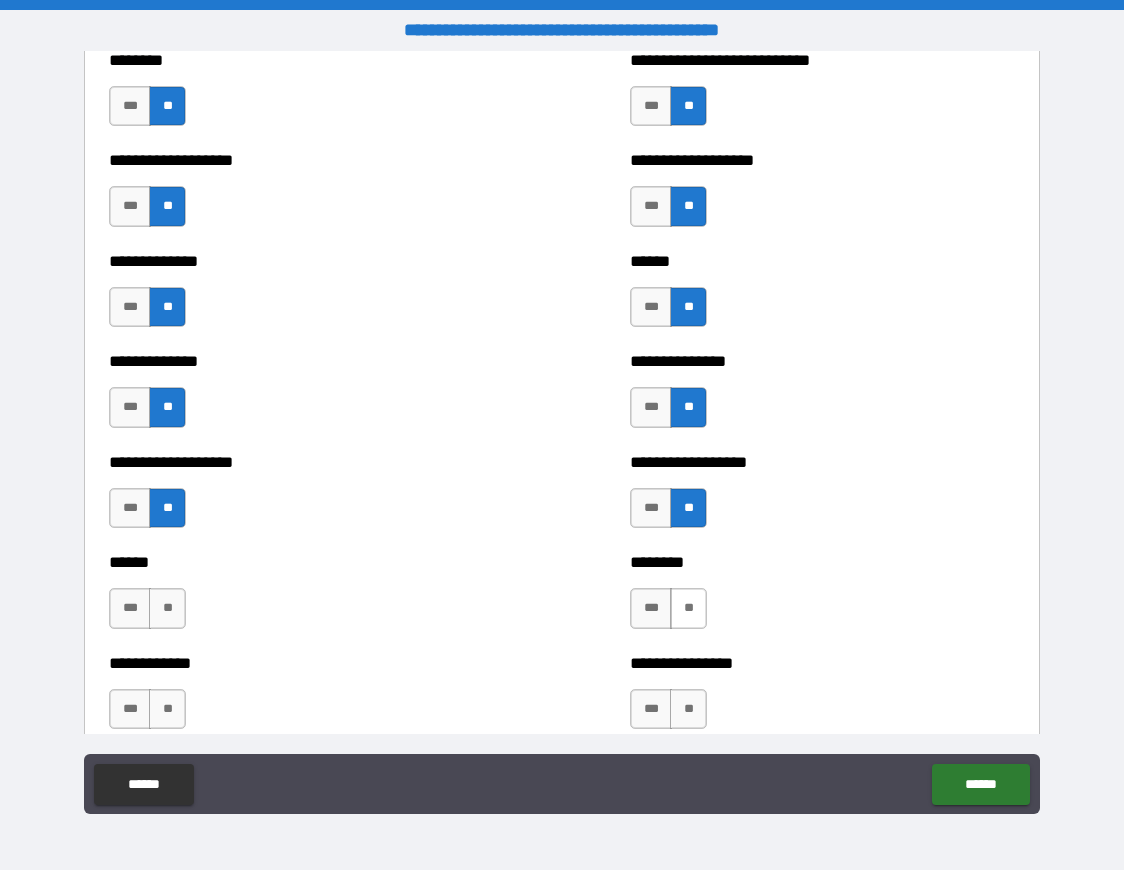 click on "**" at bounding box center [688, 608] 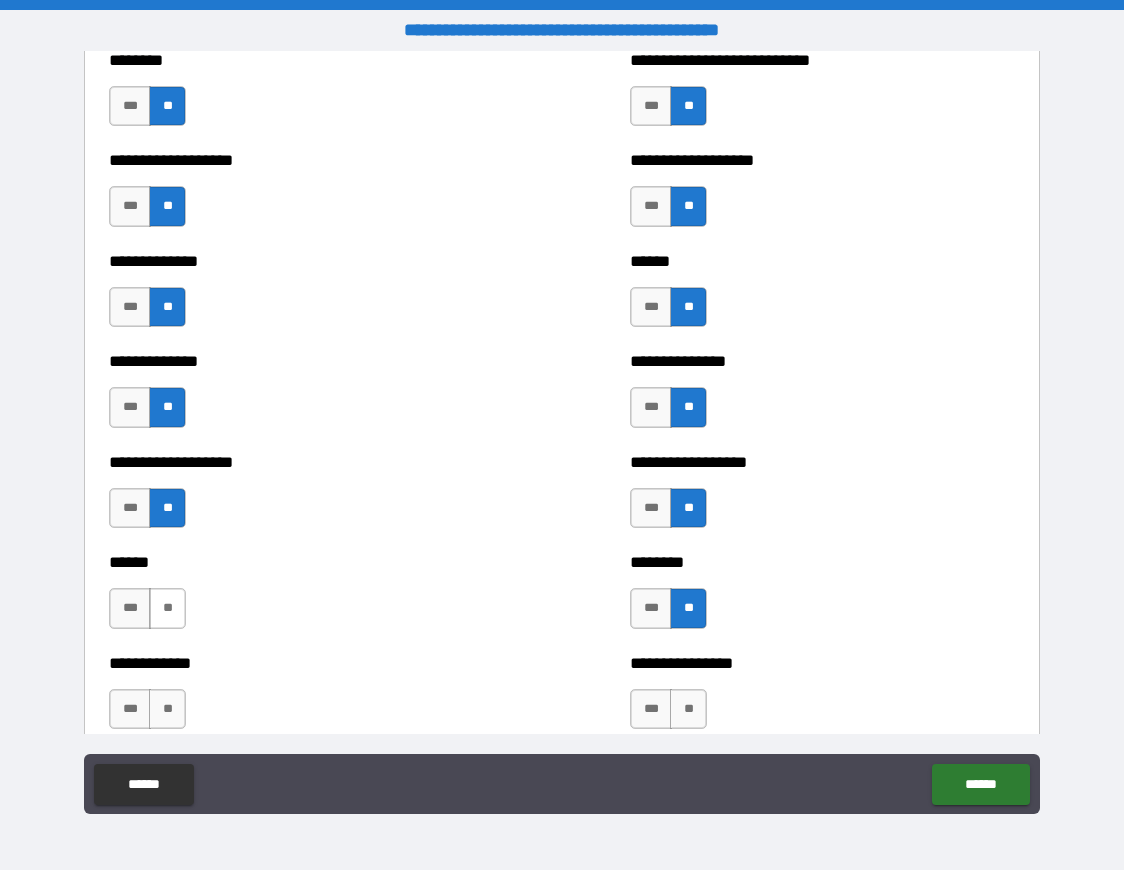 click on "**" at bounding box center (167, 608) 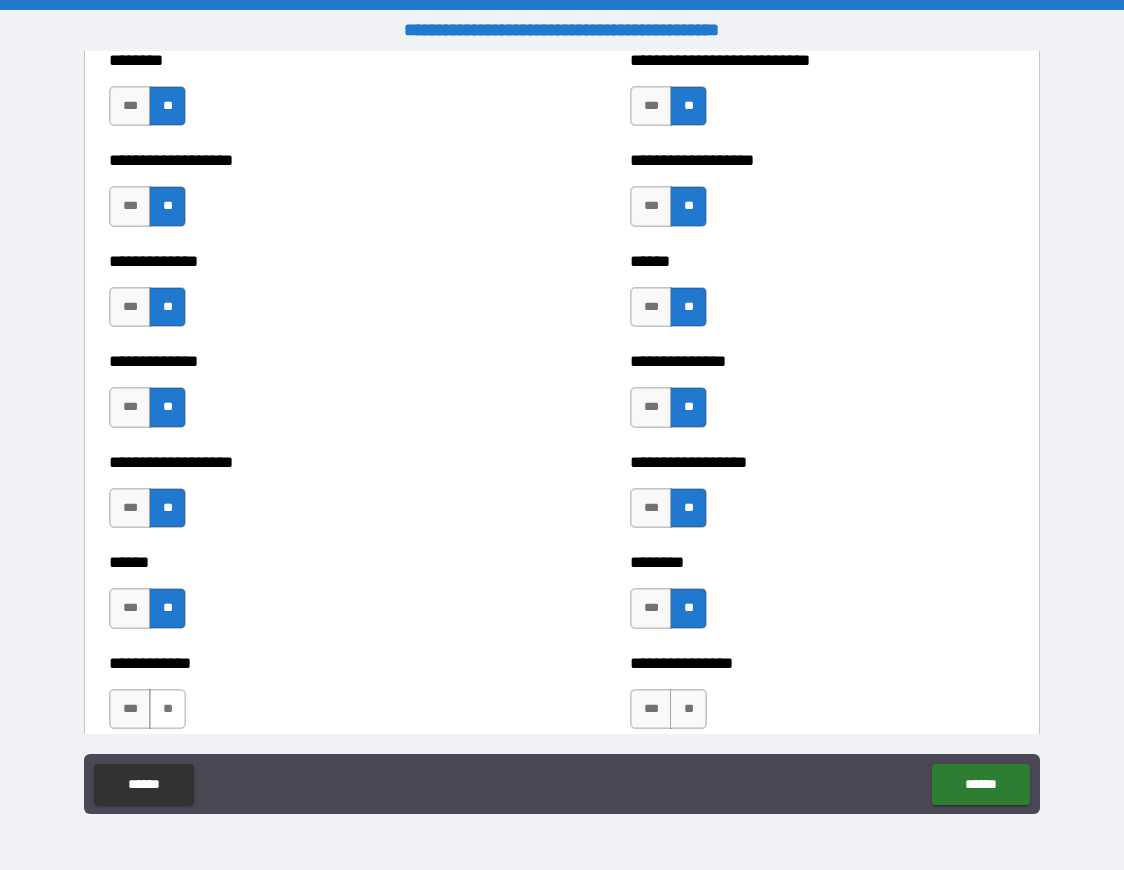 click on "**" at bounding box center [167, 709] 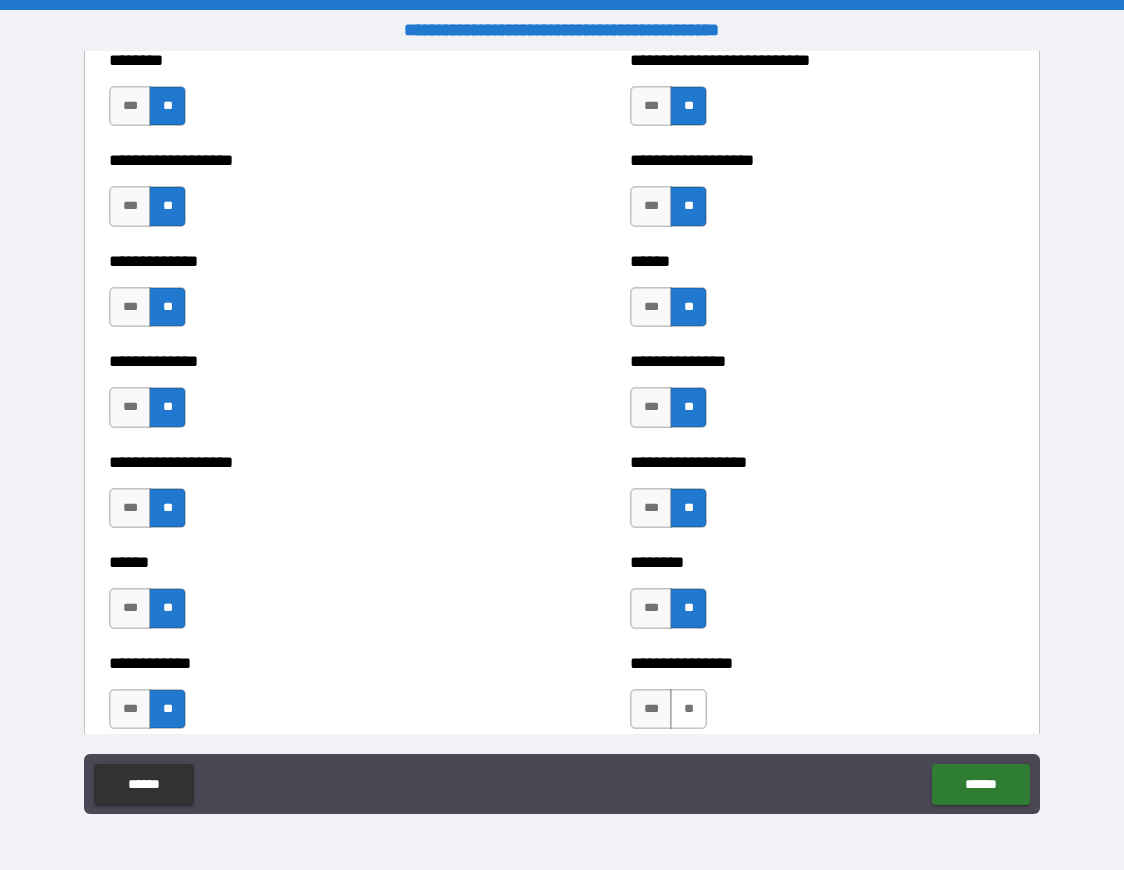 click on "**" at bounding box center (688, 709) 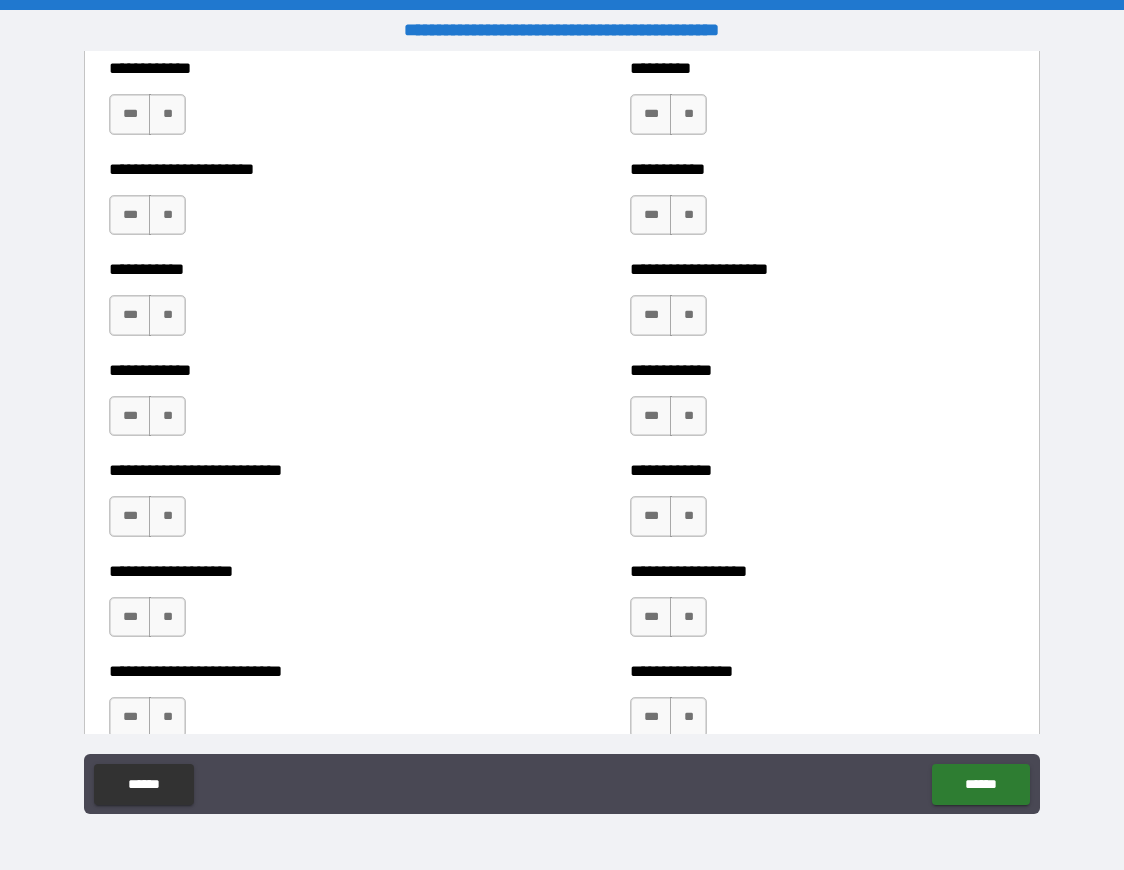 scroll, scrollTop: 5264, scrollLeft: 0, axis: vertical 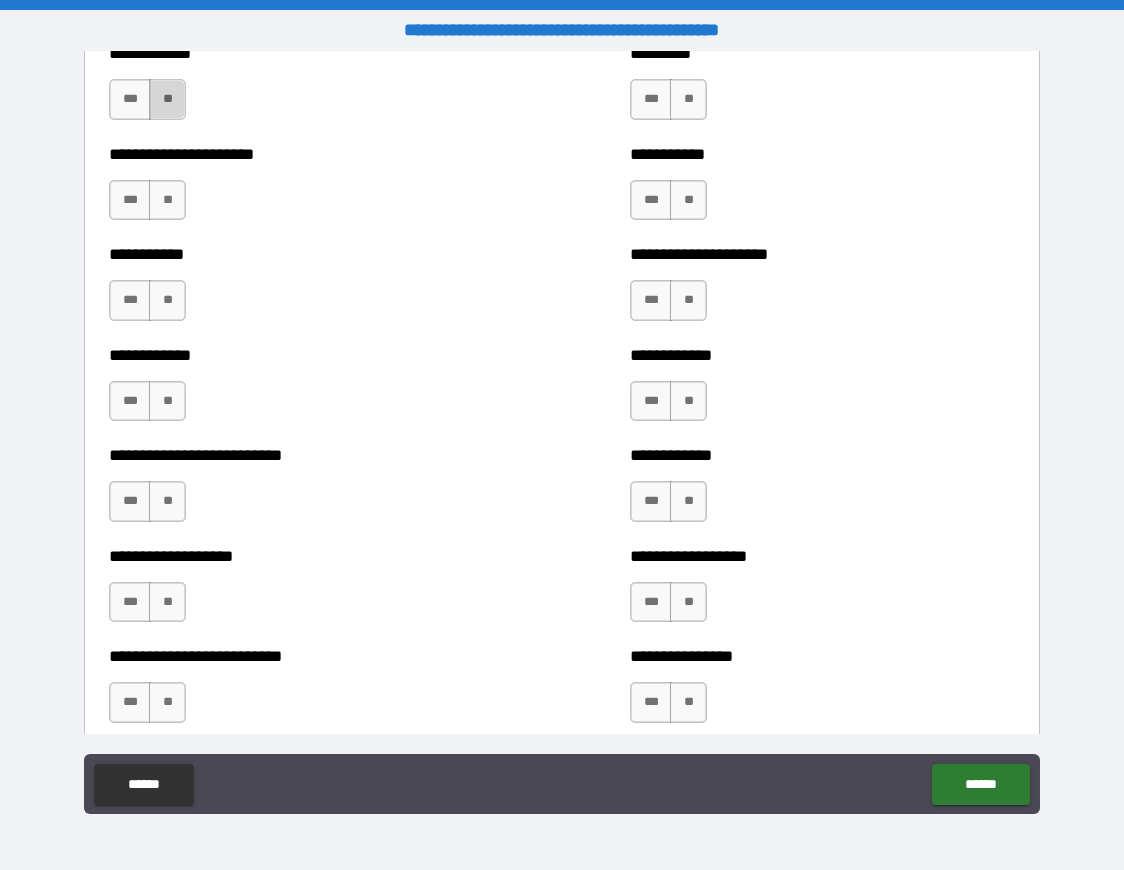 click on "**" at bounding box center (167, 99) 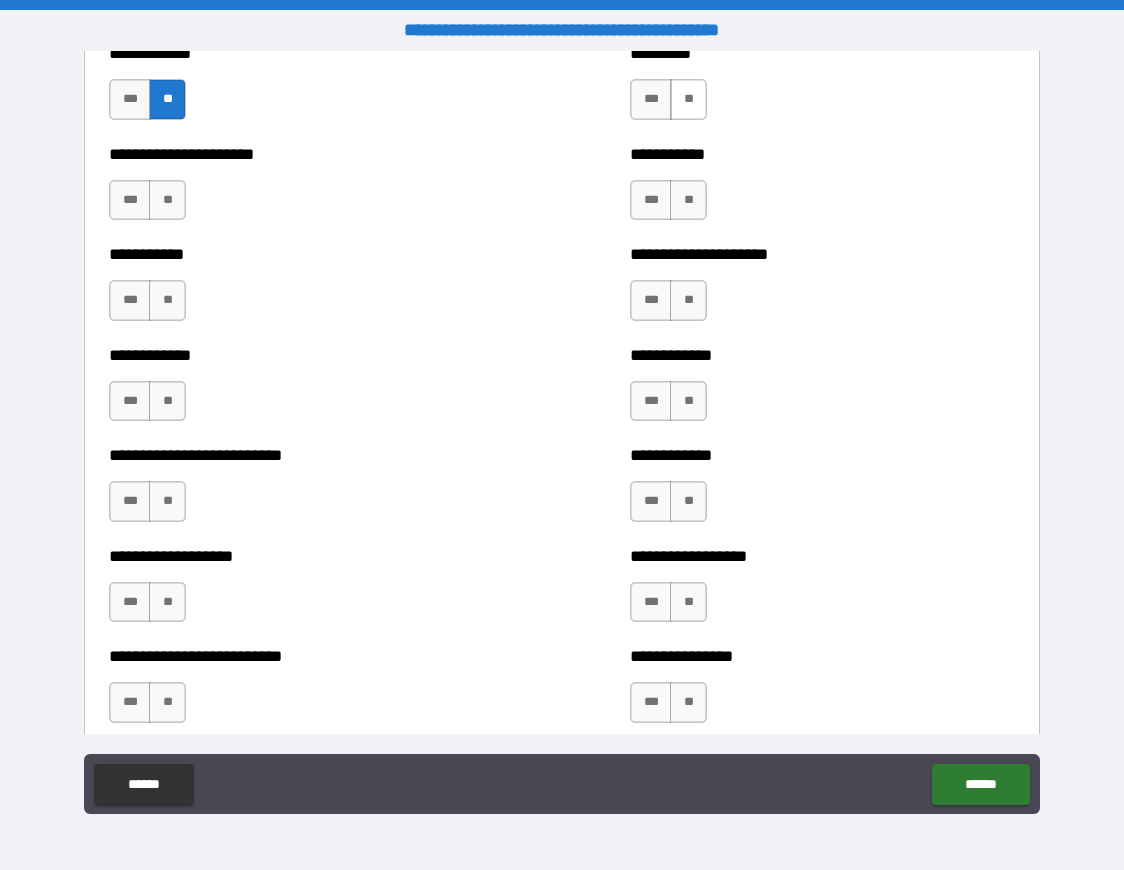 click on "**" at bounding box center (688, 99) 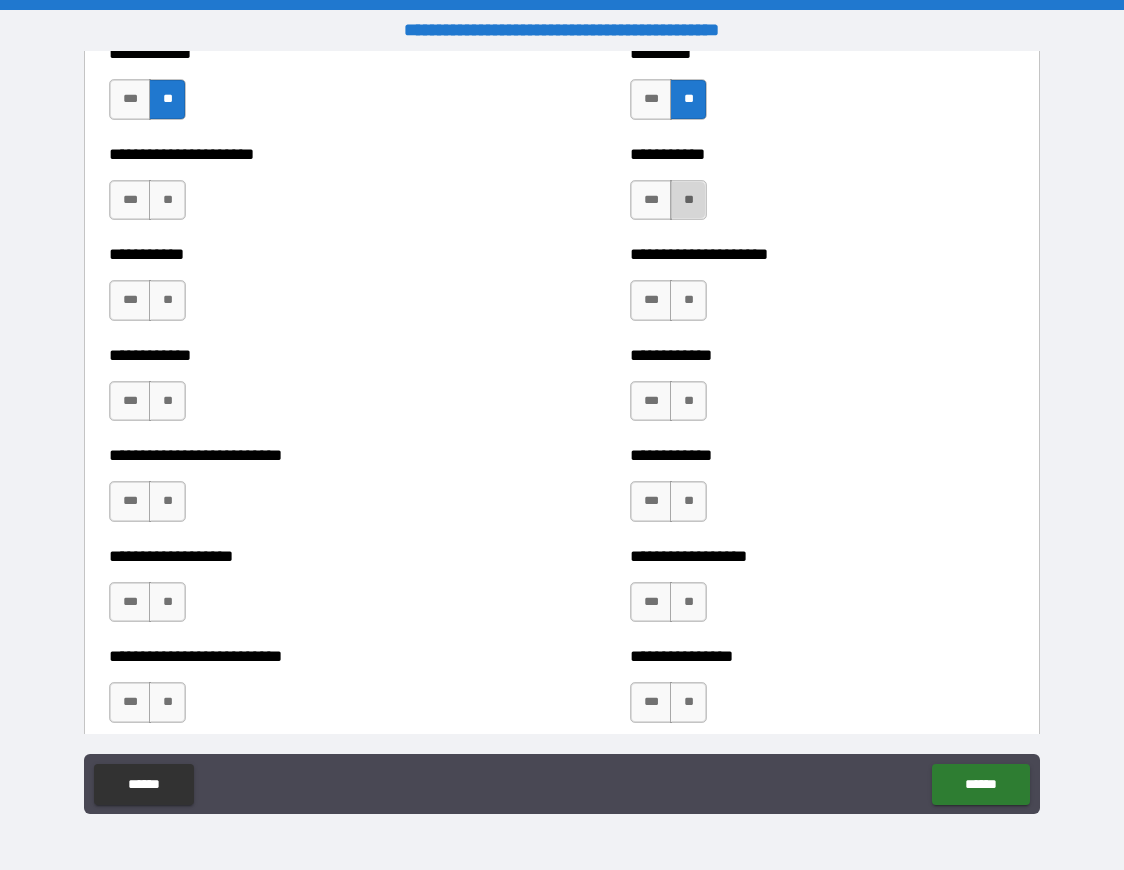 click on "**" at bounding box center (688, 200) 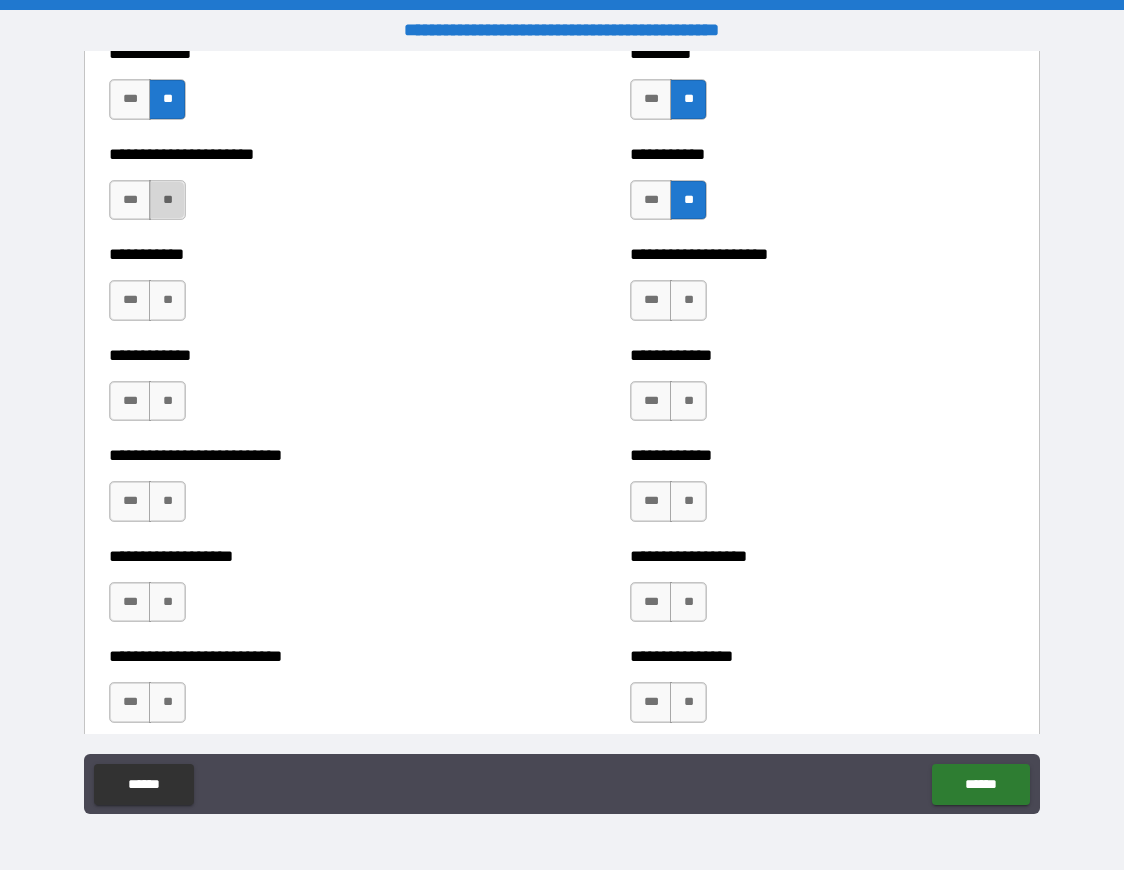 click on "**" at bounding box center [167, 200] 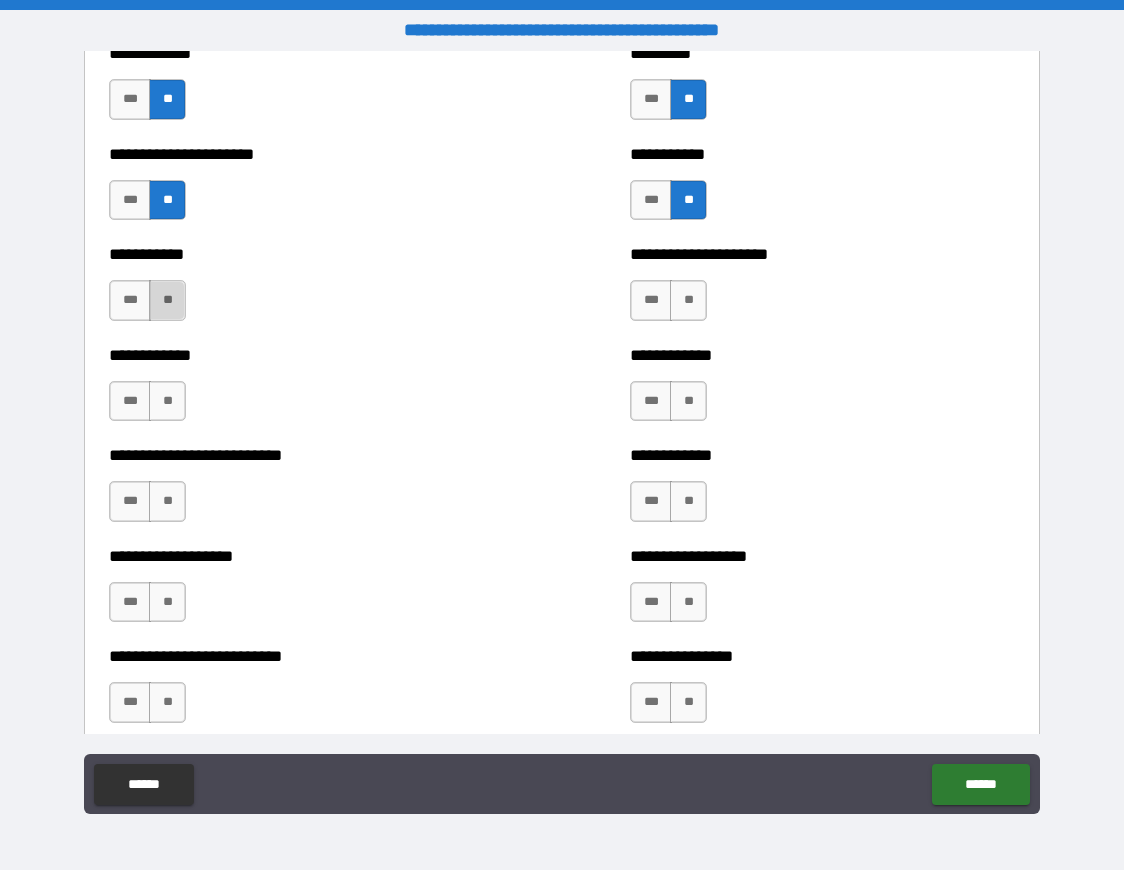 click on "**" at bounding box center (167, 300) 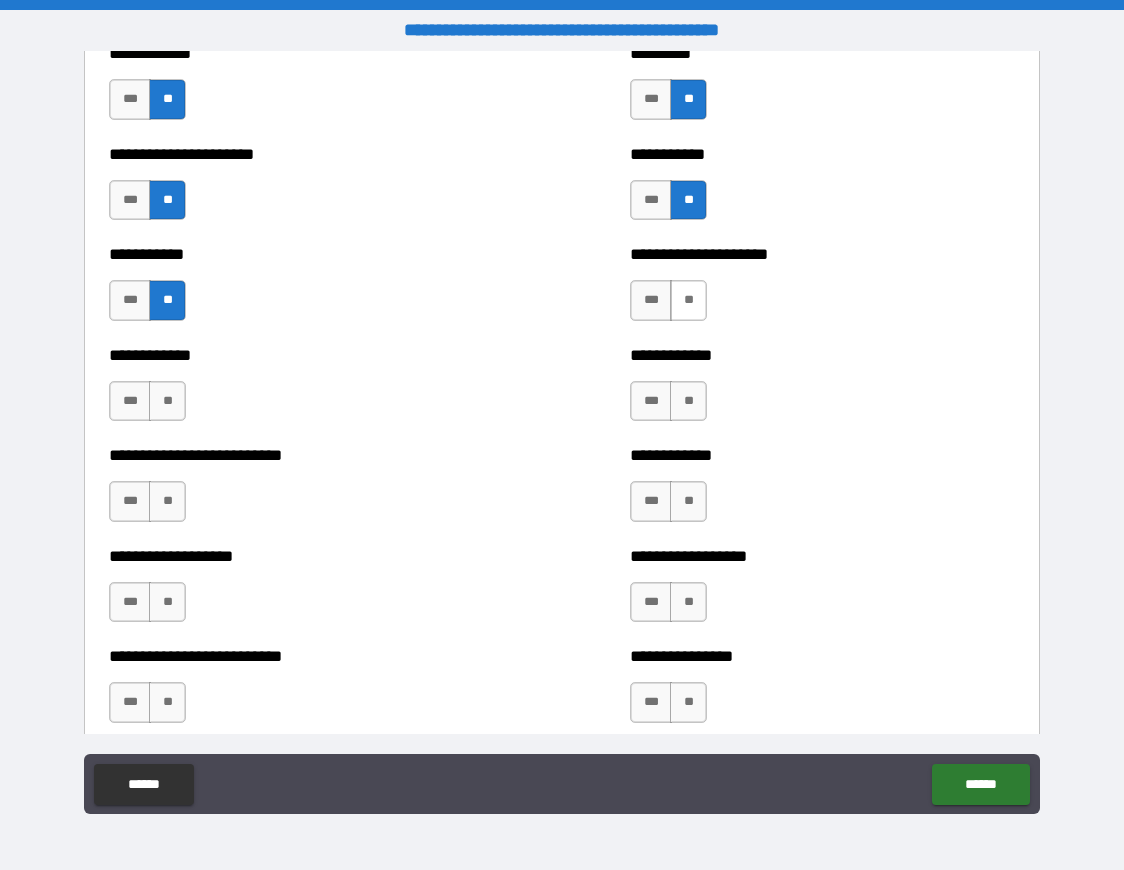 click on "**" at bounding box center [688, 300] 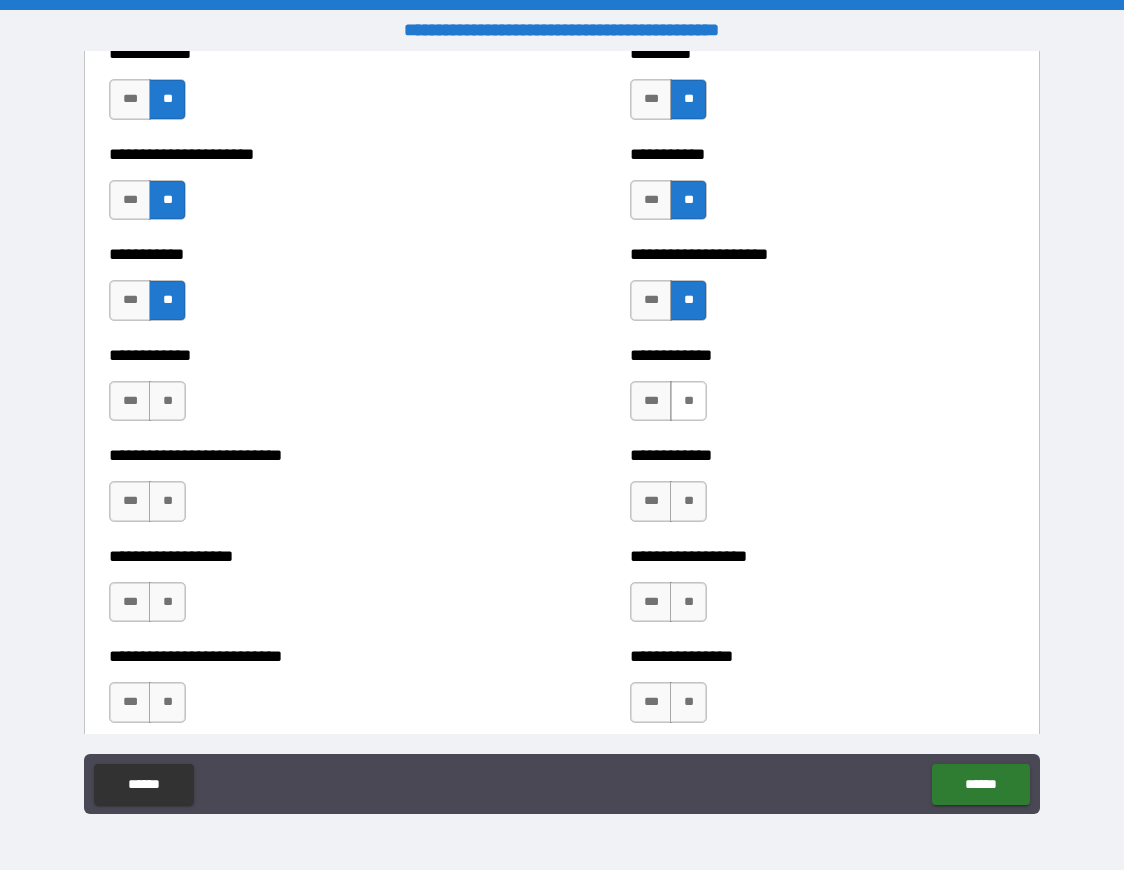 click on "**" at bounding box center (688, 401) 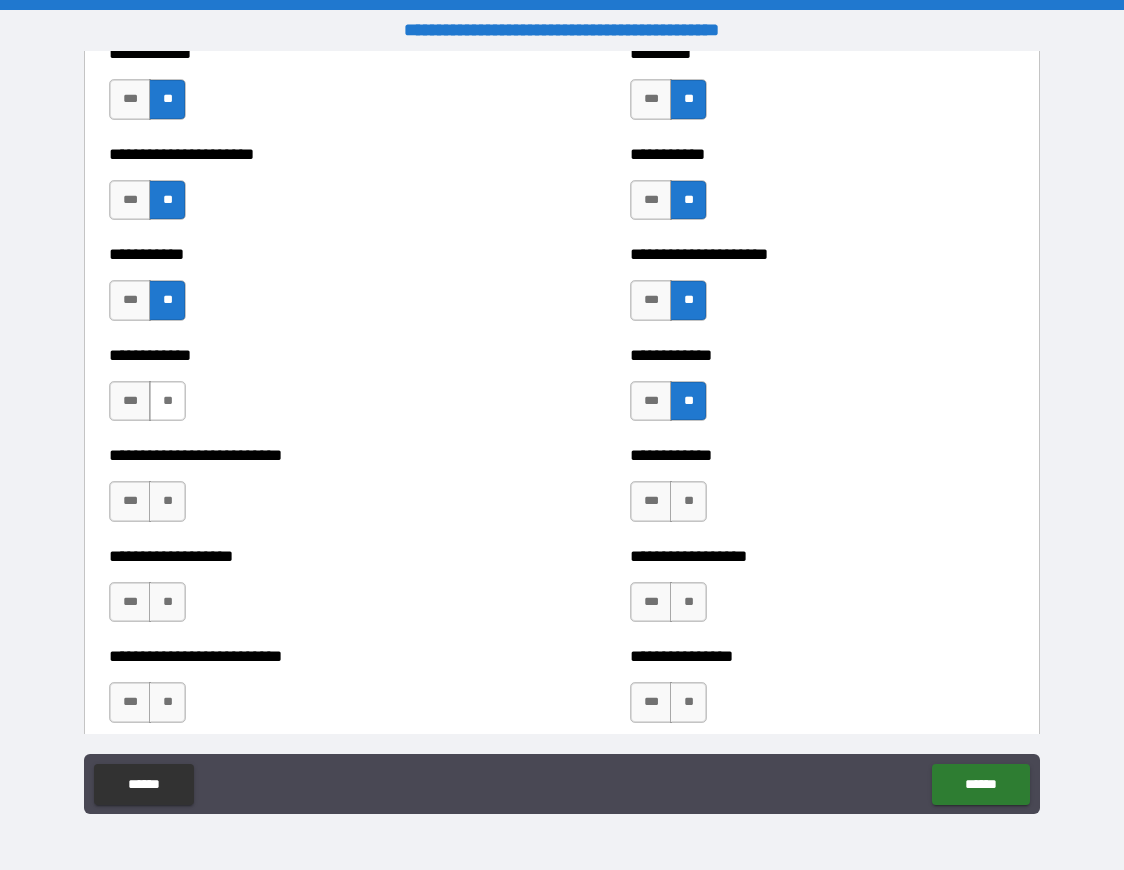 click on "**" at bounding box center [167, 401] 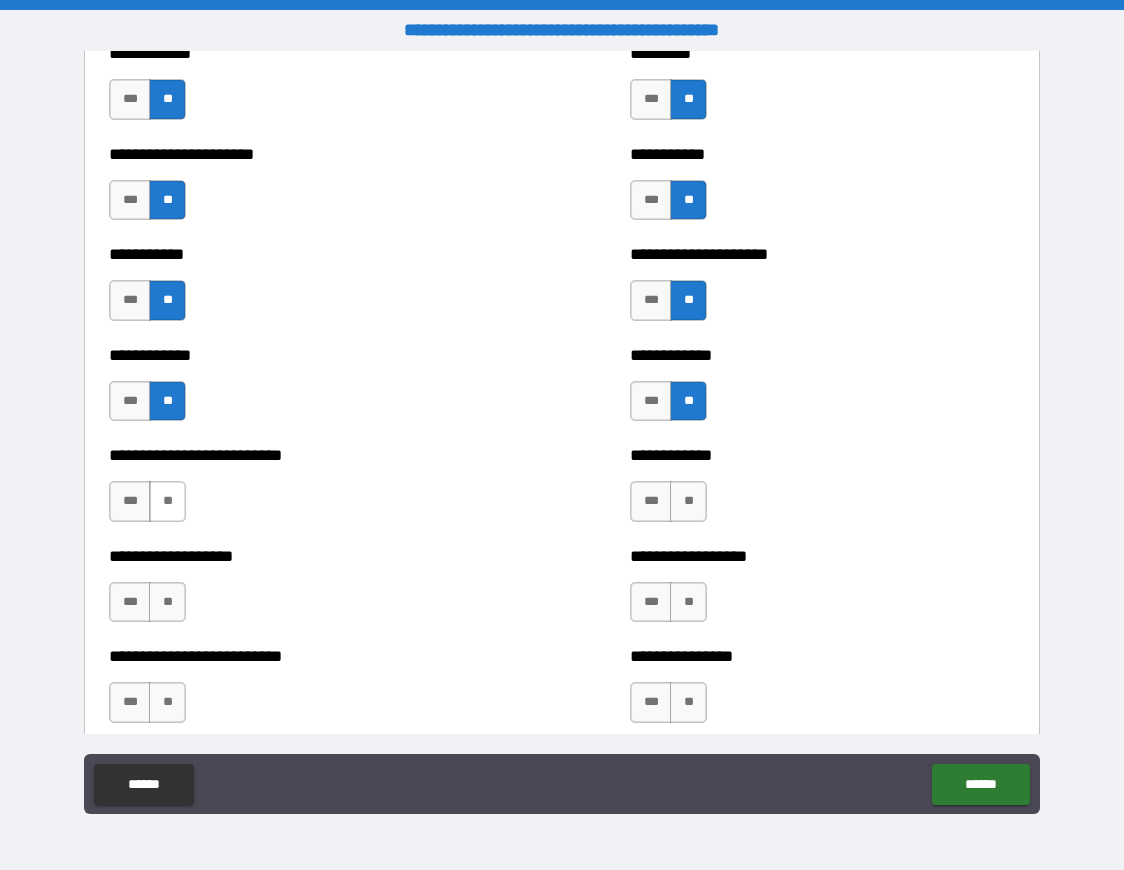 click on "**" at bounding box center (167, 501) 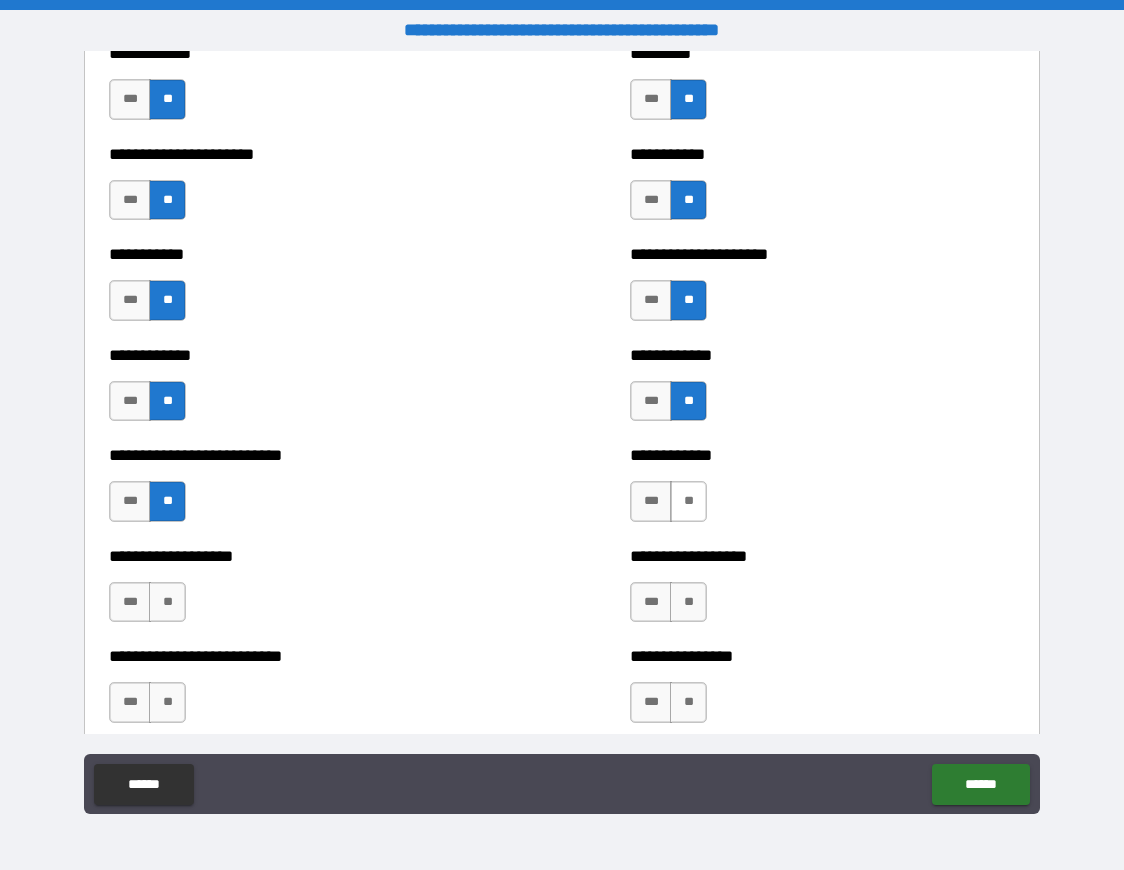 click on "**" at bounding box center (688, 501) 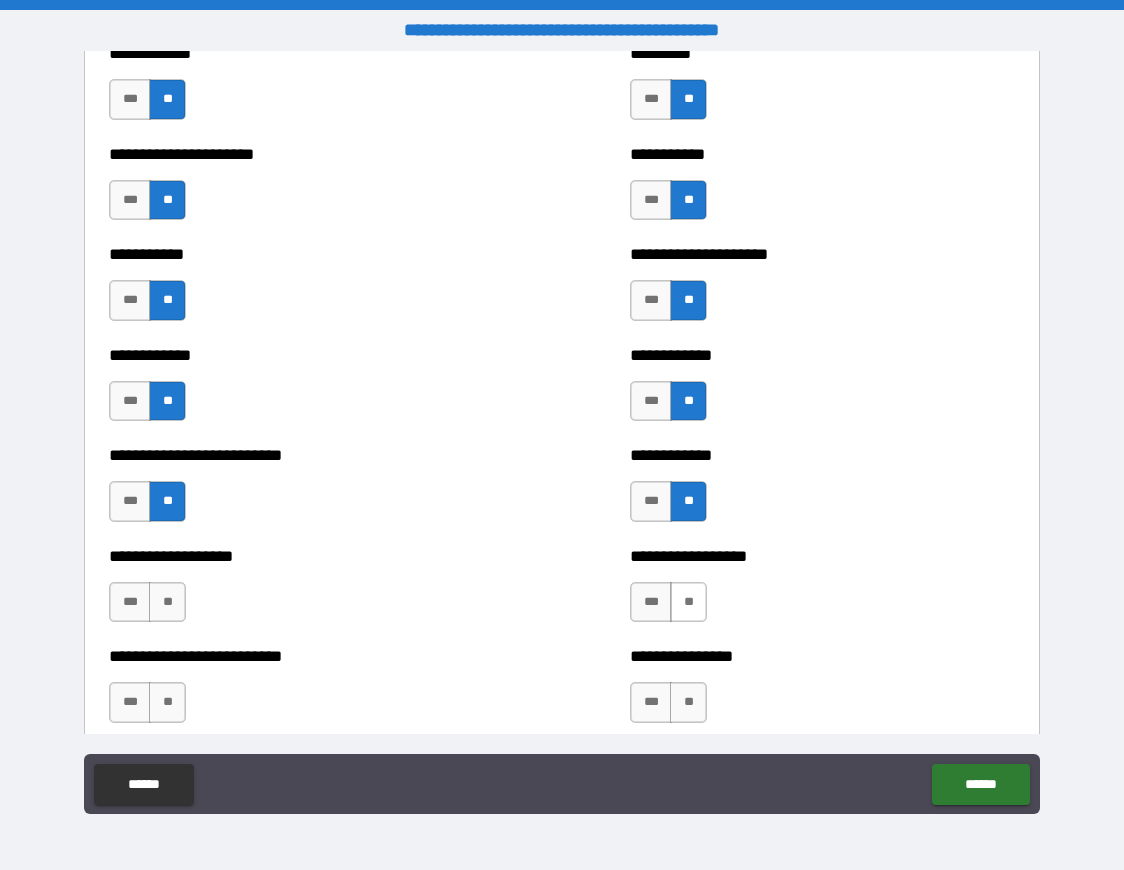 click on "**" at bounding box center (688, 602) 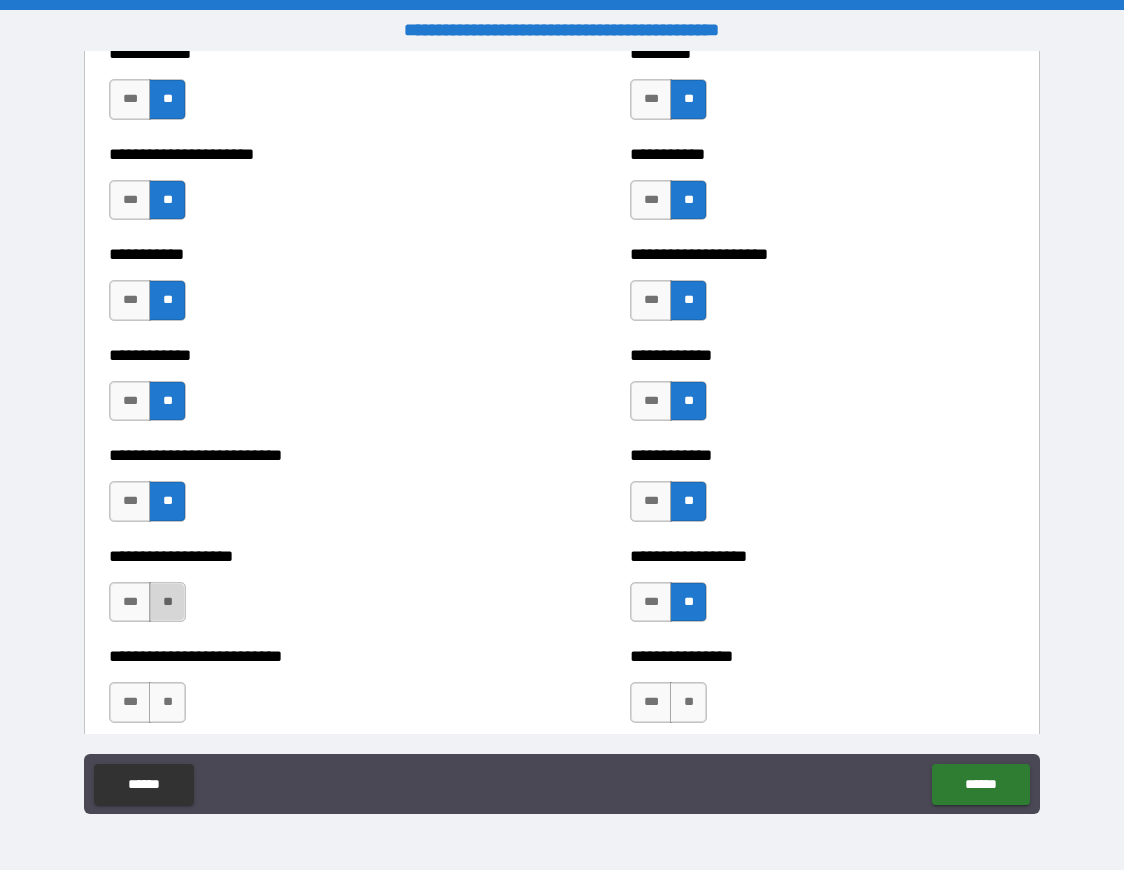 click on "**" at bounding box center (167, 602) 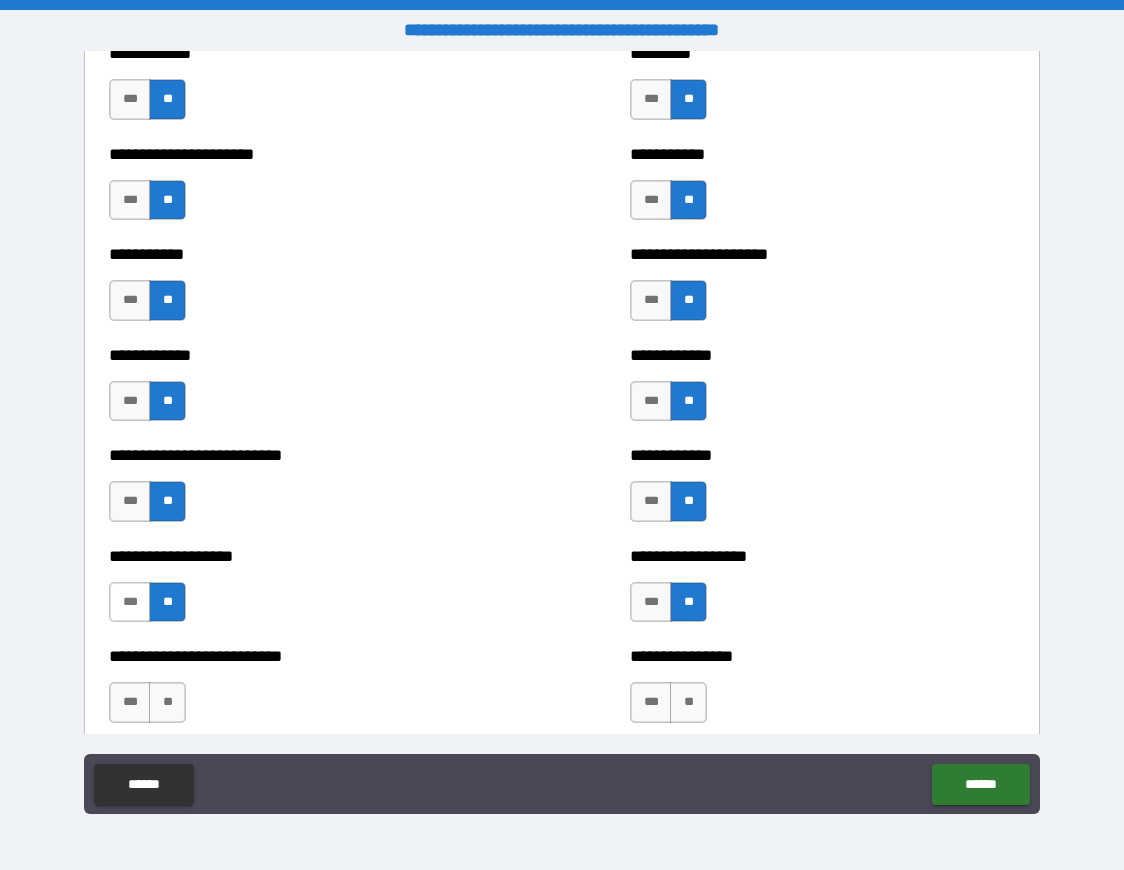click on "***" at bounding box center (130, 602) 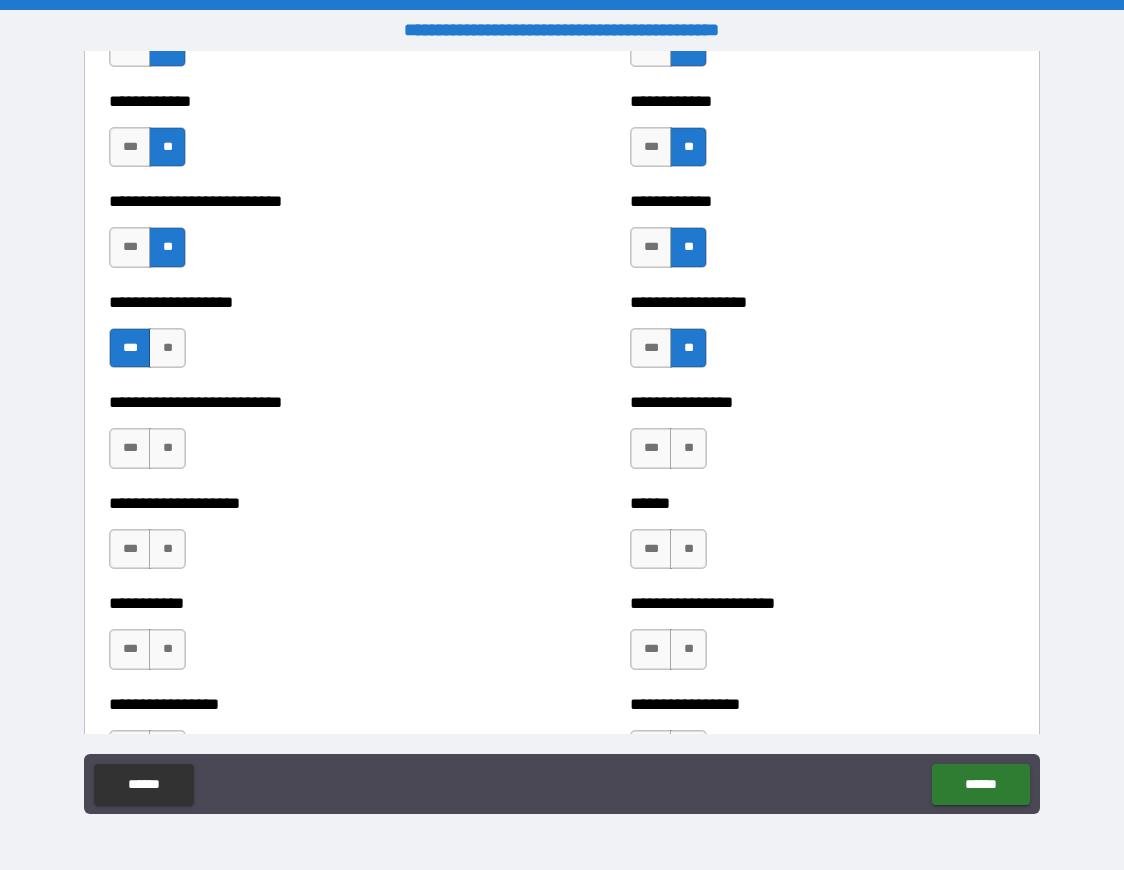 scroll, scrollTop: 5517, scrollLeft: 0, axis: vertical 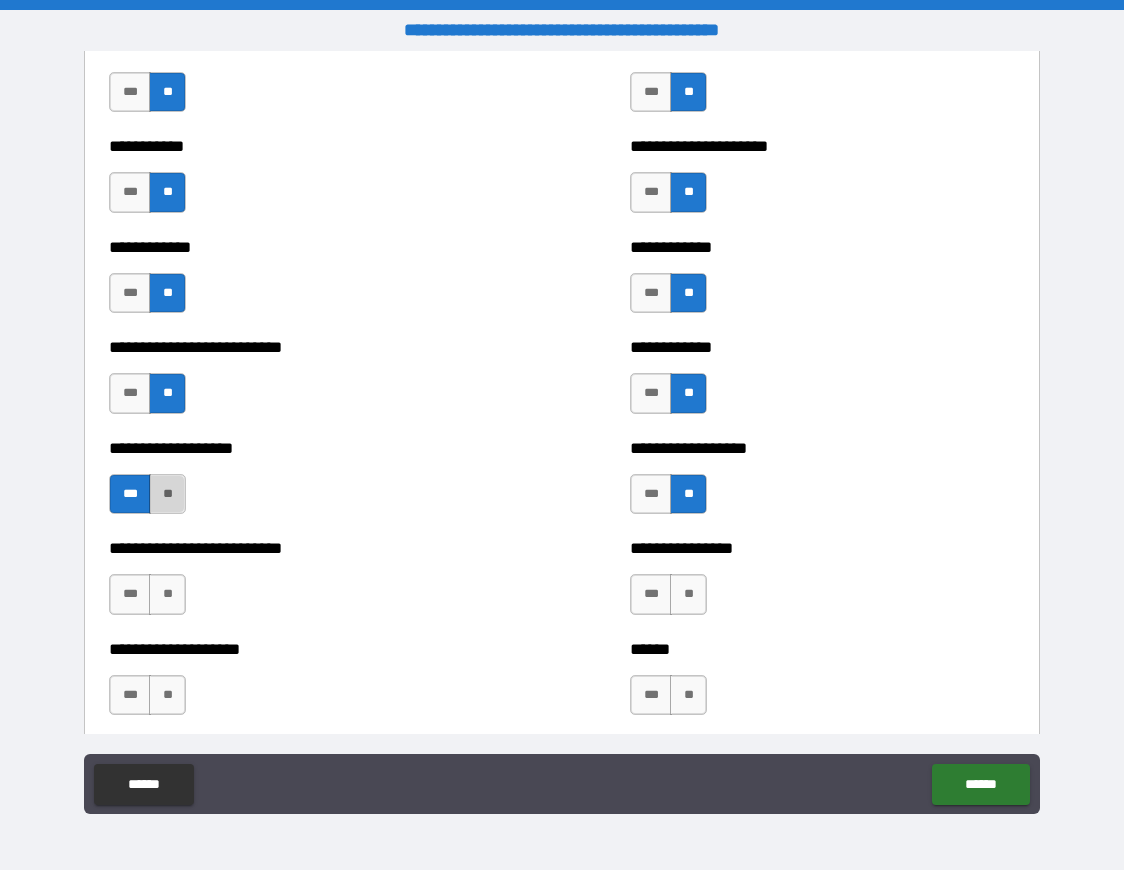 click on "**" at bounding box center [167, 494] 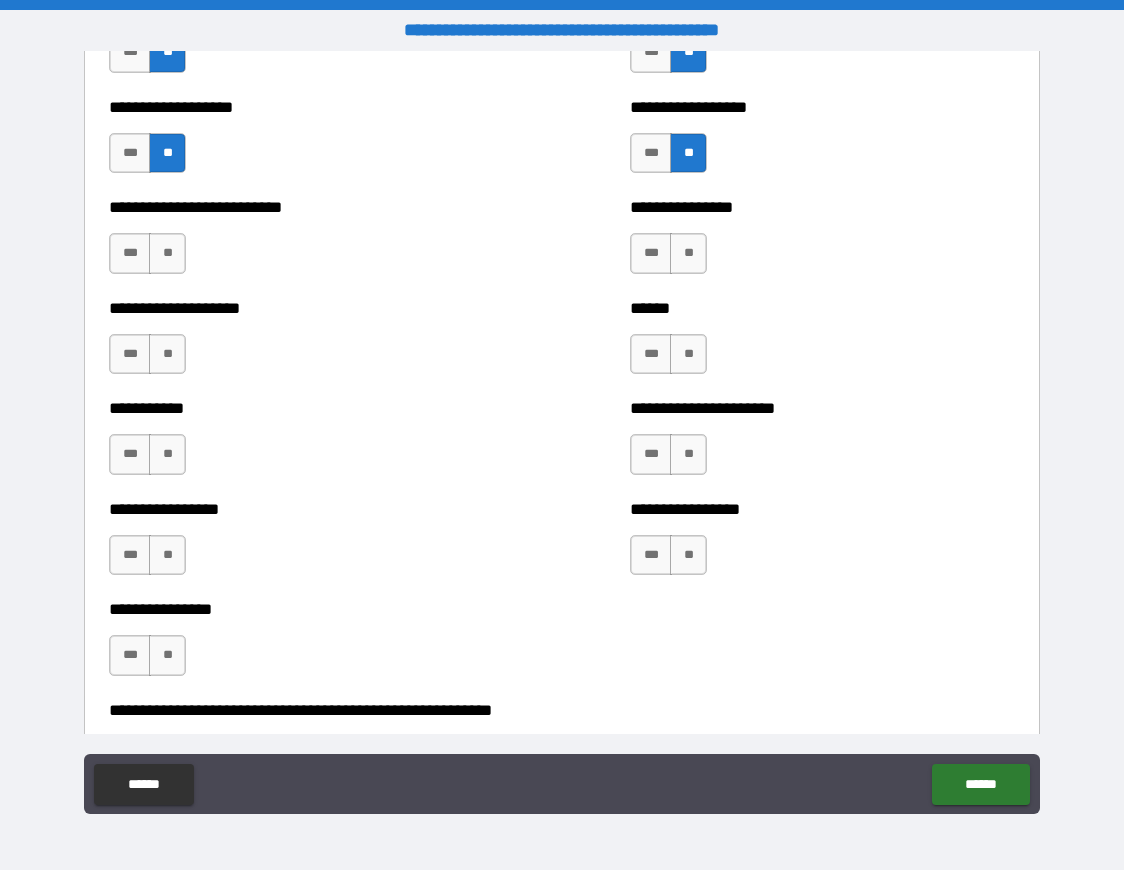 scroll, scrollTop: 5714, scrollLeft: 0, axis: vertical 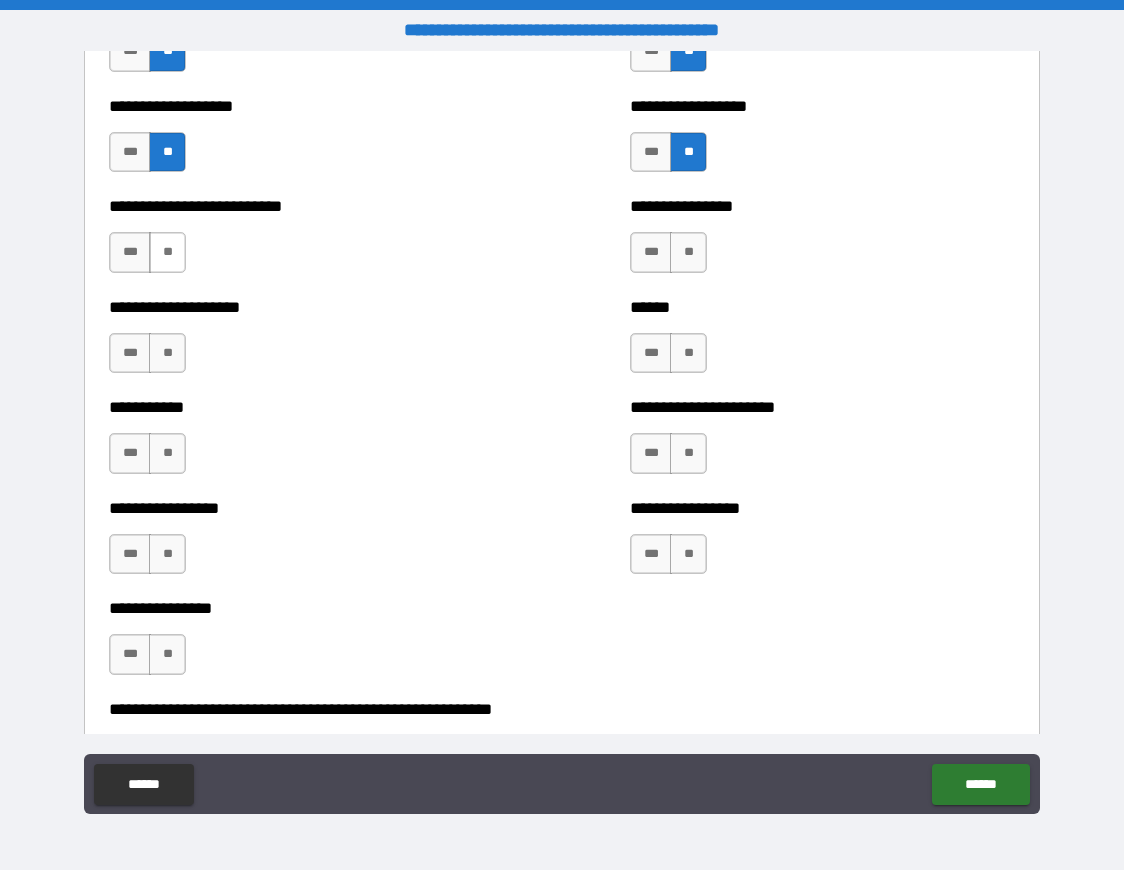 click on "**" at bounding box center [167, 252] 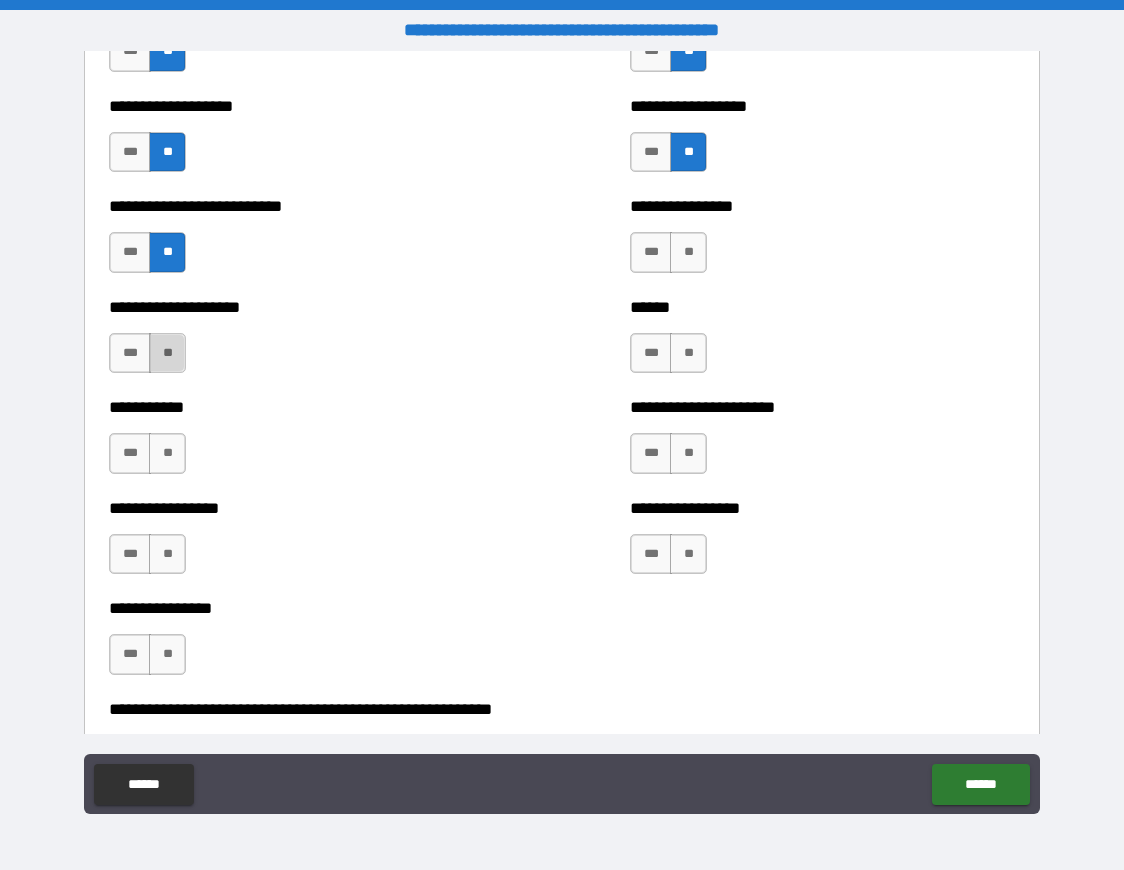 click on "**" at bounding box center [167, 353] 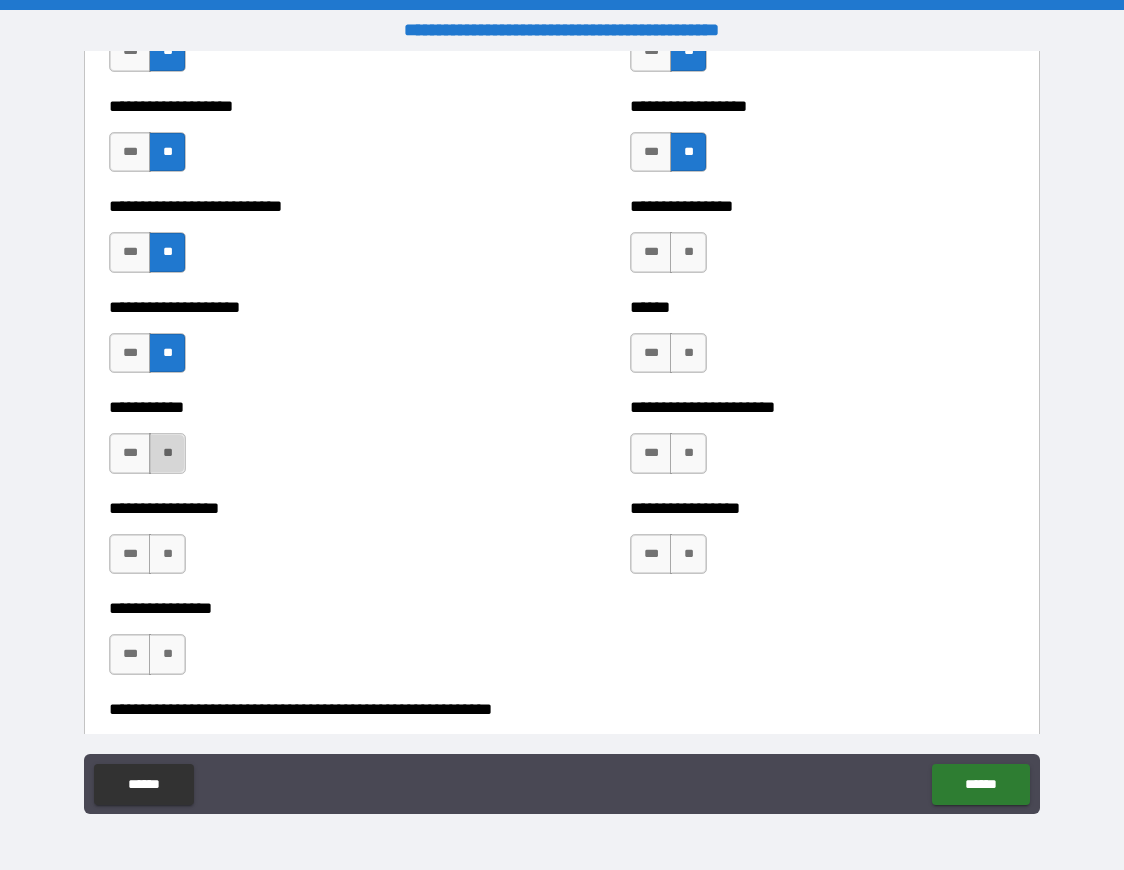 click on "**" at bounding box center (167, 453) 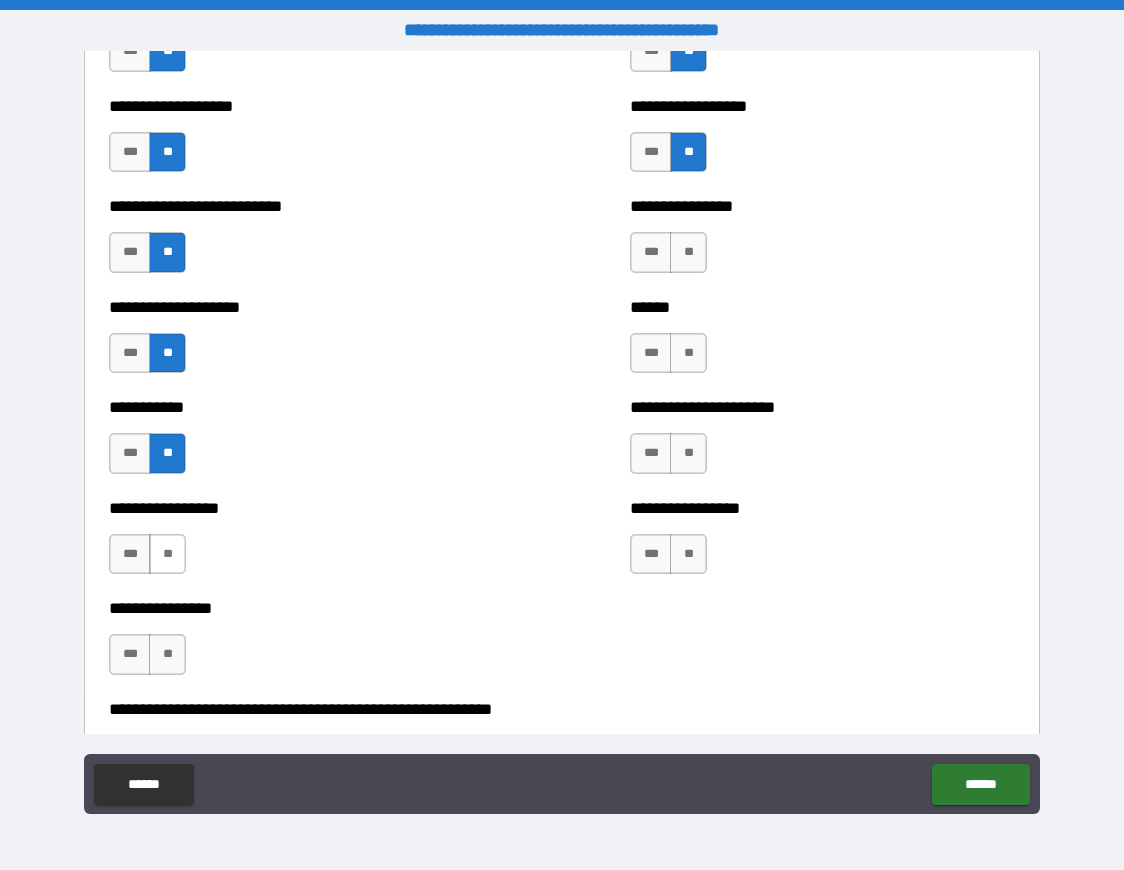 click on "**" at bounding box center (167, 554) 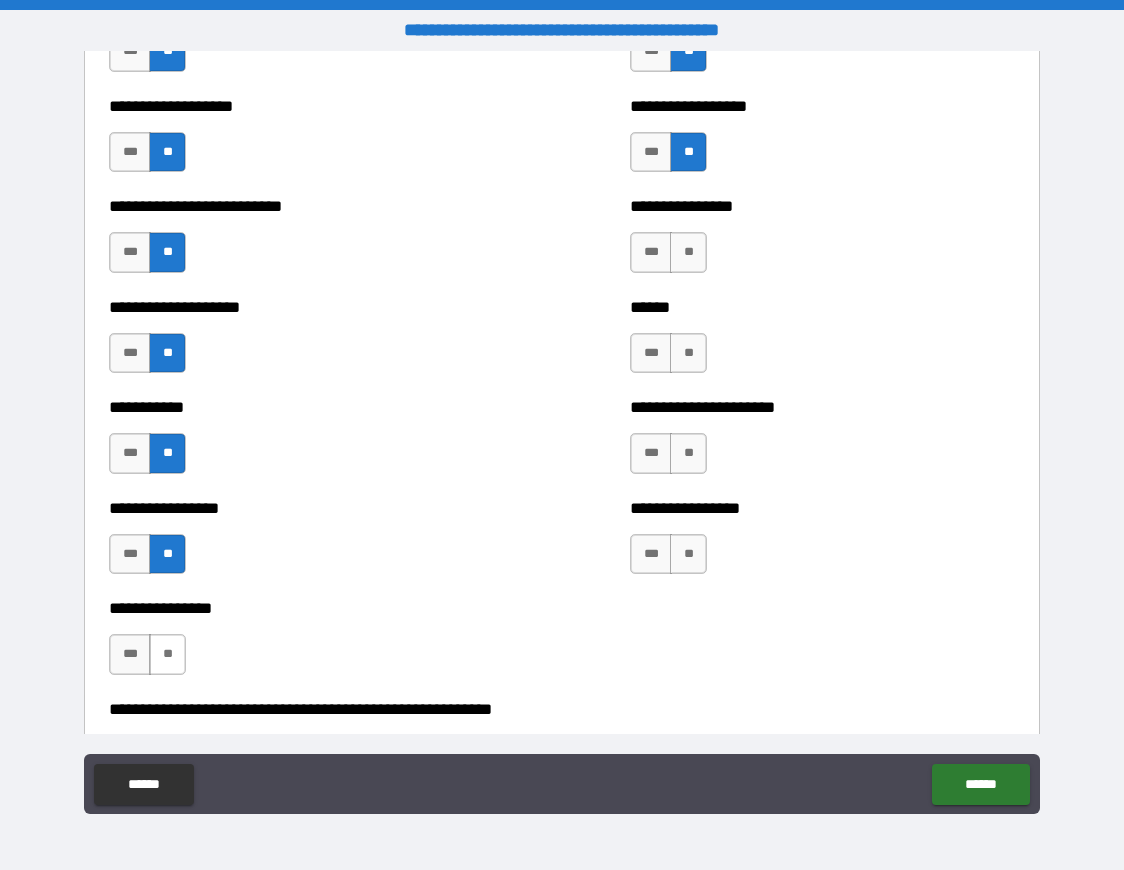 click on "**" at bounding box center [167, 654] 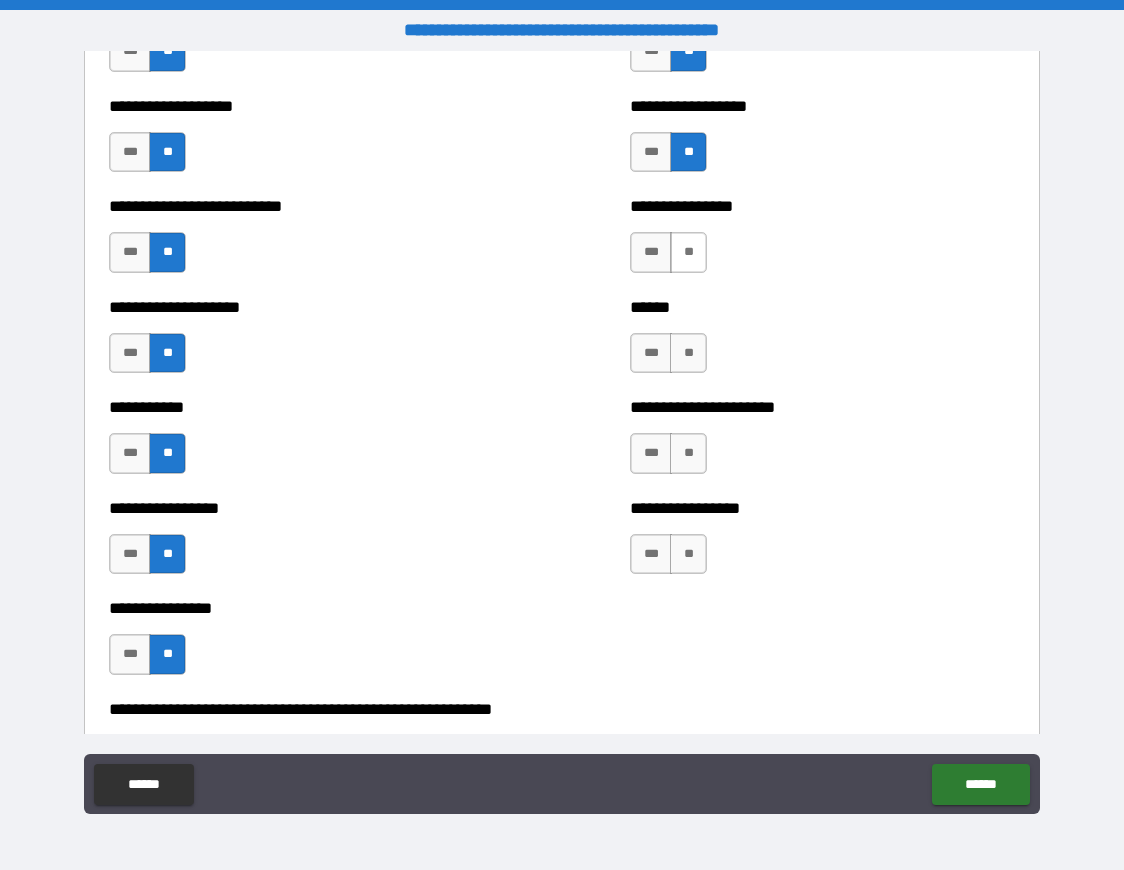 click on "**" at bounding box center [688, 252] 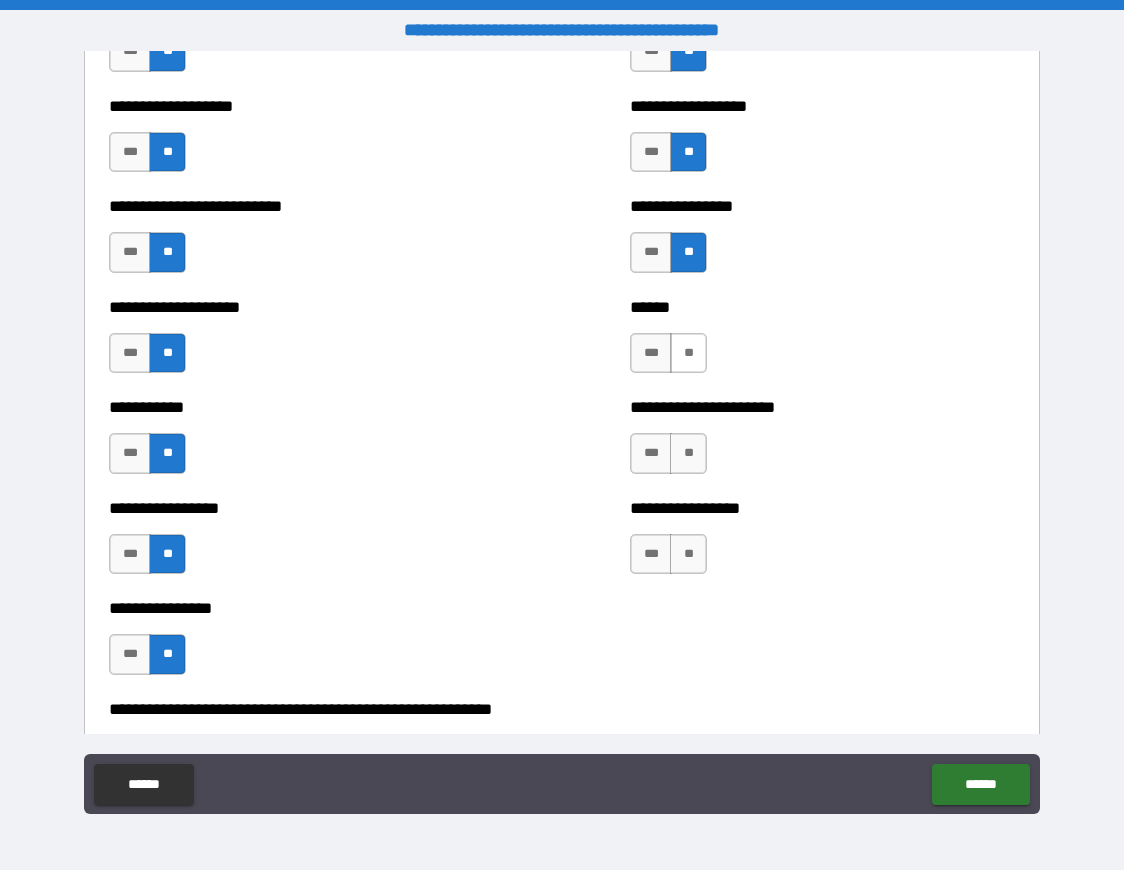 click on "**" at bounding box center [688, 353] 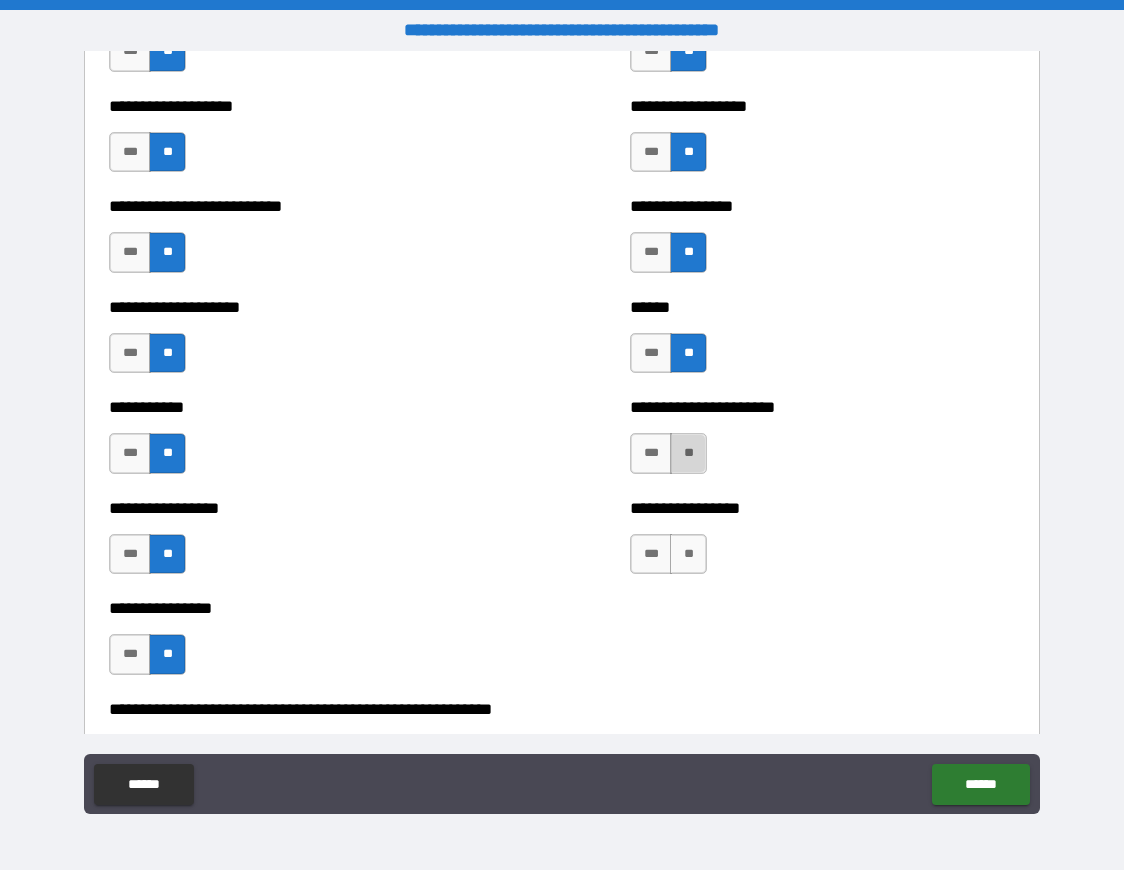 click on "**" at bounding box center [688, 453] 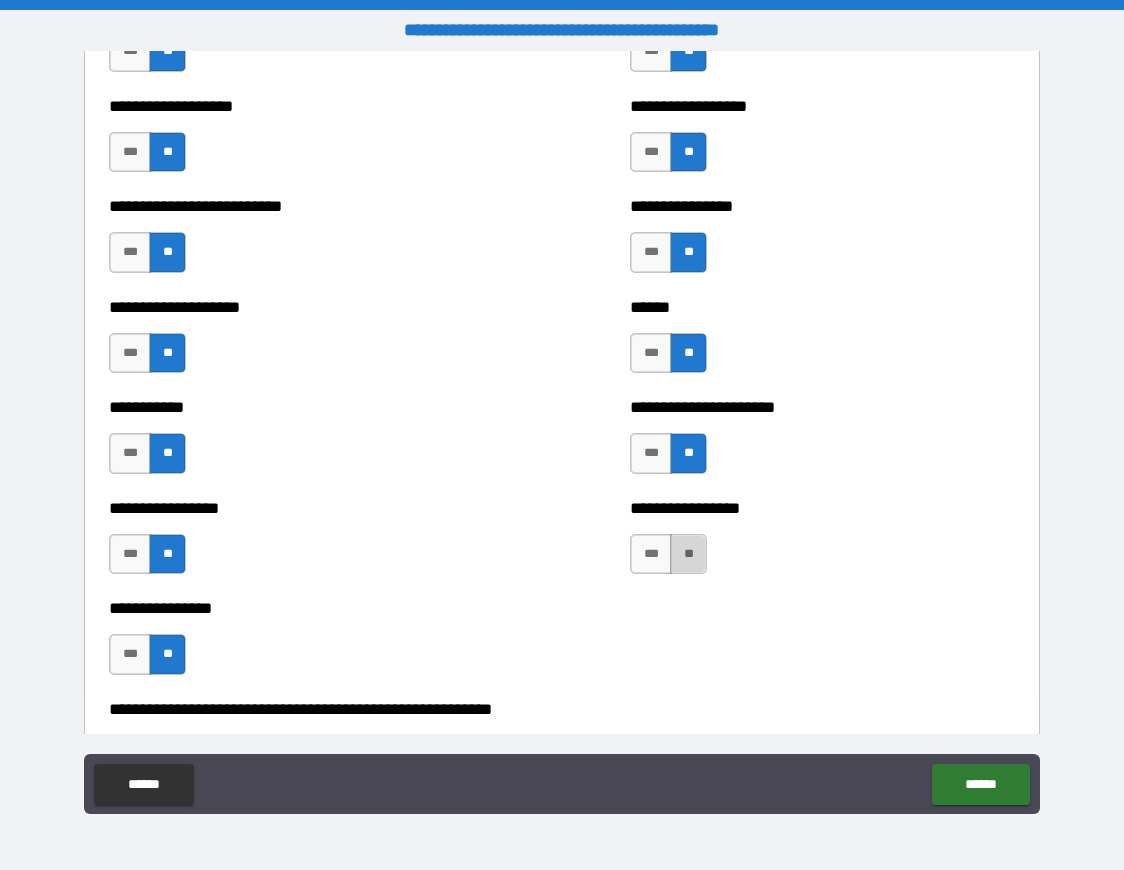 click on "**" at bounding box center (688, 554) 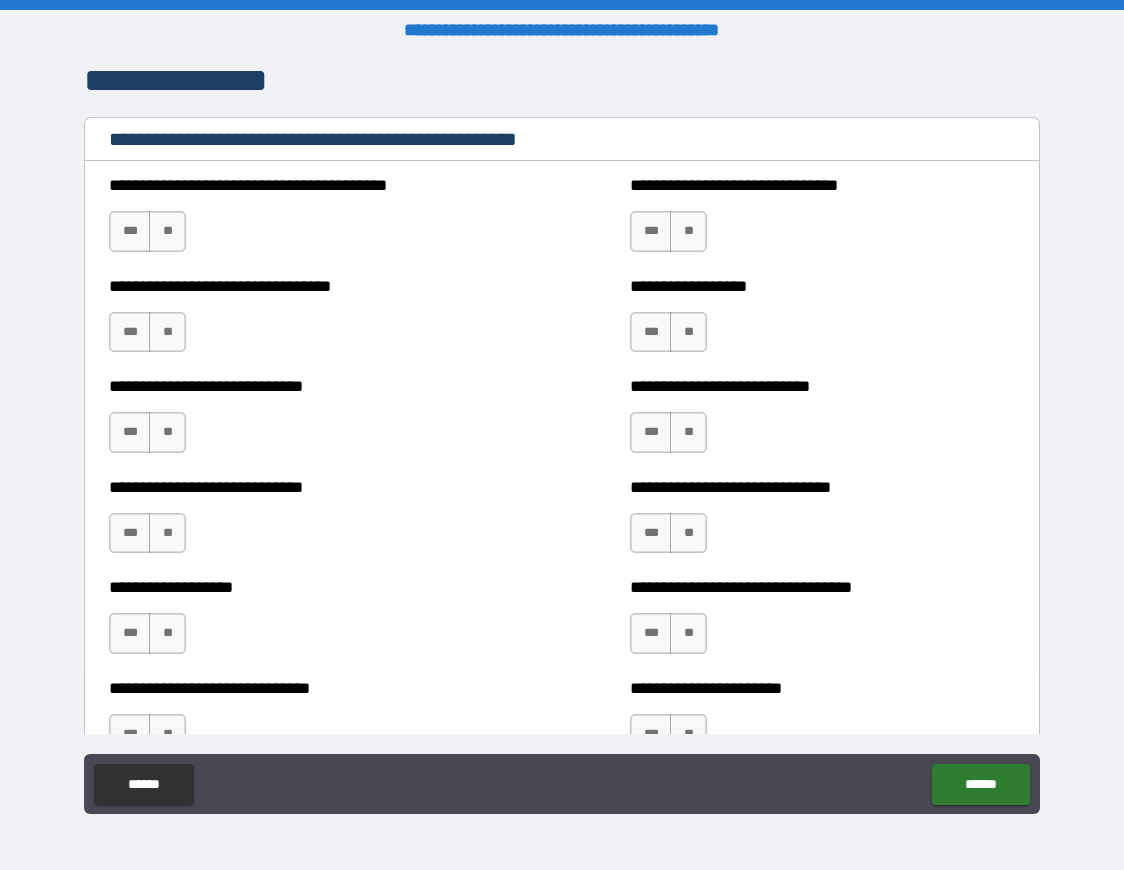 scroll, scrollTop: 6487, scrollLeft: 0, axis: vertical 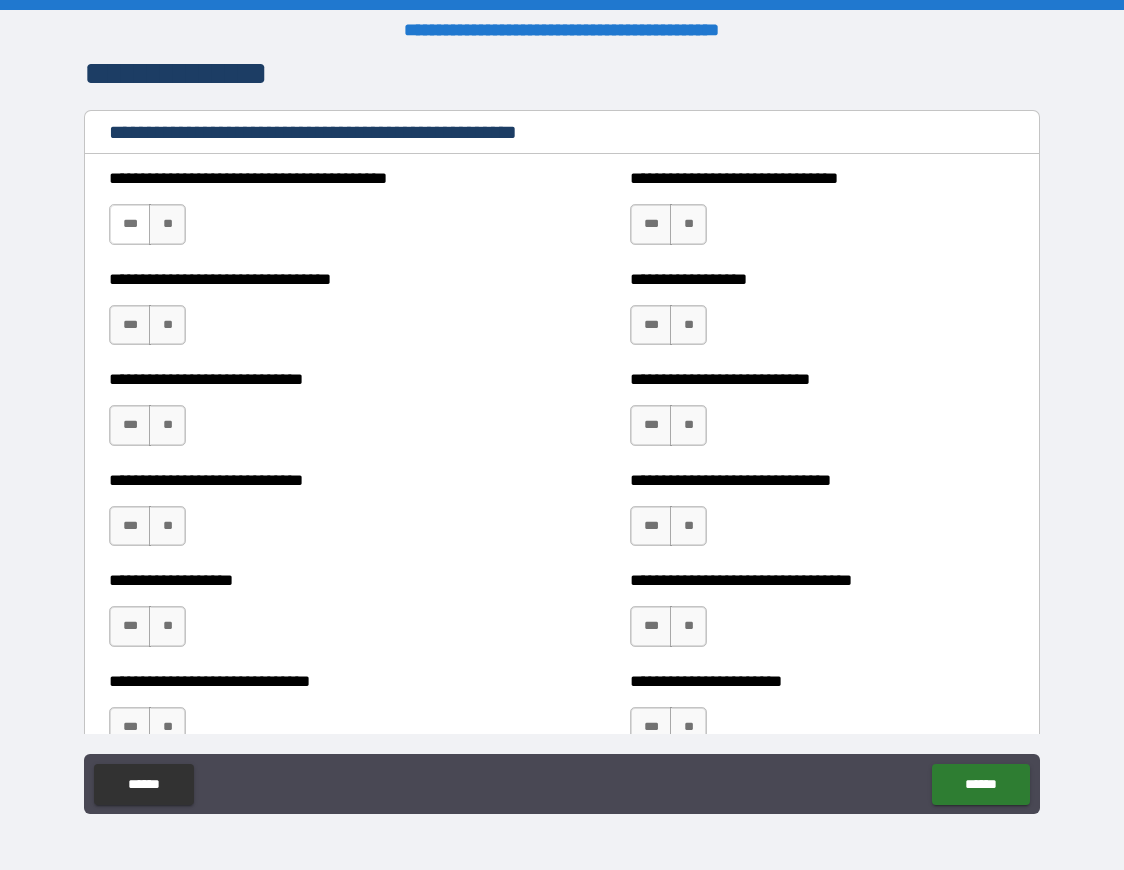 click on "***" at bounding box center [130, 224] 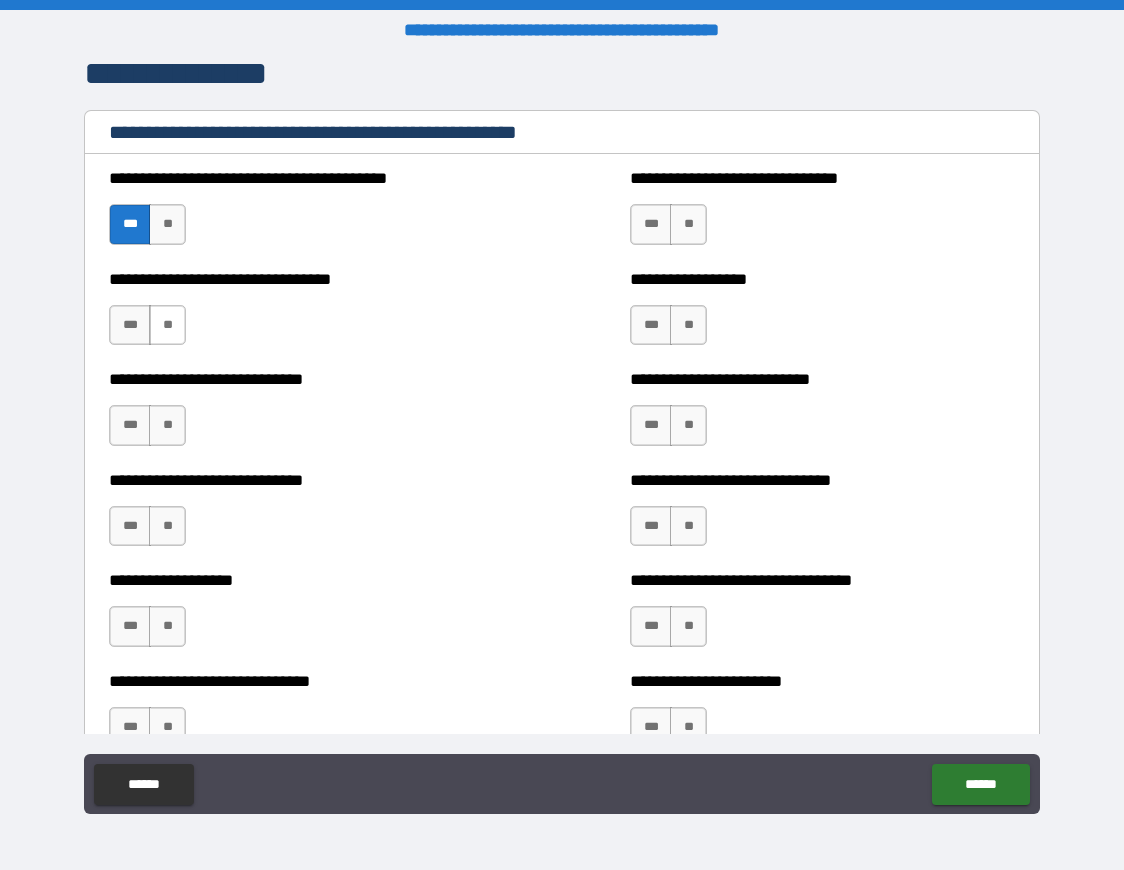 click on "**" at bounding box center [167, 325] 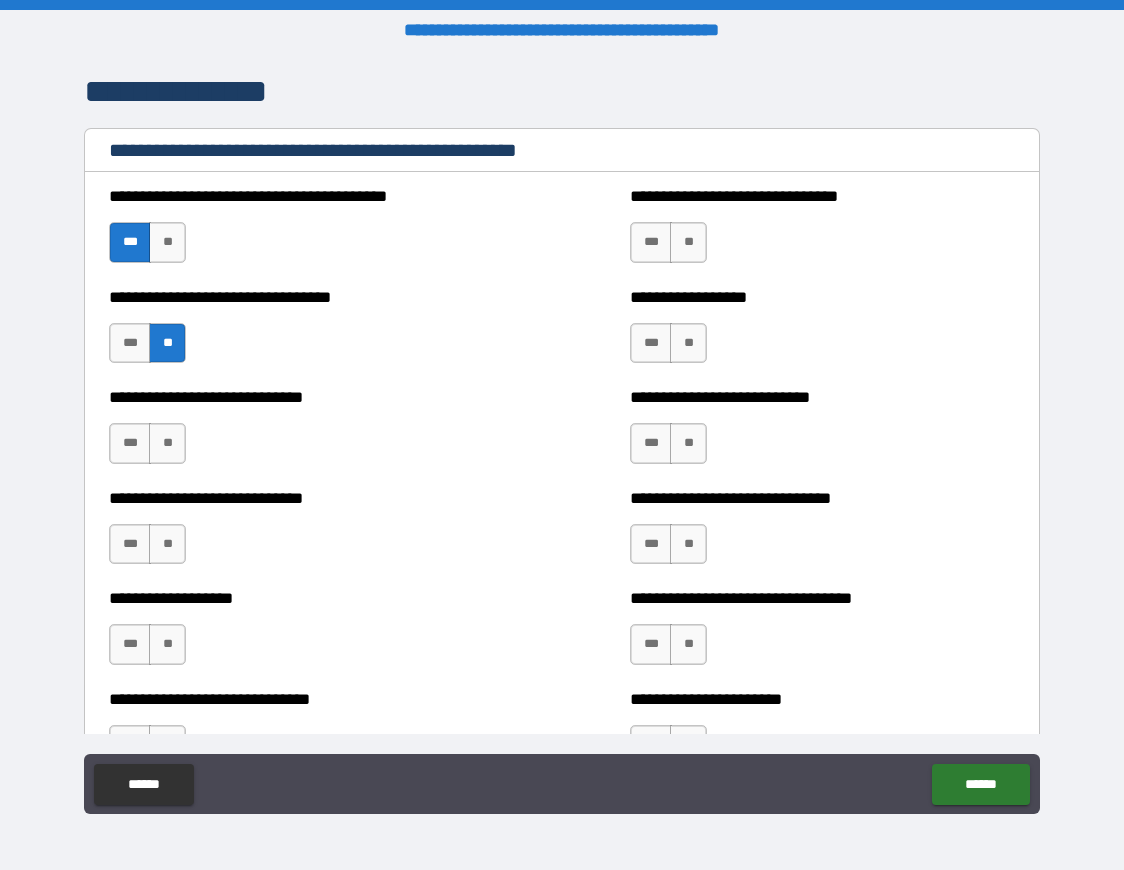 scroll, scrollTop: 6461, scrollLeft: 0, axis: vertical 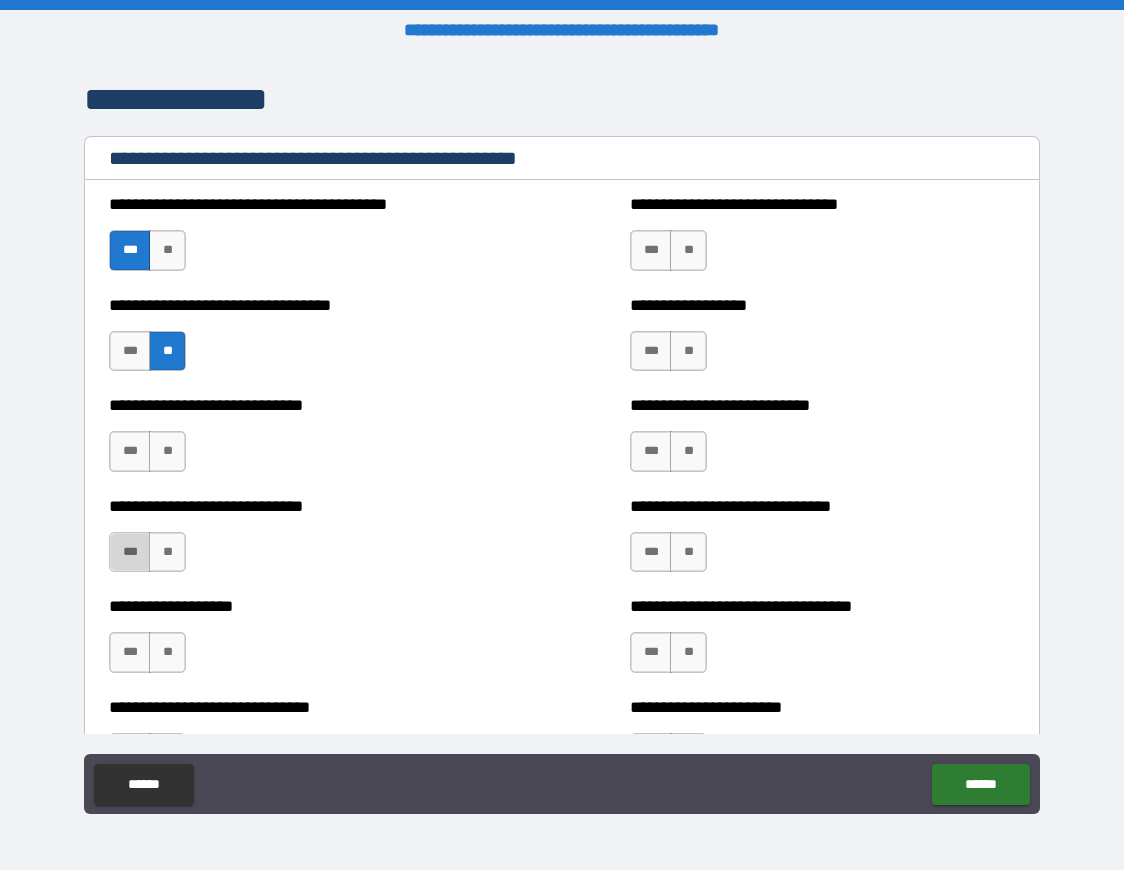 click on "***" at bounding box center (130, 552) 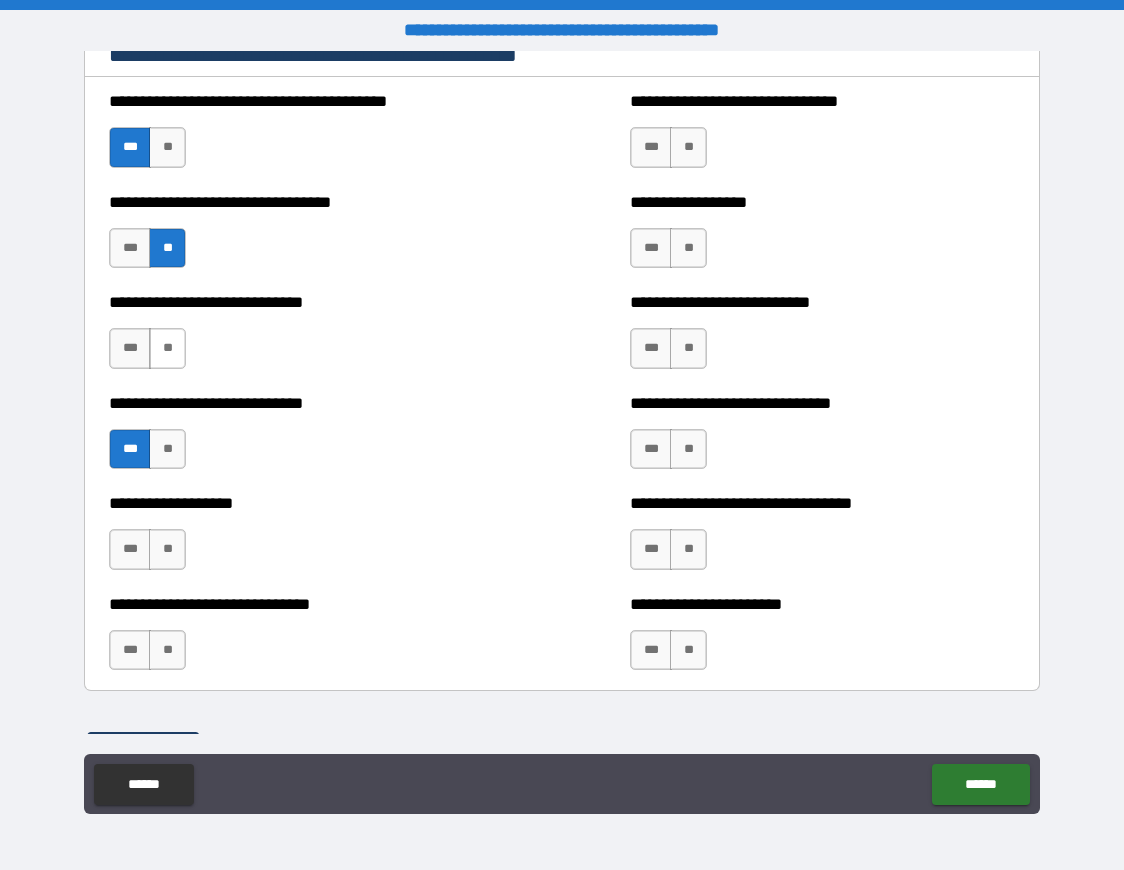 scroll, scrollTop: 6735, scrollLeft: 0, axis: vertical 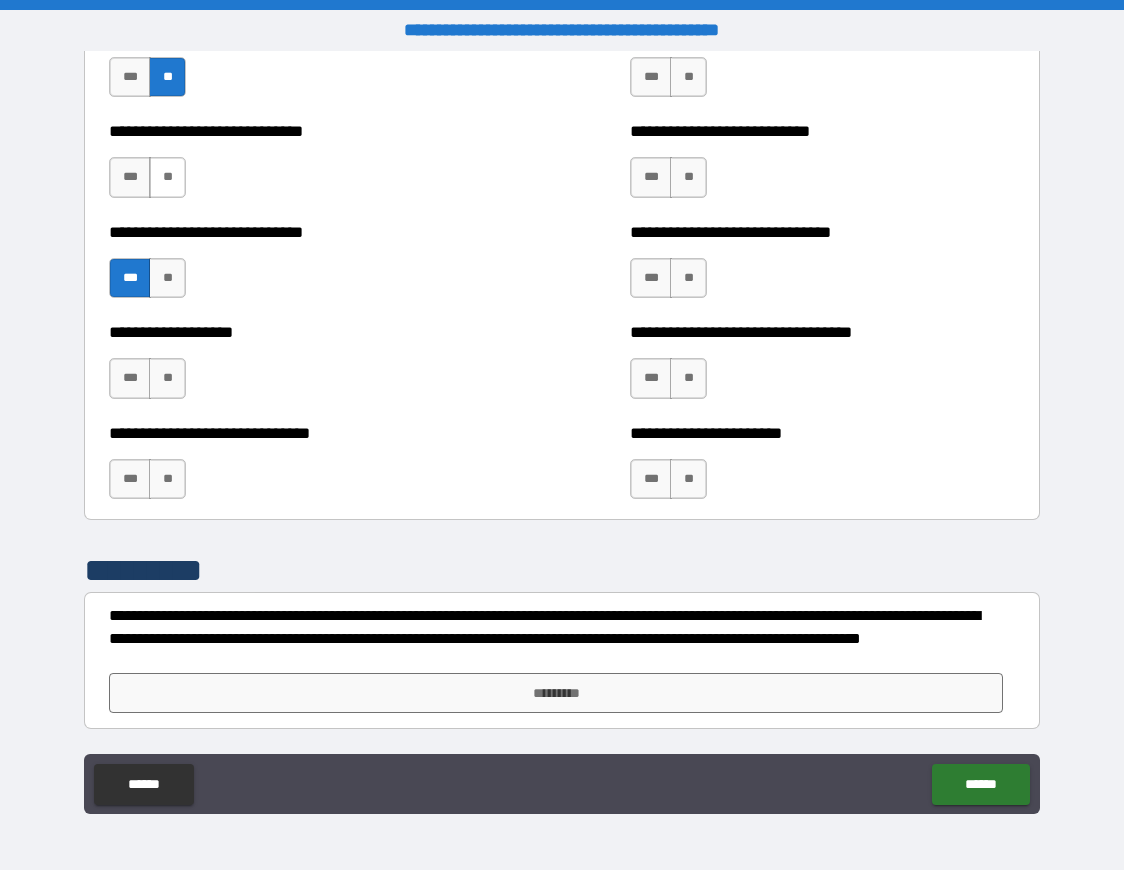 click on "**" at bounding box center [167, 177] 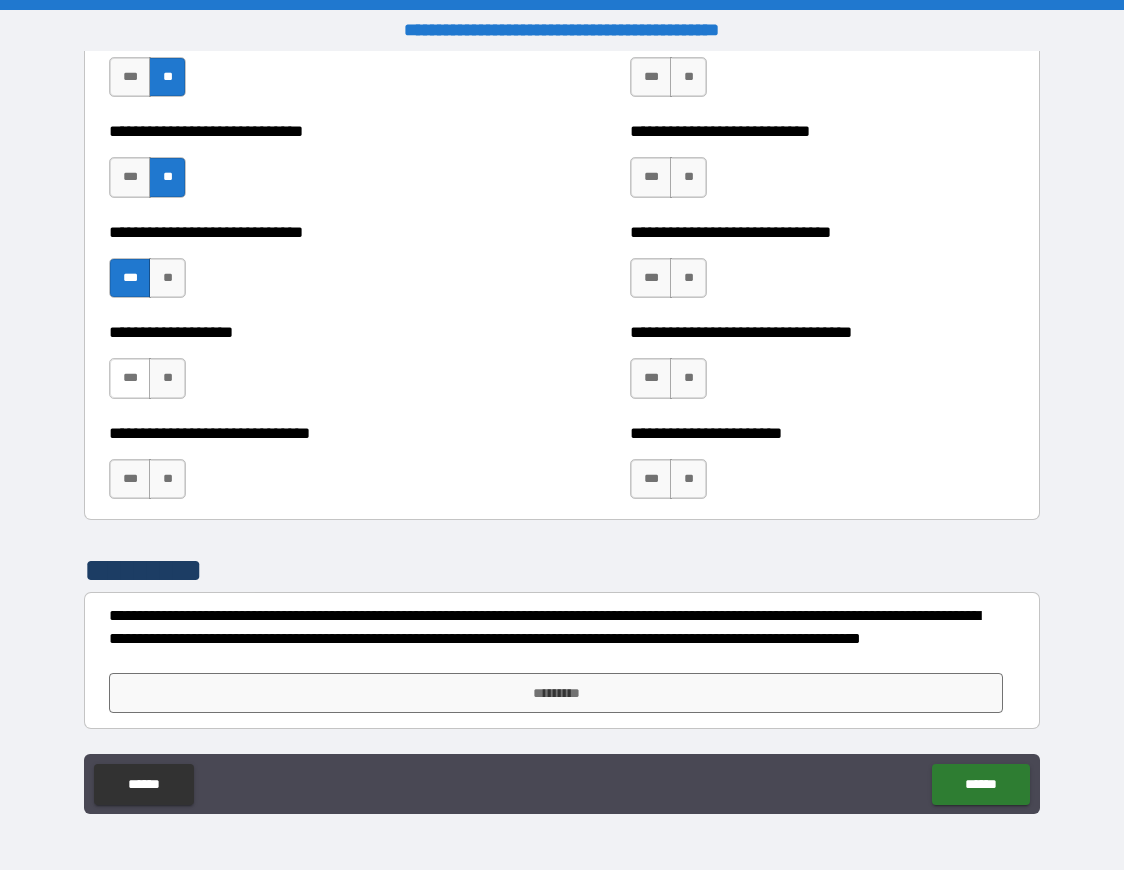 click on "***" at bounding box center [130, 378] 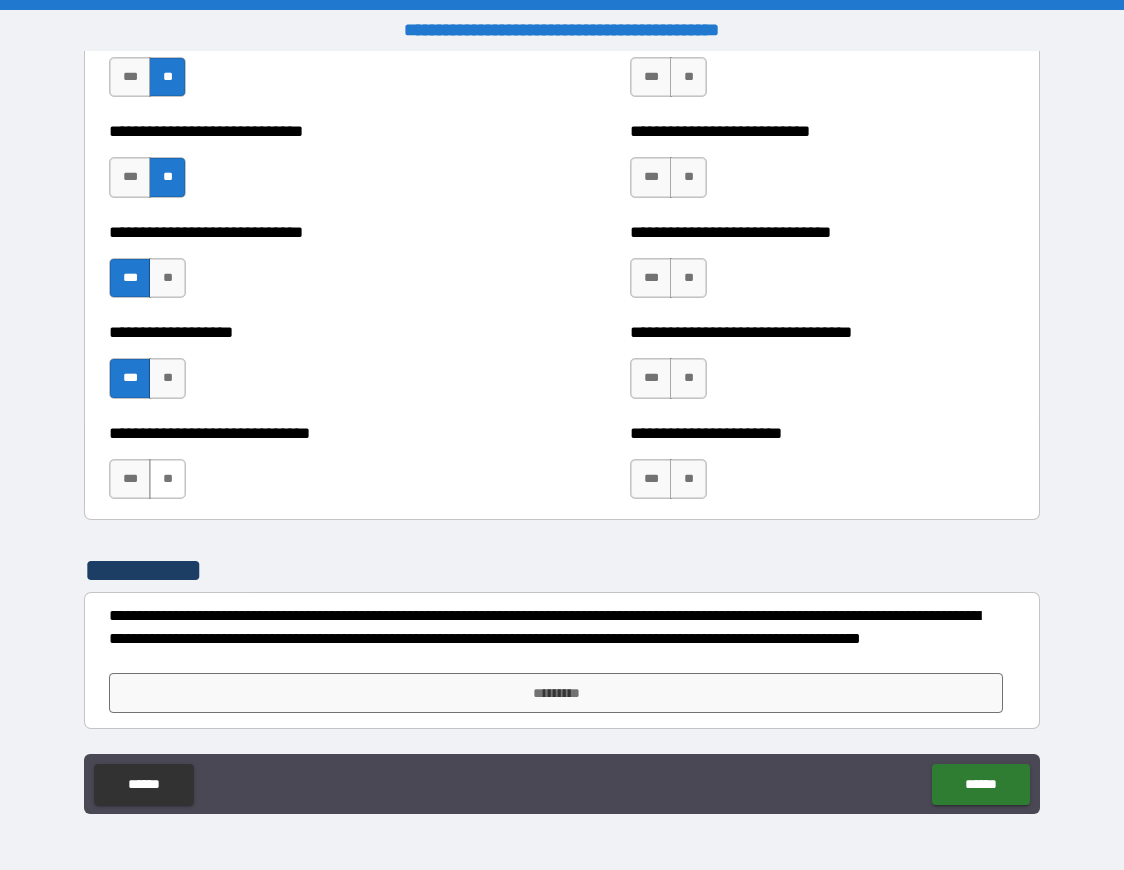 click on "**" at bounding box center [167, 479] 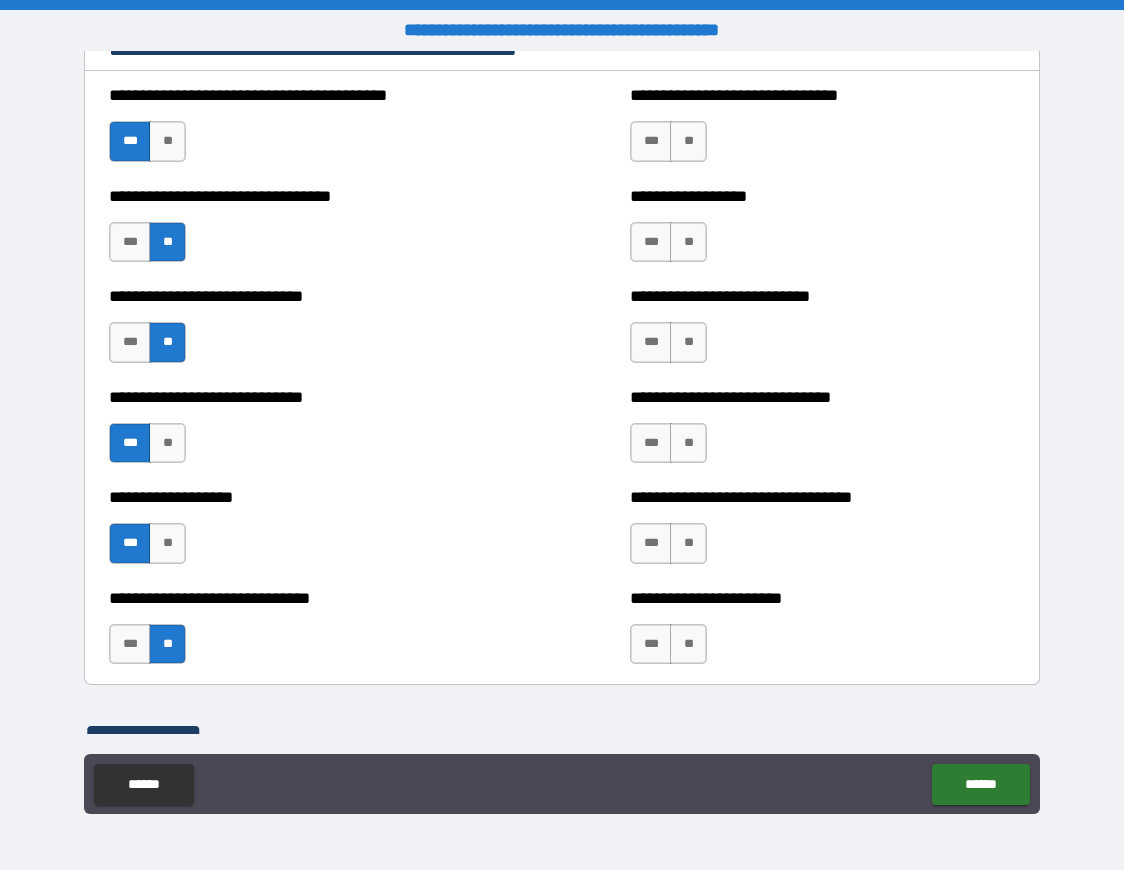 scroll, scrollTop: 6593, scrollLeft: 0, axis: vertical 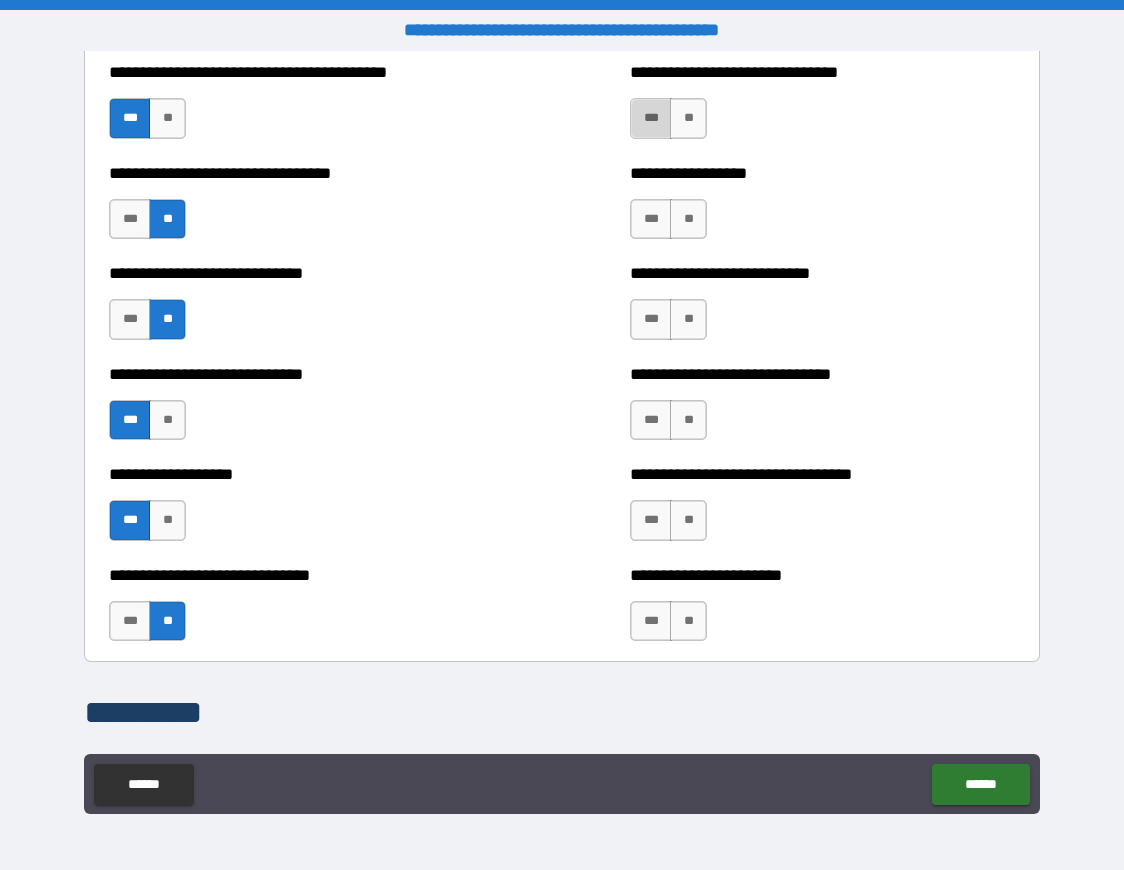 click on "***" at bounding box center (651, 118) 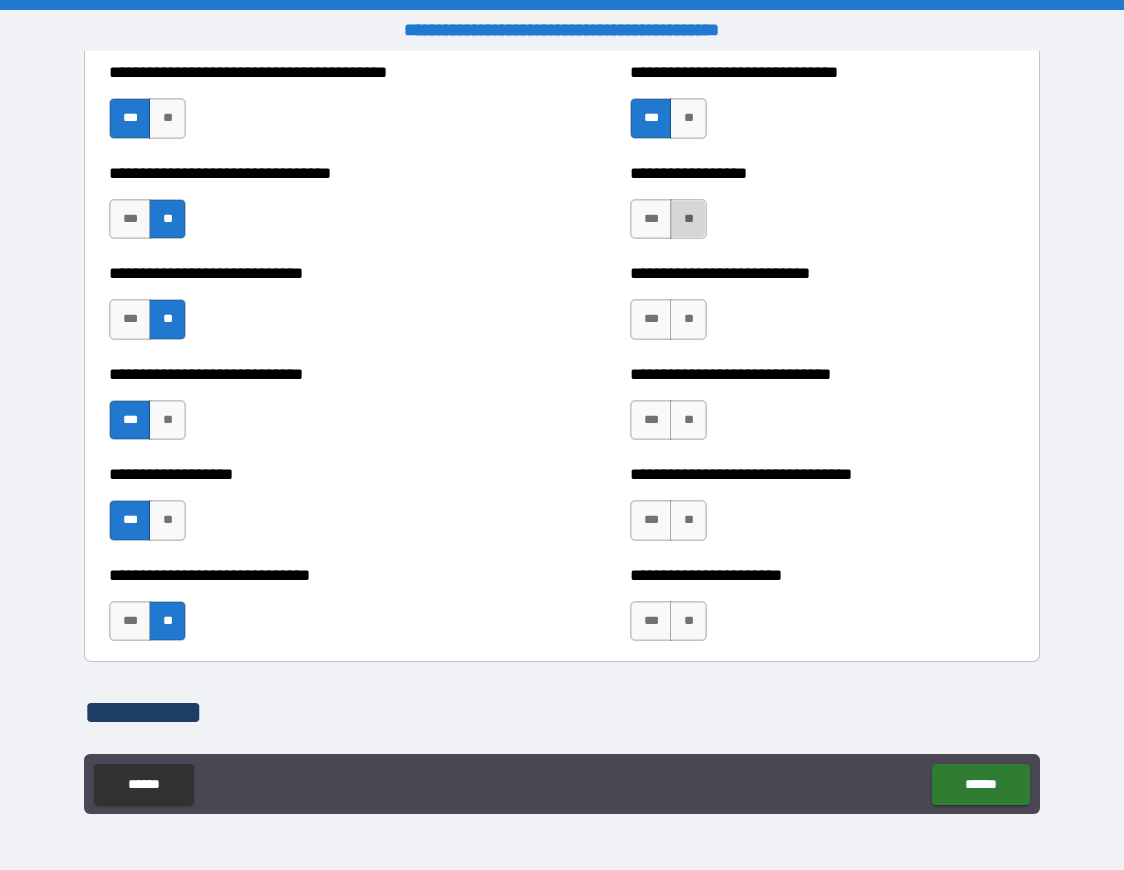 click on "**" at bounding box center (688, 219) 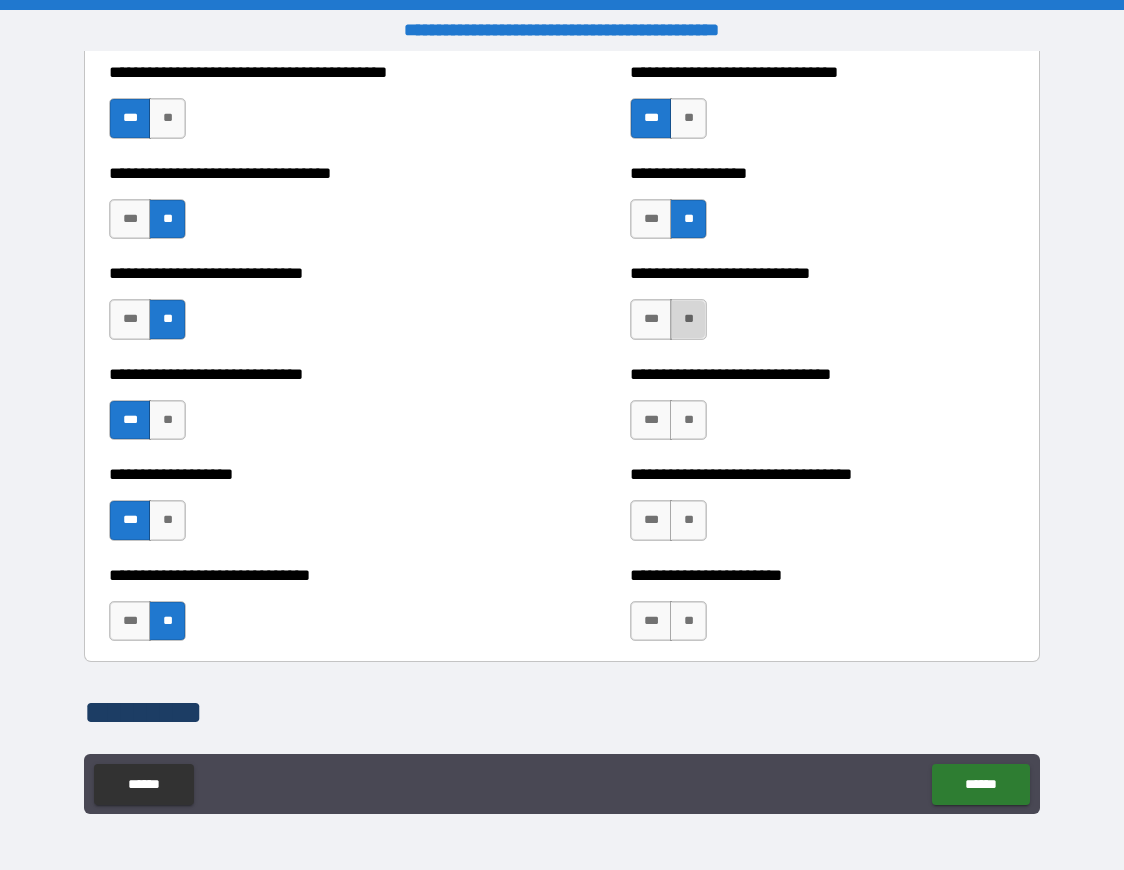 click on "**" at bounding box center (688, 319) 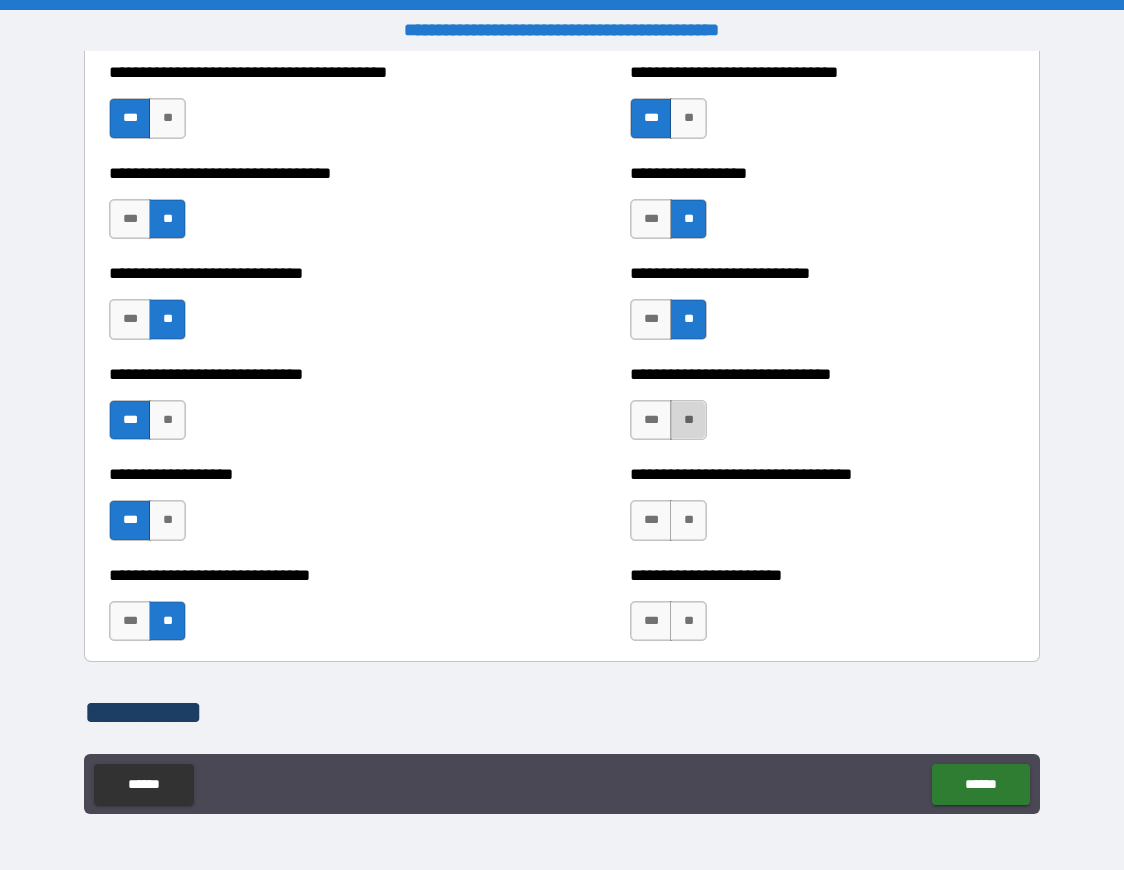 click on "**" at bounding box center (688, 420) 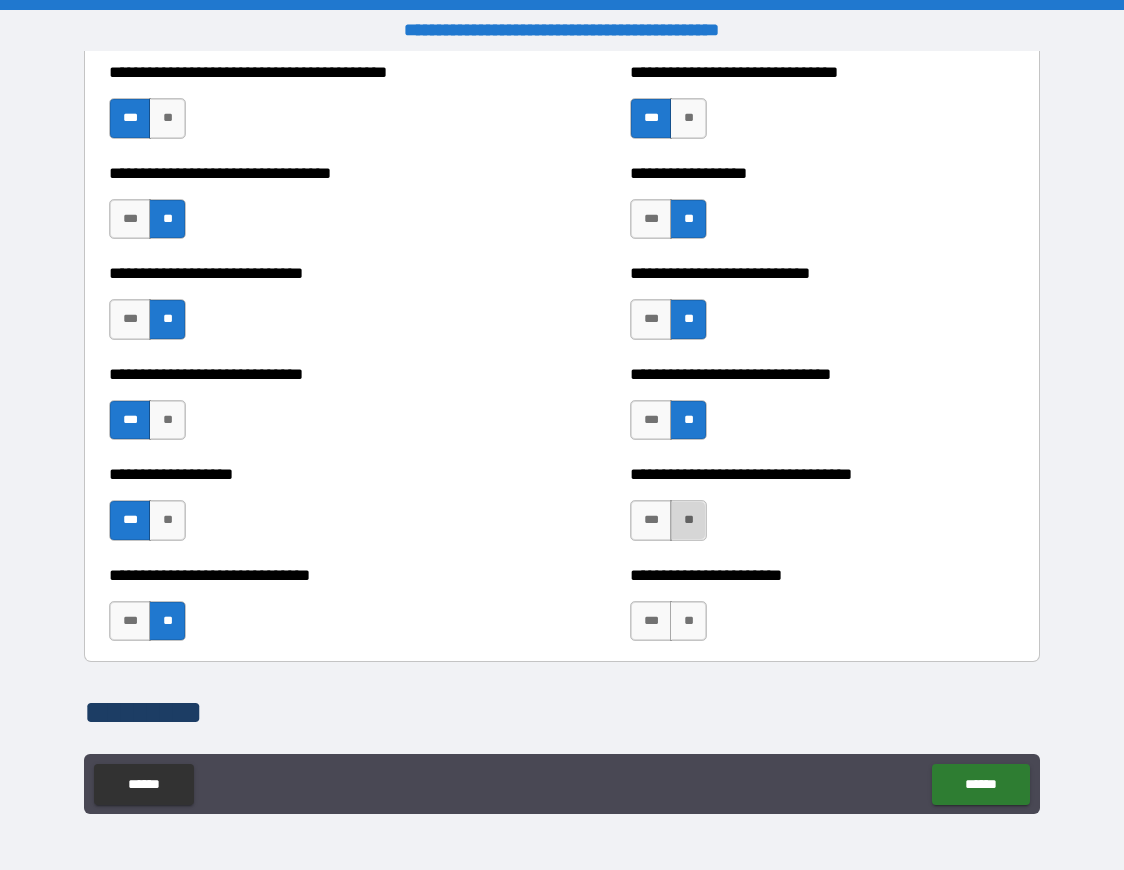 click on "**" at bounding box center [688, 520] 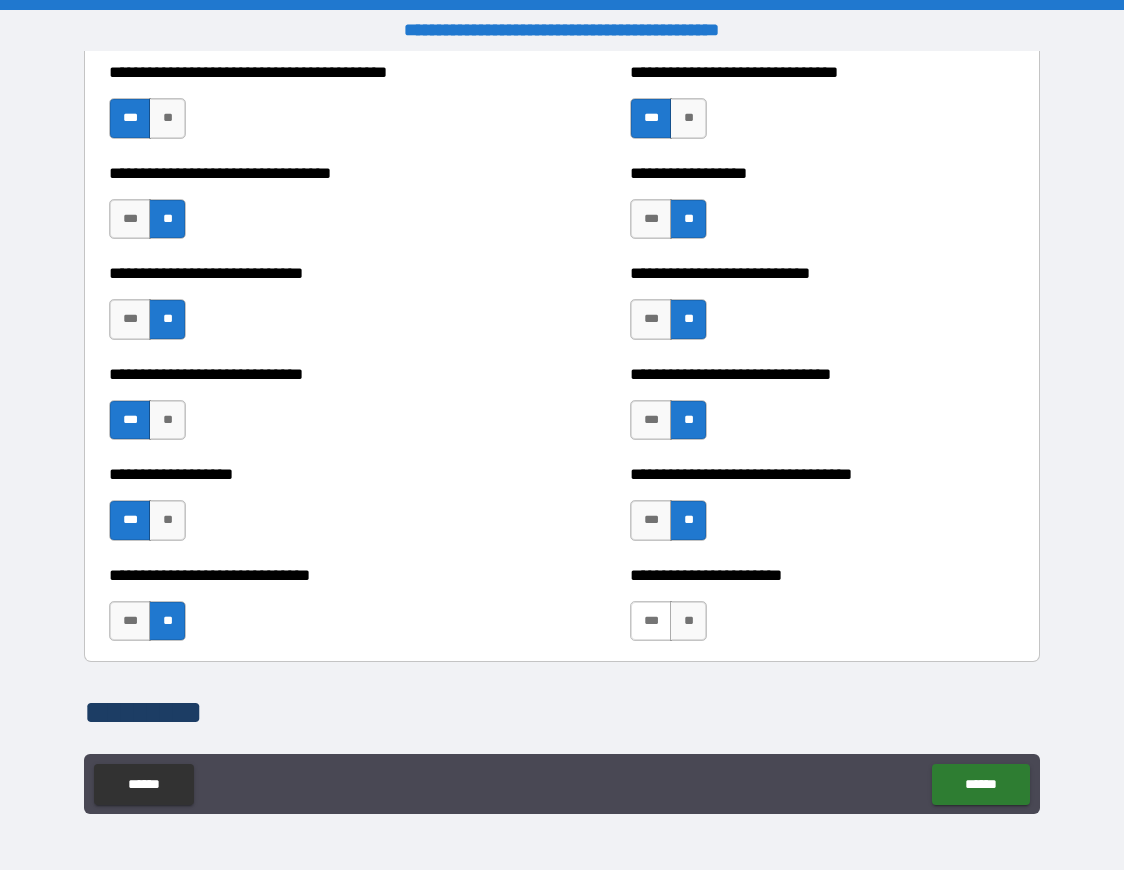 click on "***" at bounding box center [651, 621] 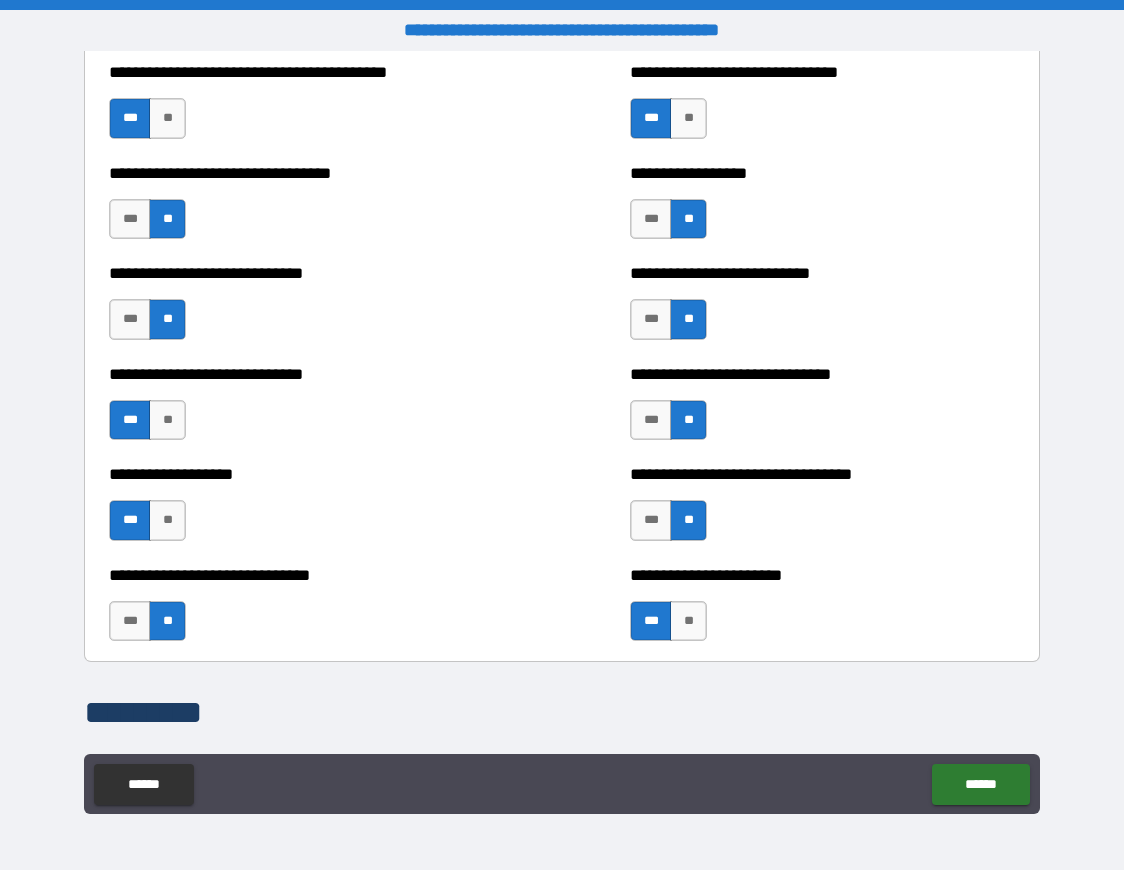 scroll, scrollTop: 6735, scrollLeft: 0, axis: vertical 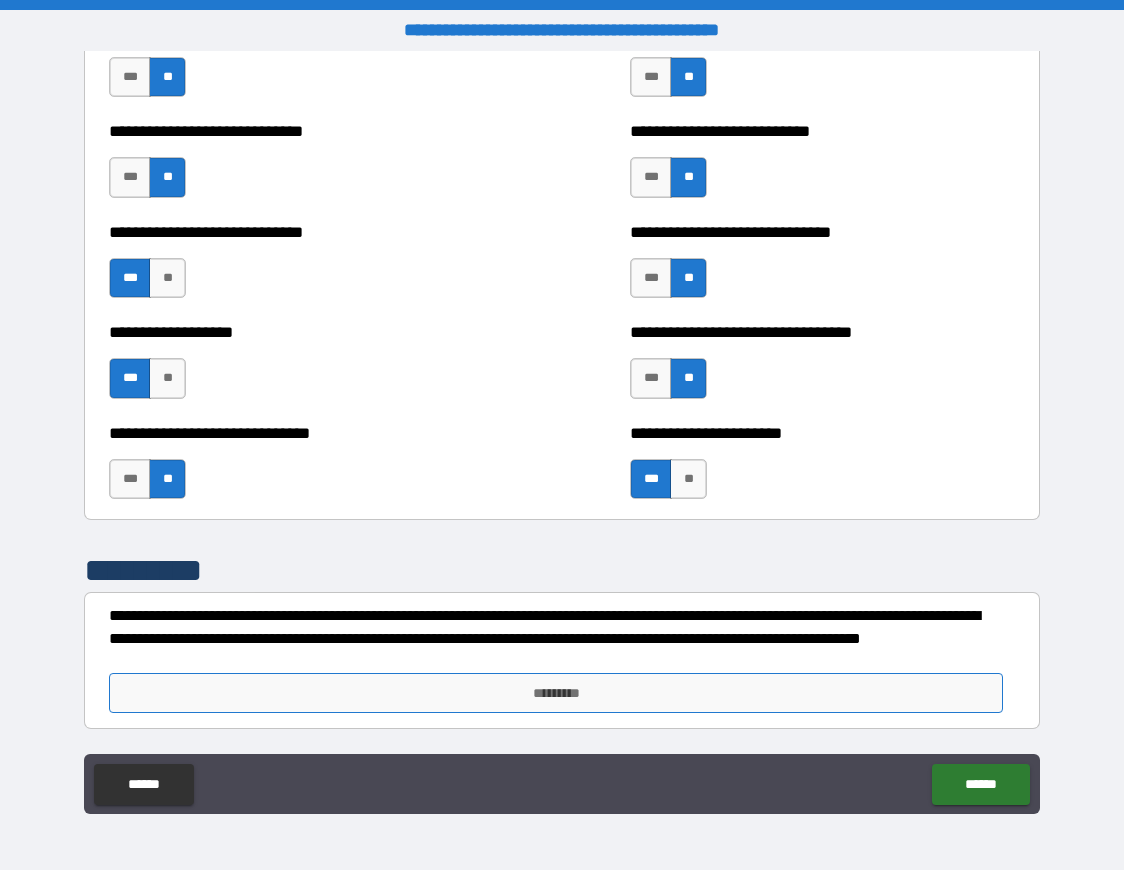click on "*********" at bounding box center [556, 693] 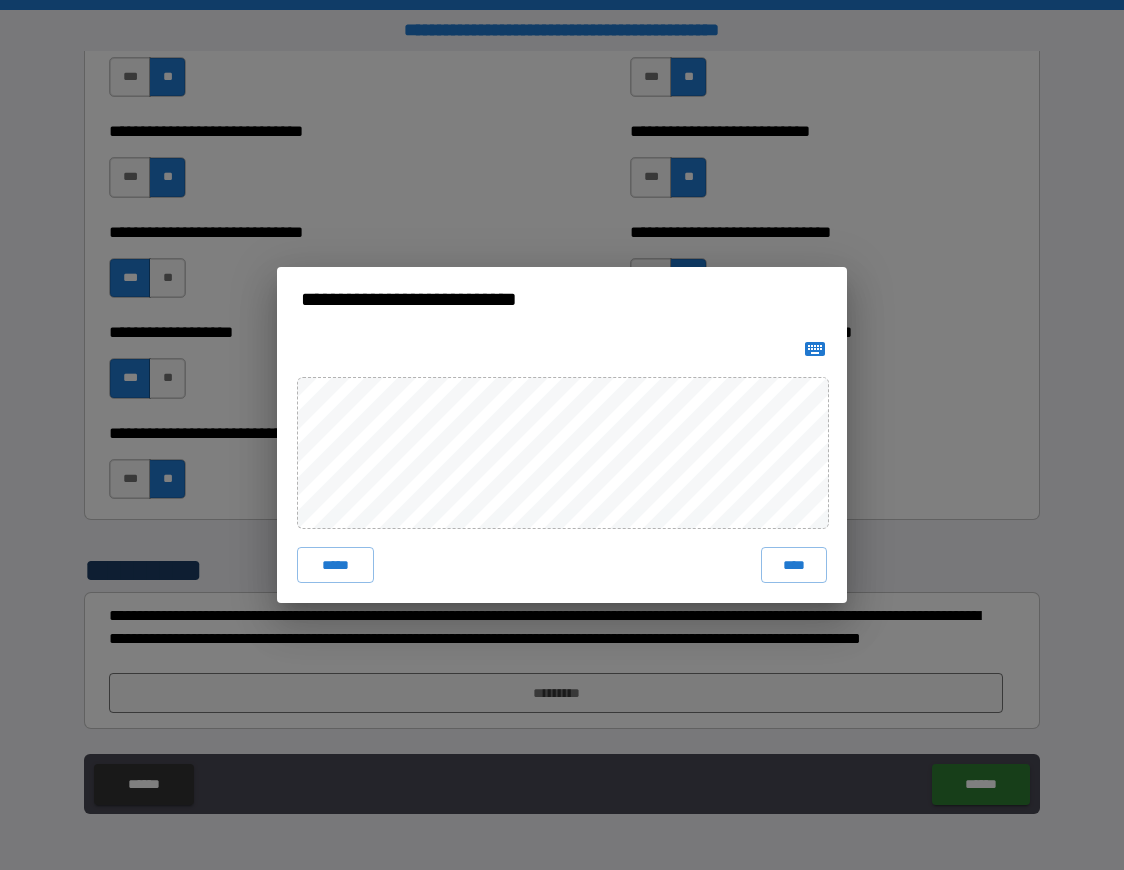 click on "***** ****" at bounding box center (562, 467) 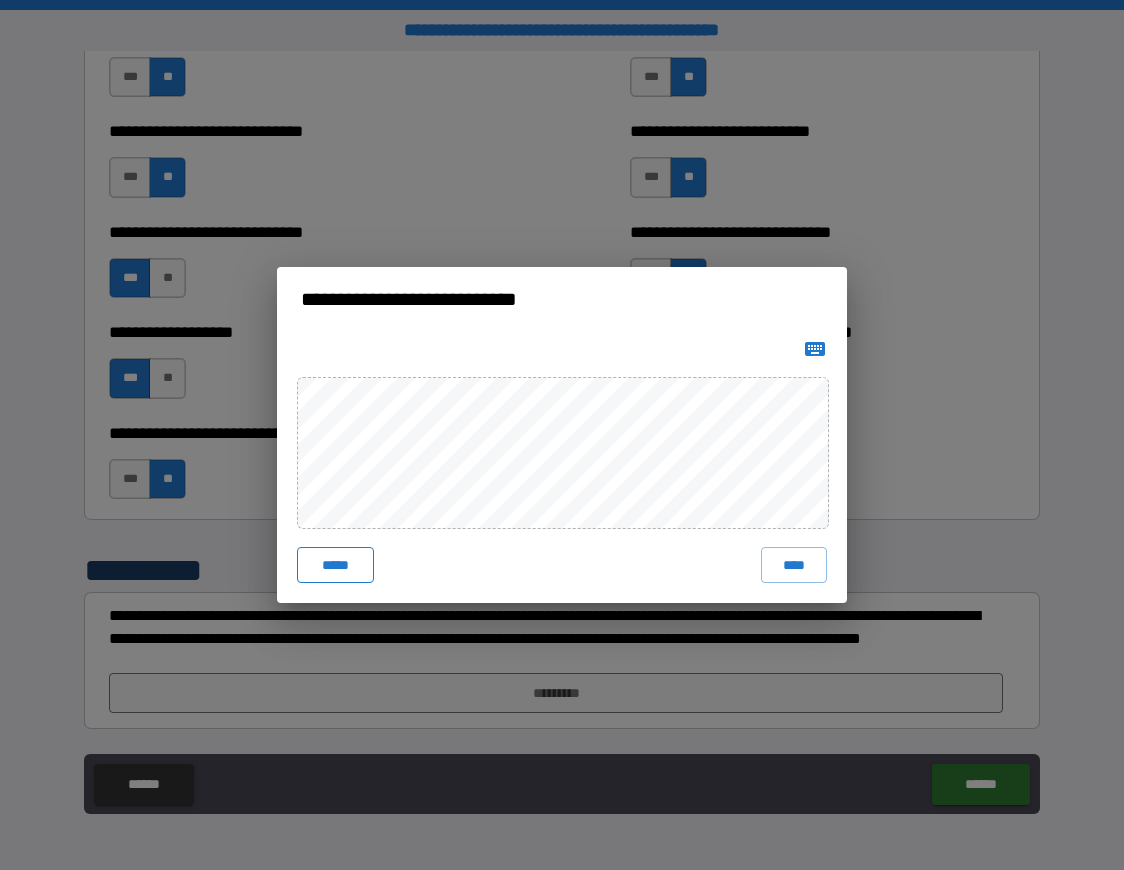 click on "*****" at bounding box center (335, 565) 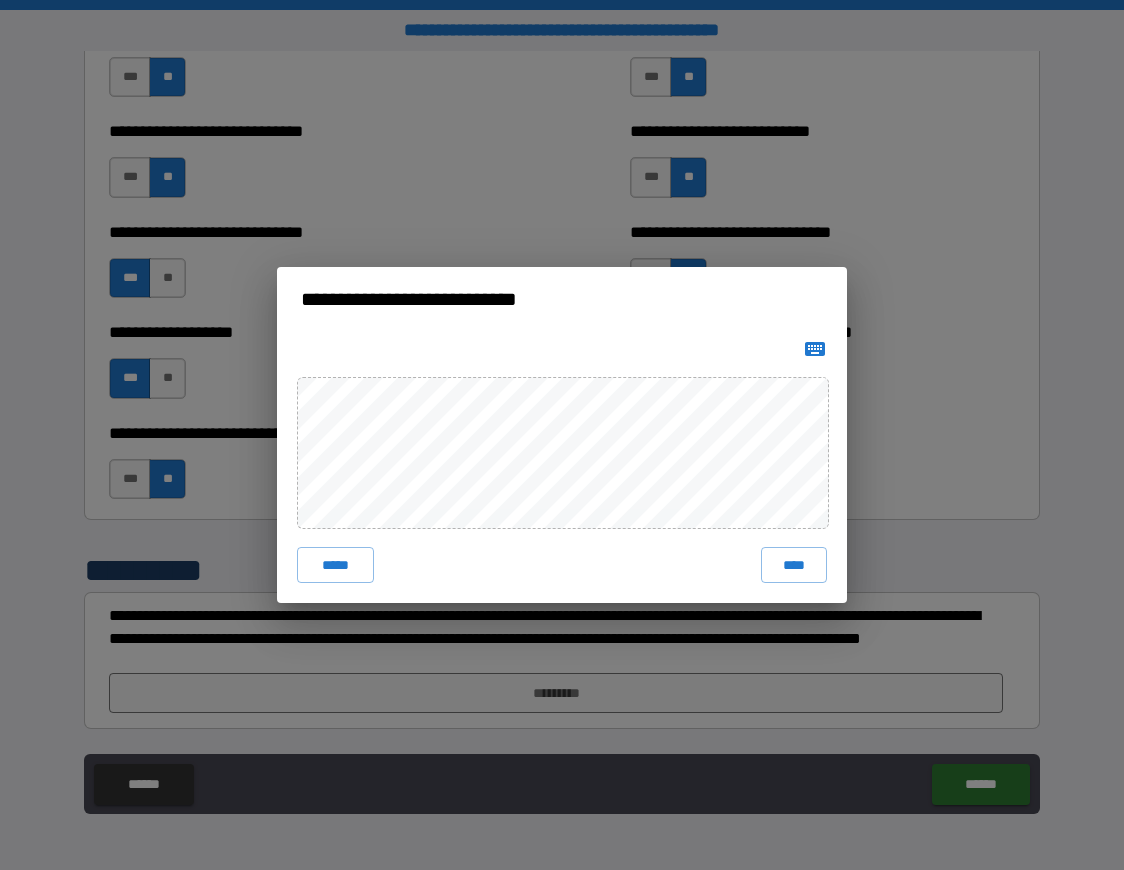 click on "**********" at bounding box center [562, 435] 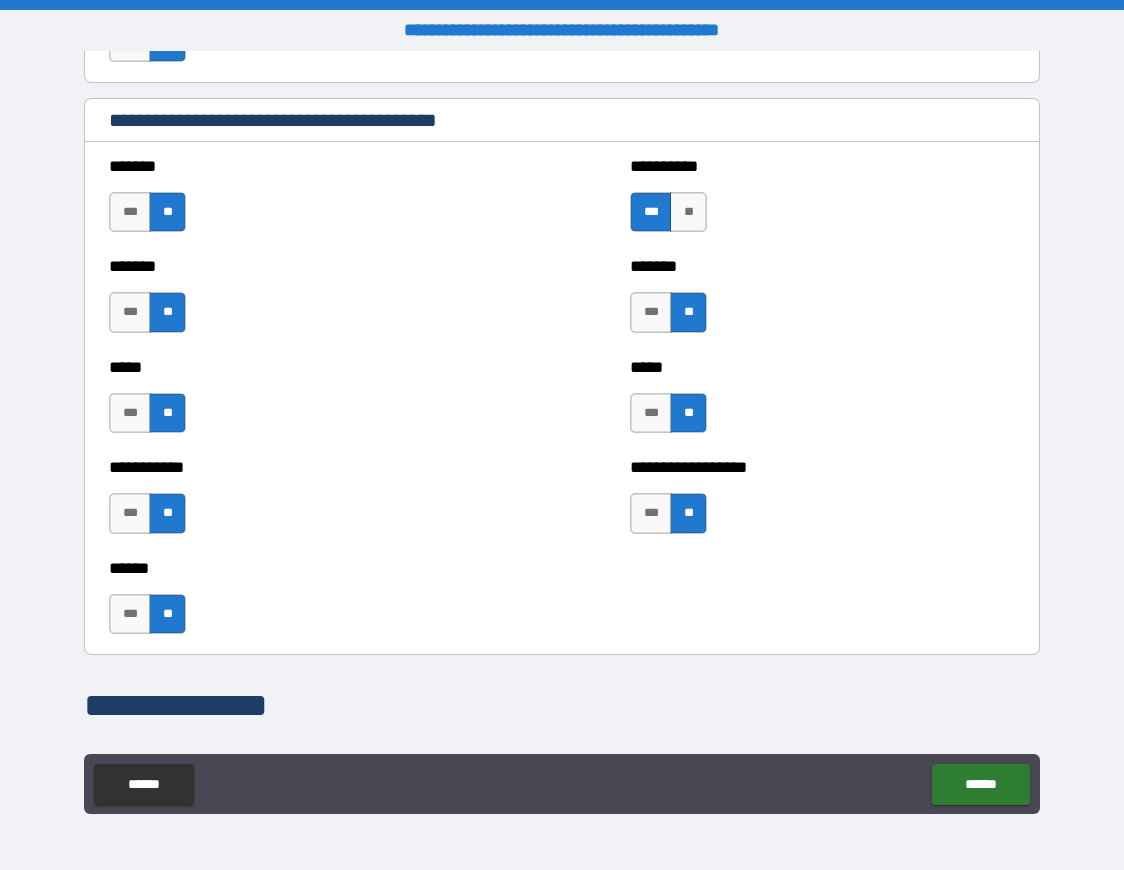 scroll, scrollTop: 1696, scrollLeft: 0, axis: vertical 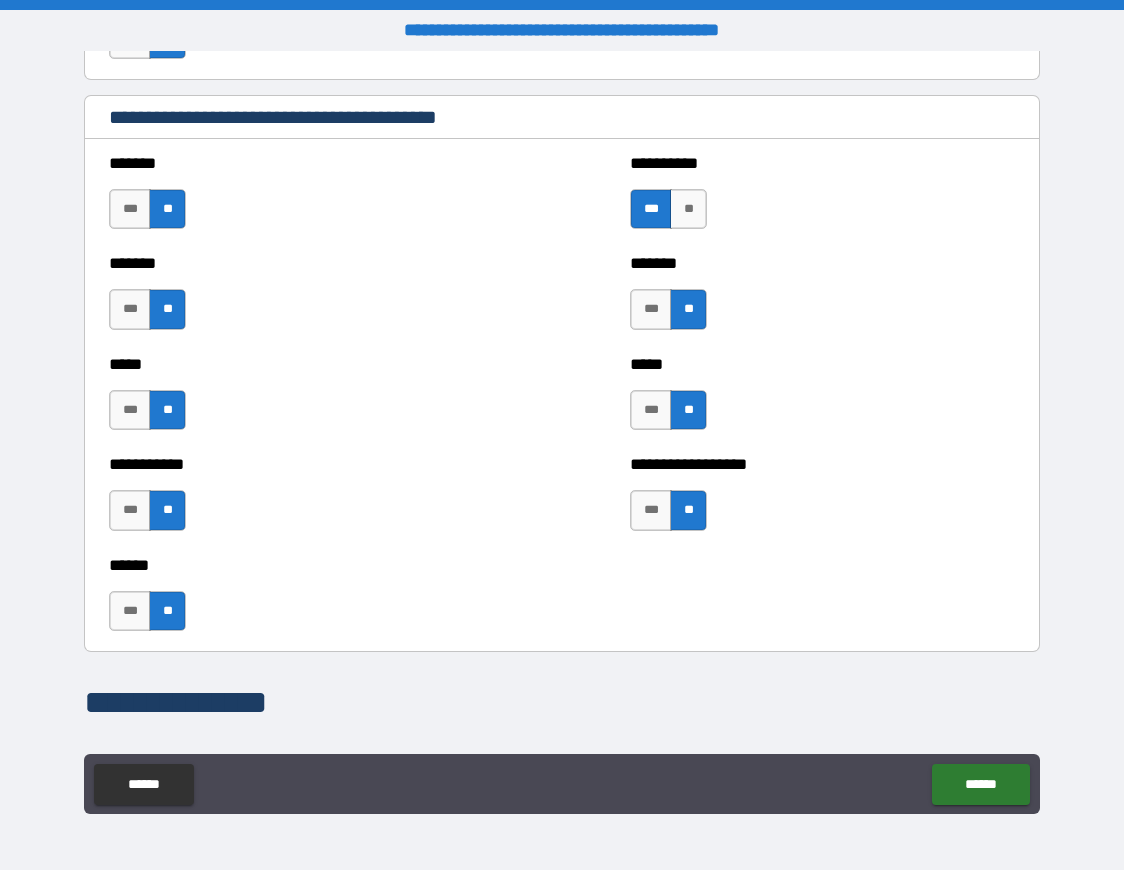 click on "**********" at bounding box center (822, 199) 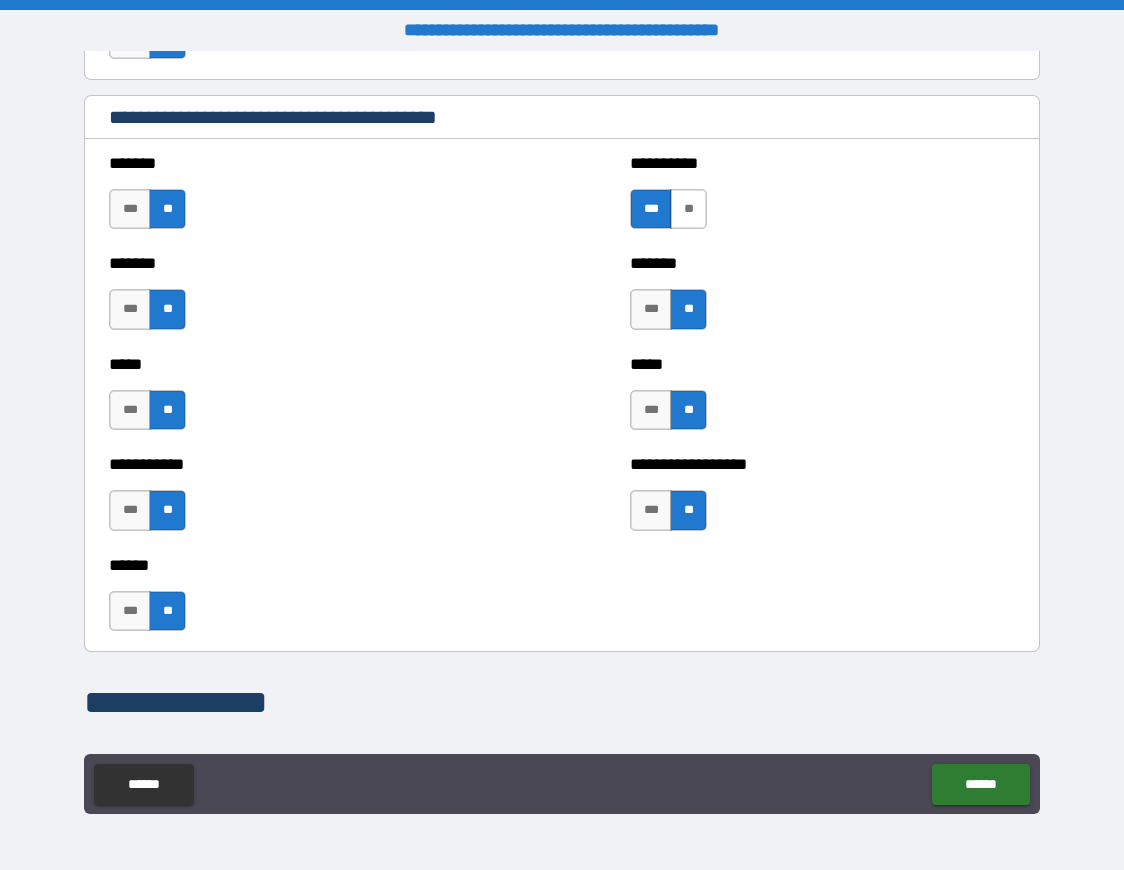 click on "**" at bounding box center [688, 209] 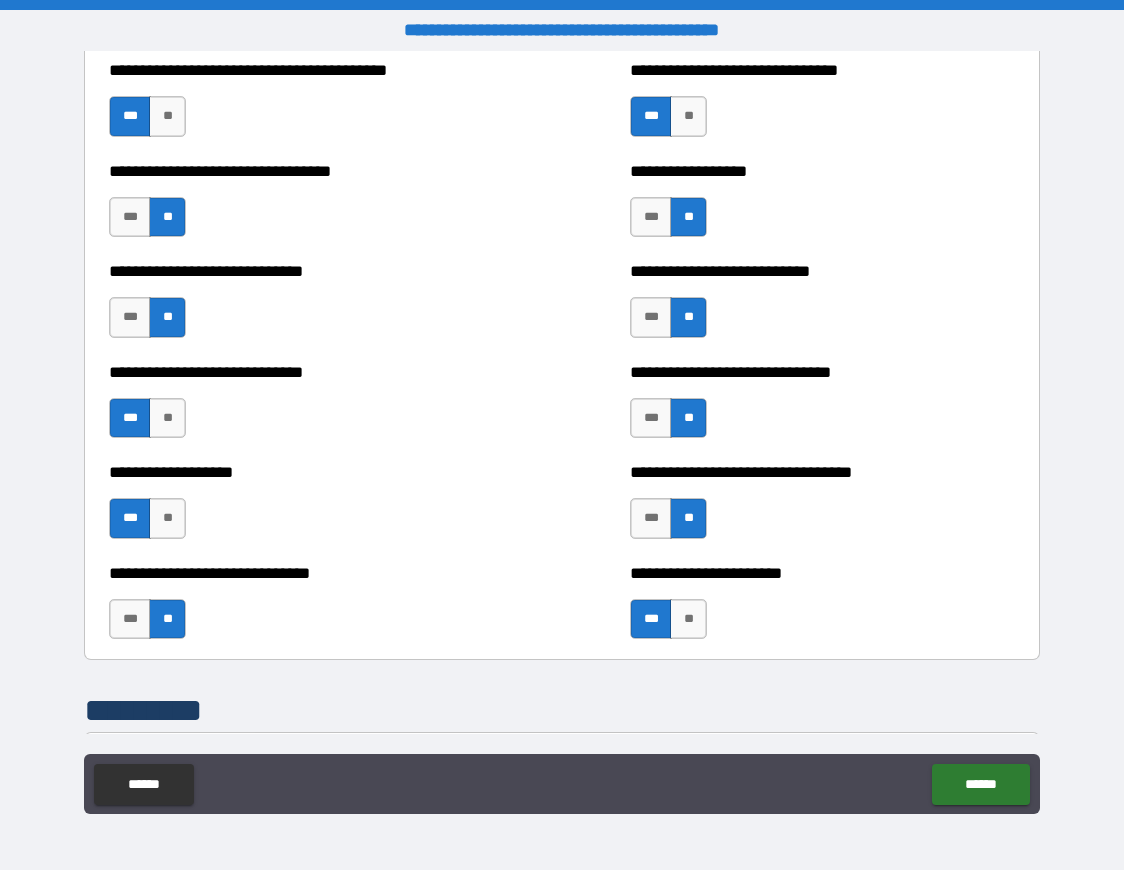 scroll, scrollTop: 6735, scrollLeft: 0, axis: vertical 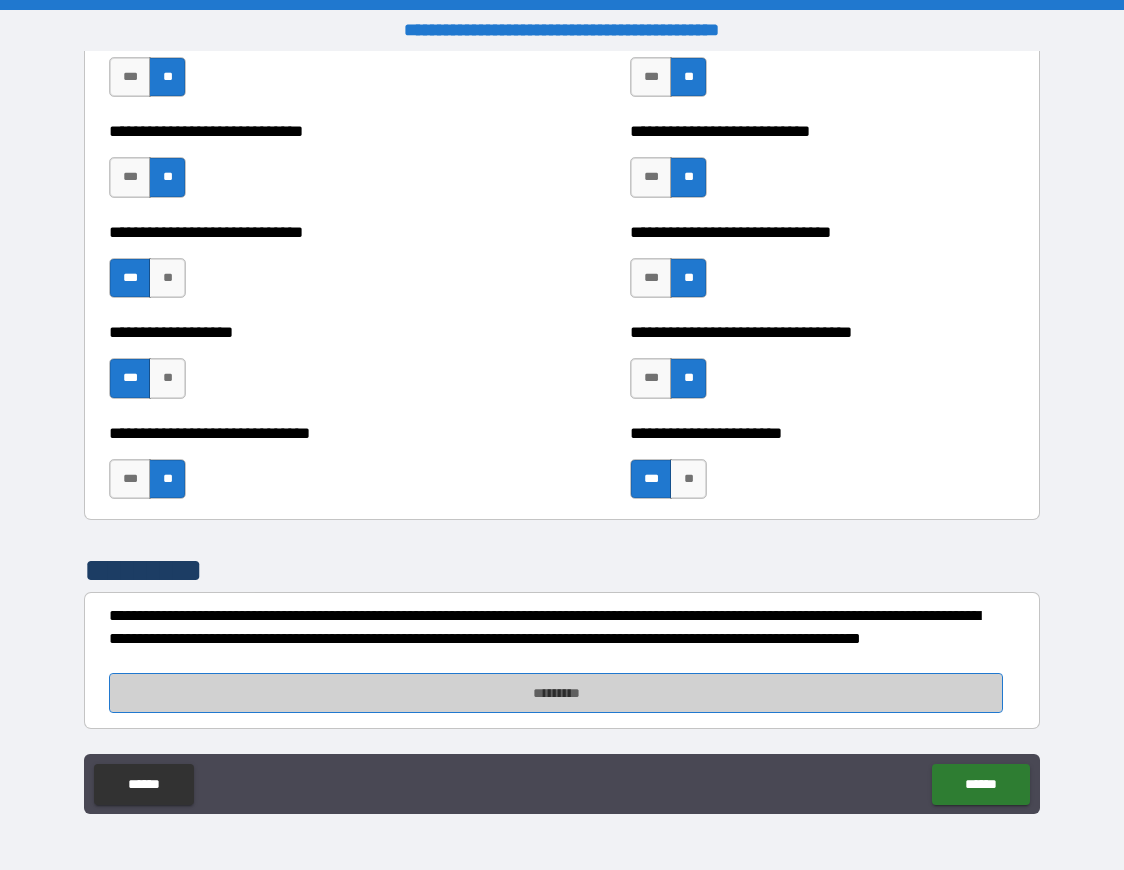click on "*********" at bounding box center (556, 693) 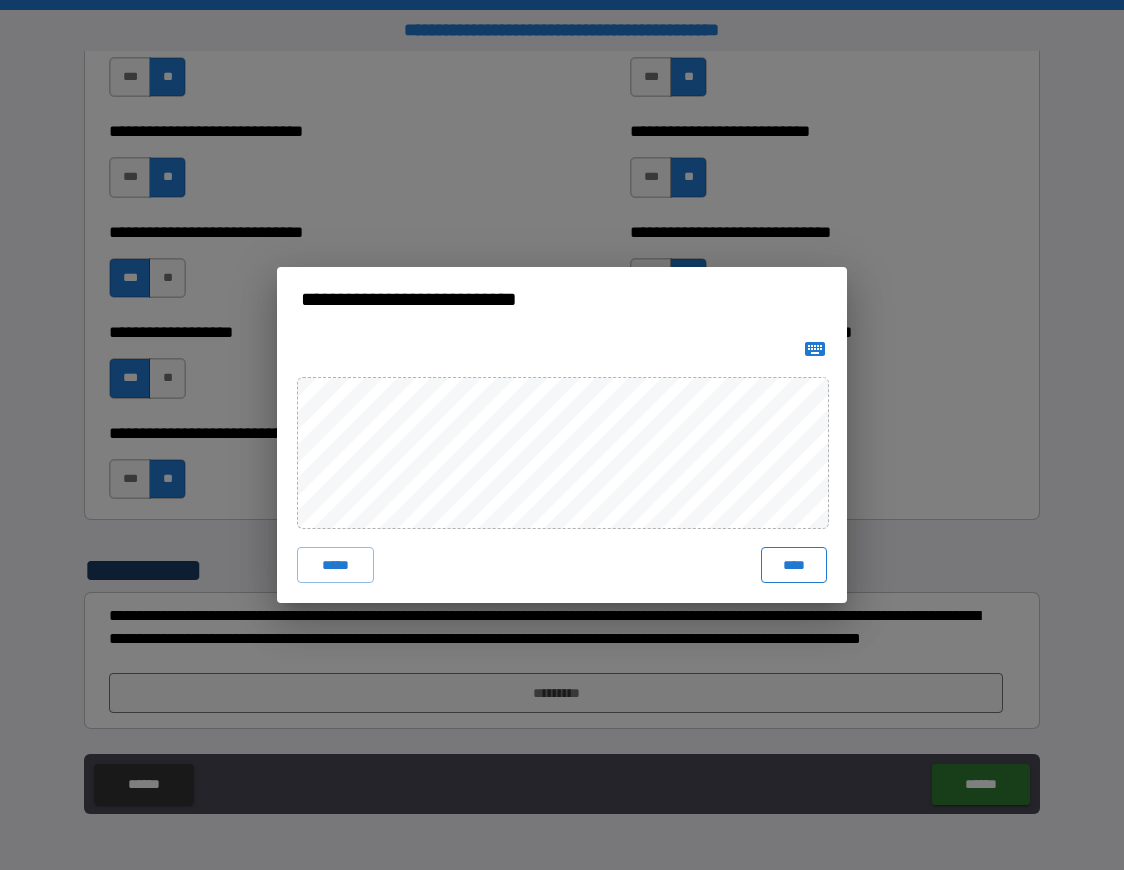 click on "****" at bounding box center [794, 565] 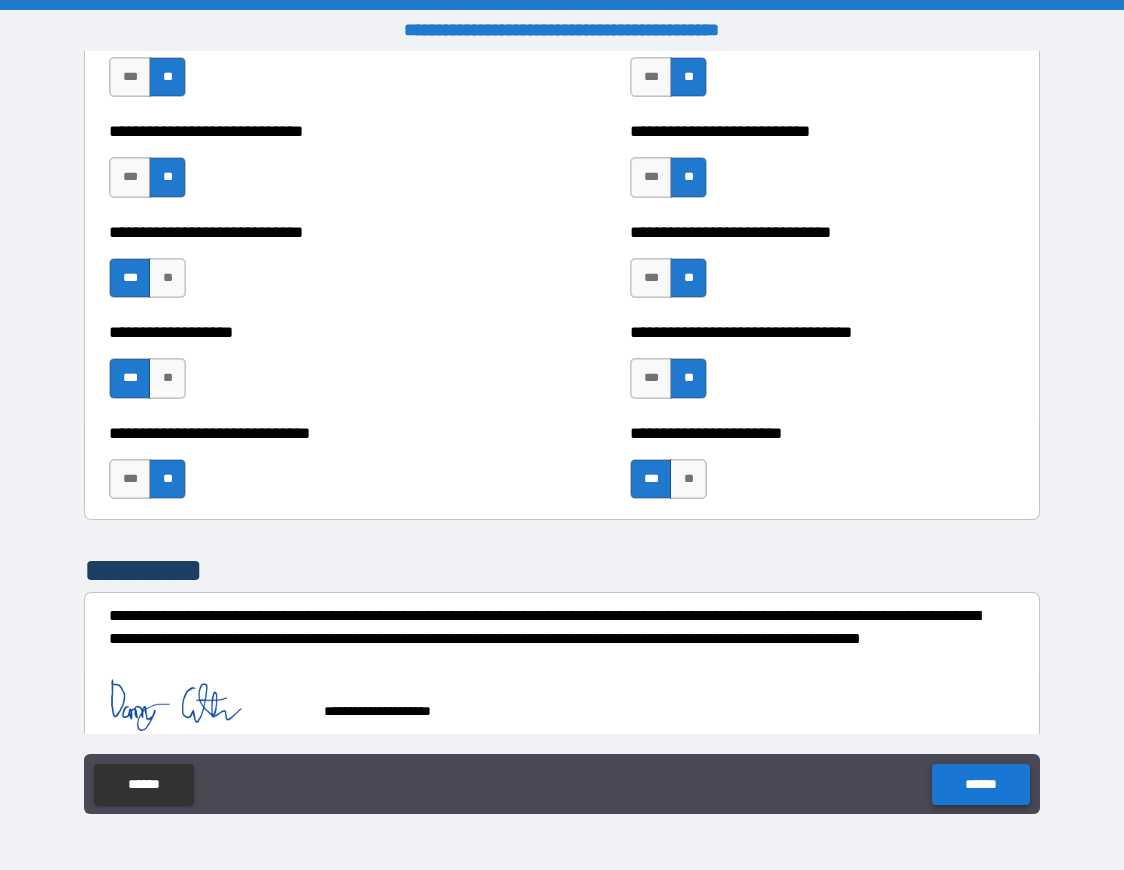 click on "******" at bounding box center [980, 784] 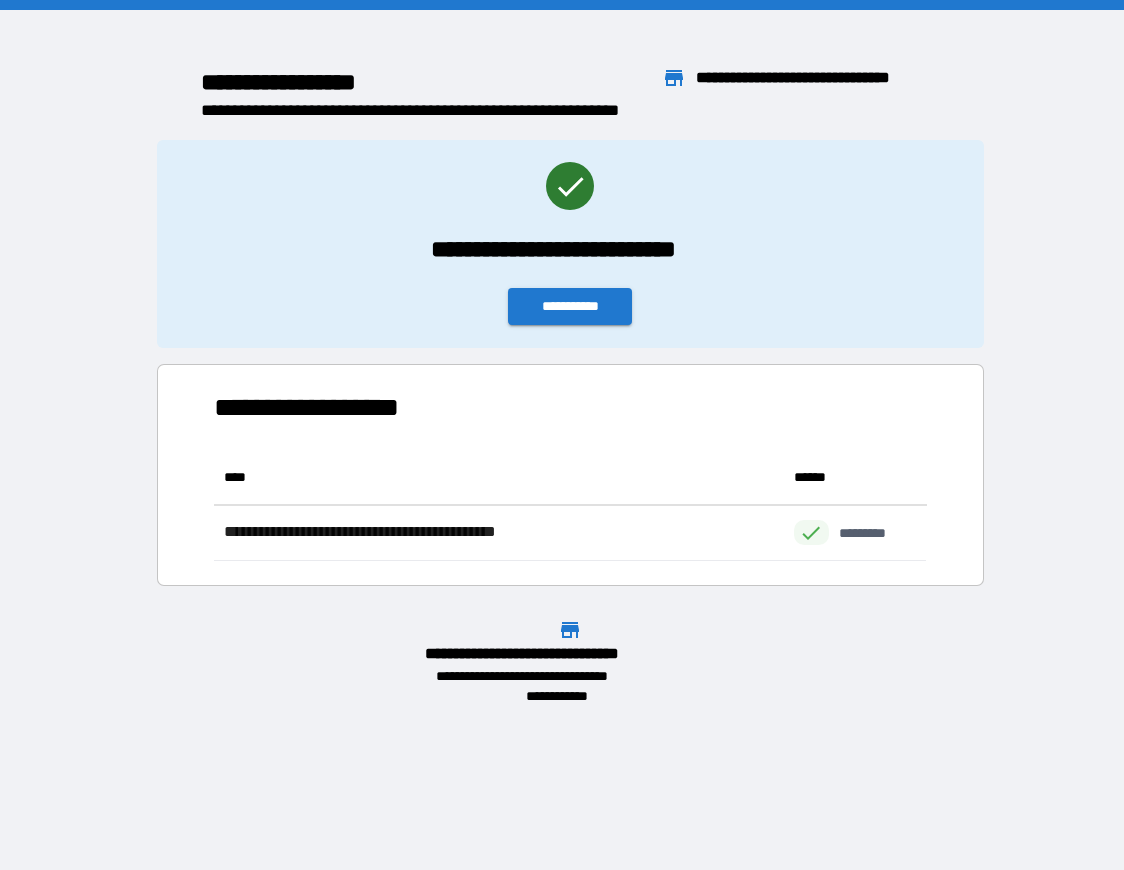 scroll, scrollTop: 1, scrollLeft: 1, axis: both 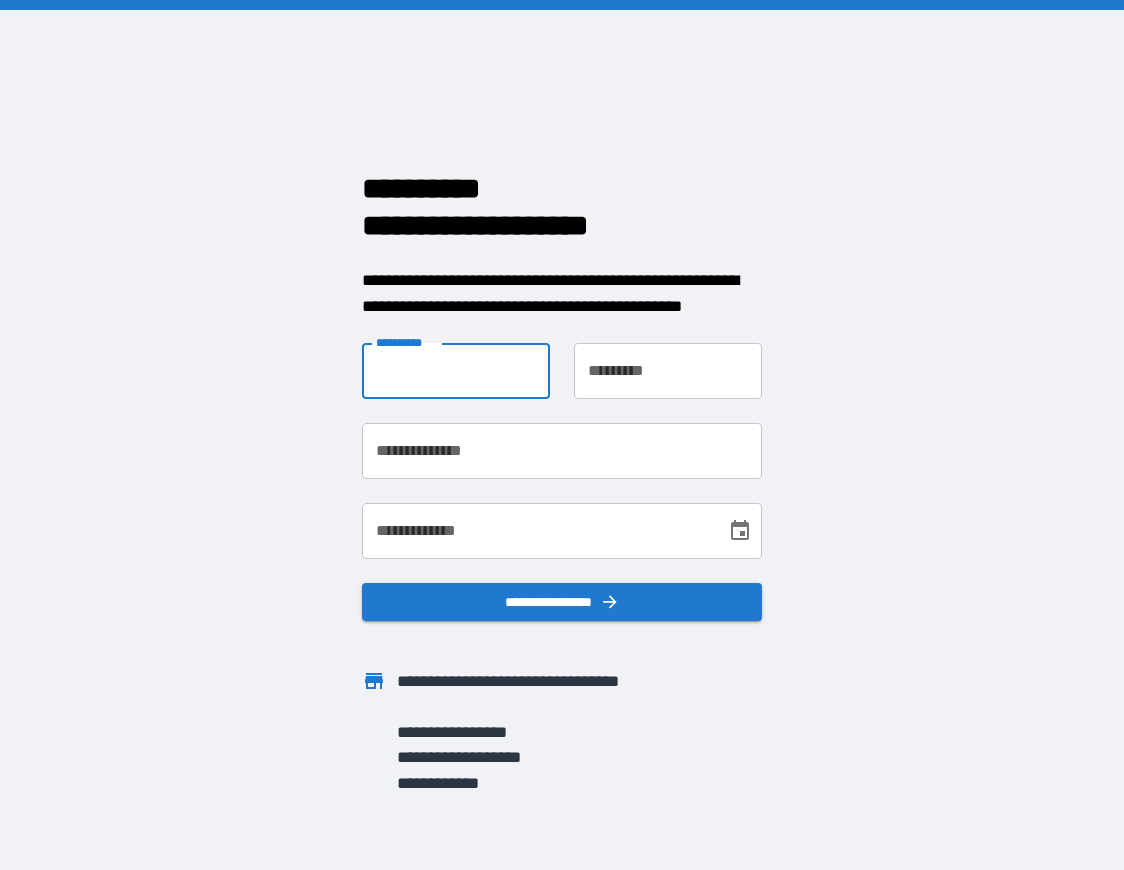 click on "**********" at bounding box center (456, 371) 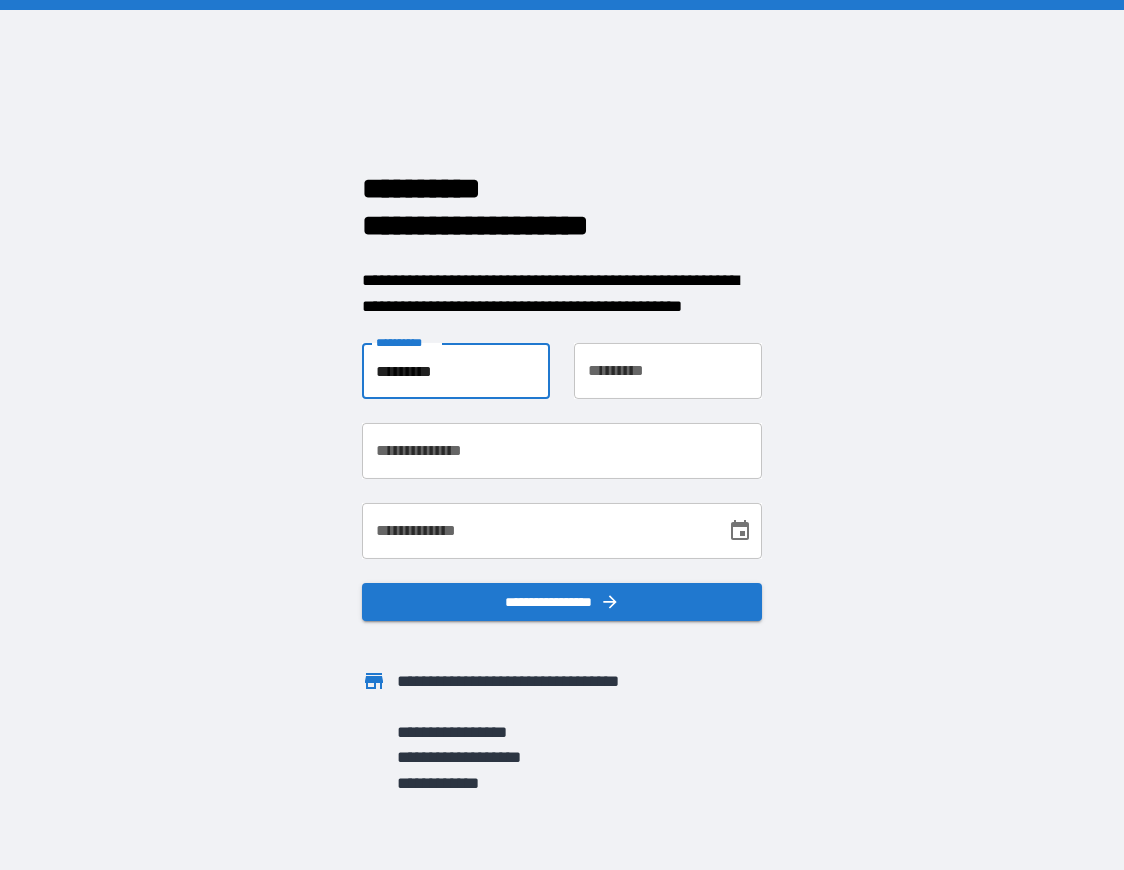 type on "*****" 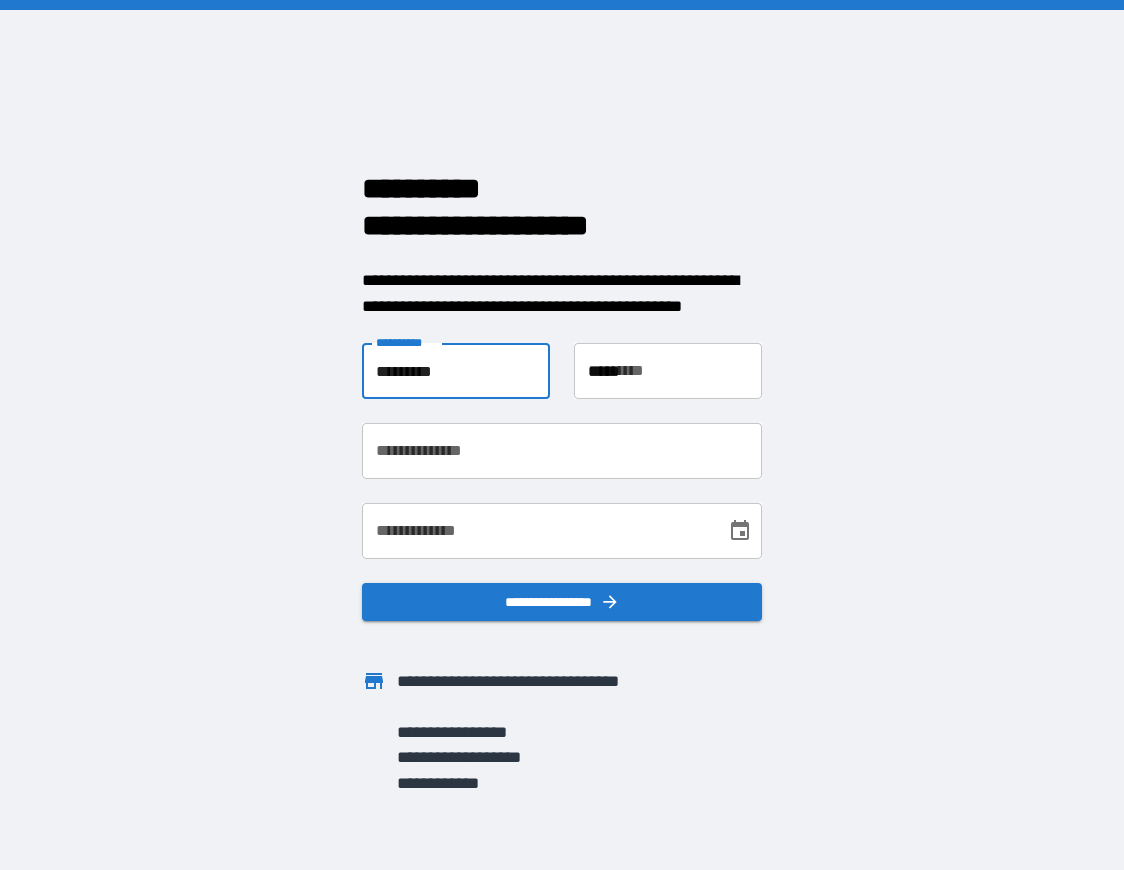 type on "**********" 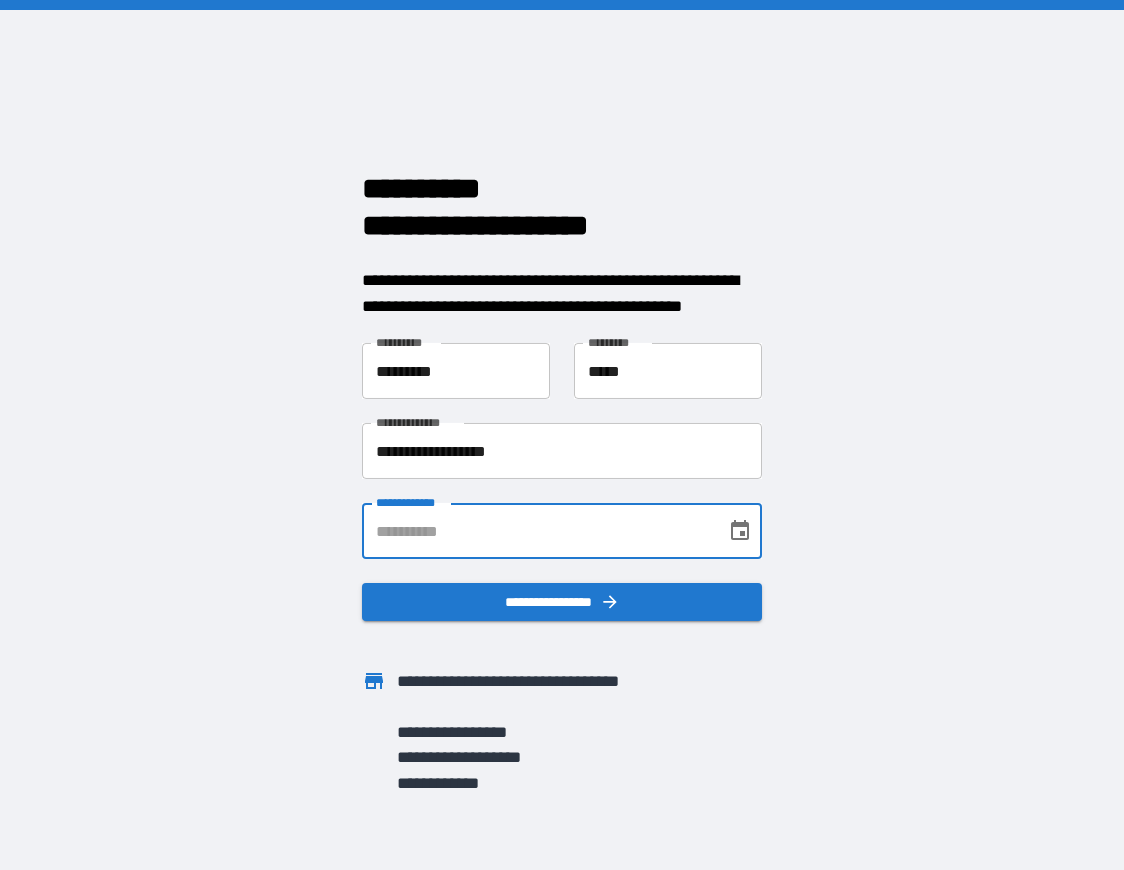 click on "**********" at bounding box center (537, 531) 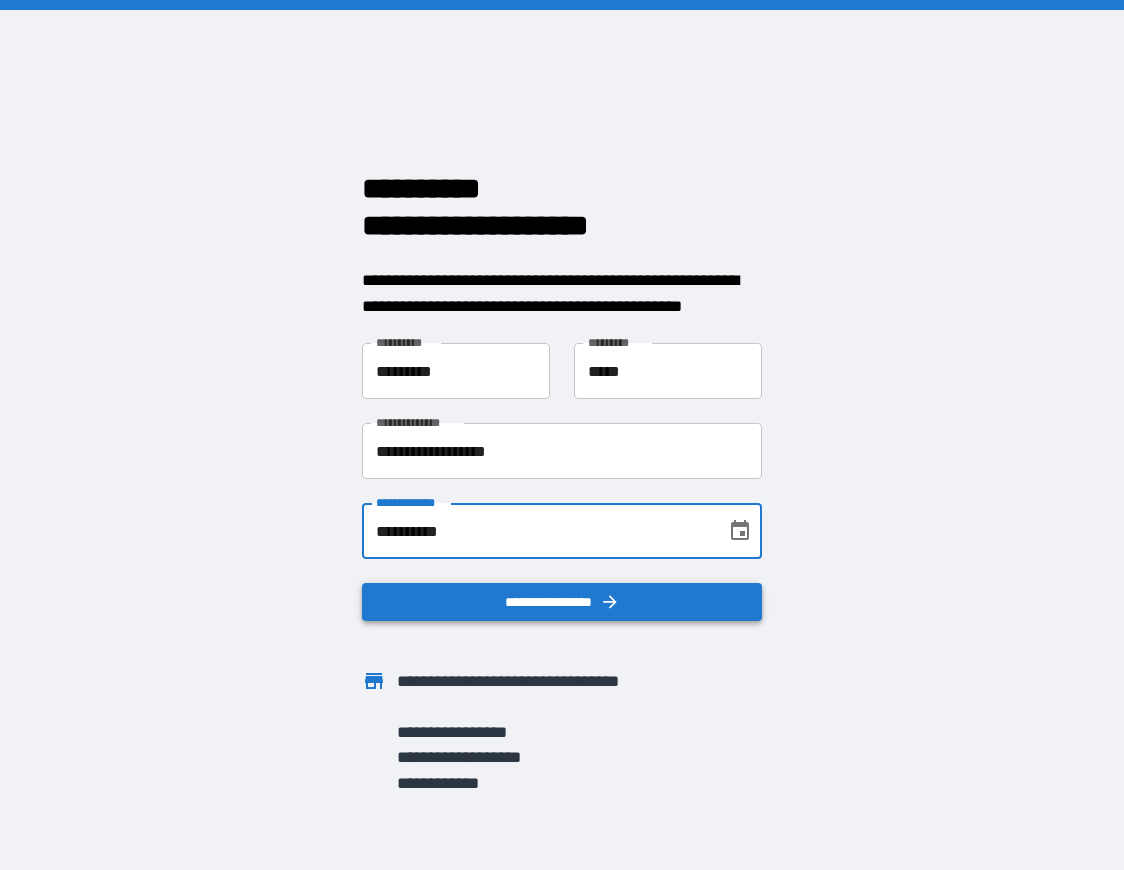 click on "**********" at bounding box center [562, 602] 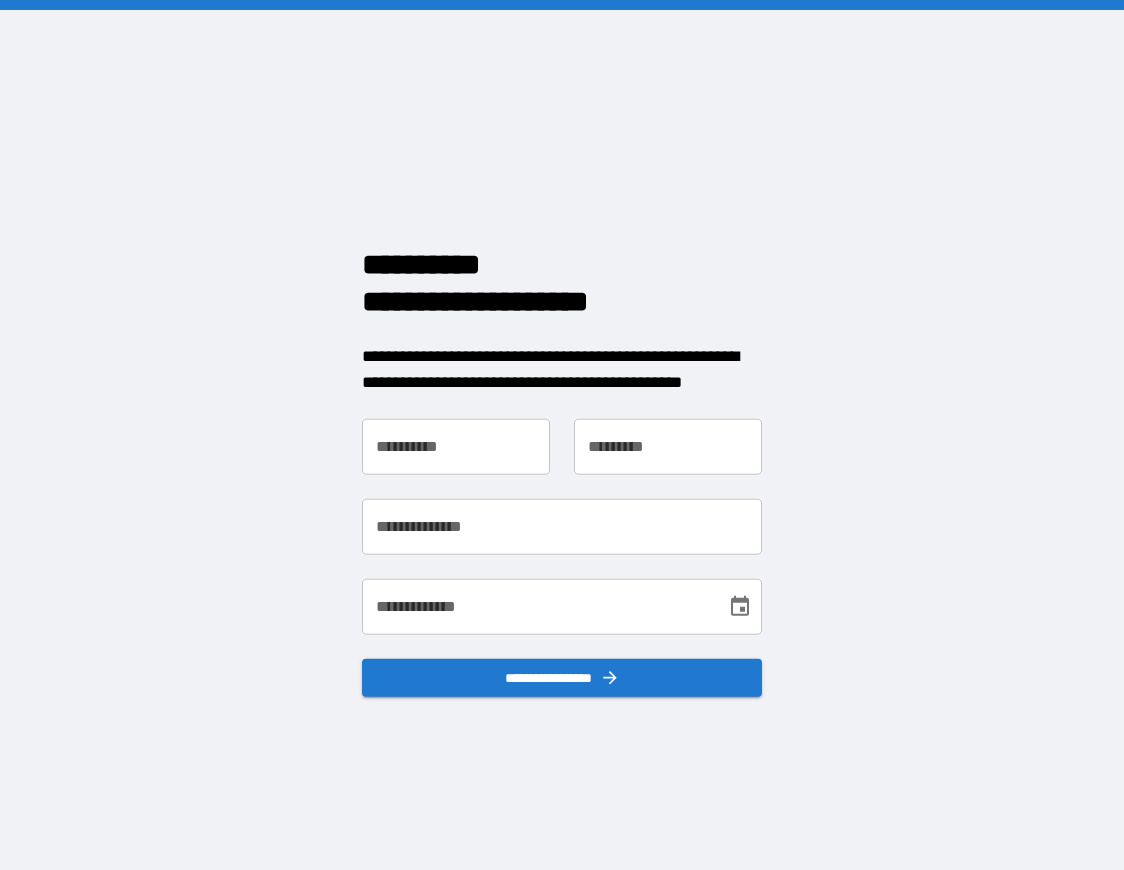 scroll, scrollTop: 0, scrollLeft: 0, axis: both 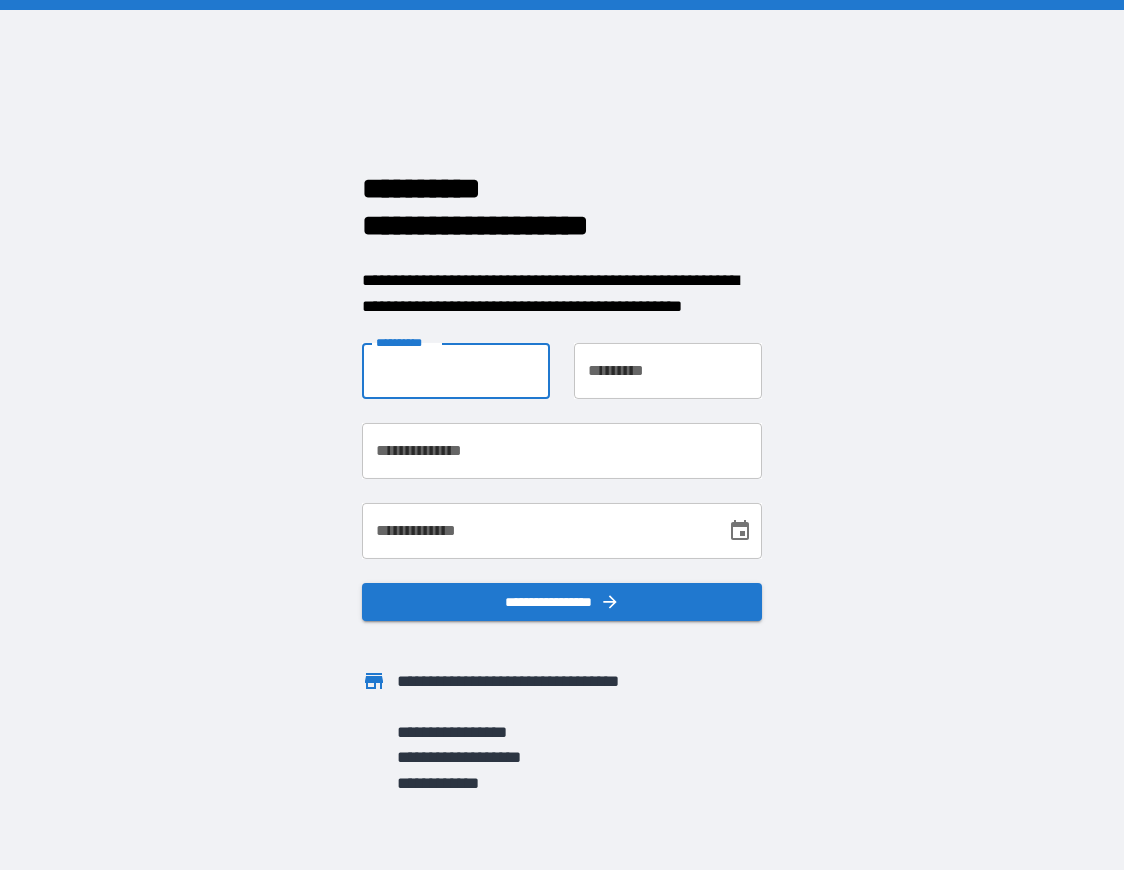 click on "**********" at bounding box center [456, 371] 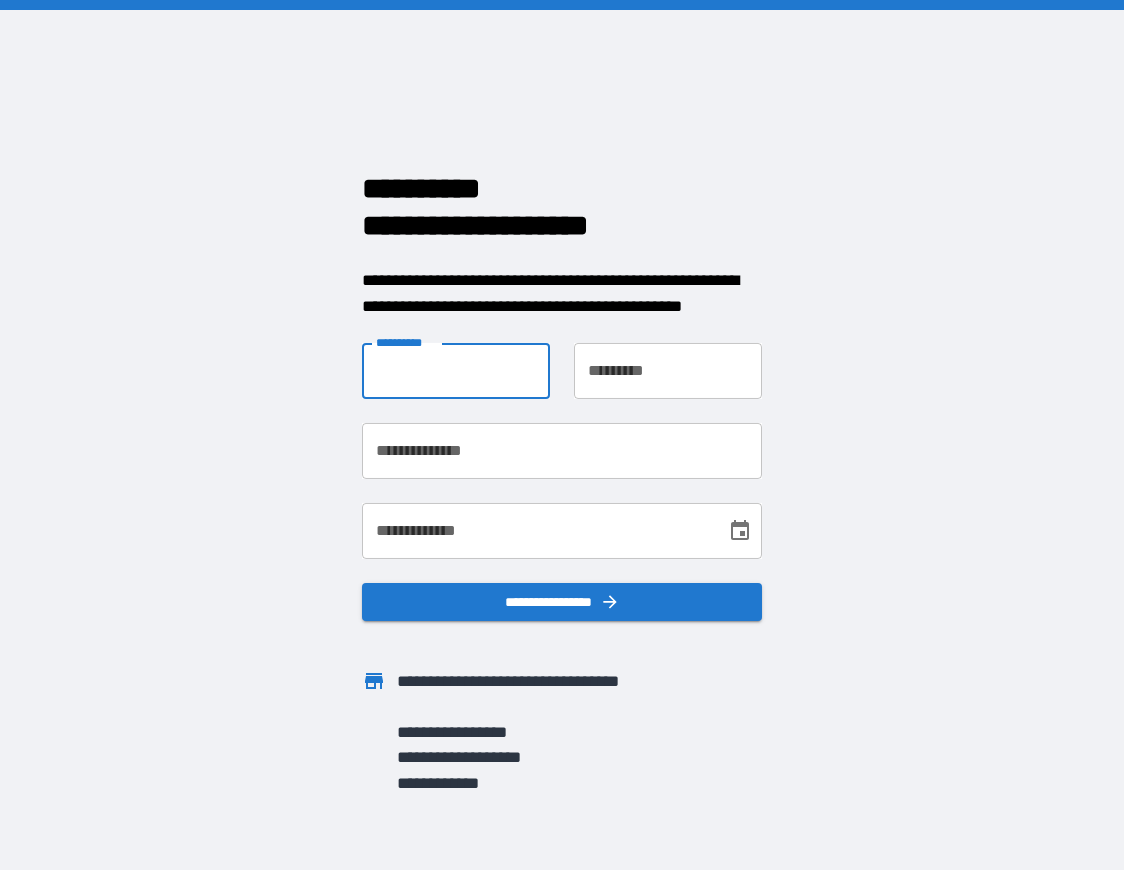 type on "******" 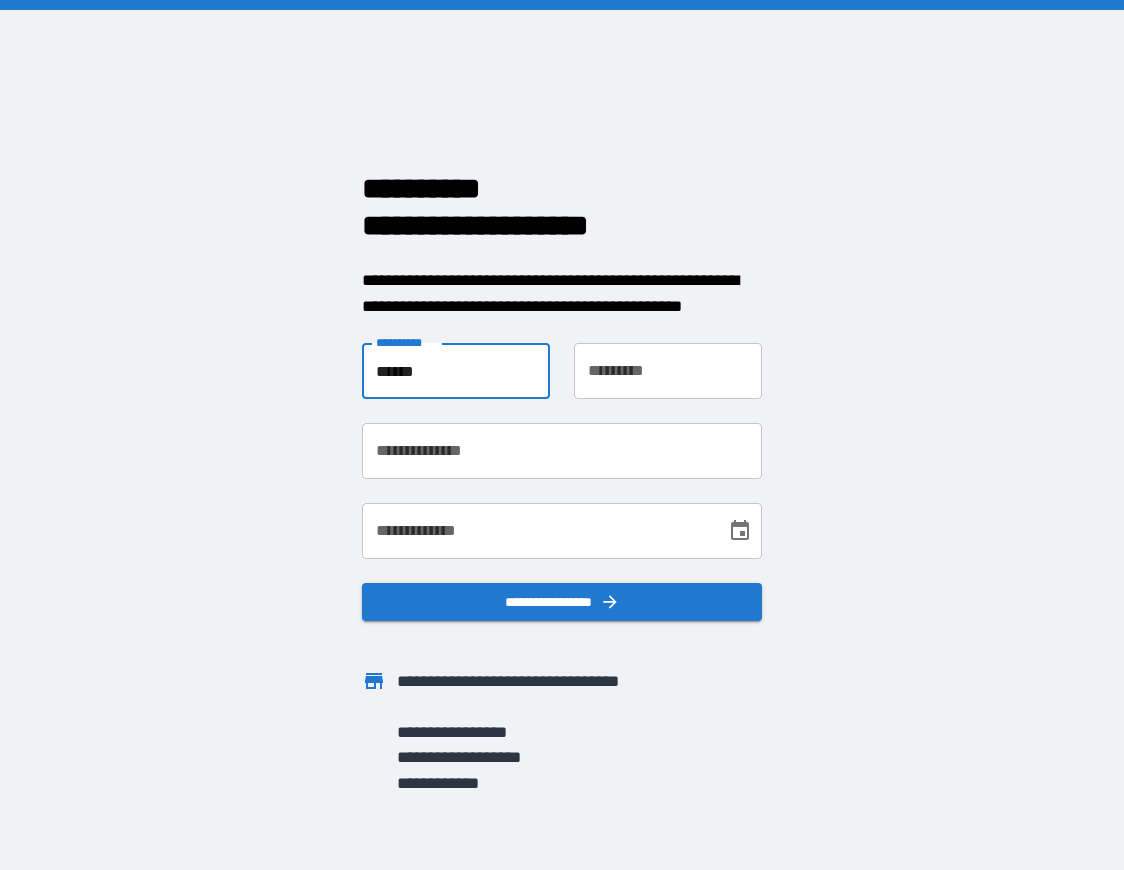 type on "*******" 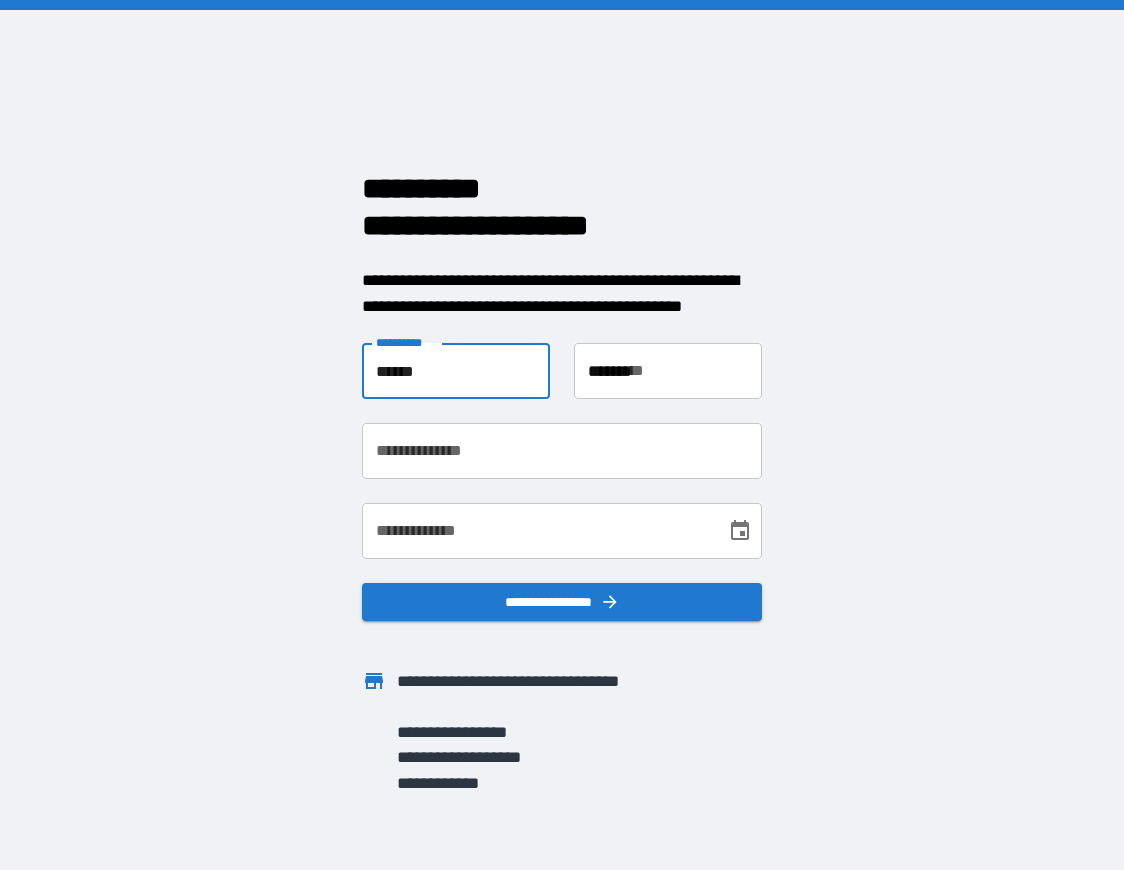 type on "**********" 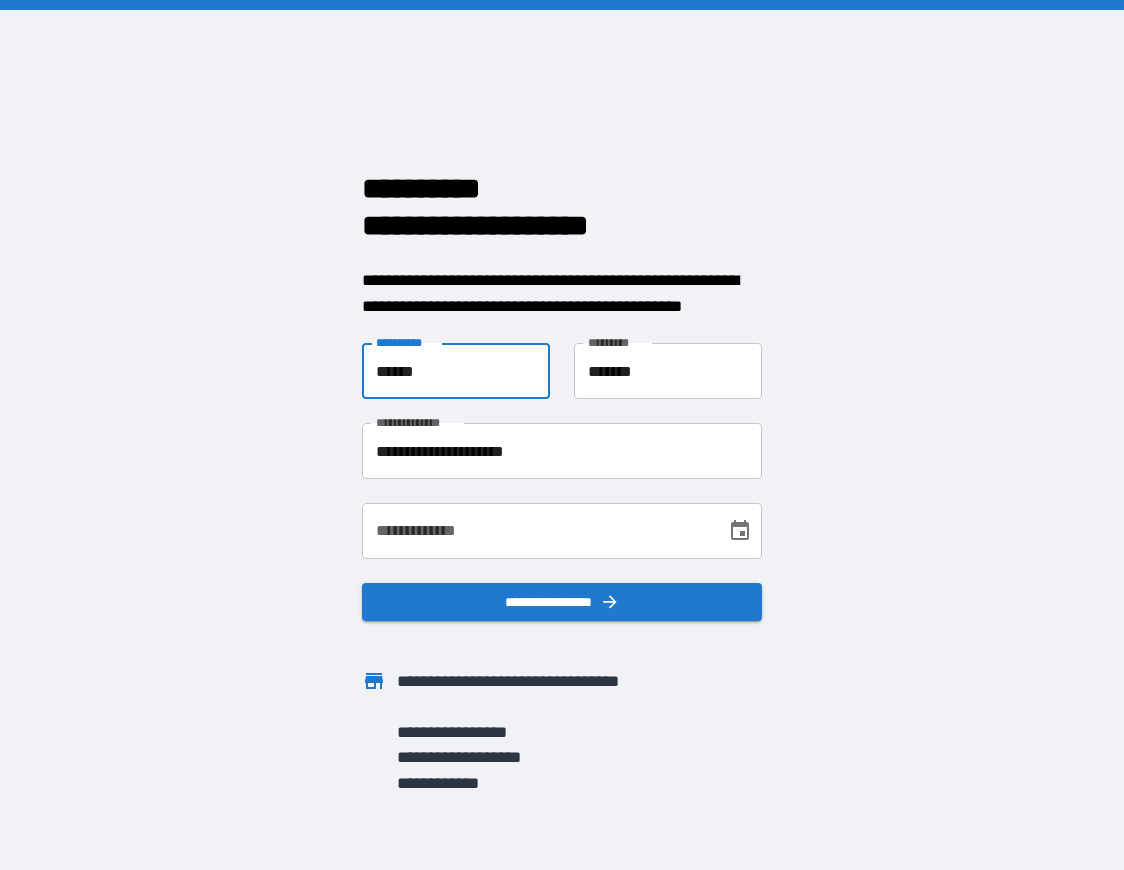 click on "**********" at bounding box center [537, 531] 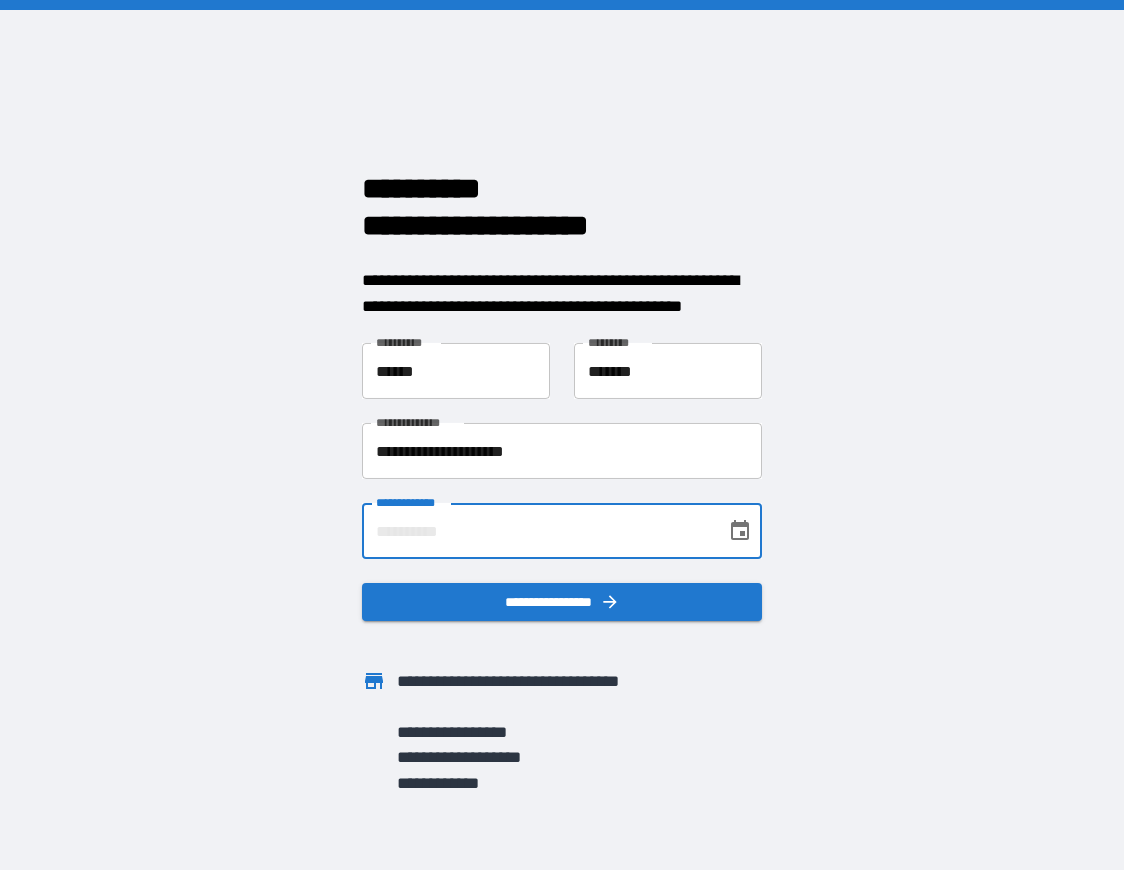 type on "**********" 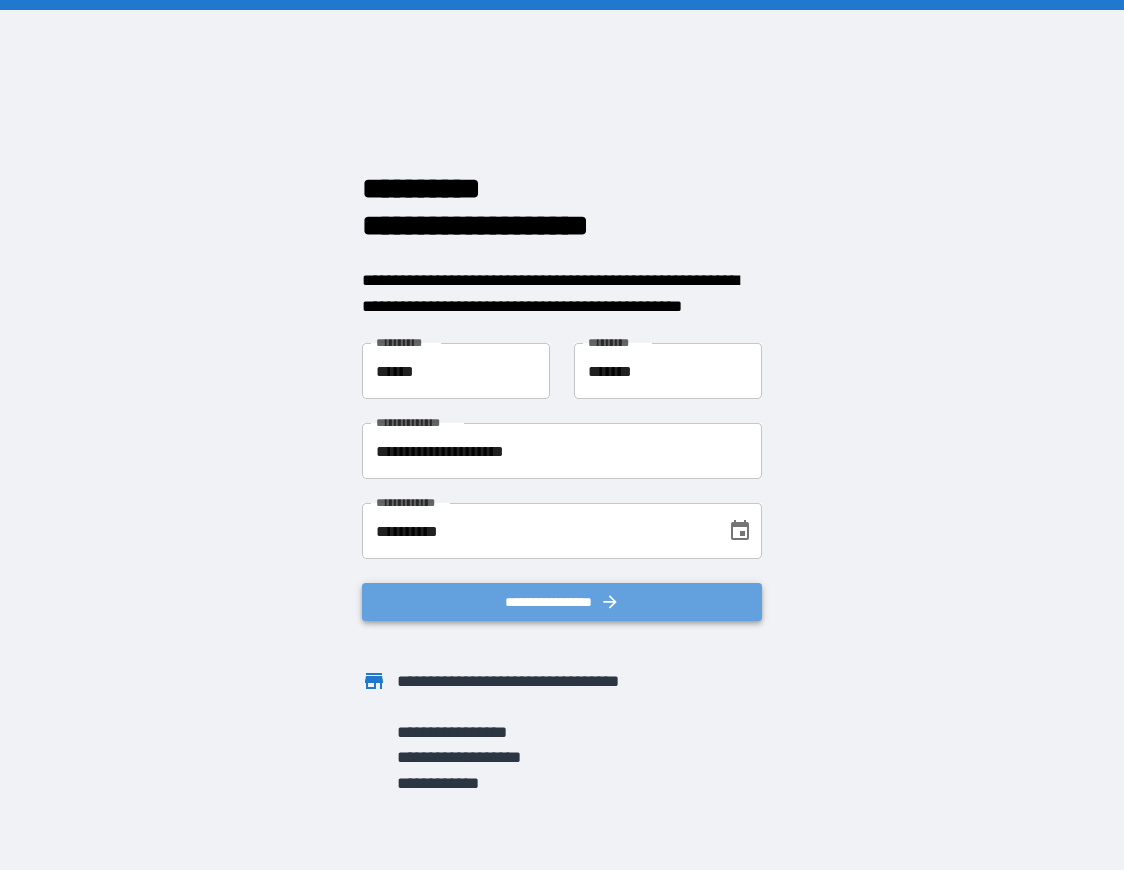 click on "**********" at bounding box center (562, 602) 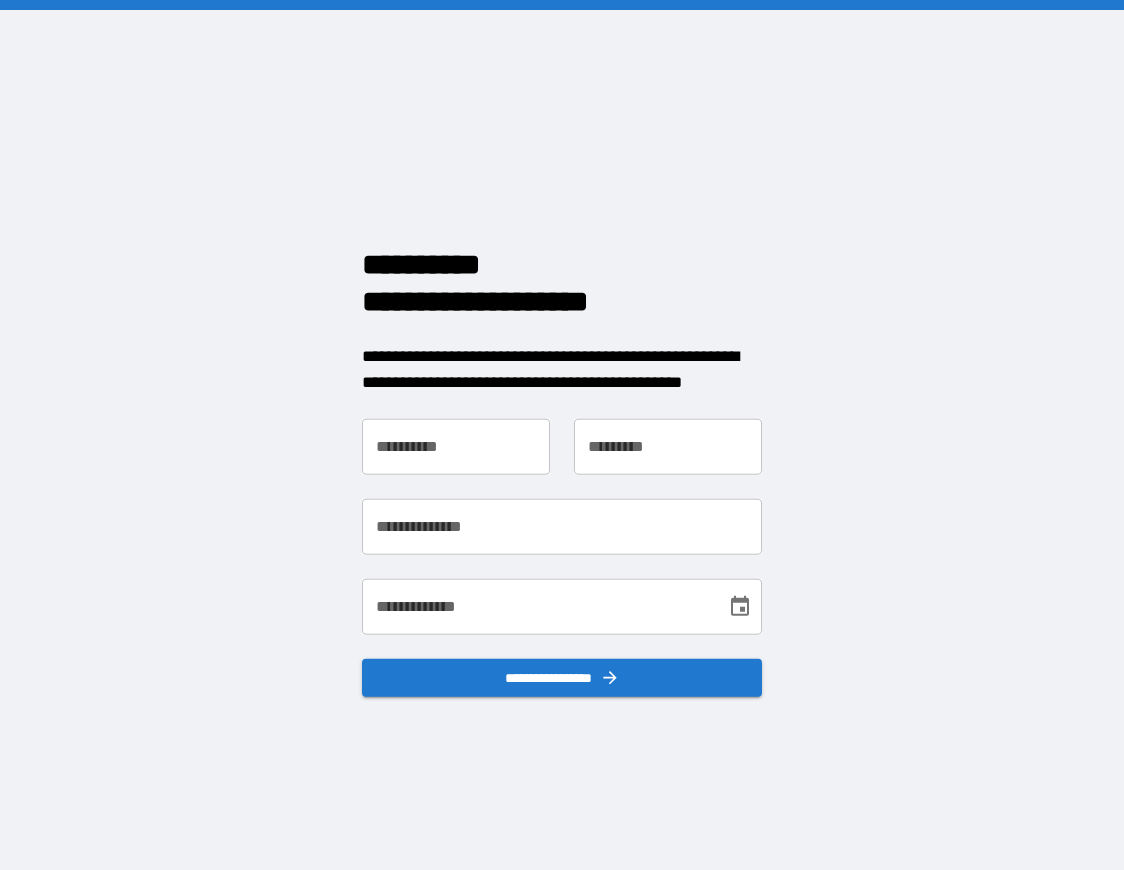 scroll, scrollTop: 0, scrollLeft: 0, axis: both 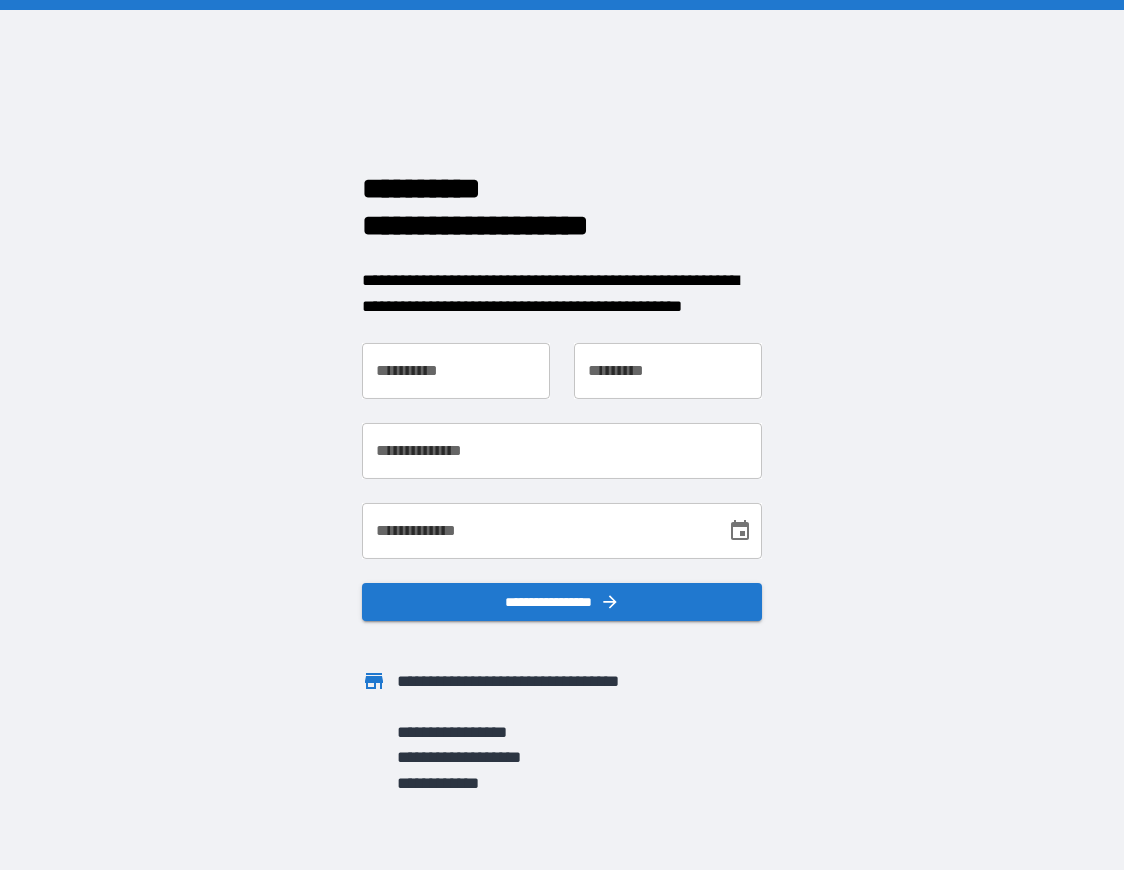 click on "**********" at bounding box center [456, 371] 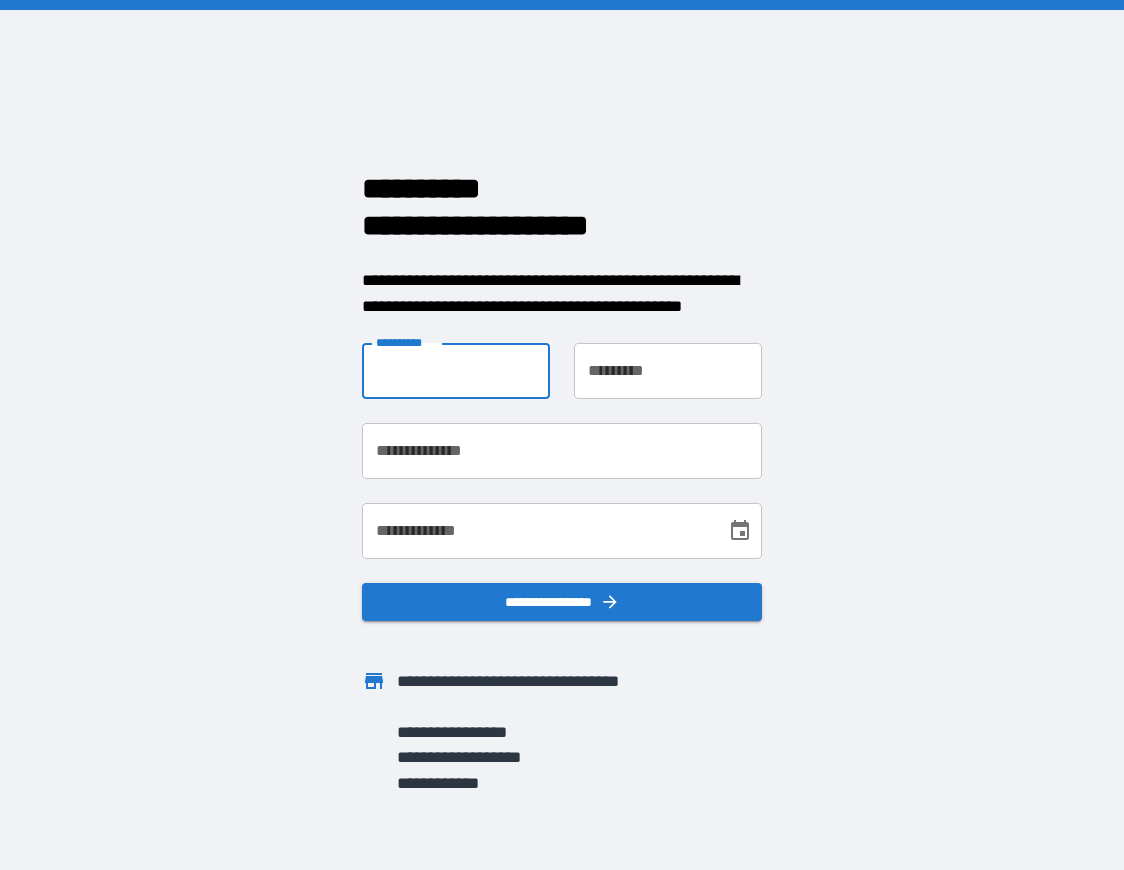 type on "*********" 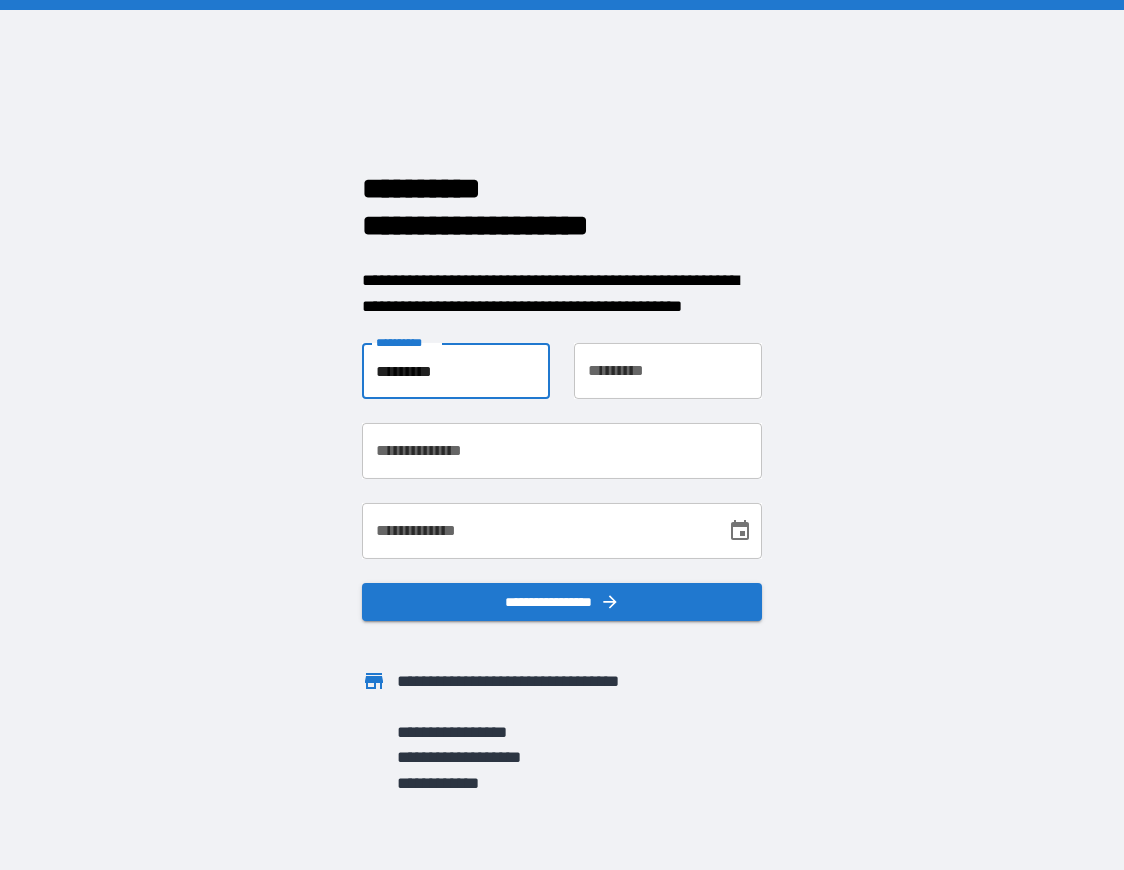 type on "*****" 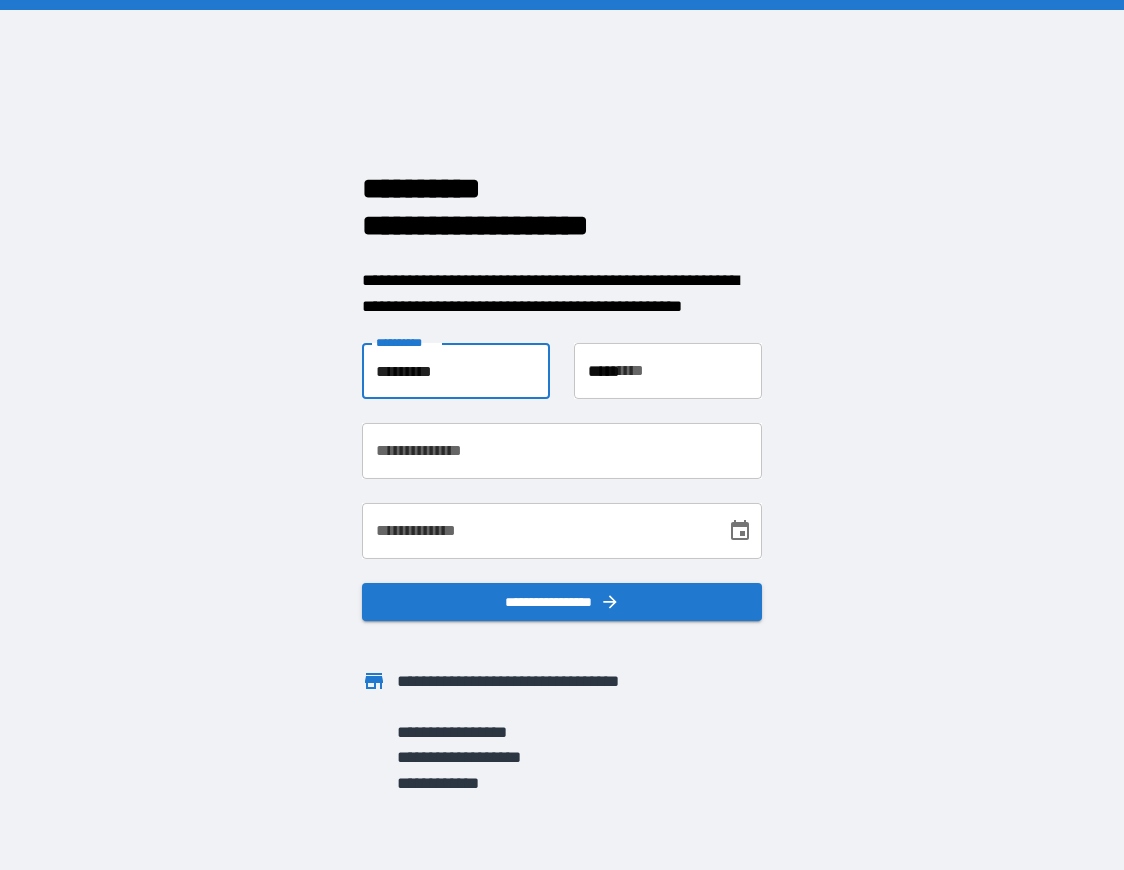 type on "**********" 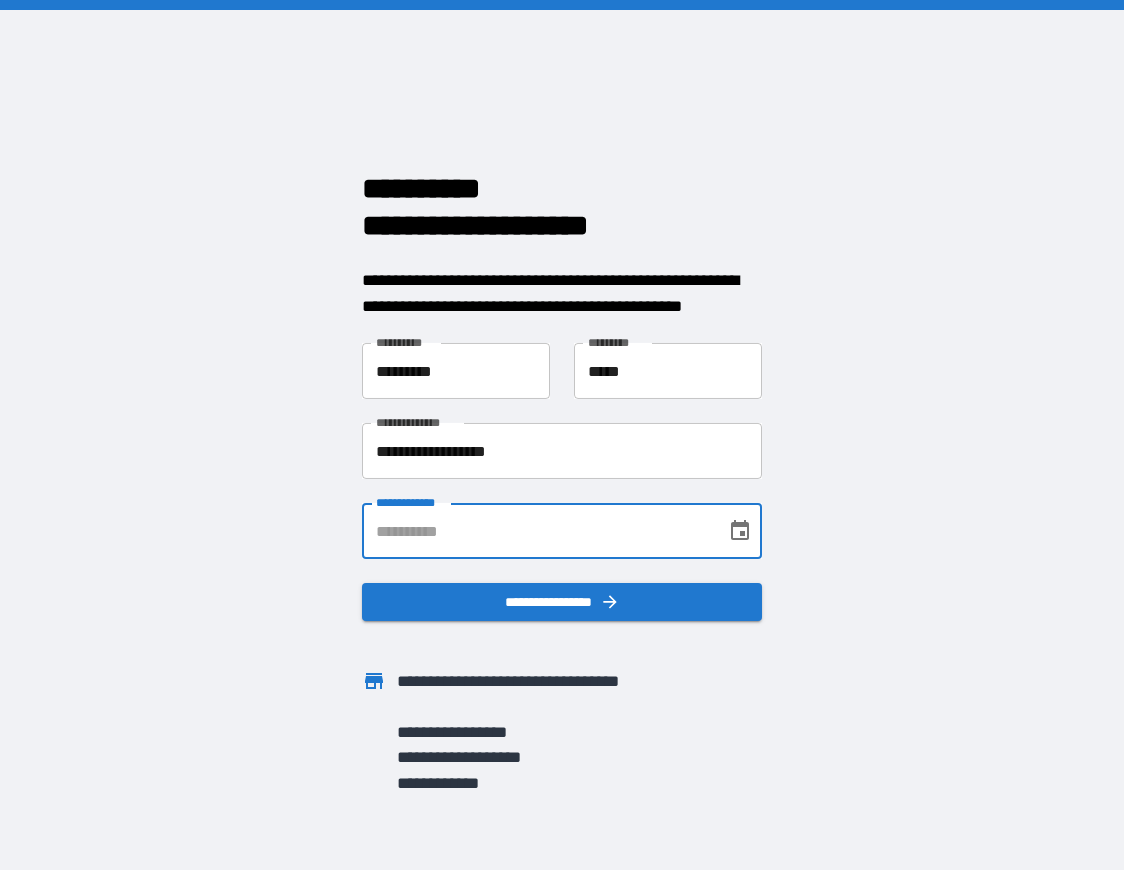 click on "**********" at bounding box center (537, 531) 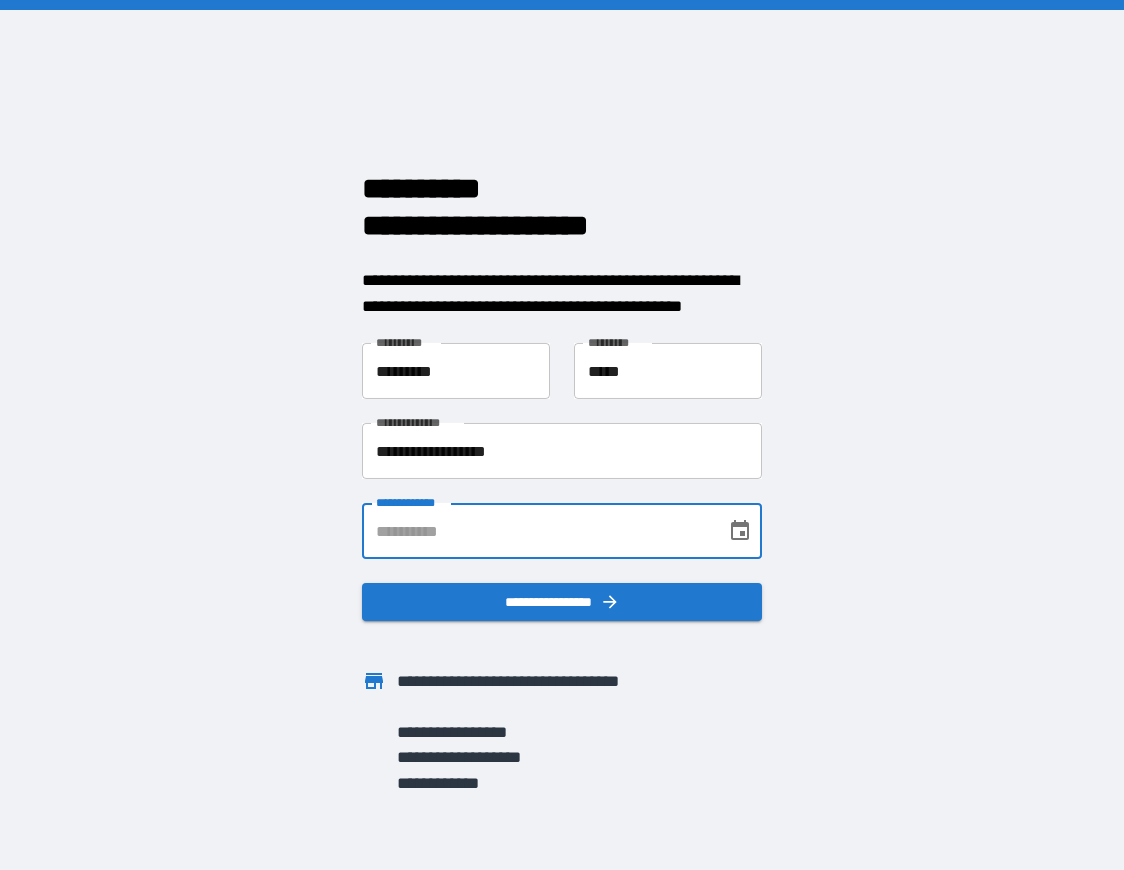 type on "**********" 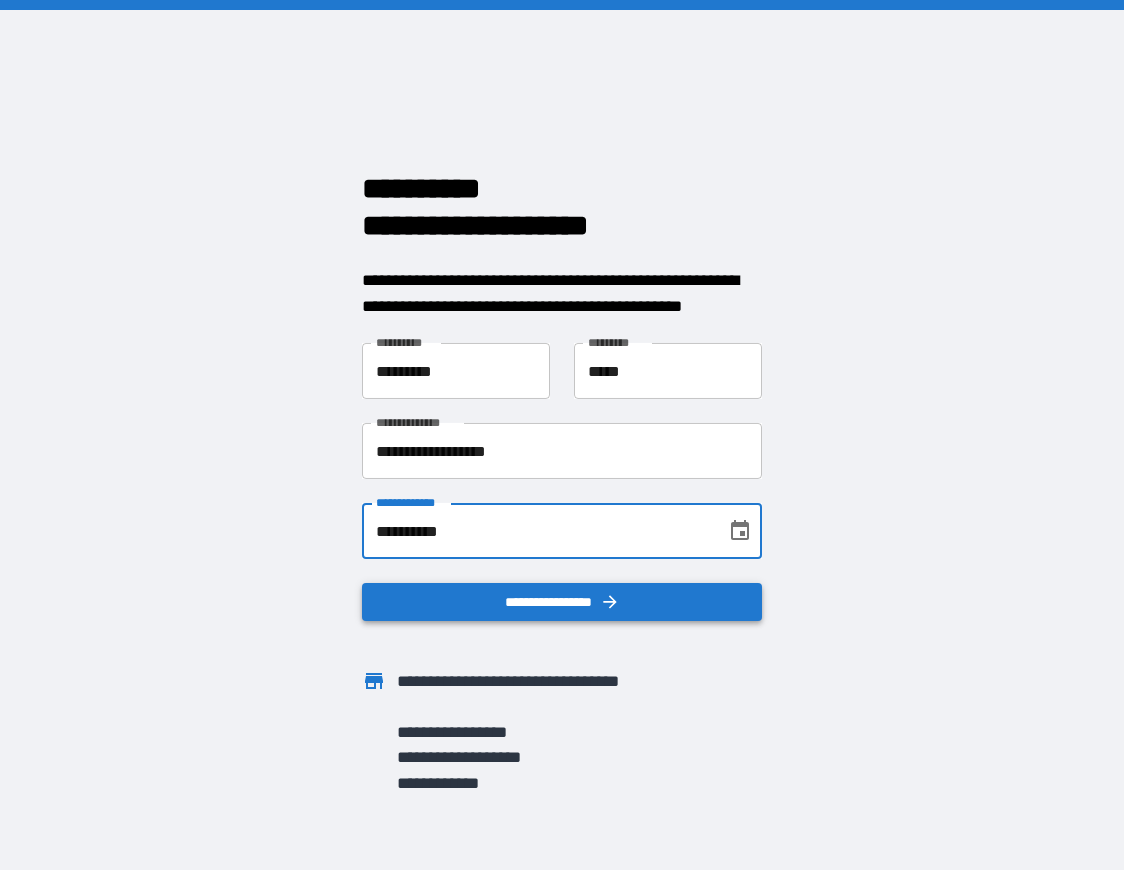 click on "**********" at bounding box center (562, 602) 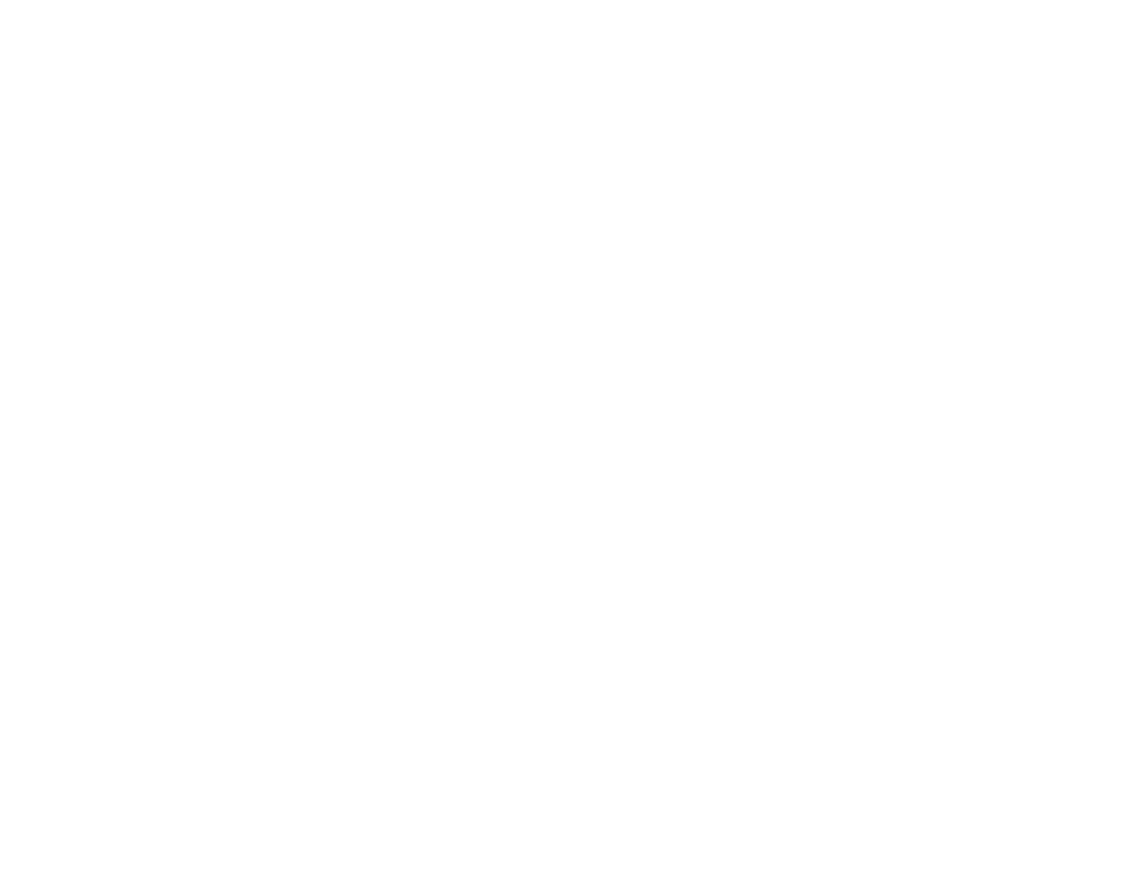 scroll, scrollTop: 0, scrollLeft: 0, axis: both 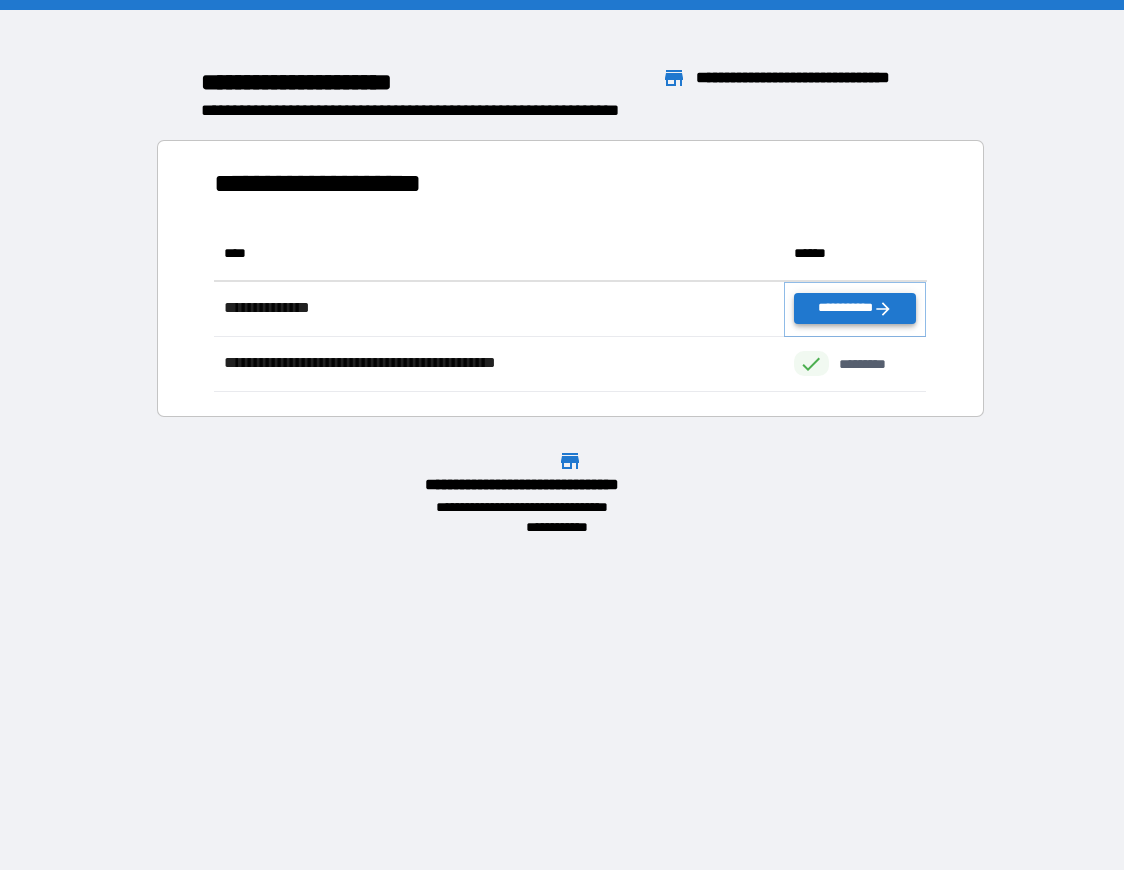click on "**********" at bounding box center (855, 308) 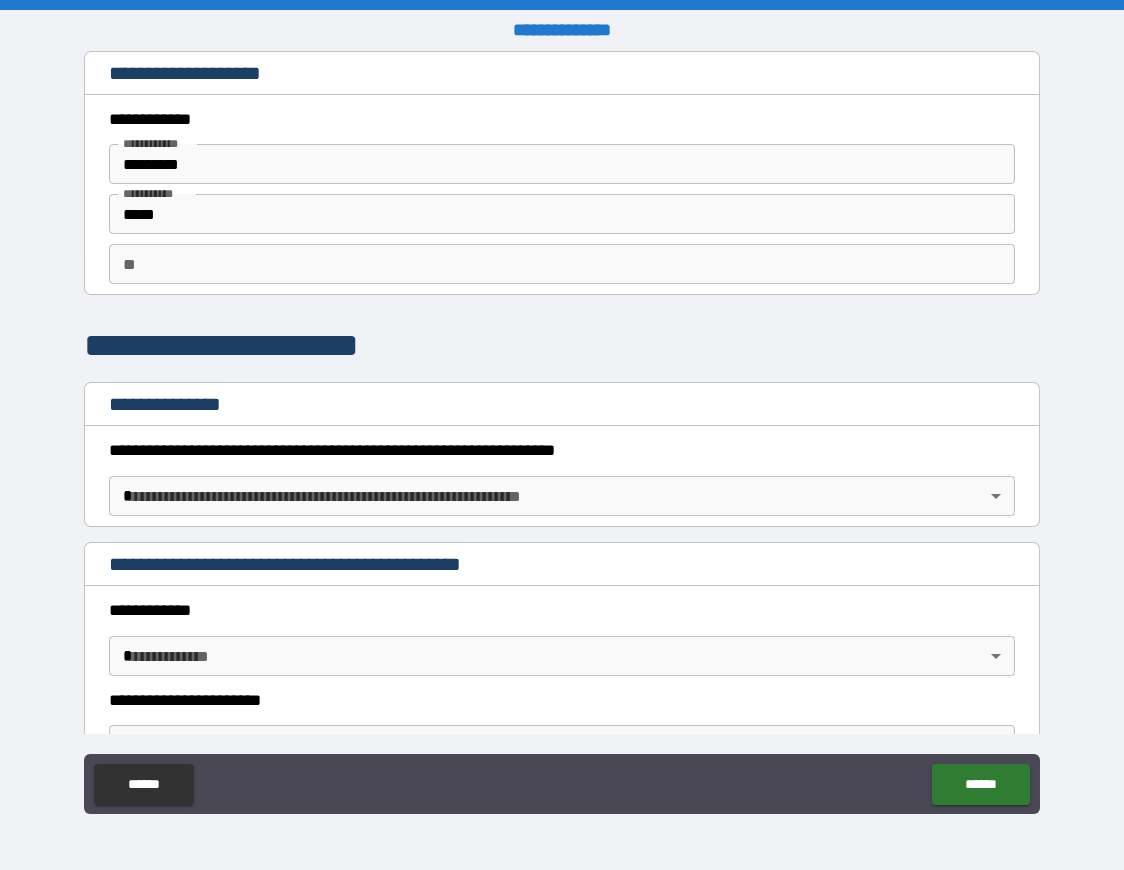 click on "**" at bounding box center (562, 264) 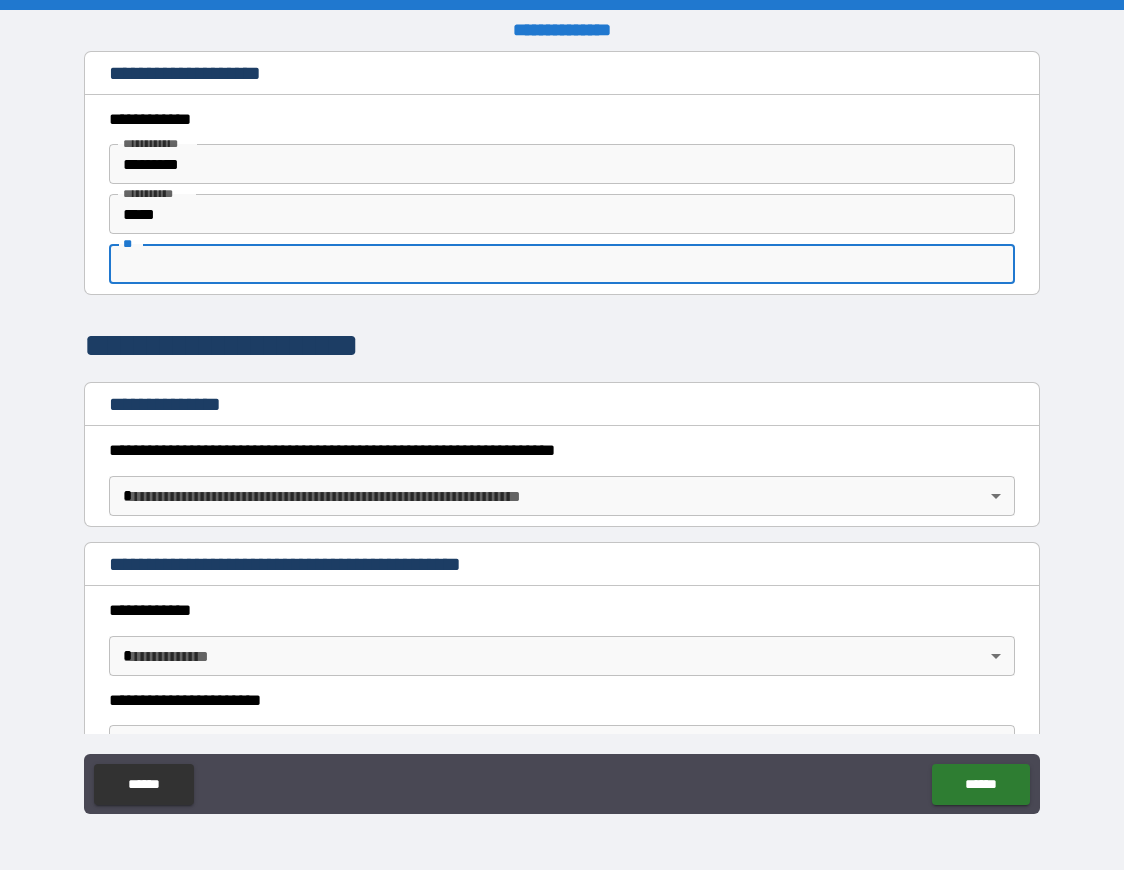 type on "*" 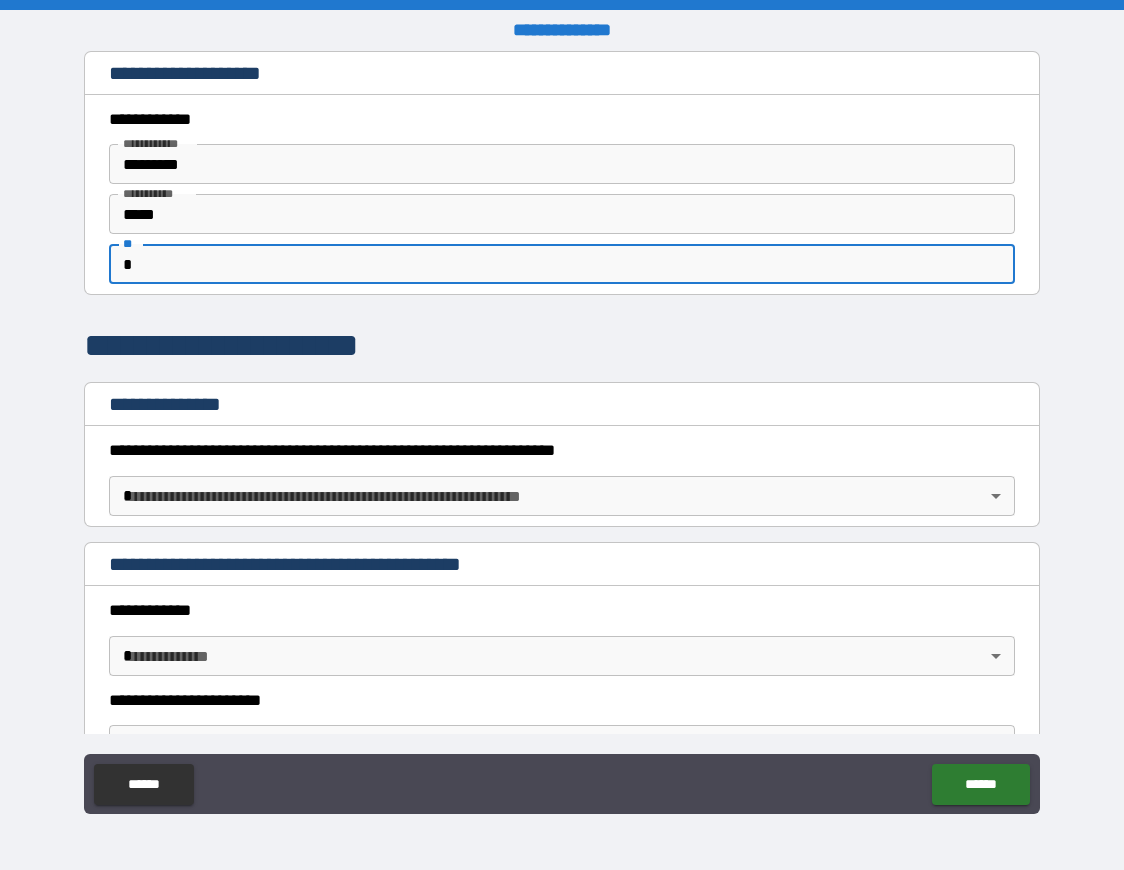 type on "*******" 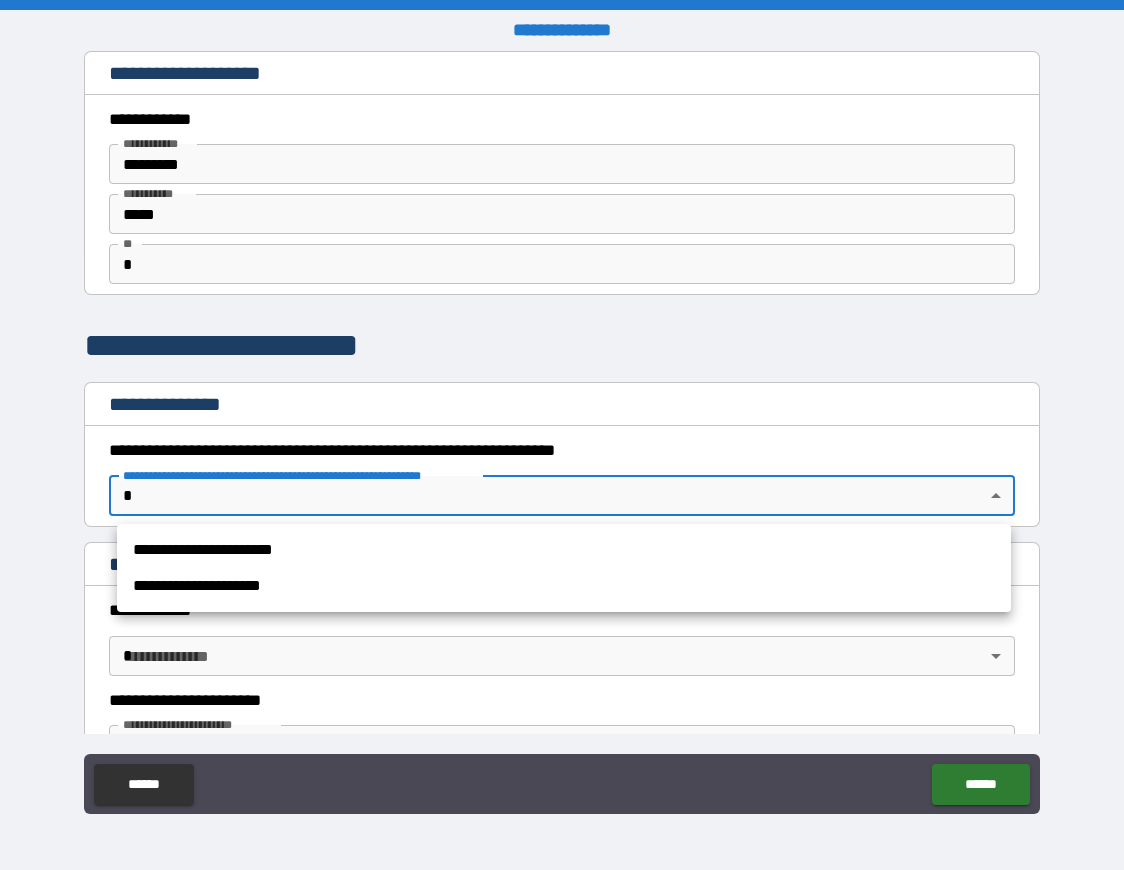 click on "**********" at bounding box center [562, 435] 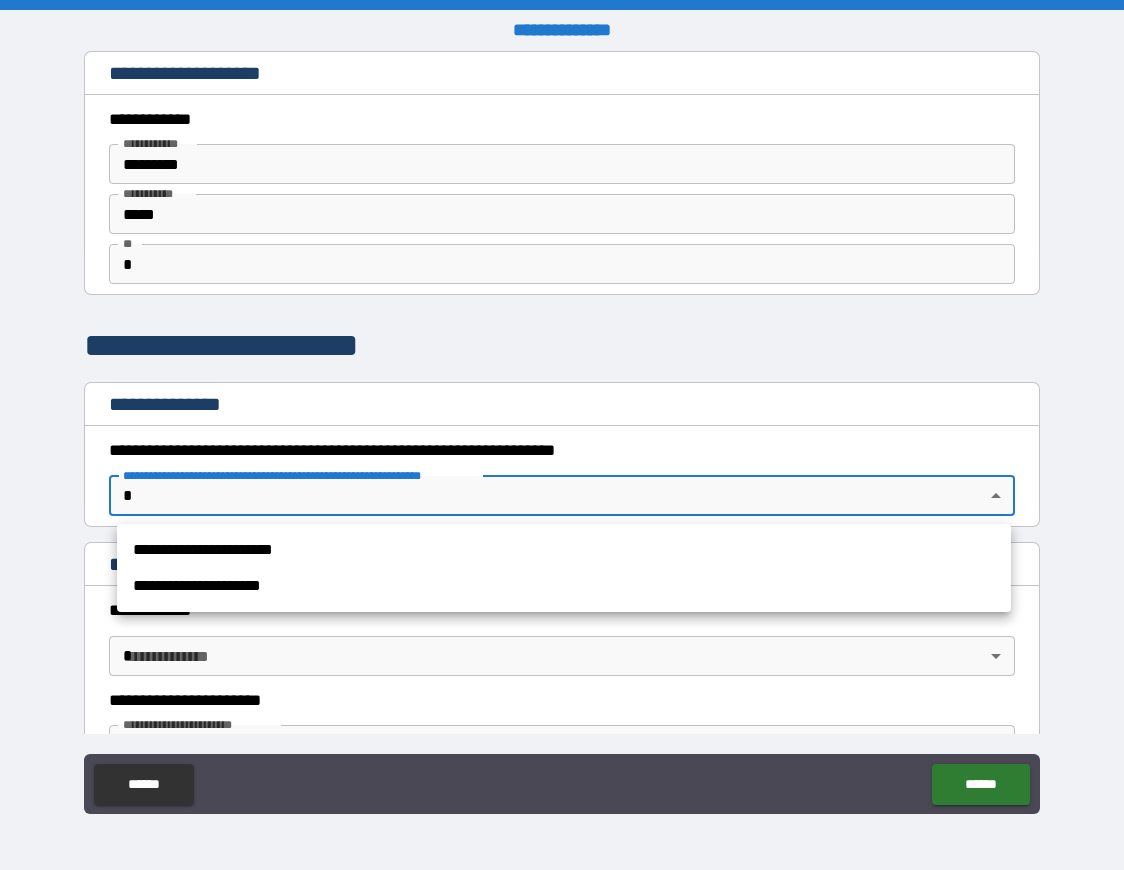 click on "**********" at bounding box center [564, 550] 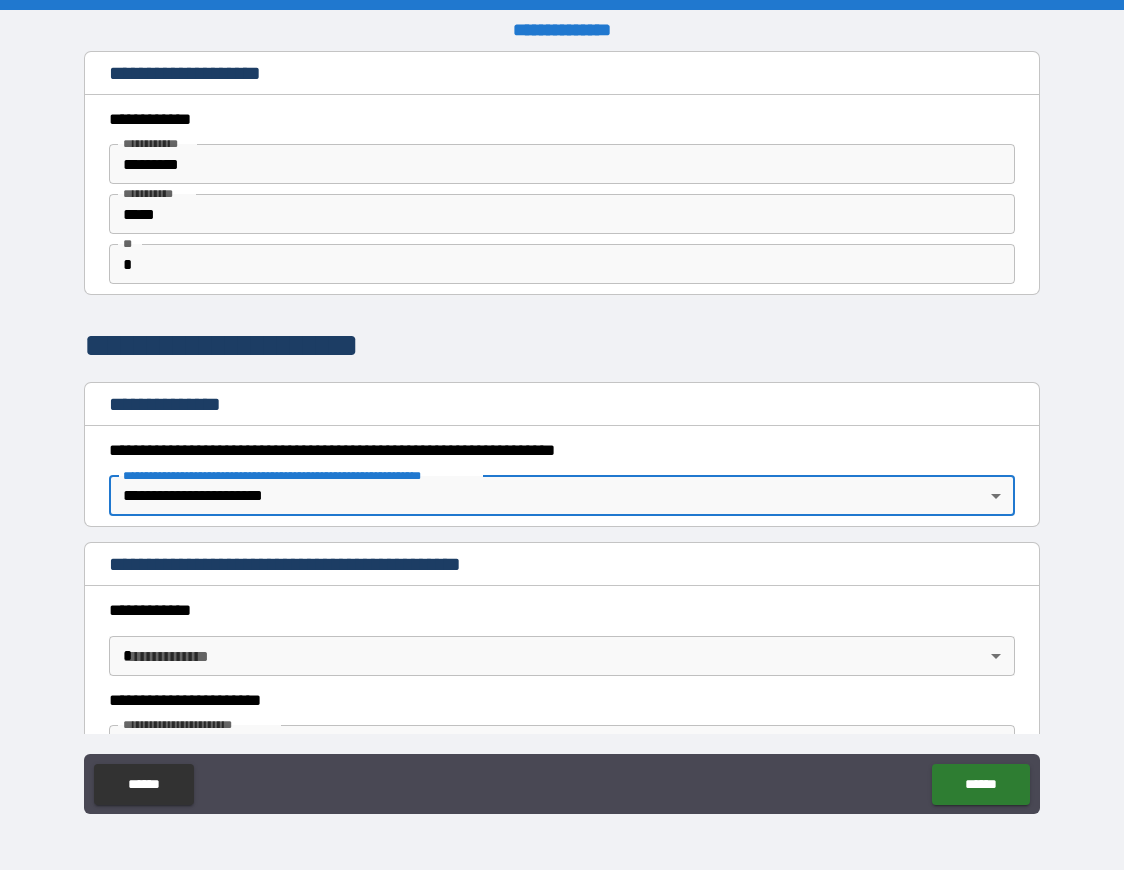 click on "**********" at bounding box center [562, 435] 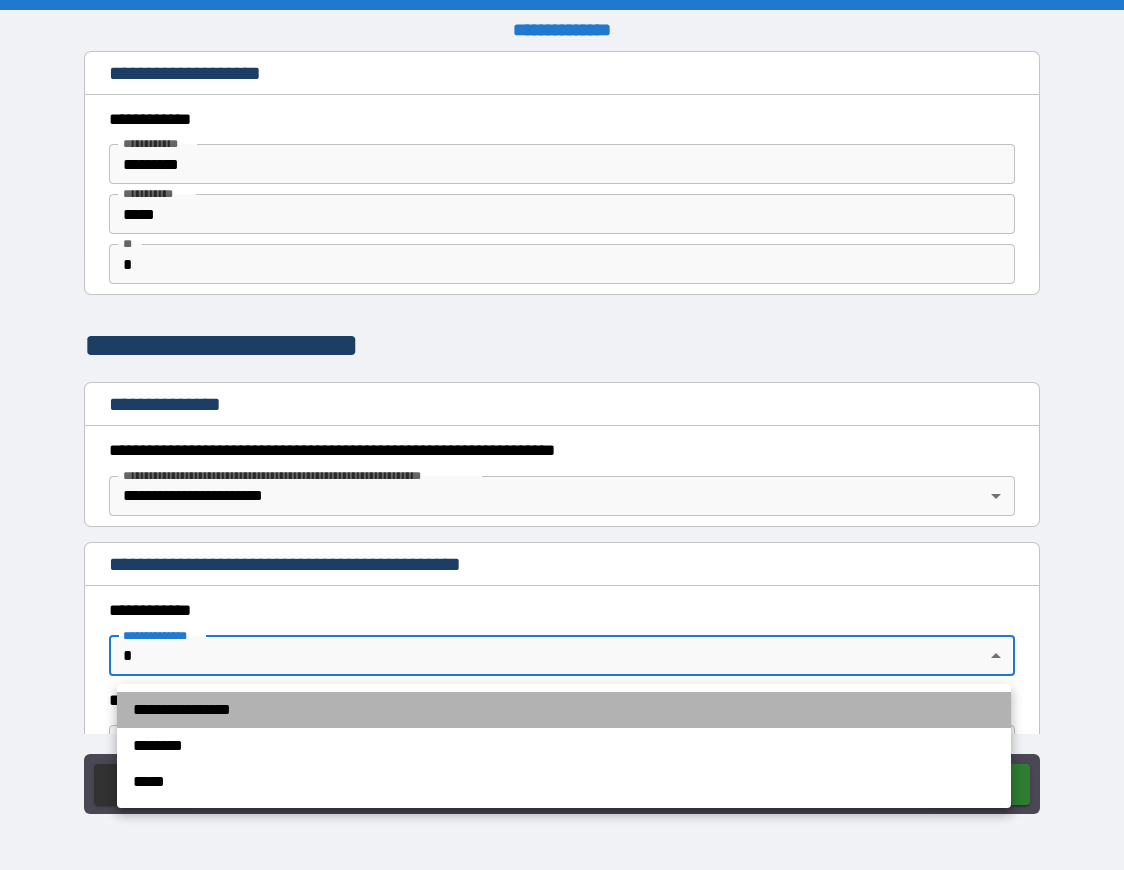 click on "**********" at bounding box center (564, 710) 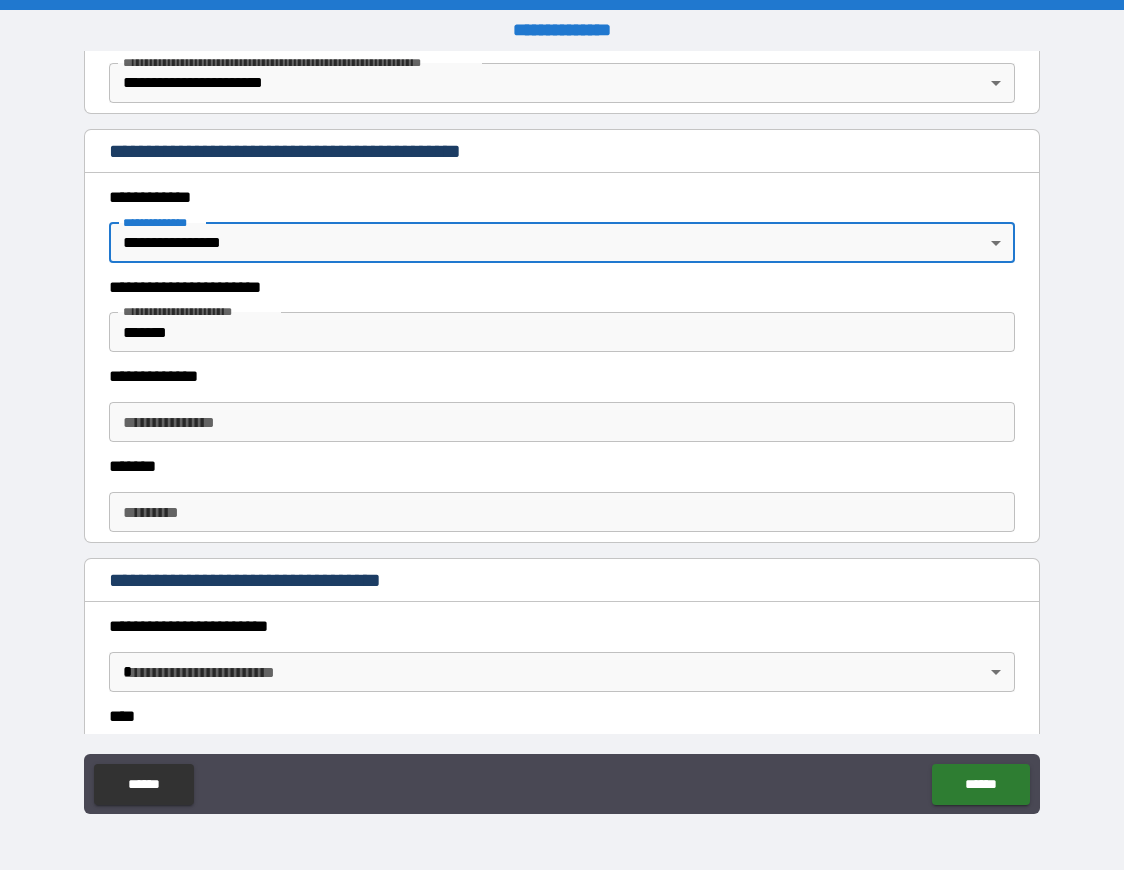 scroll, scrollTop: 440, scrollLeft: 0, axis: vertical 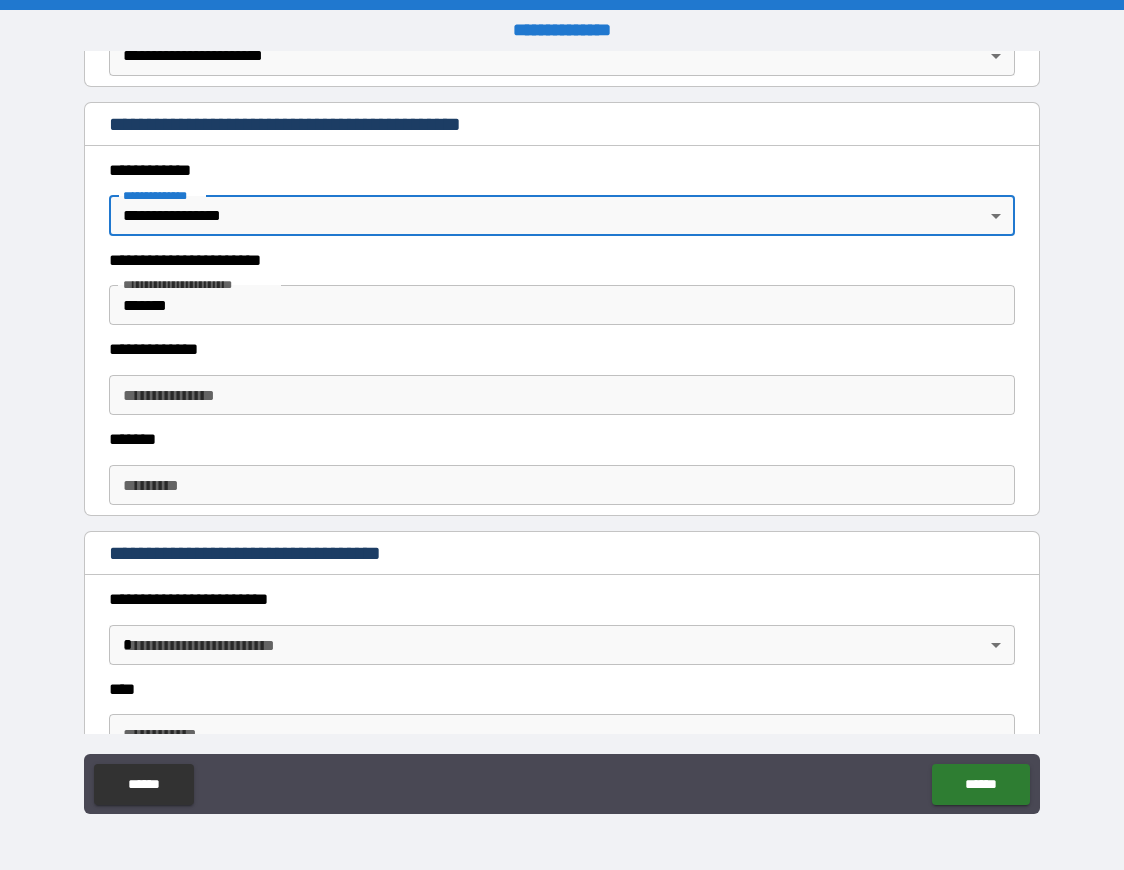 click on "*******" at bounding box center [562, 305] 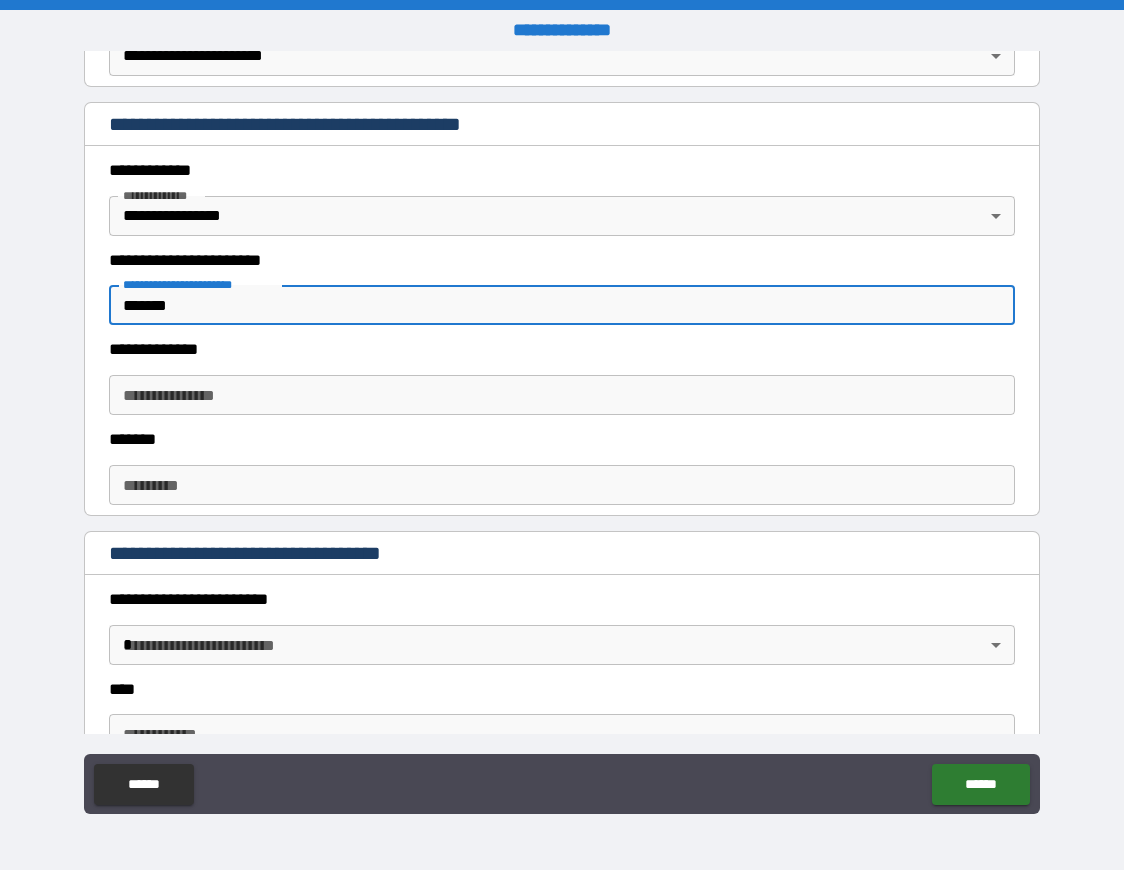 drag, startPoint x: 268, startPoint y: 309, endPoint x: 117, endPoint y: 298, distance: 151.40013 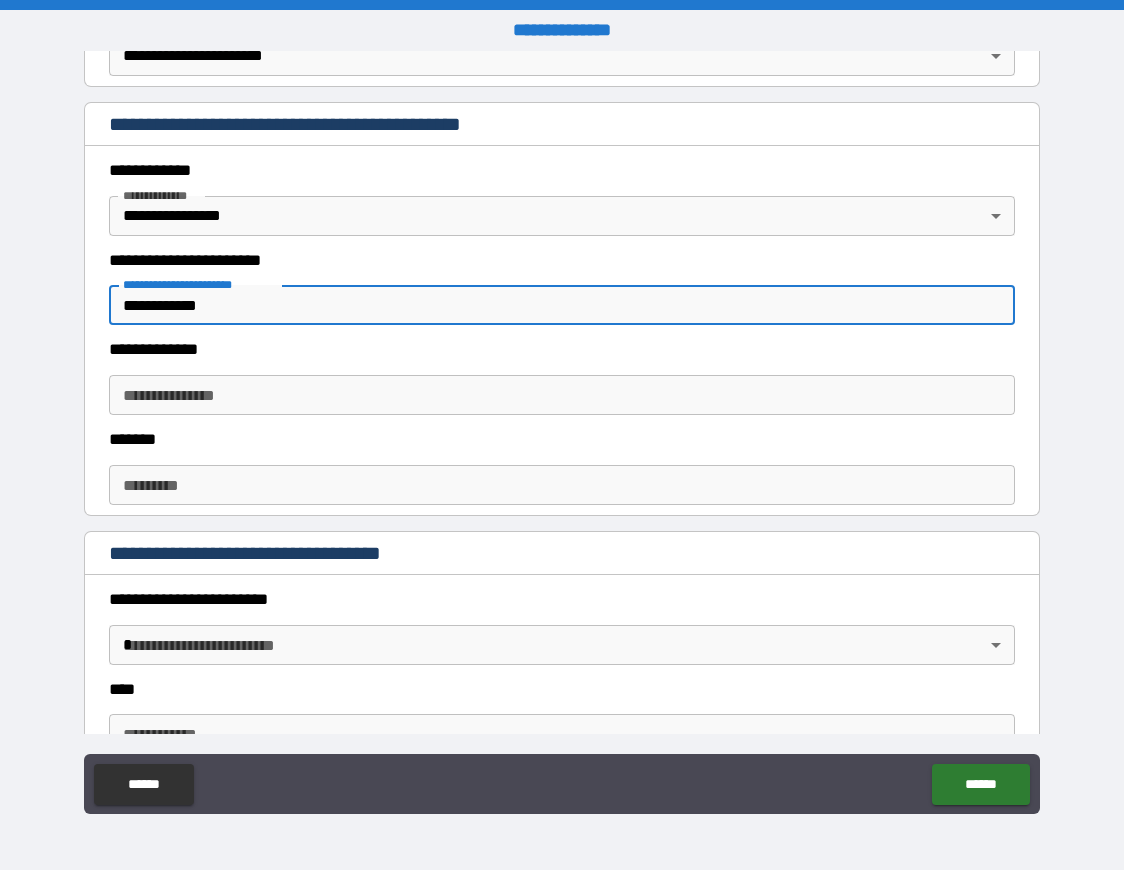 type on "**********" 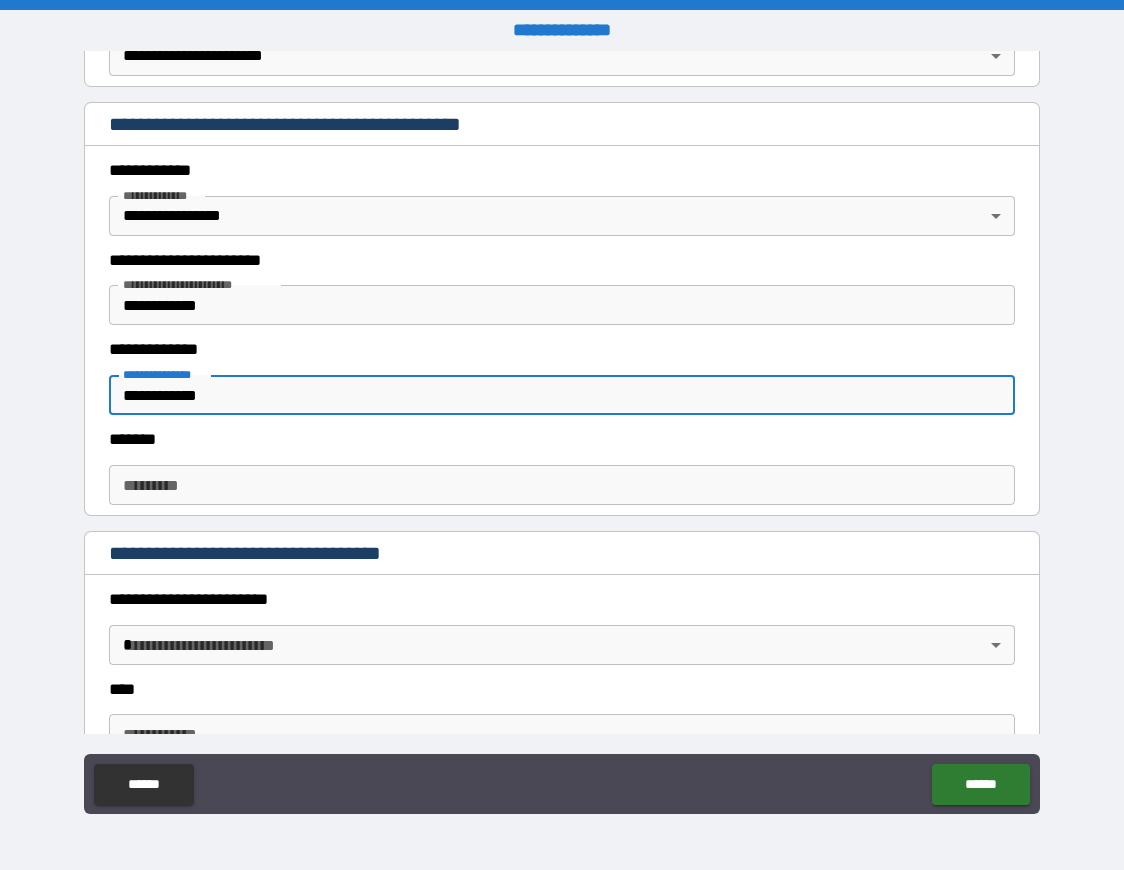 type on "**********" 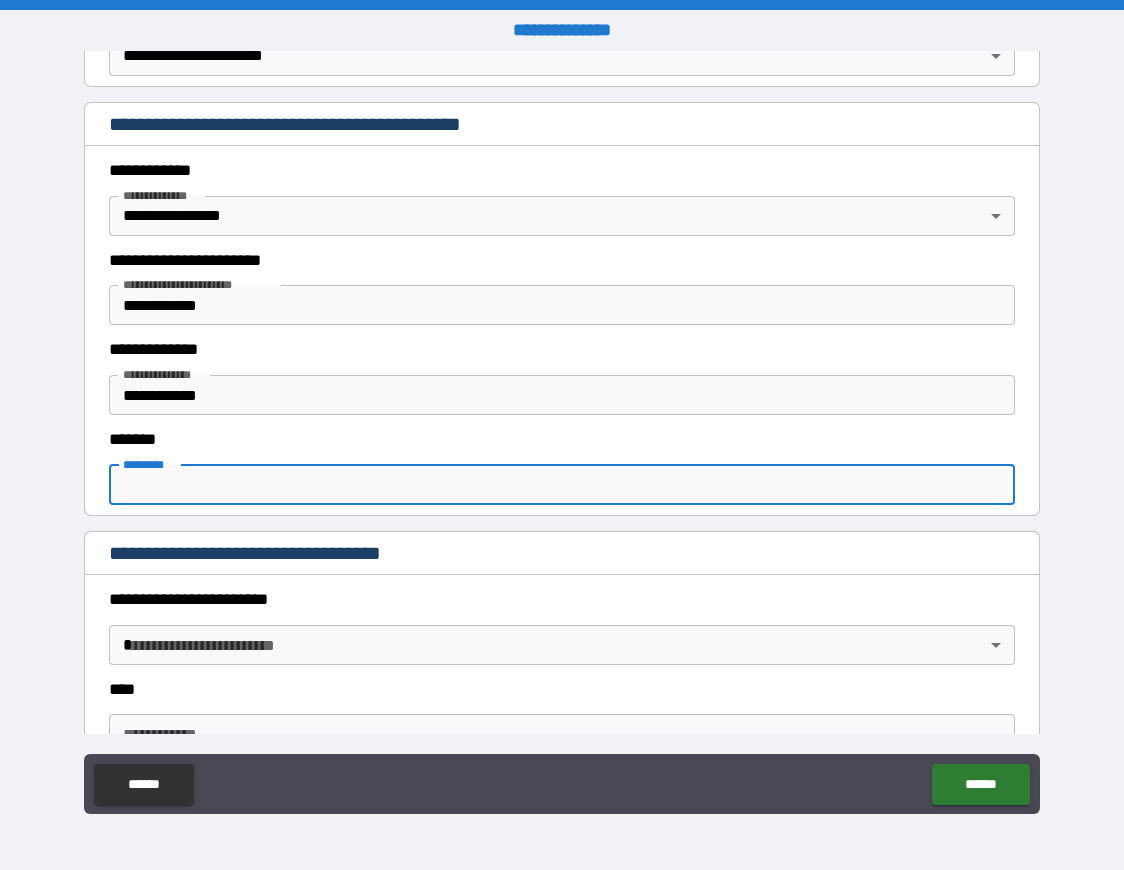 click on "*******   *" at bounding box center (562, 485) 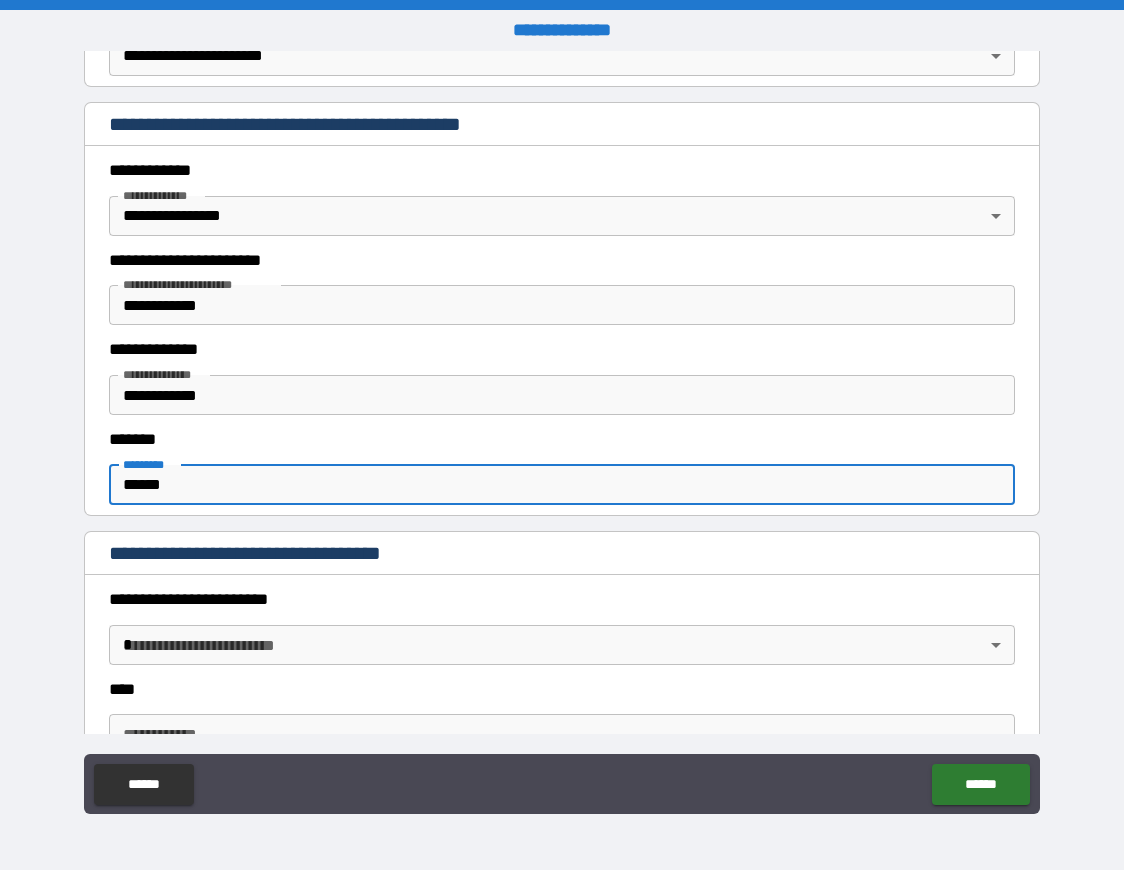 type on "******" 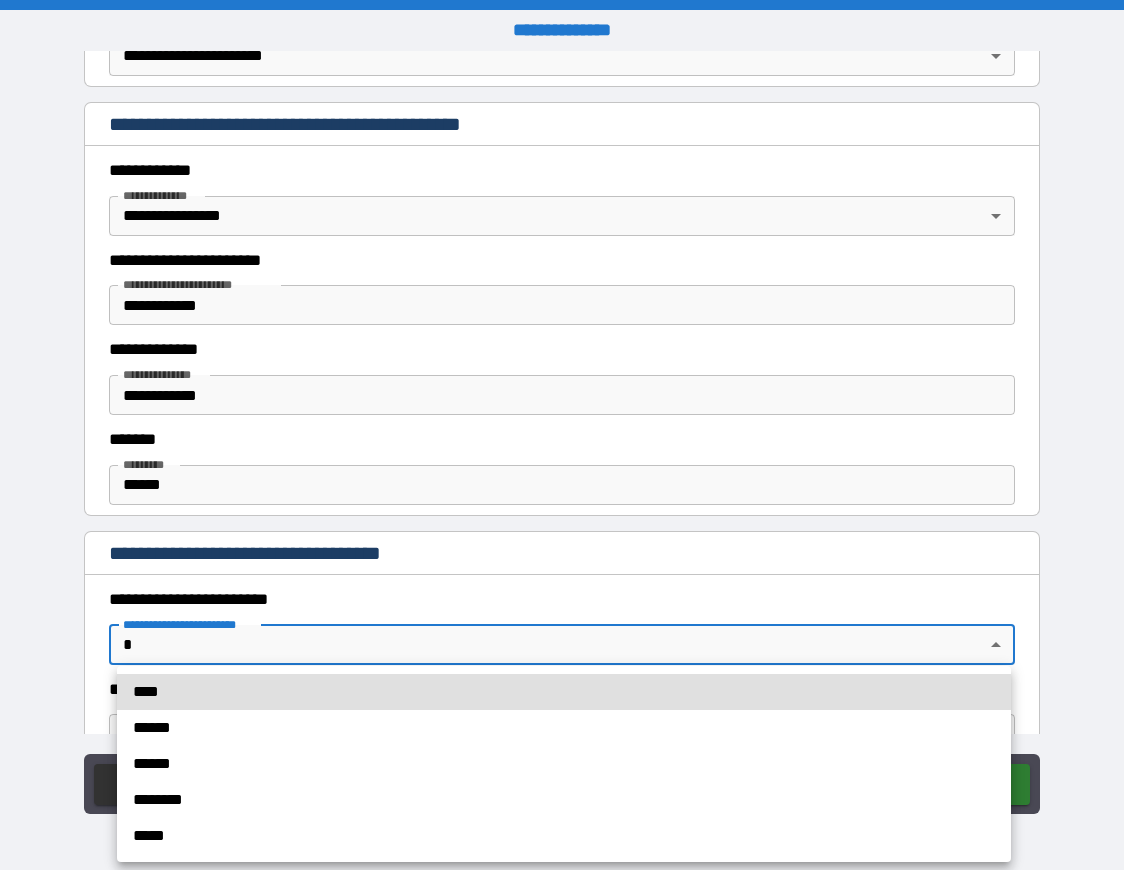 click on "******" at bounding box center (564, 764) 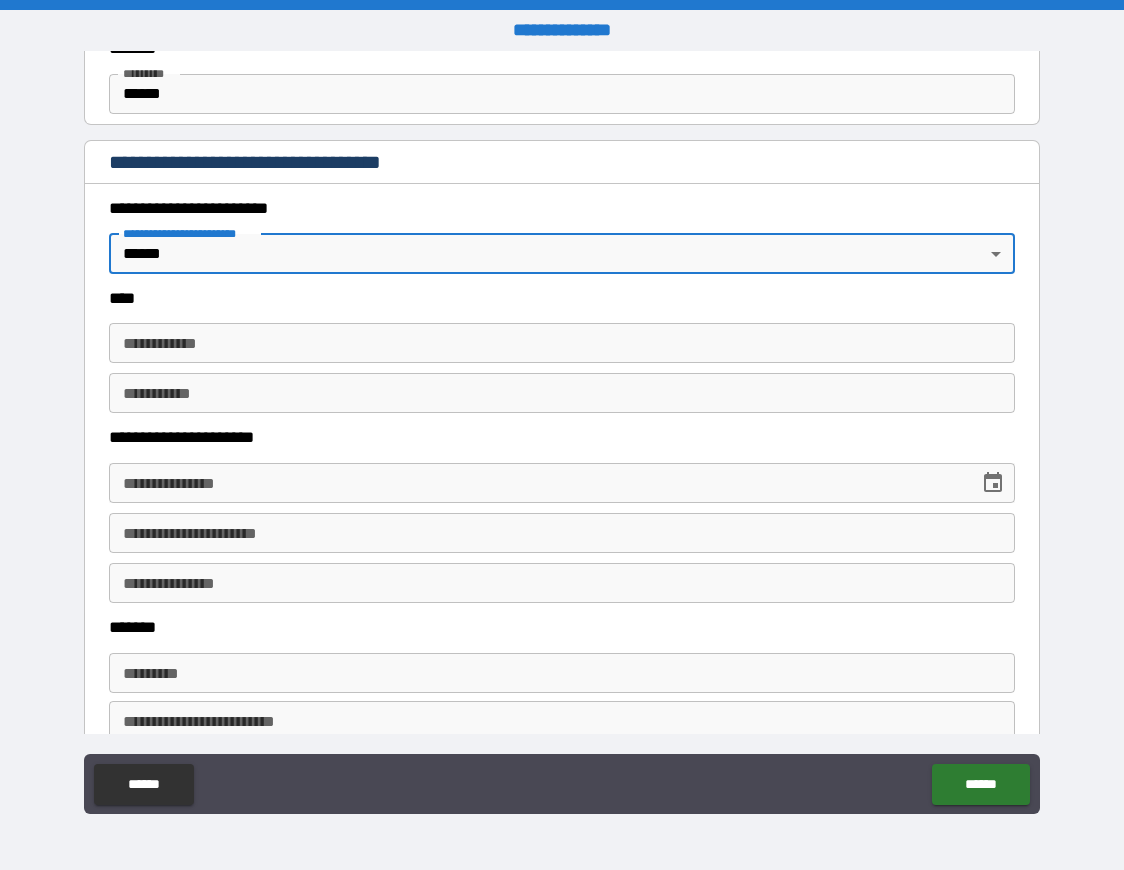 scroll, scrollTop: 842, scrollLeft: 0, axis: vertical 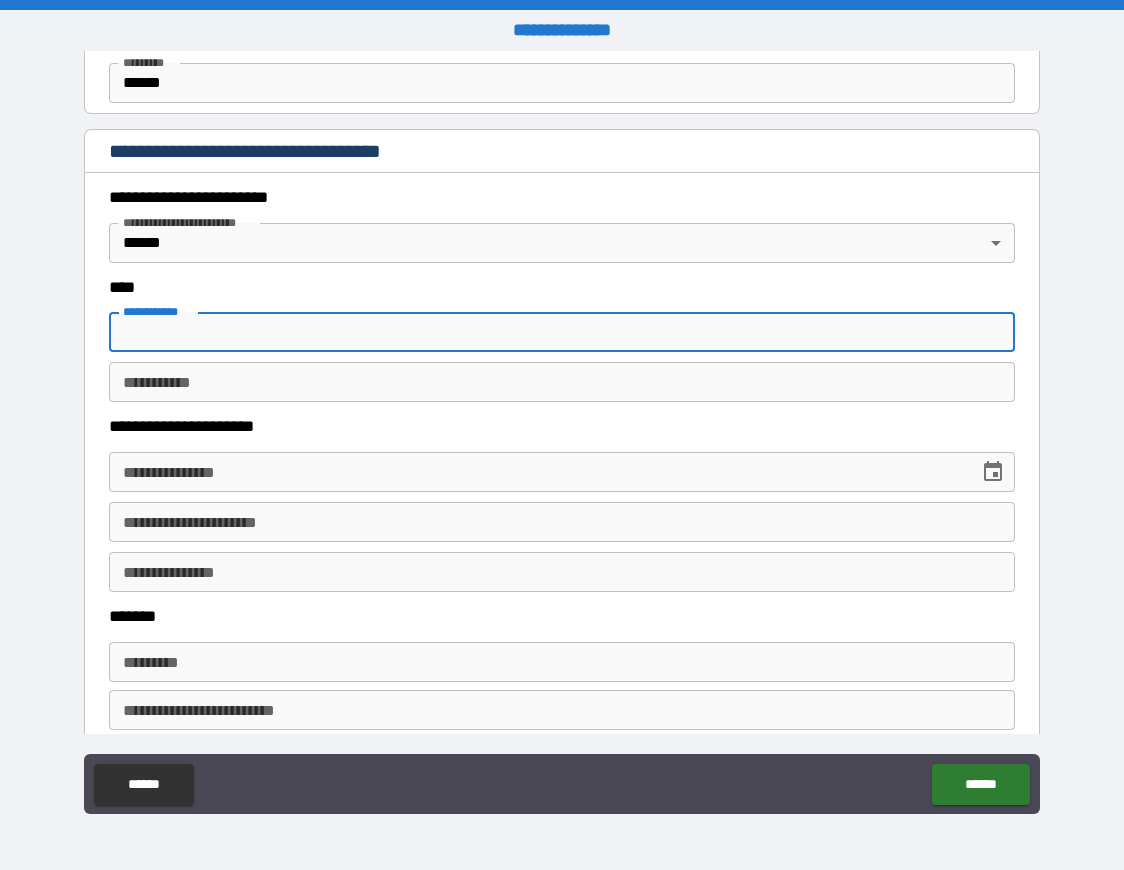 click on "**********" at bounding box center [562, 332] 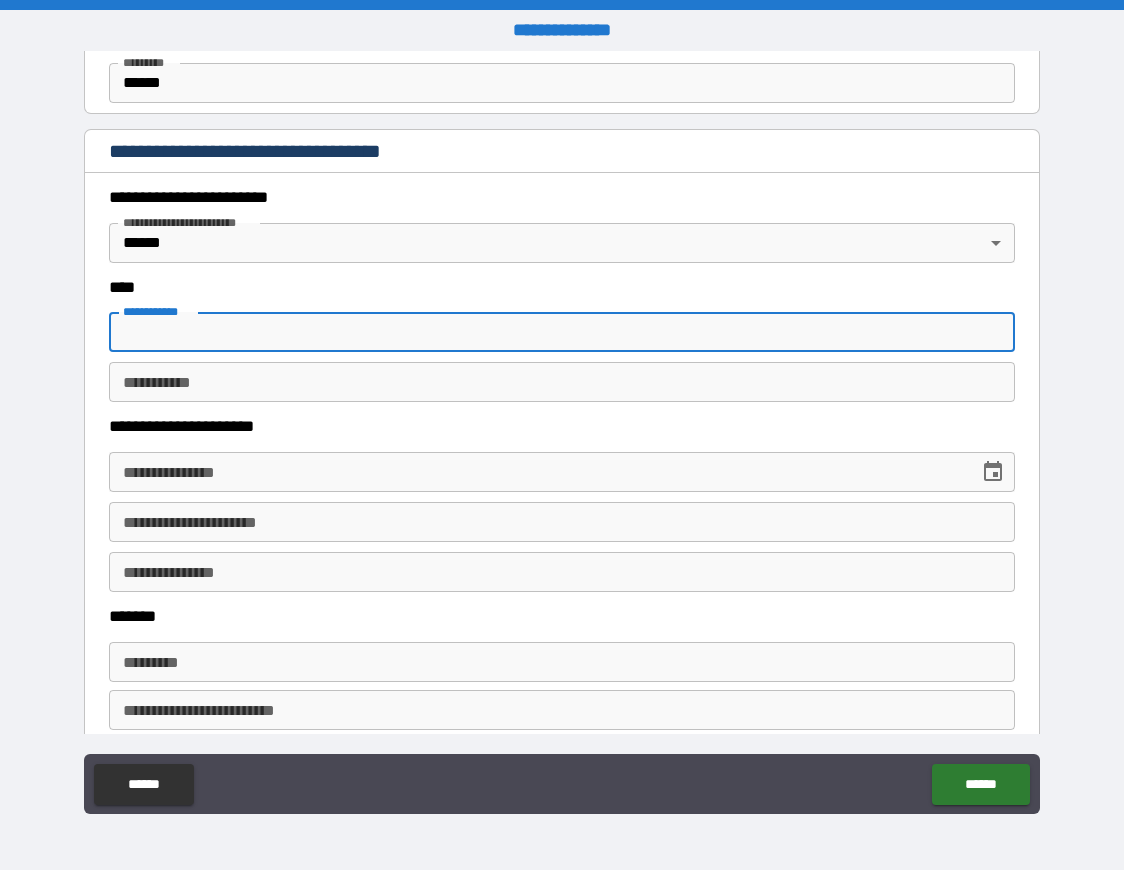 click on "**********" at bounding box center [562, 332] 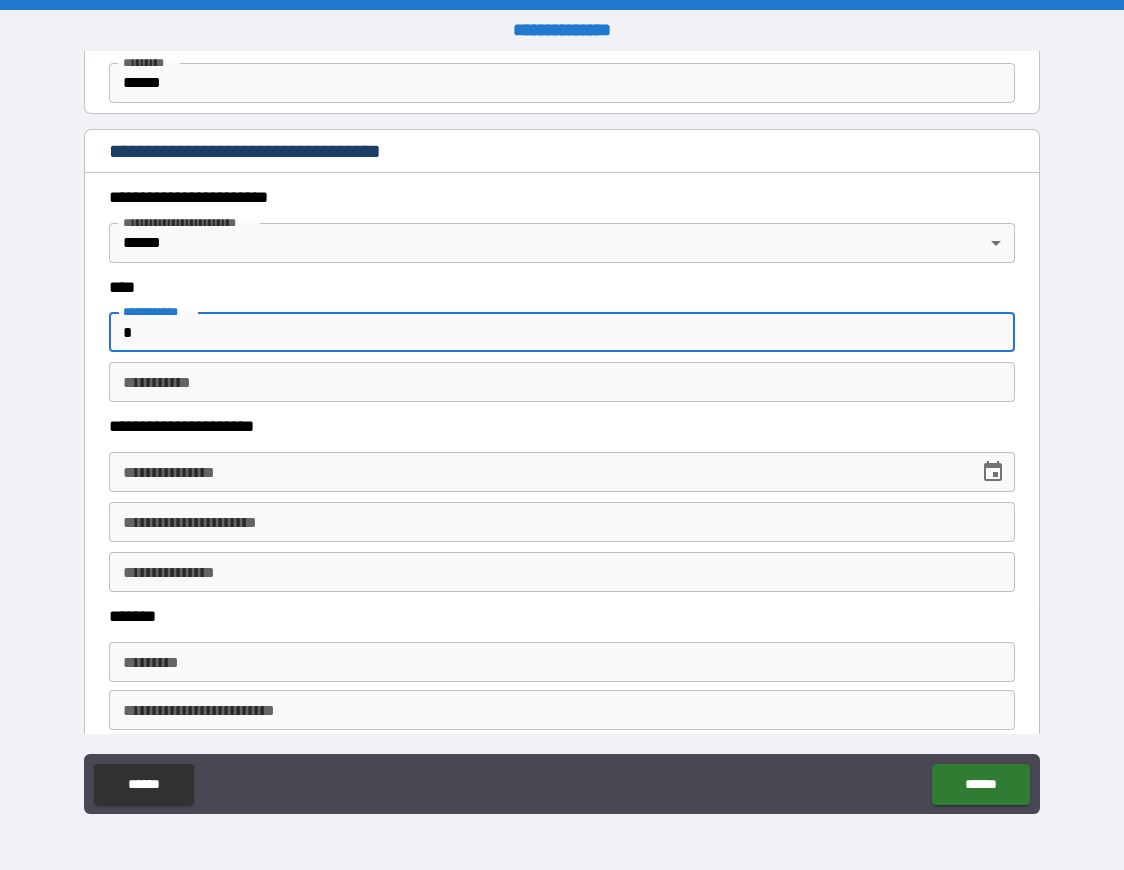 type on "*" 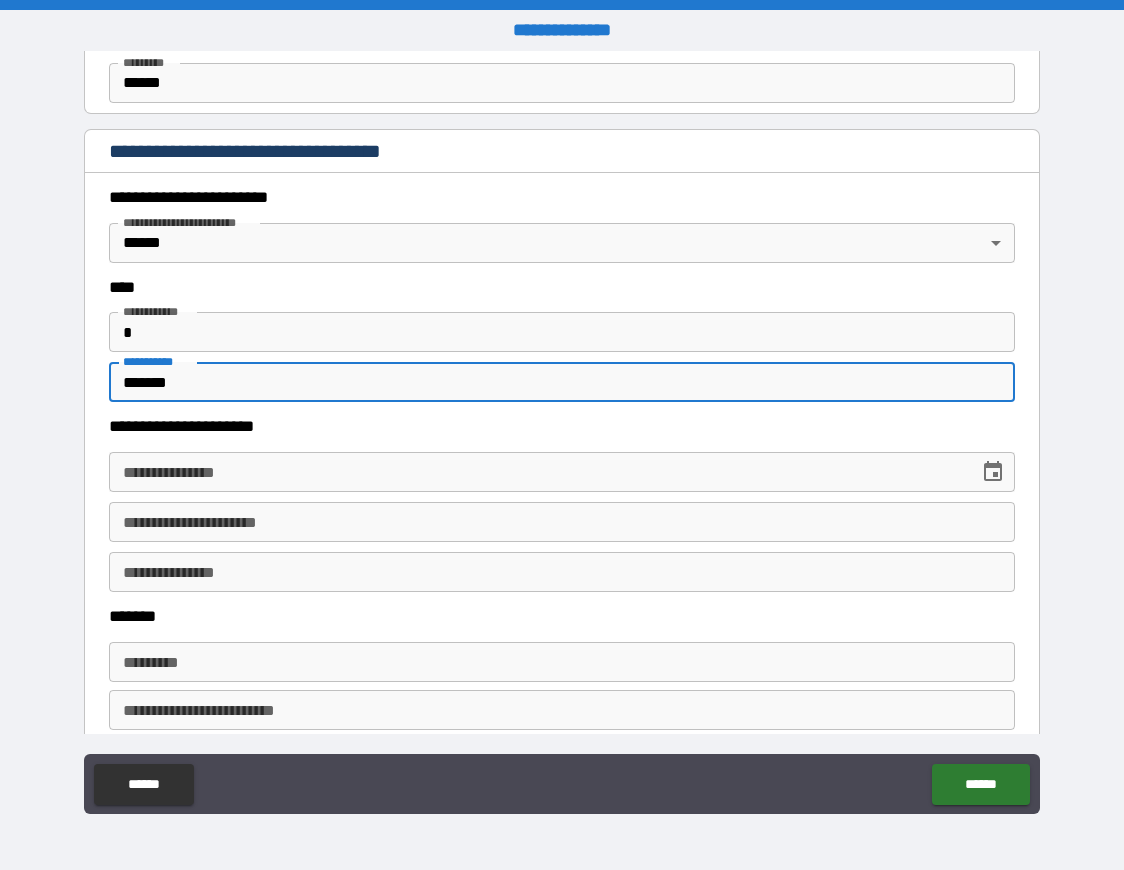 type on "*******" 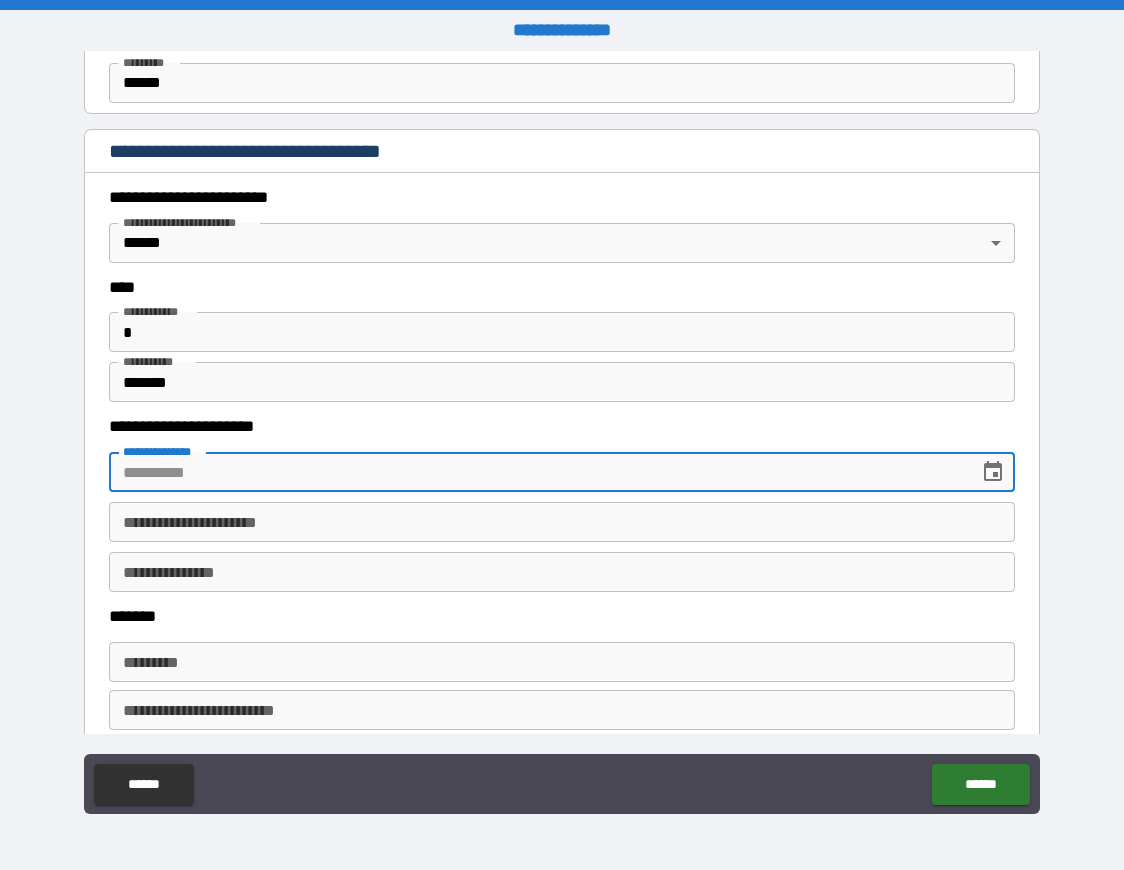 click on "**********" at bounding box center (537, 472) 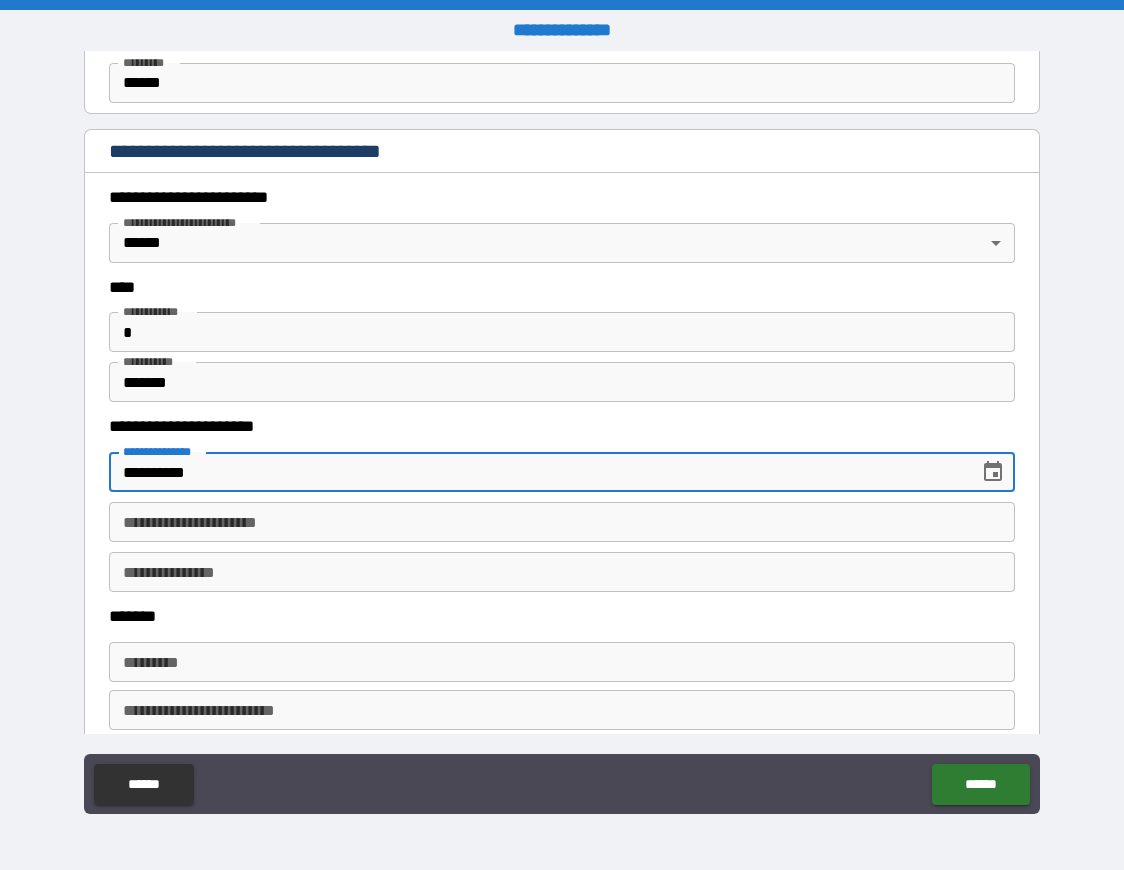 type on "**********" 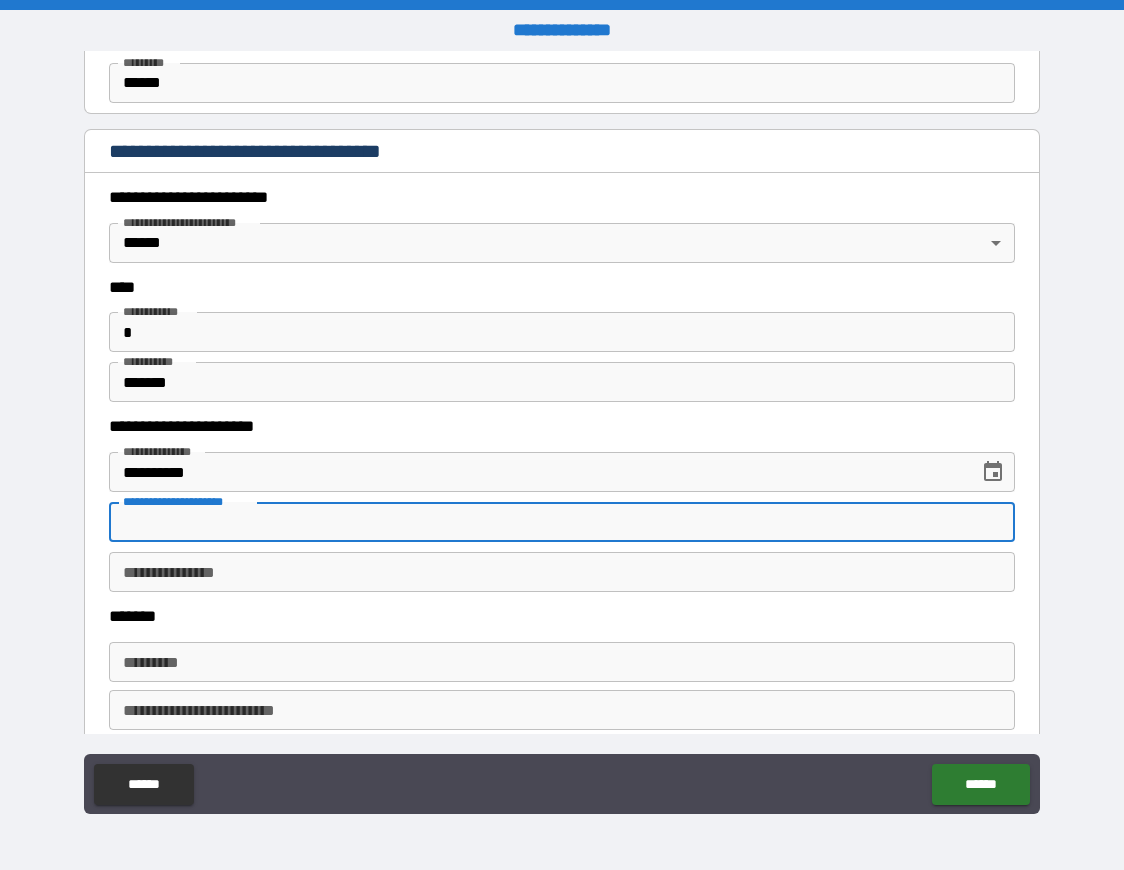 click on "**********" at bounding box center (562, 522) 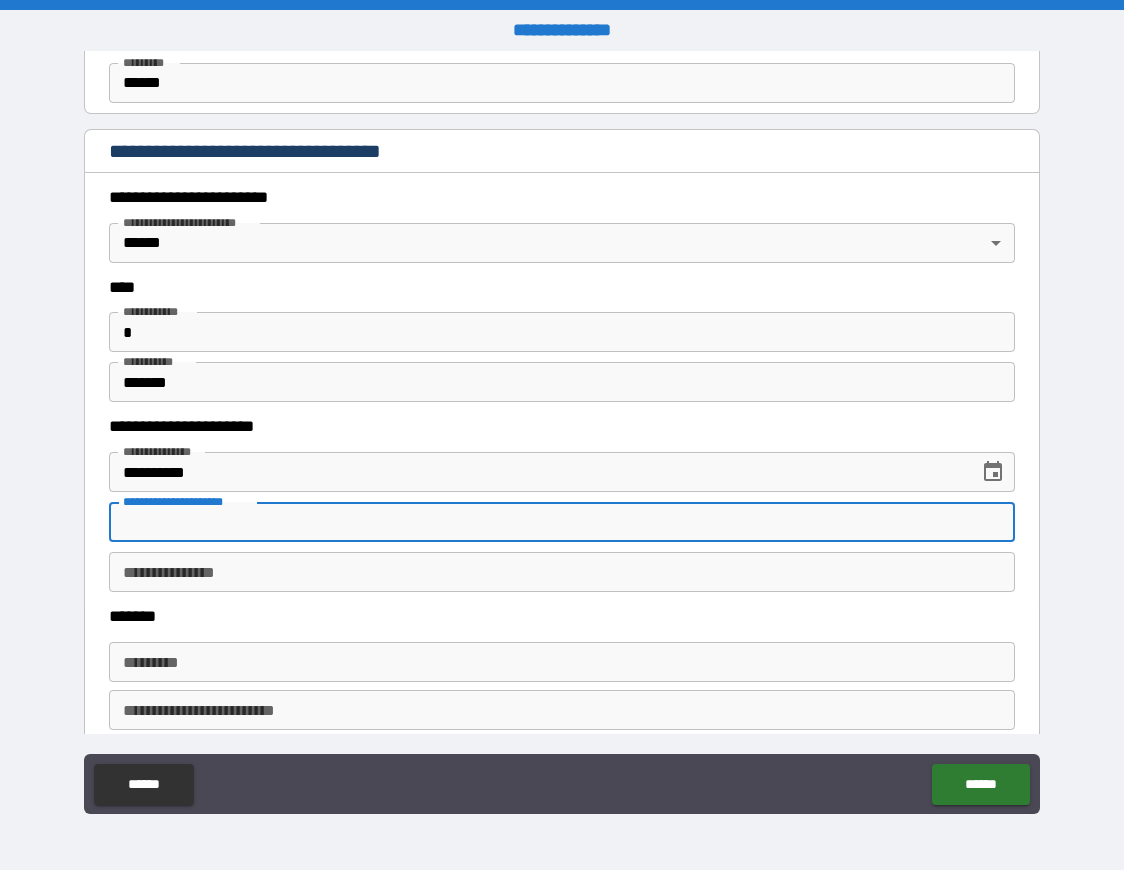 click on "*******   *" at bounding box center (562, 662) 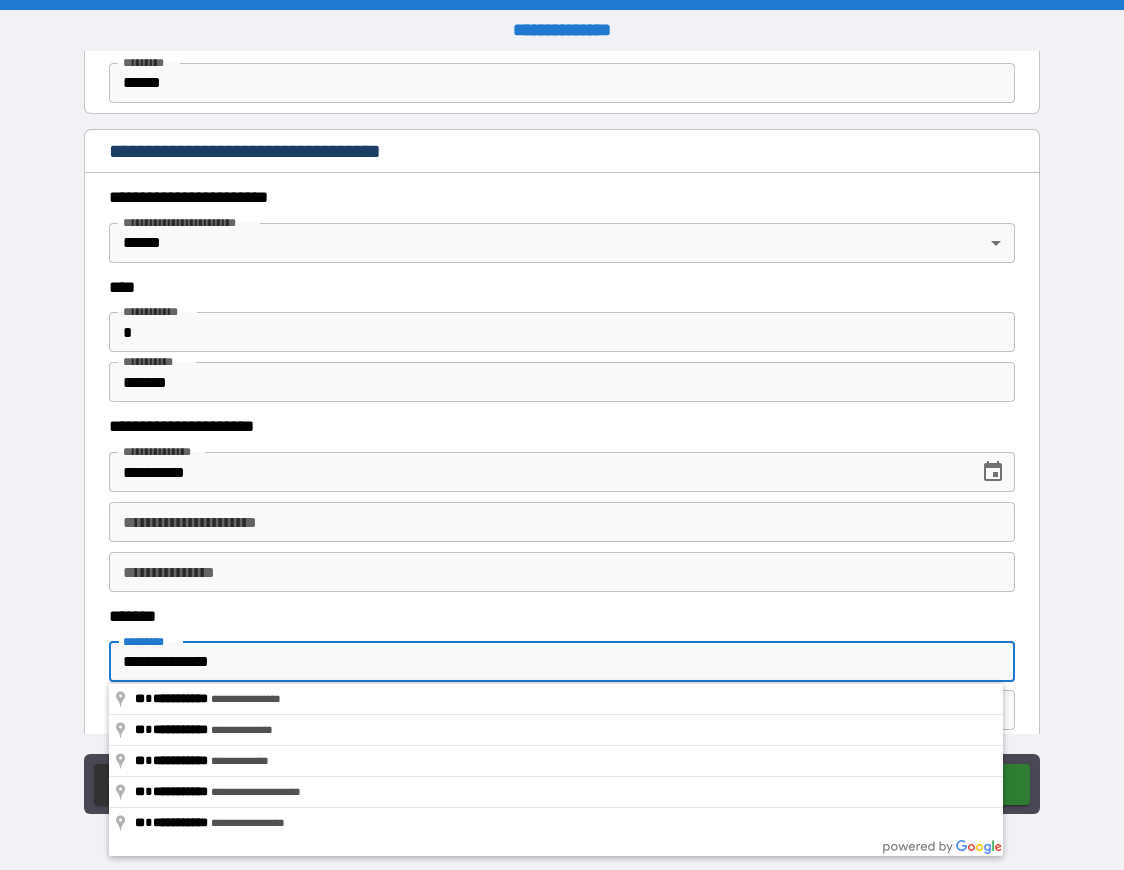 click on "**********" at bounding box center [562, 662] 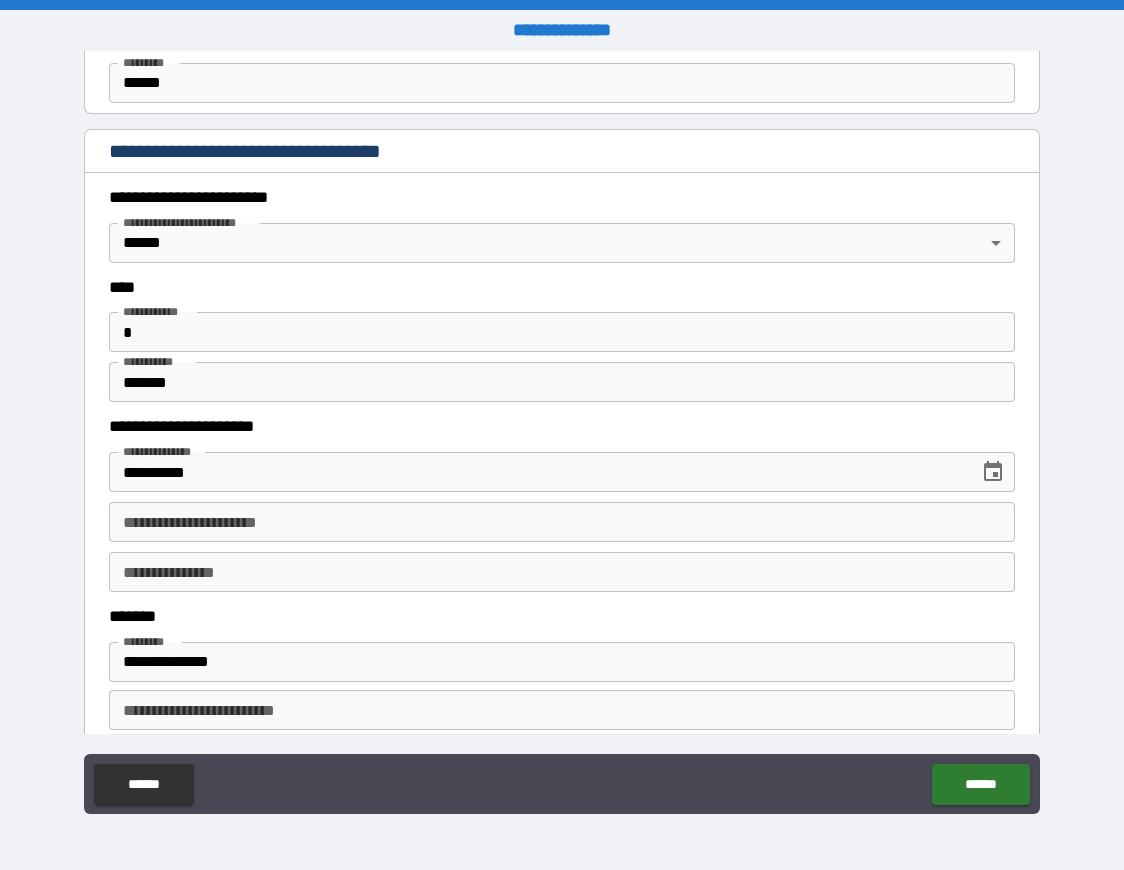 click on "**********" at bounding box center (561, 743) 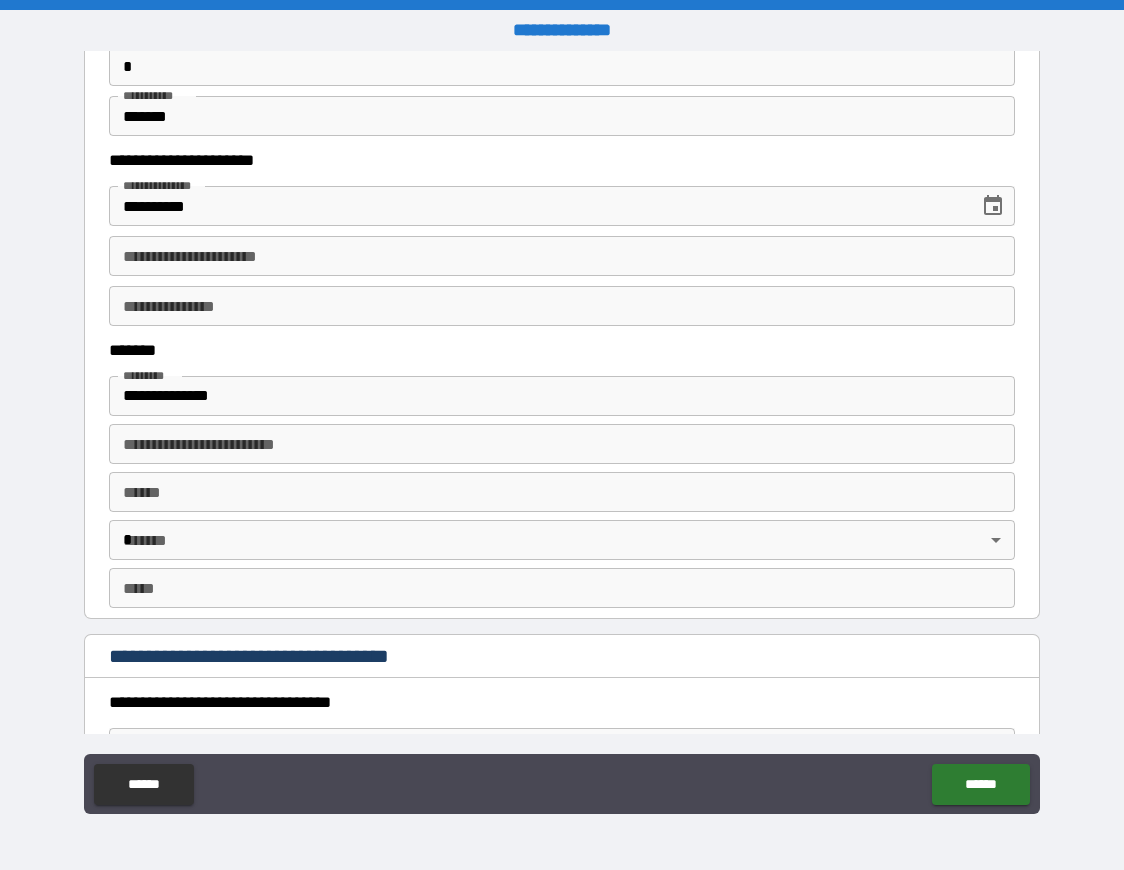 scroll, scrollTop: 1116, scrollLeft: 0, axis: vertical 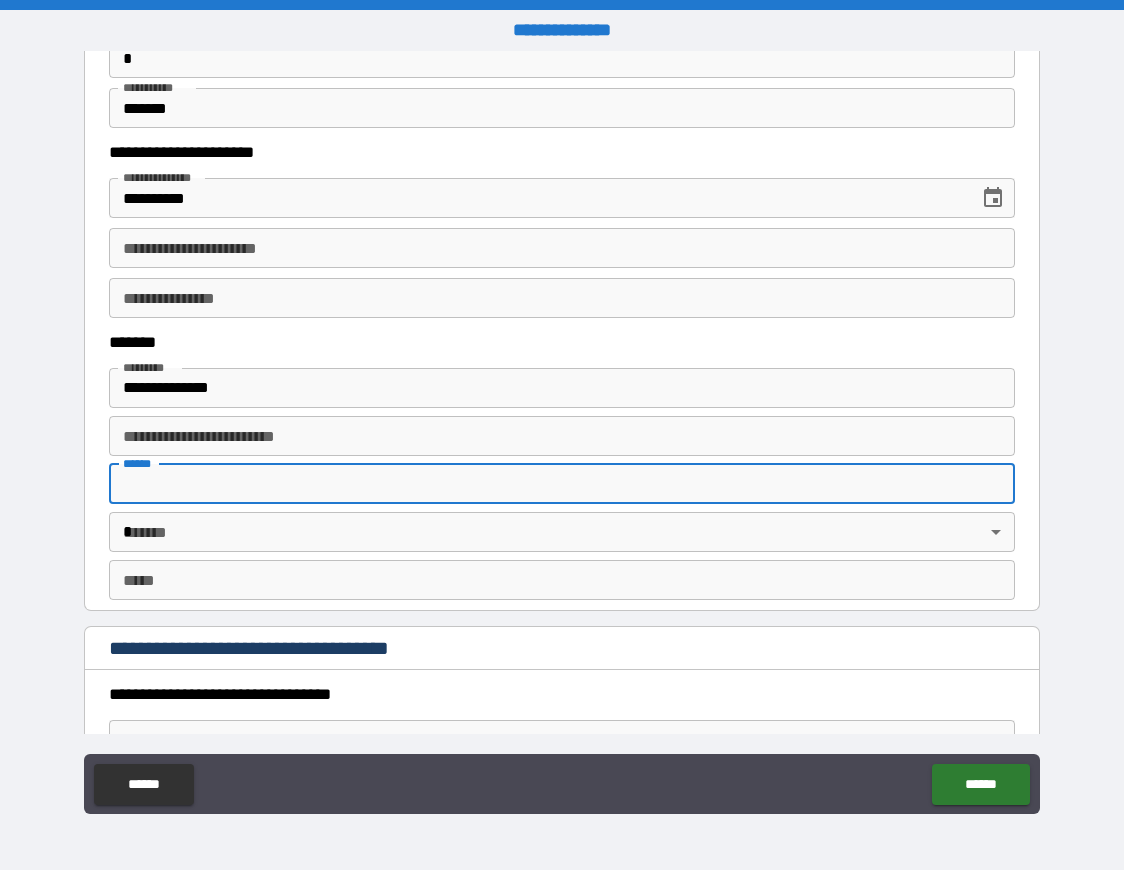 click on "****   *" at bounding box center (562, 484) 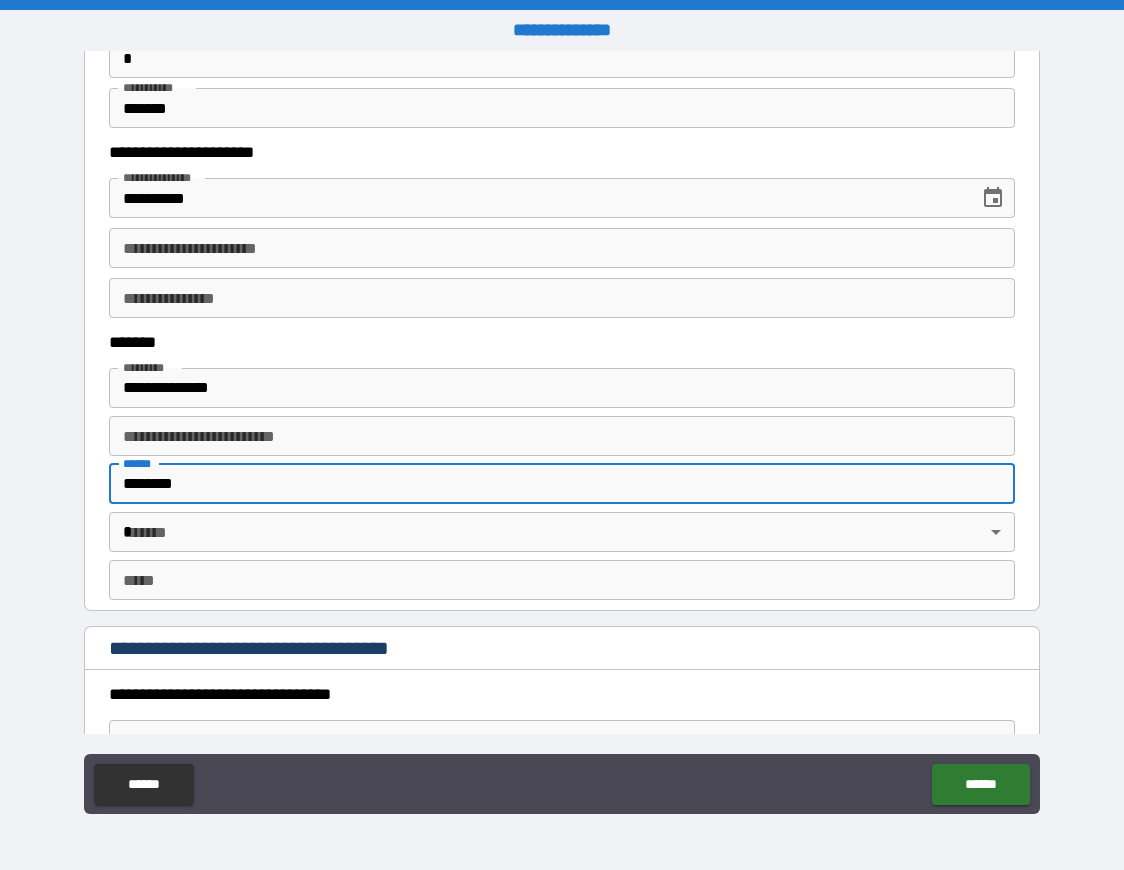 type on "********" 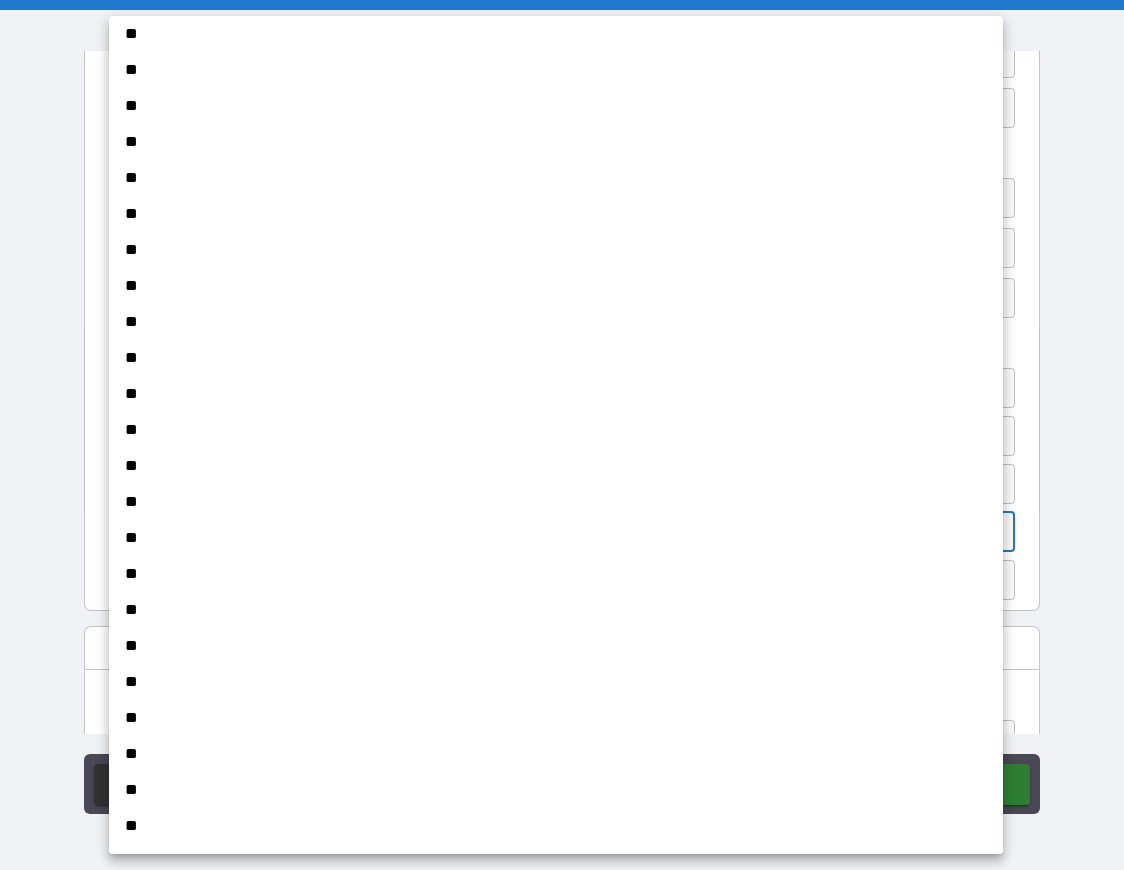 scroll, scrollTop: 376, scrollLeft: 0, axis: vertical 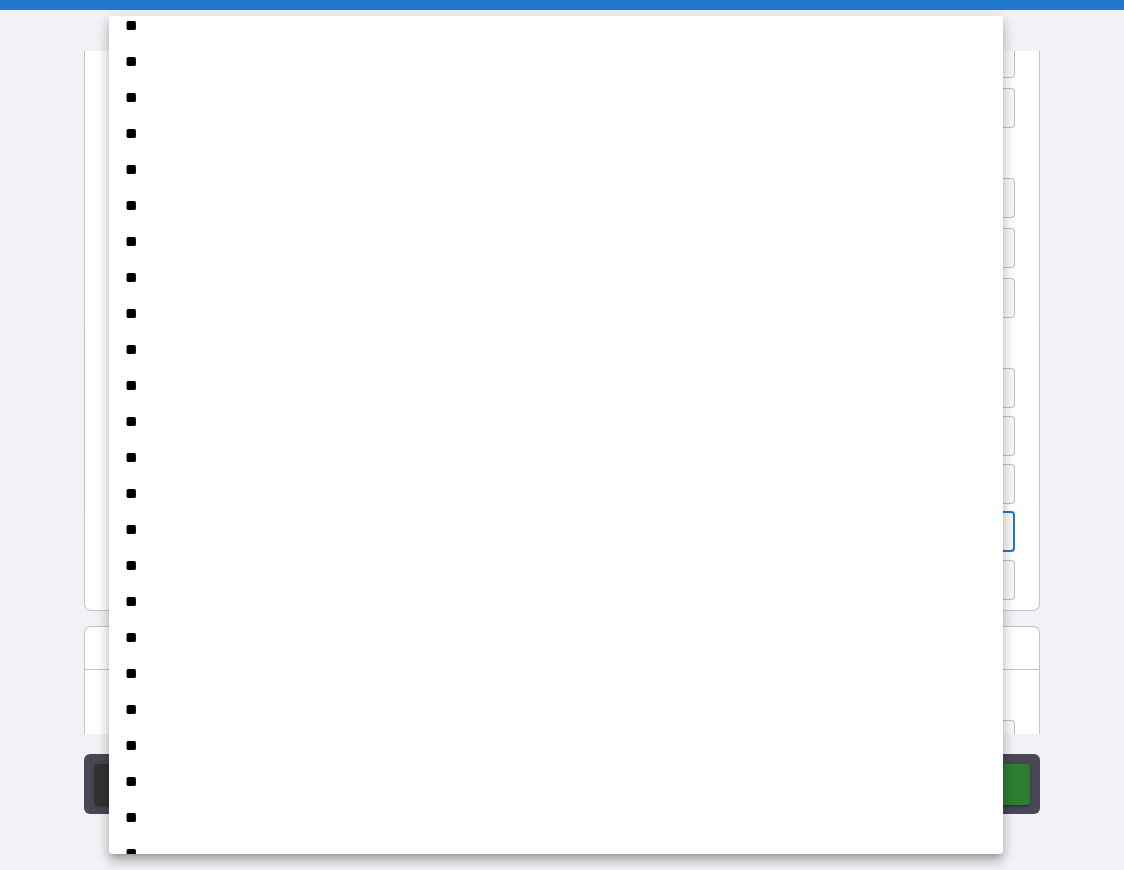 click on "**" at bounding box center [556, 566] 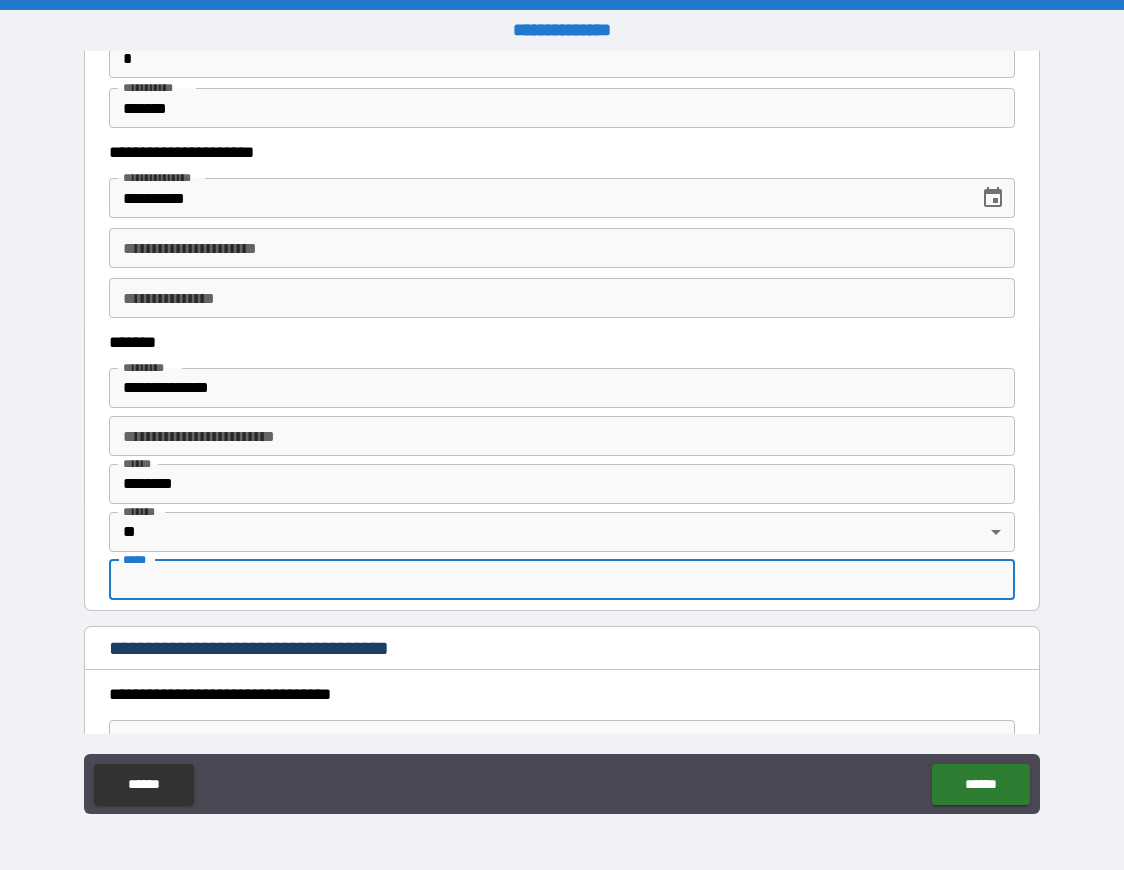 click on "***   *" at bounding box center (562, 580) 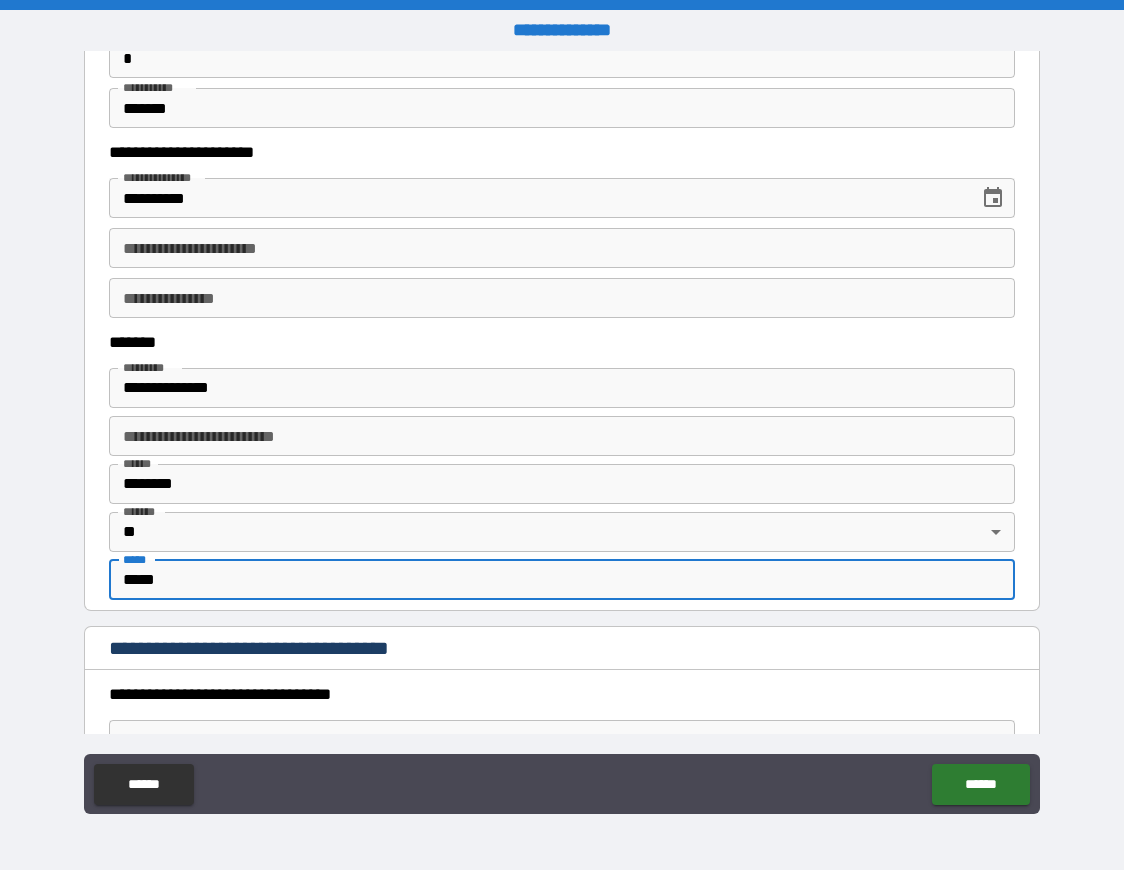 type on "*****" 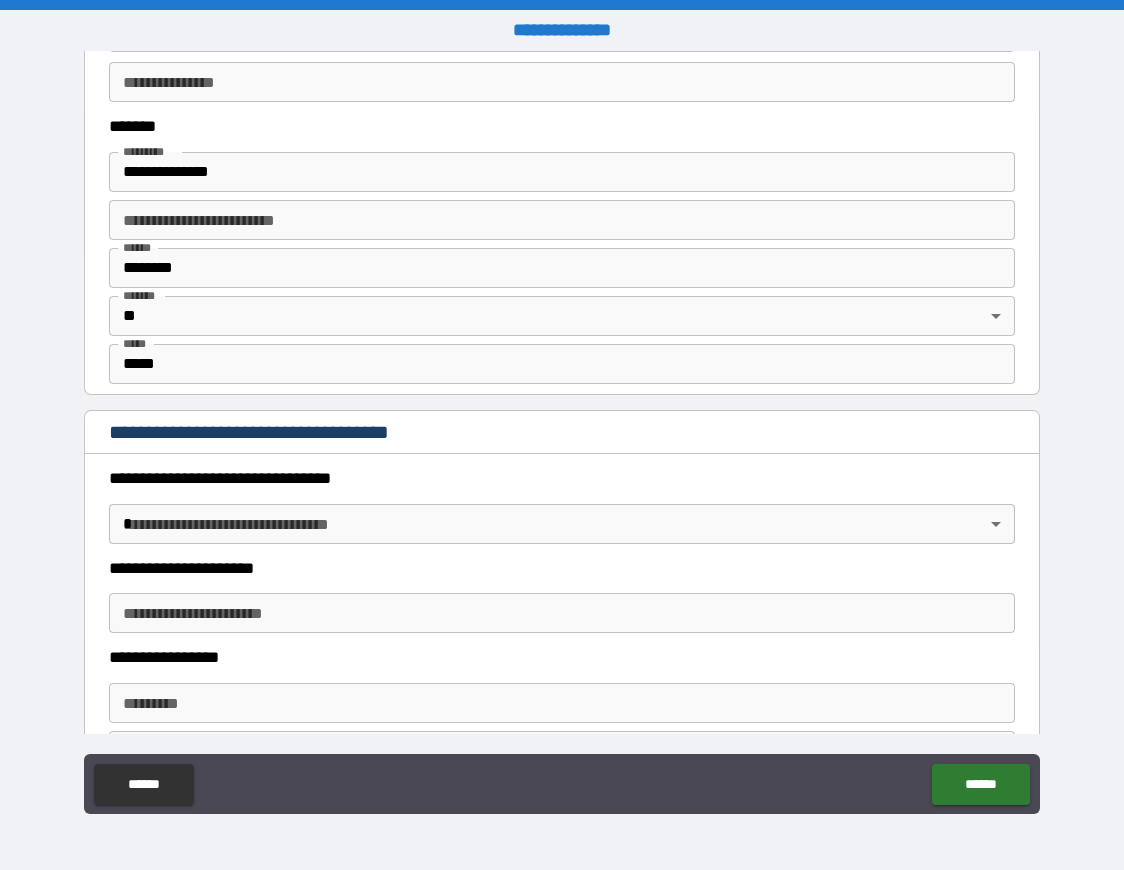 scroll, scrollTop: 1334, scrollLeft: 0, axis: vertical 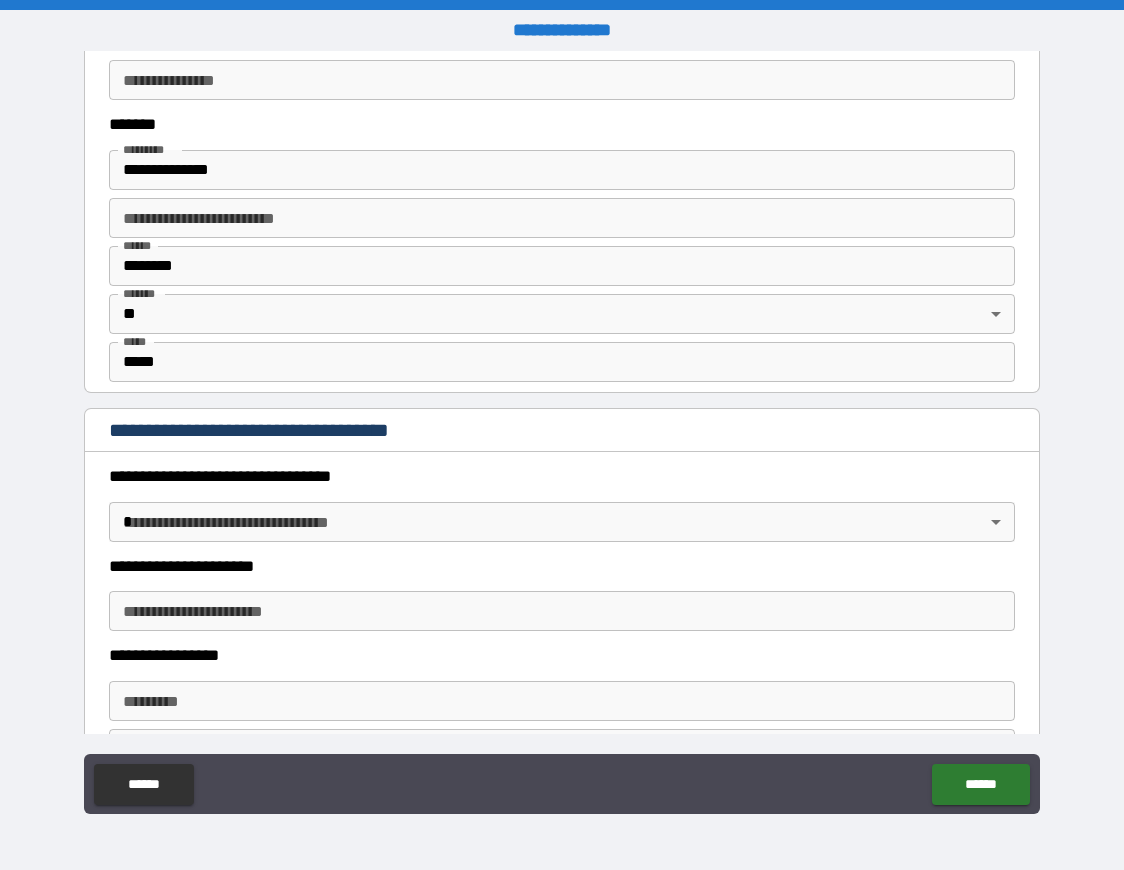 click on "**********" at bounding box center [562, 435] 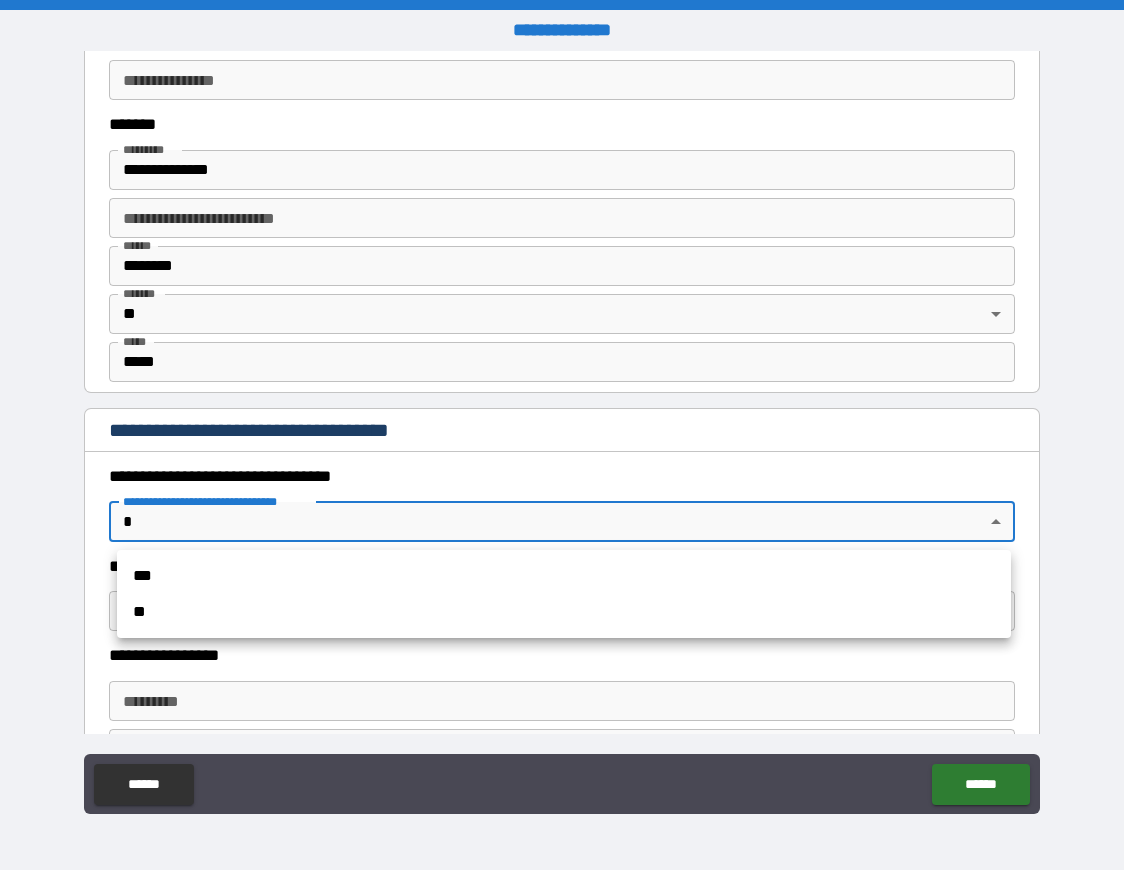 click on "**" at bounding box center (564, 612) 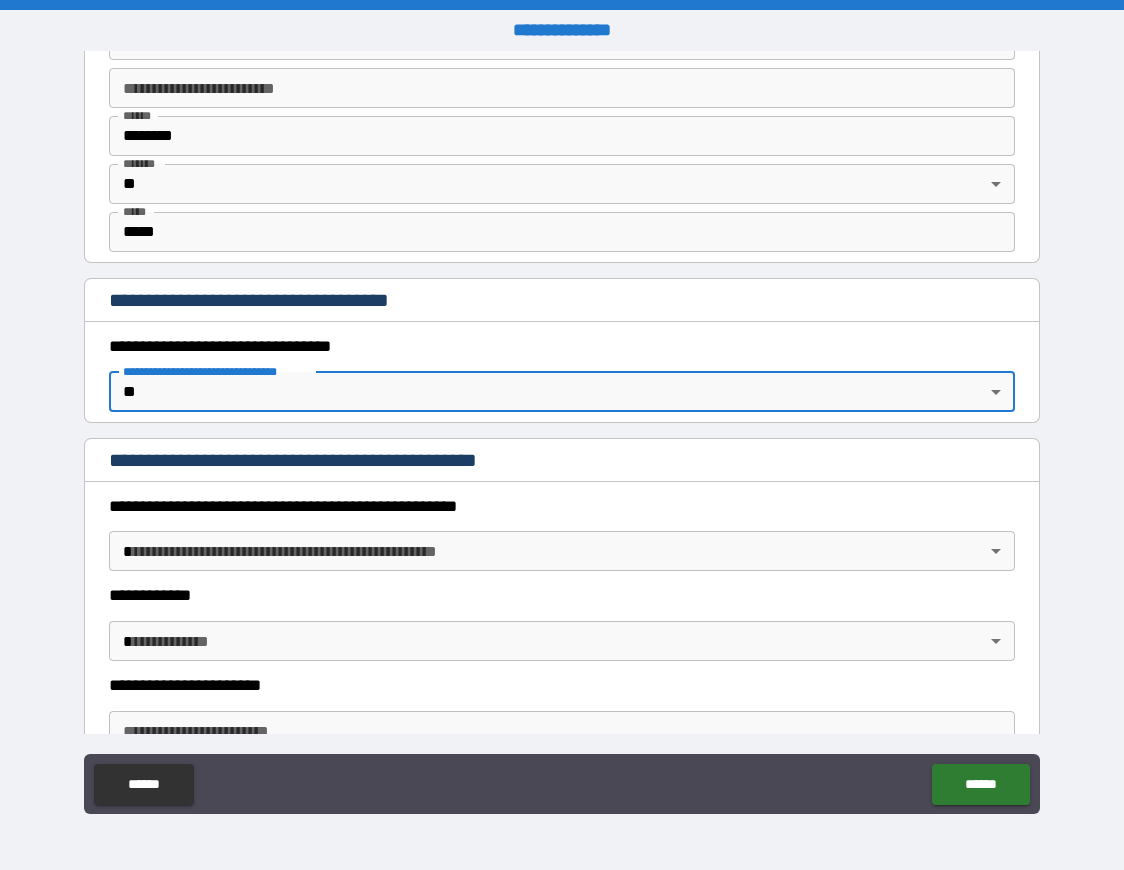 scroll, scrollTop: 1596, scrollLeft: 0, axis: vertical 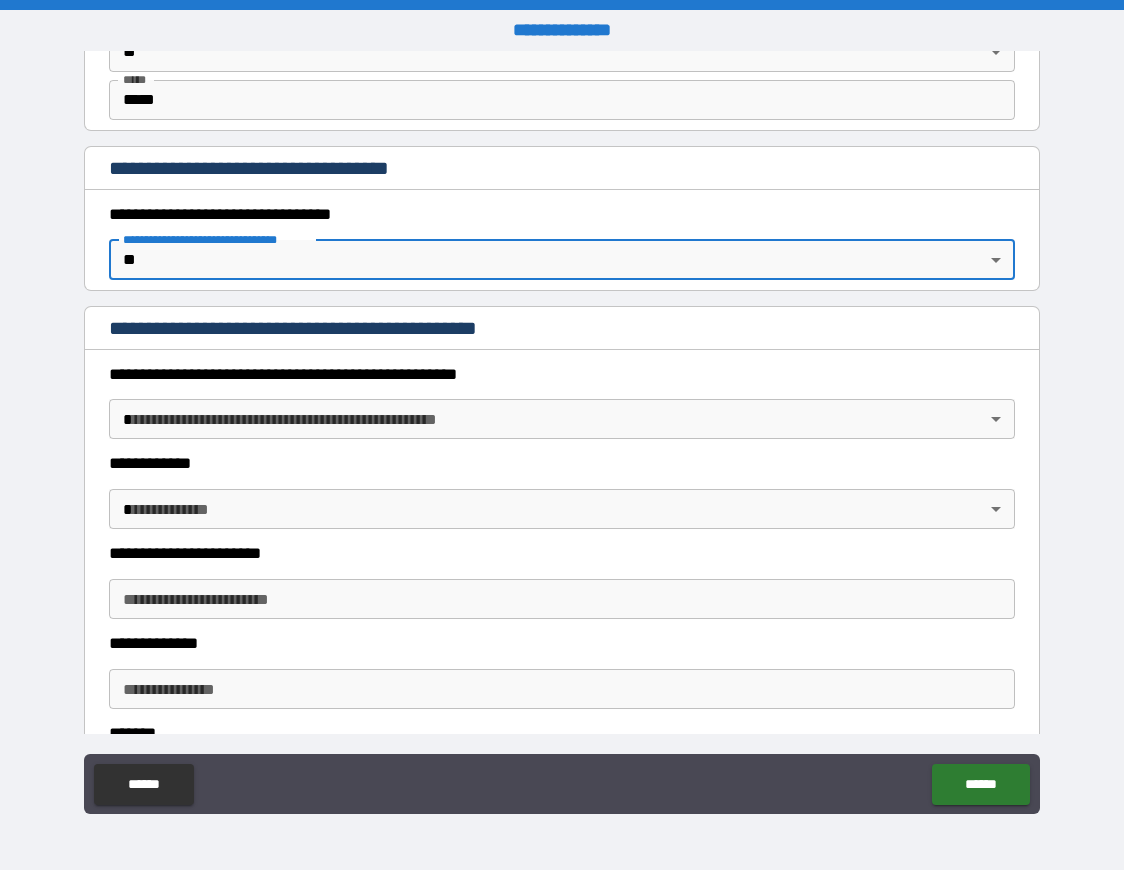 click on "**********" at bounding box center (562, 435) 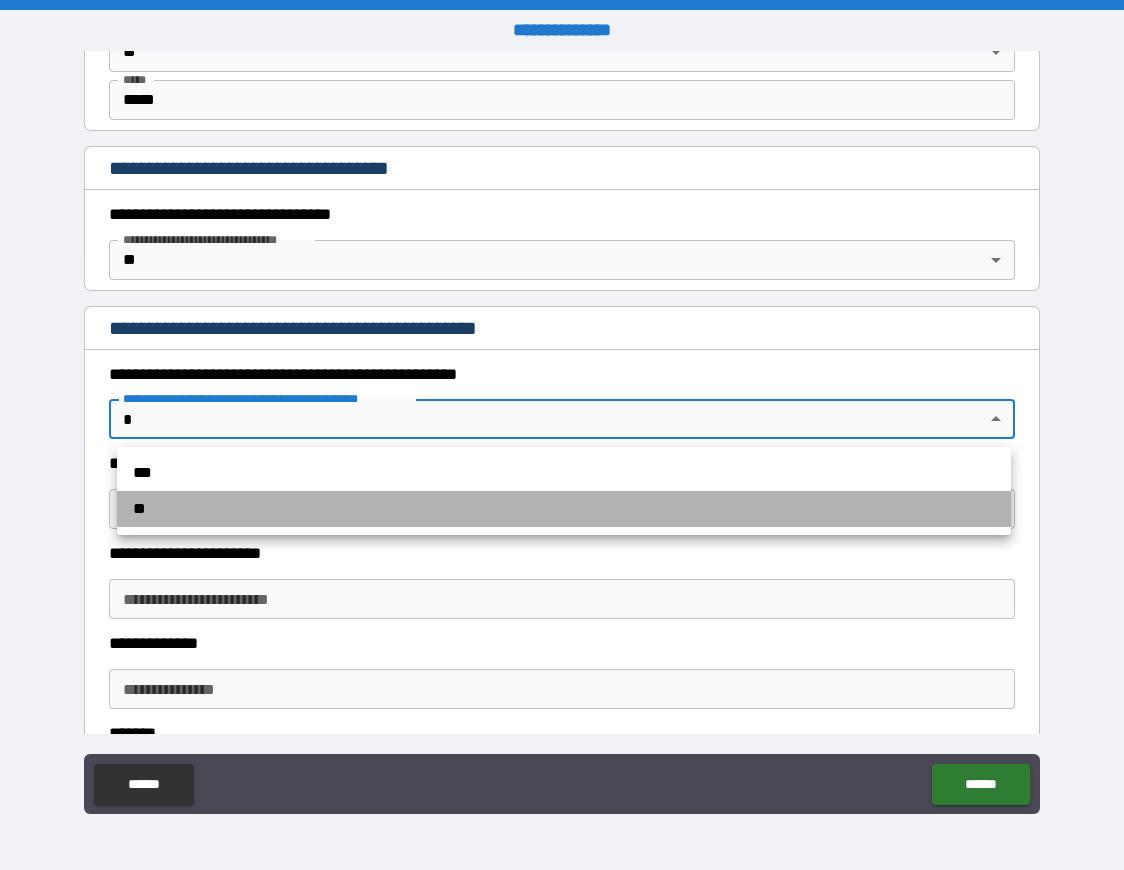 click on "**" at bounding box center [564, 509] 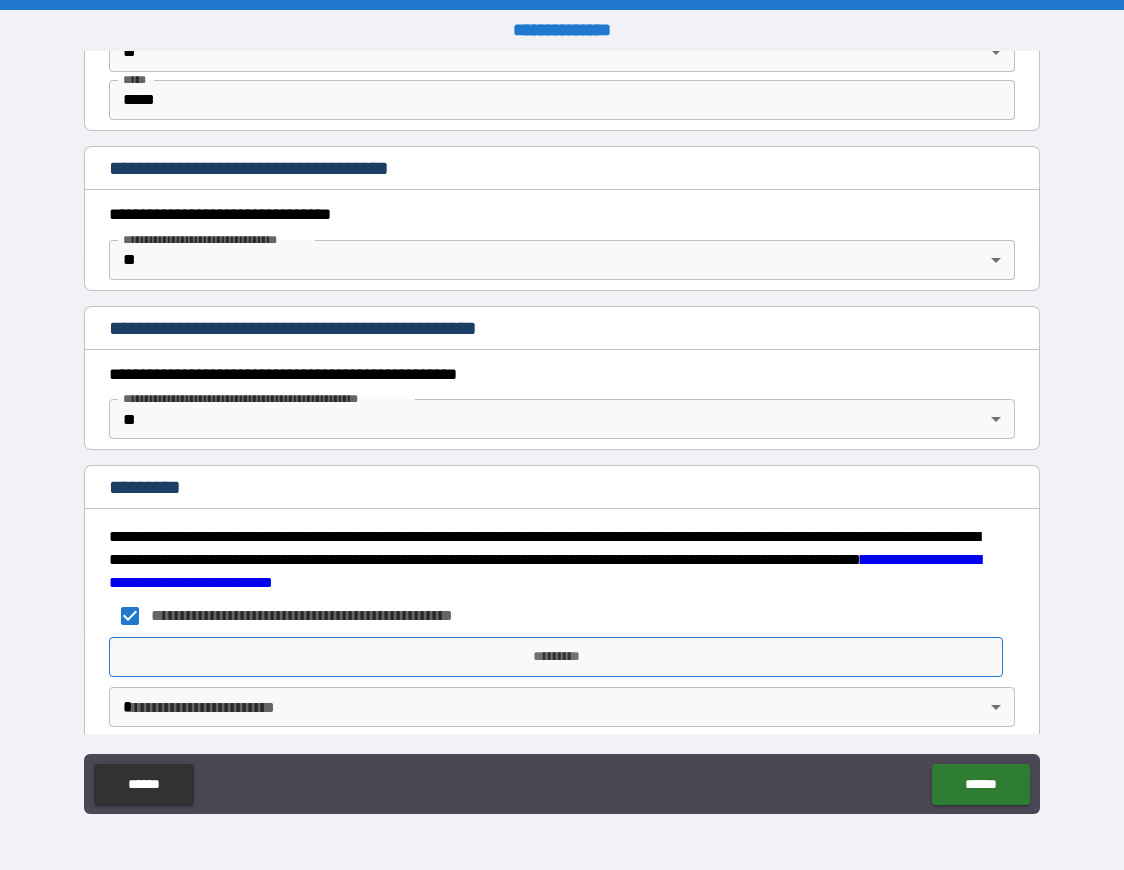 scroll, scrollTop: 1619, scrollLeft: 0, axis: vertical 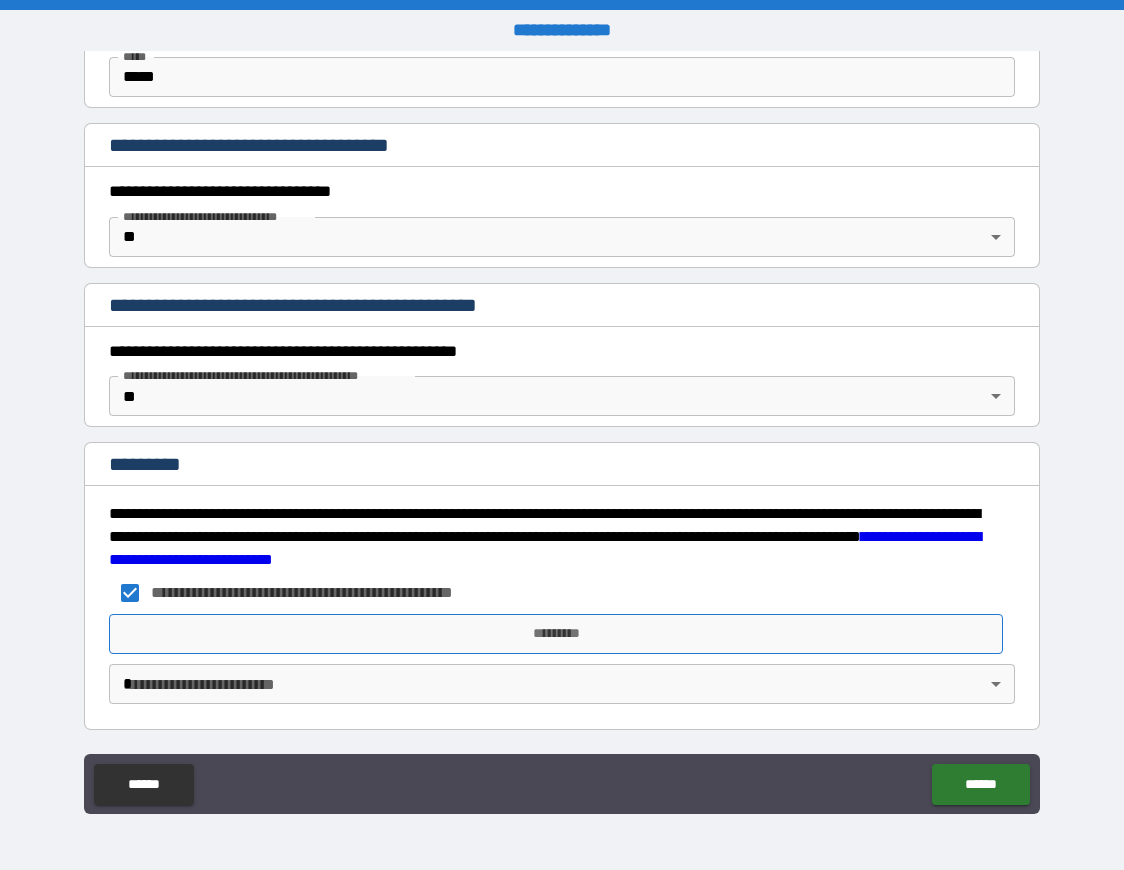 click on "*********" at bounding box center (556, 634) 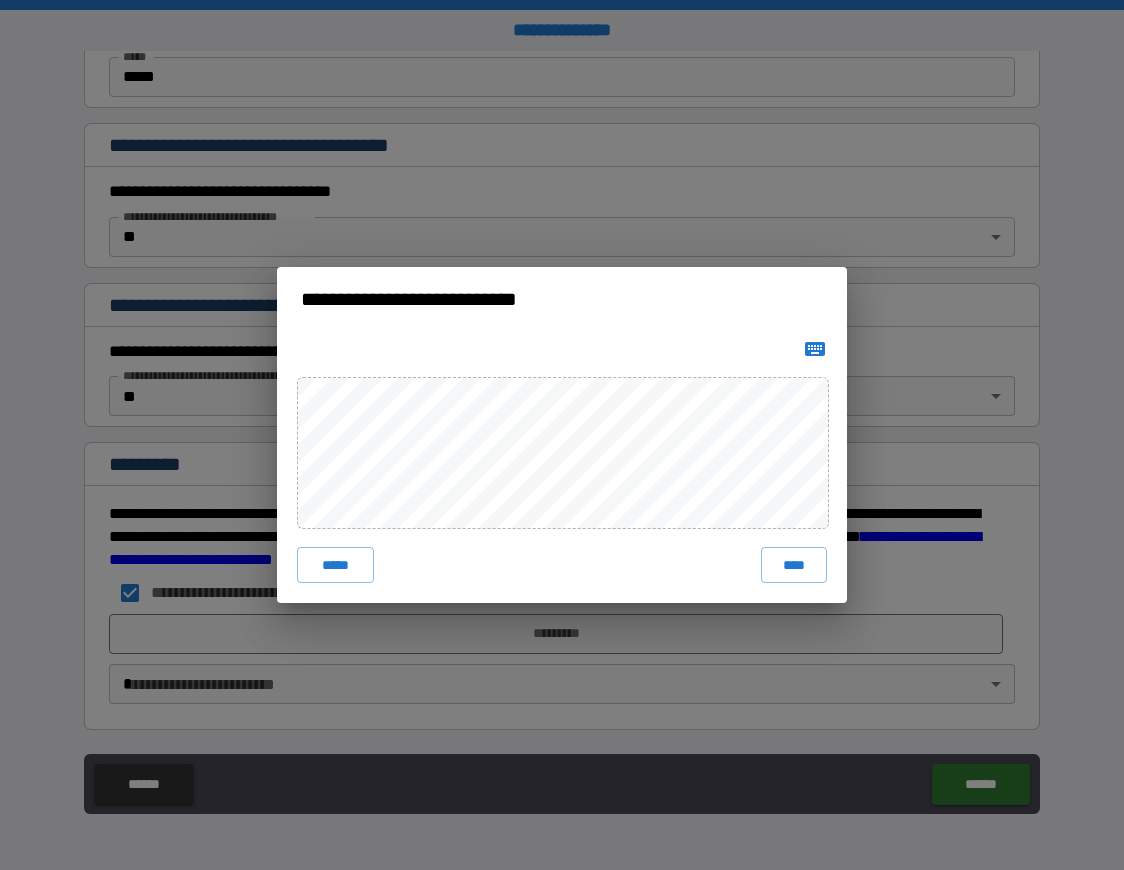 click on "***** ****" at bounding box center (562, 467) 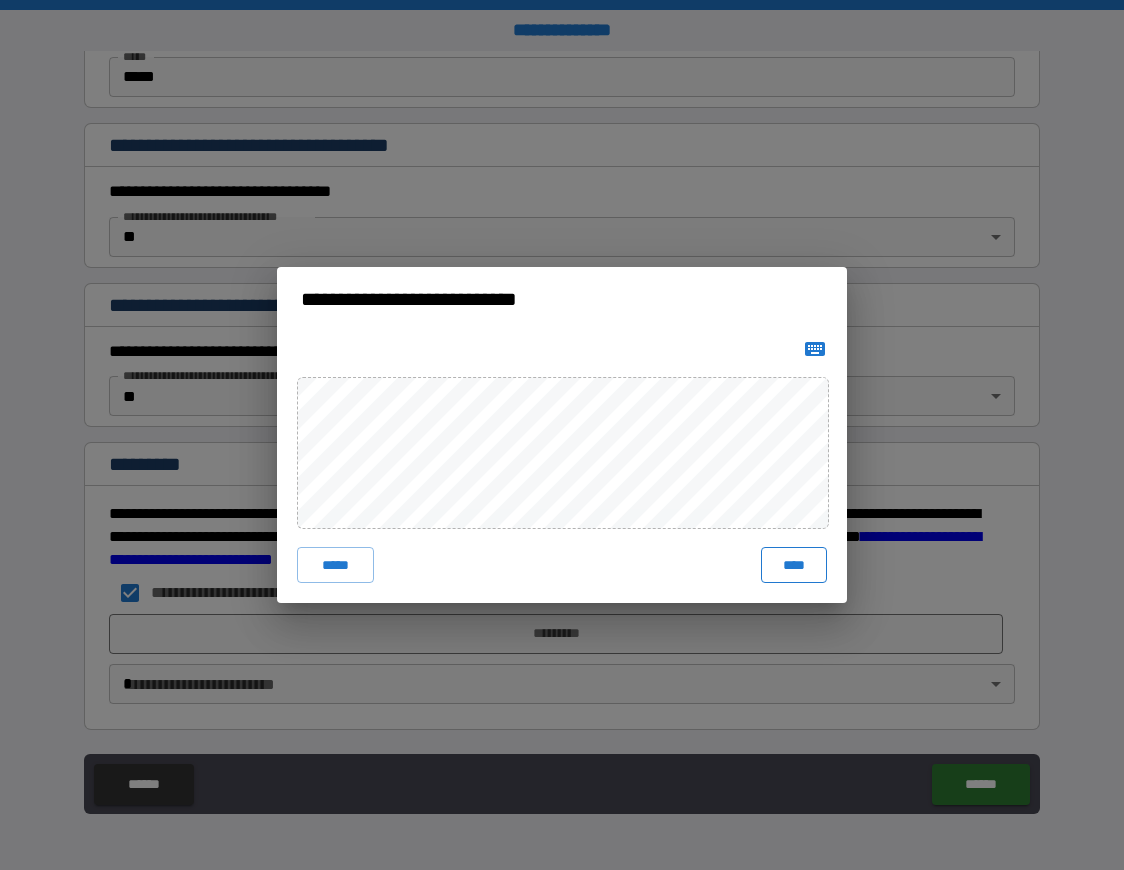 click on "****" at bounding box center (794, 565) 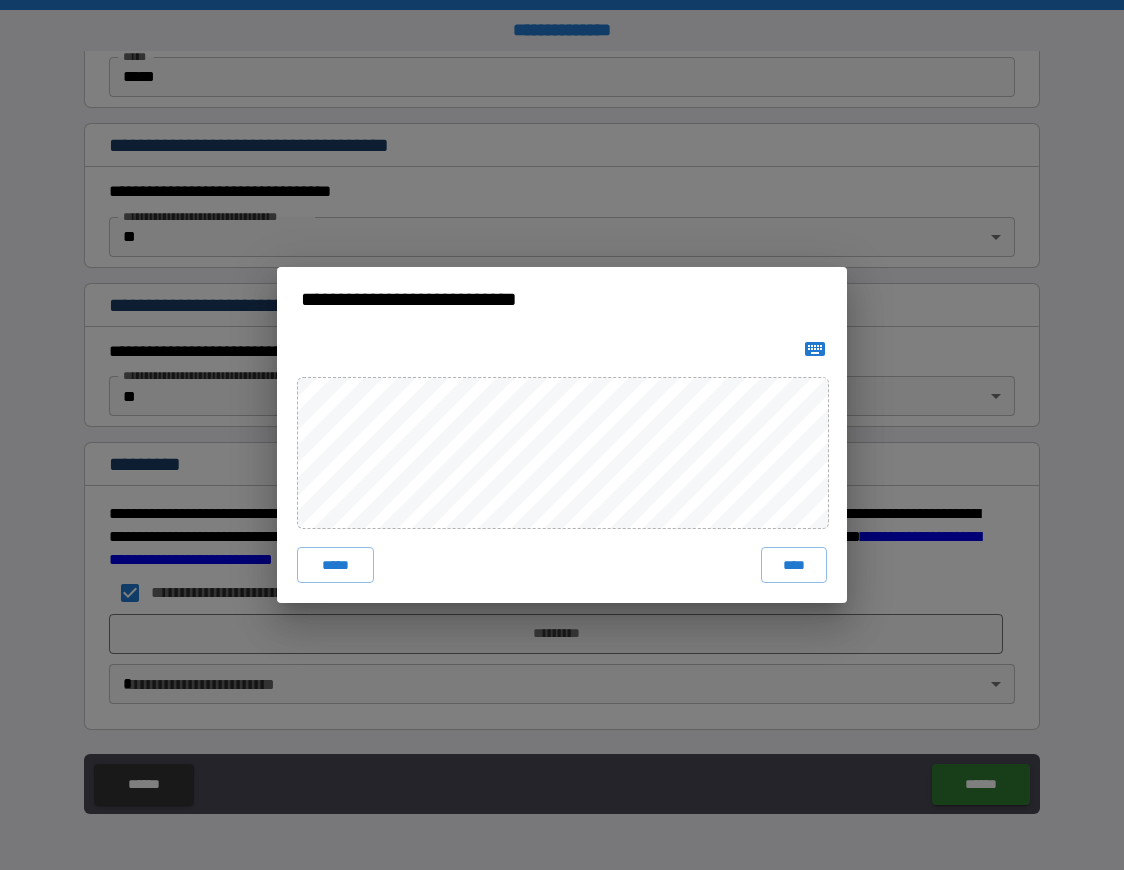 click on "**********" at bounding box center (562, 435) 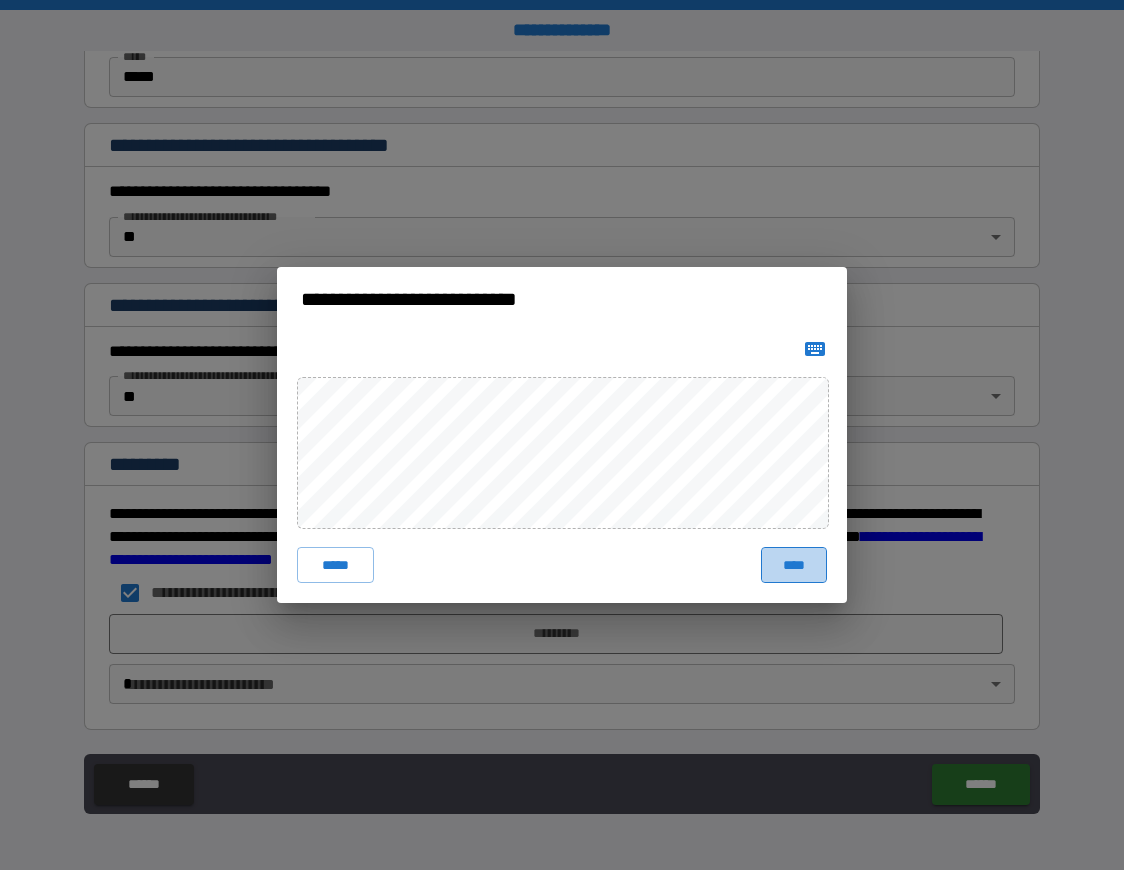 click on "****" at bounding box center (794, 565) 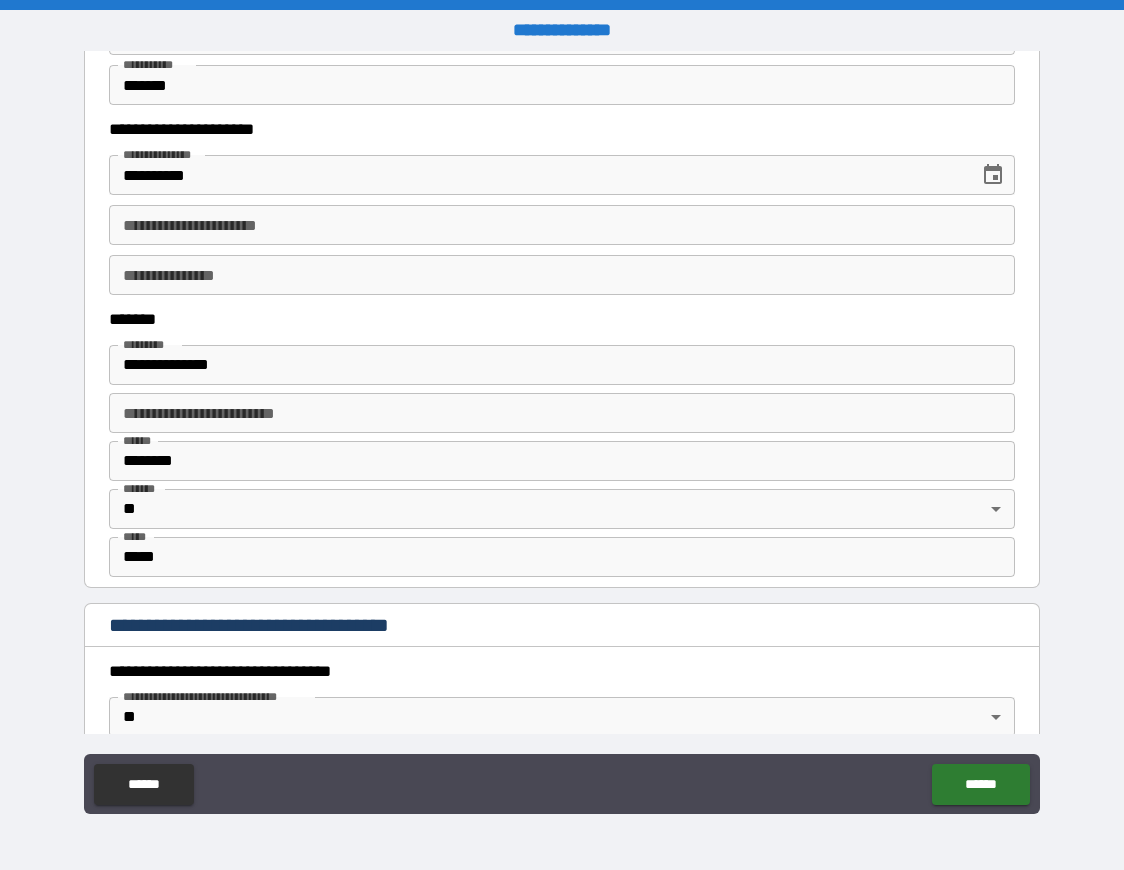 scroll, scrollTop: 1166, scrollLeft: 0, axis: vertical 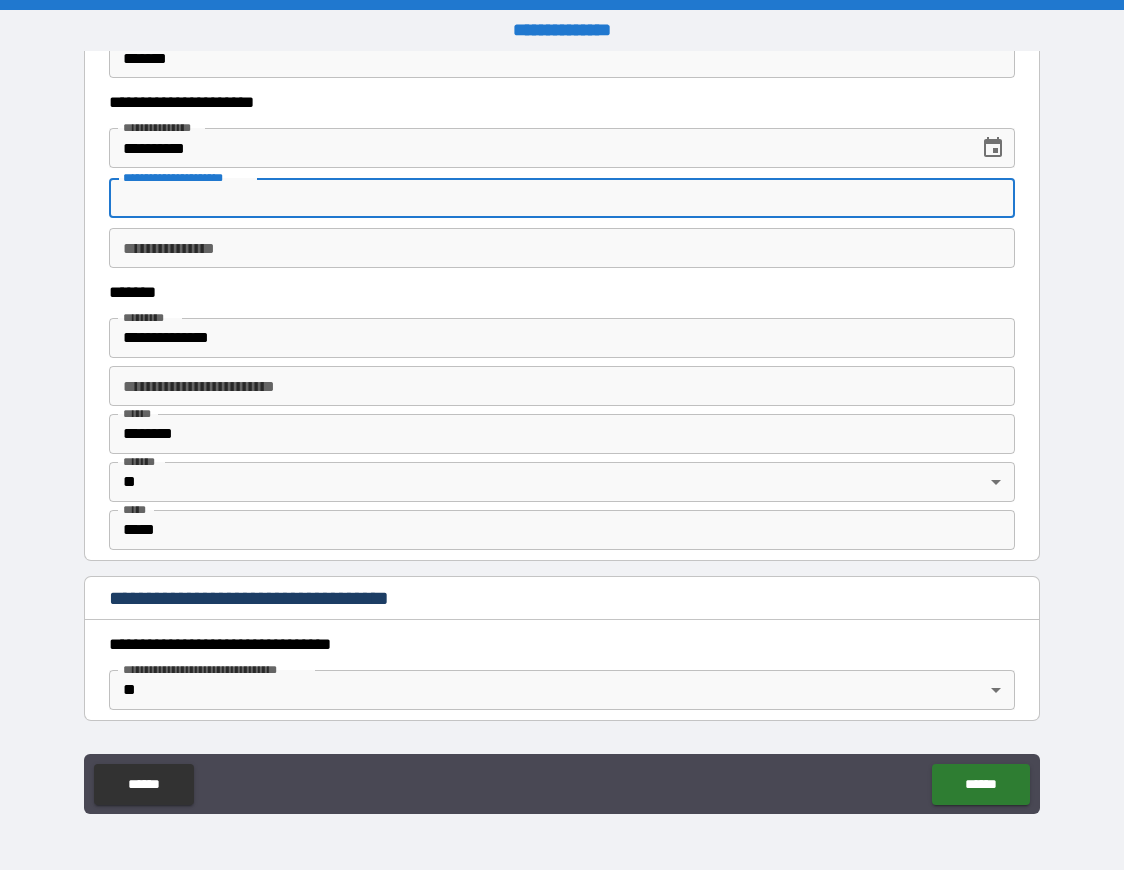 click on "**********" at bounding box center [562, 198] 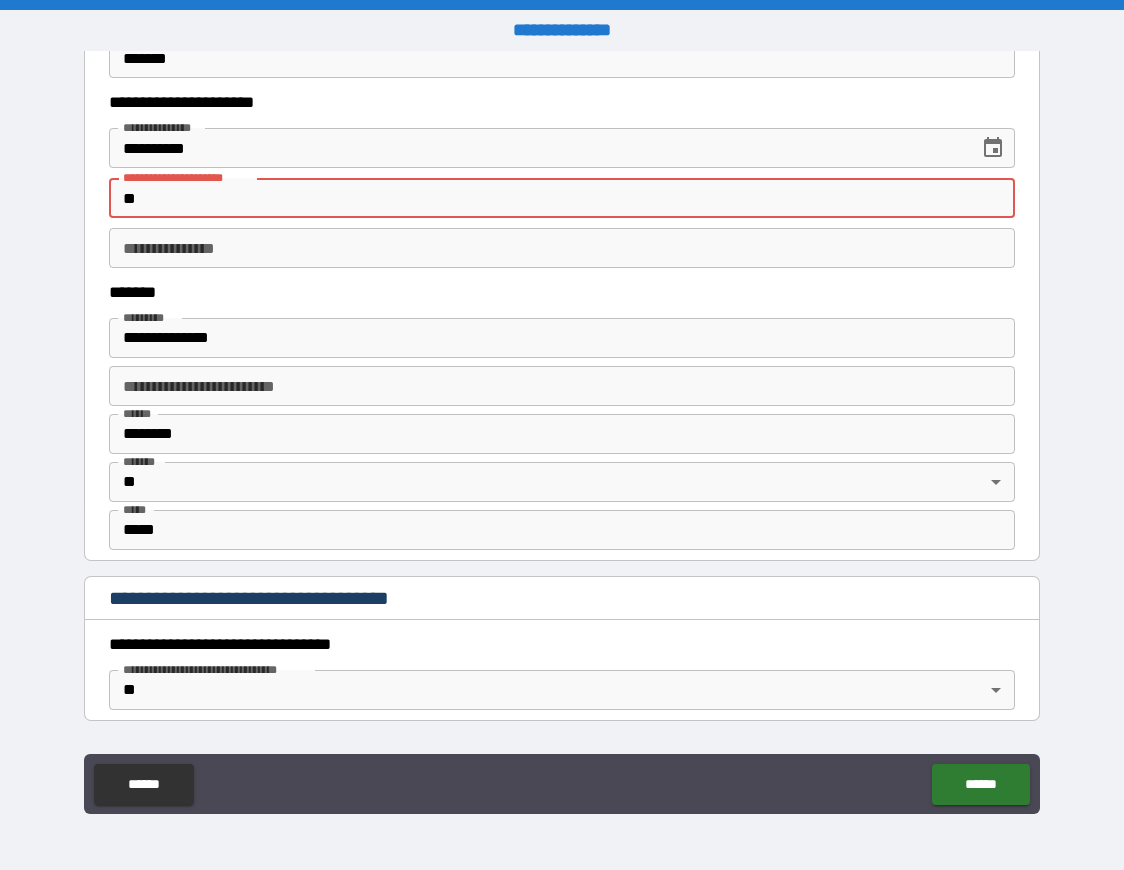 type on "*" 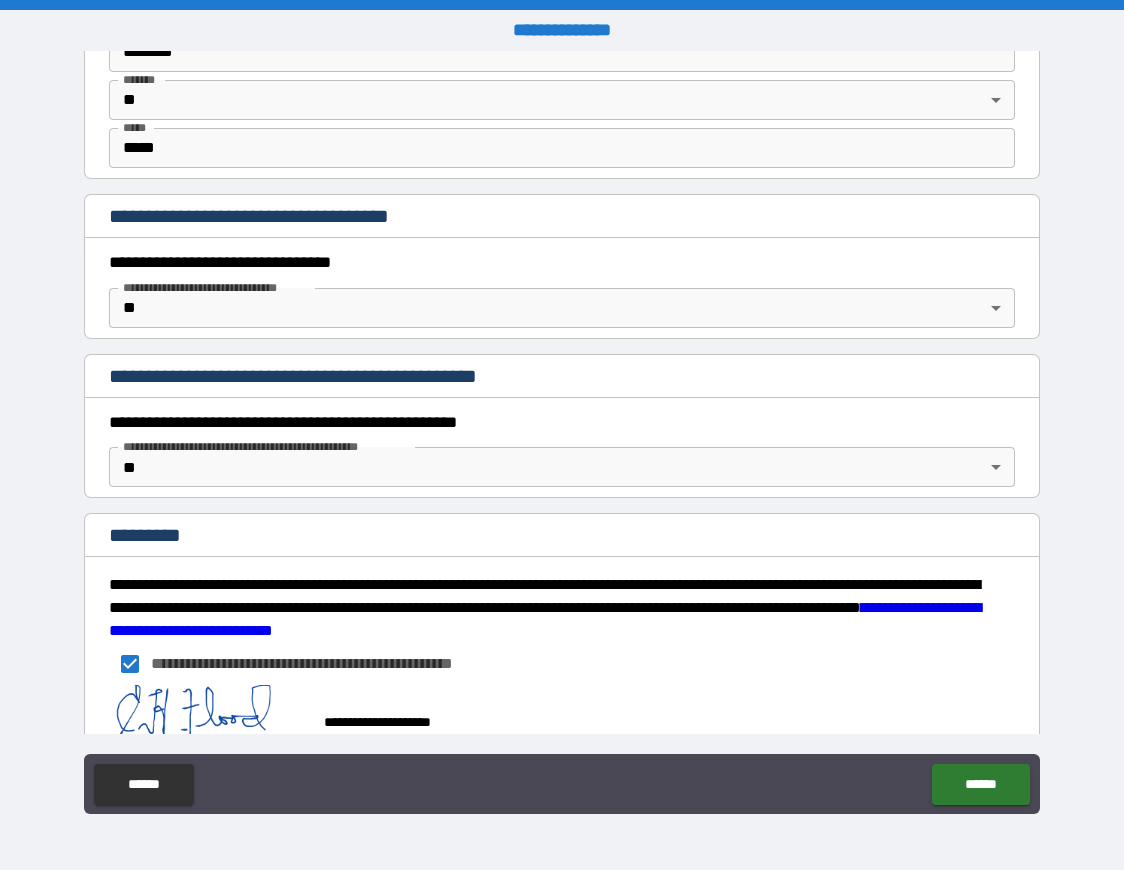 scroll, scrollTop: 1636, scrollLeft: 0, axis: vertical 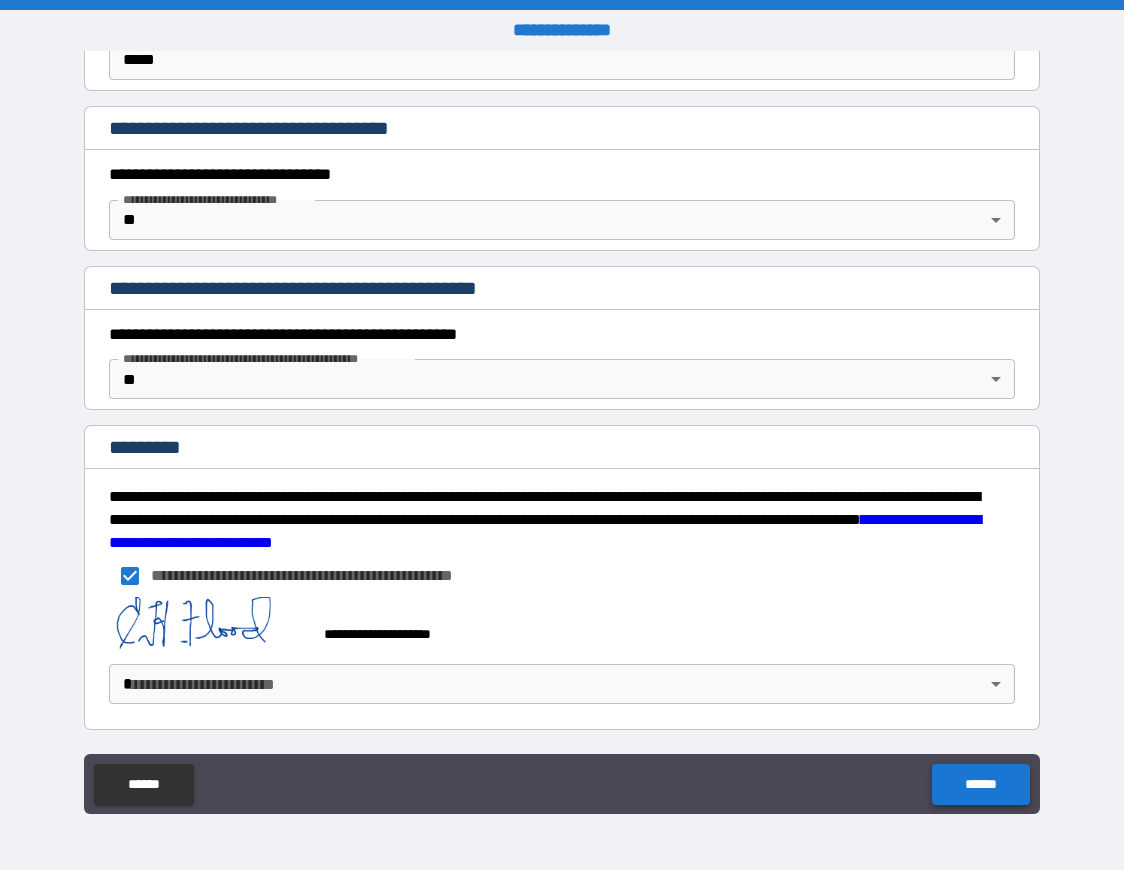 type on "**********" 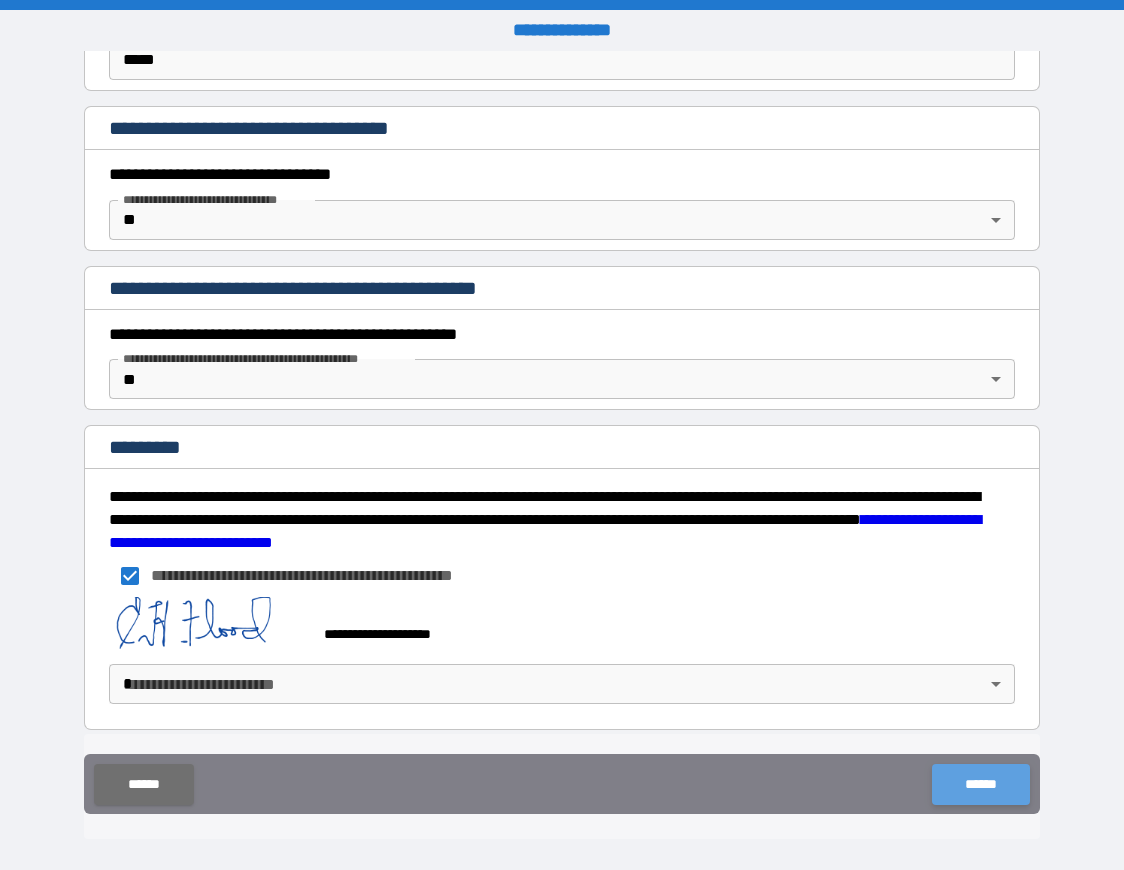 click on "******" at bounding box center [980, 784] 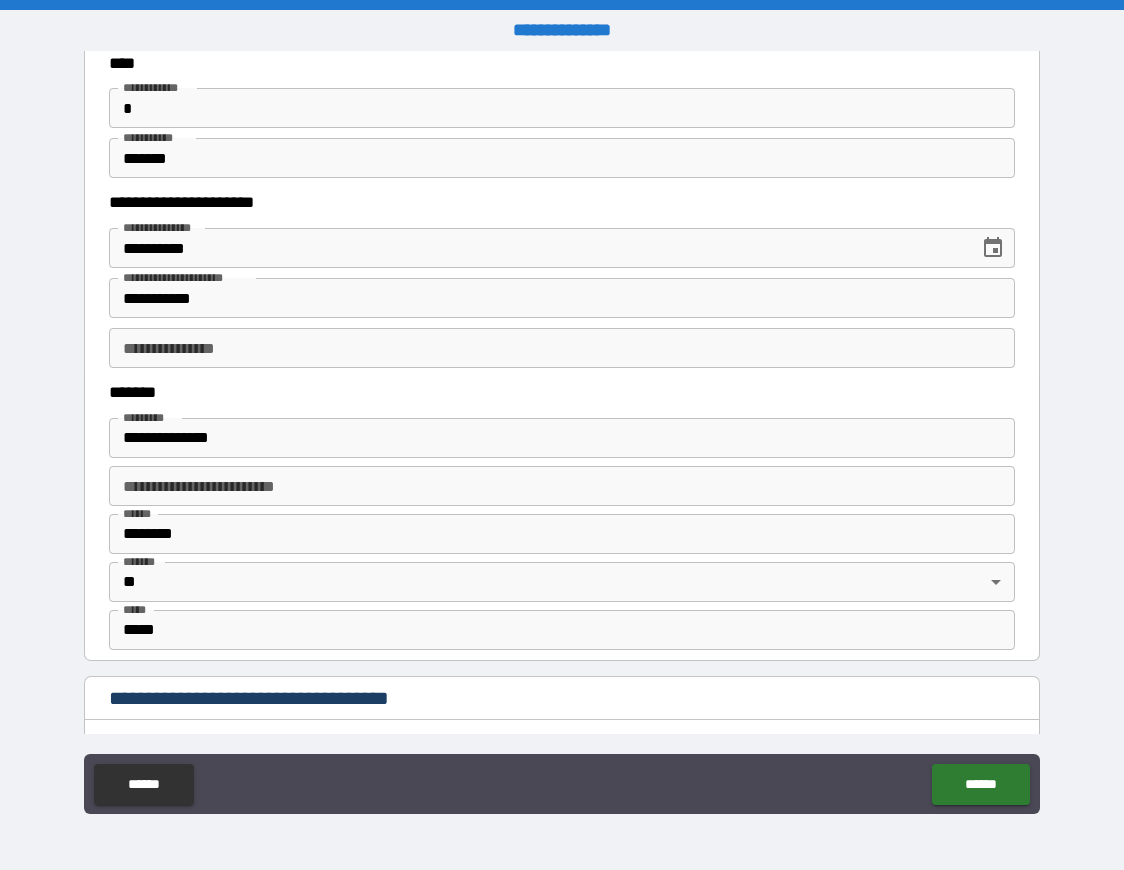 scroll, scrollTop: 1068, scrollLeft: 0, axis: vertical 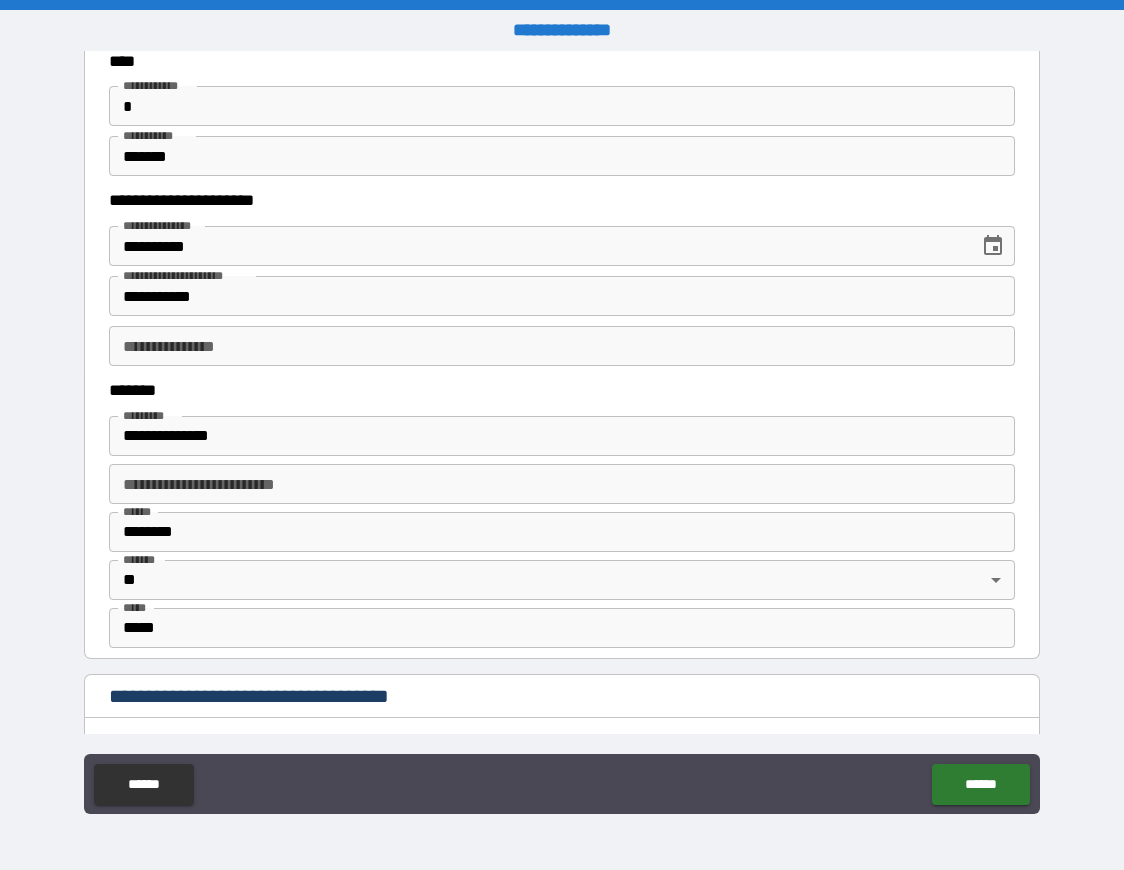 click on "**********" at bounding box center (562, 346) 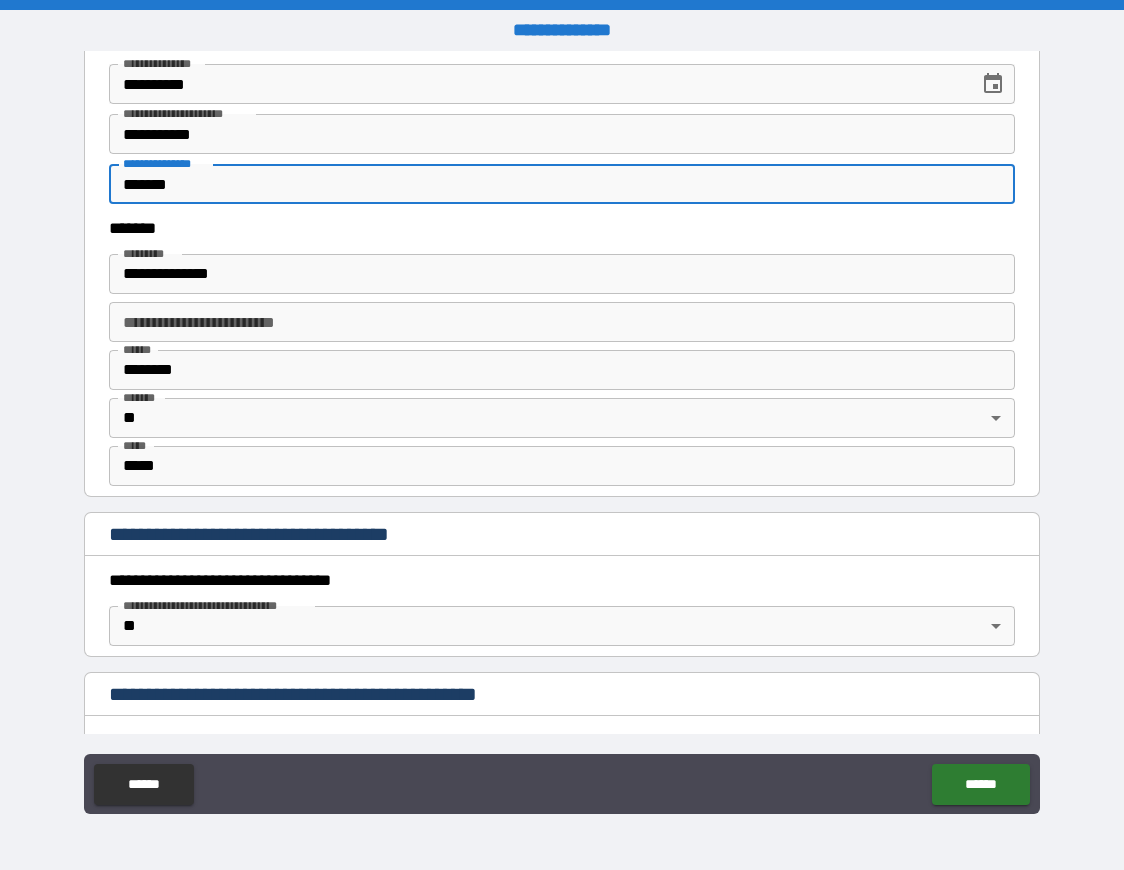 scroll, scrollTop: 1636, scrollLeft: 0, axis: vertical 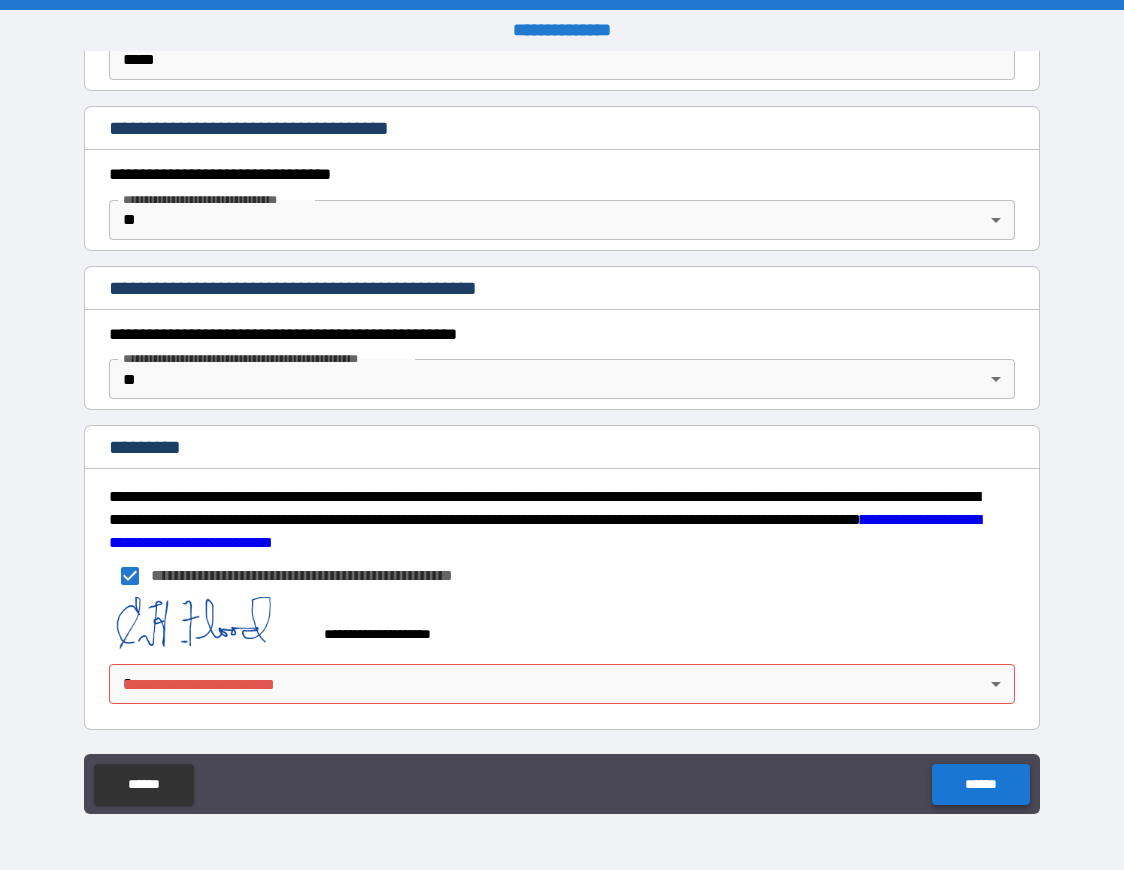 type on "*******" 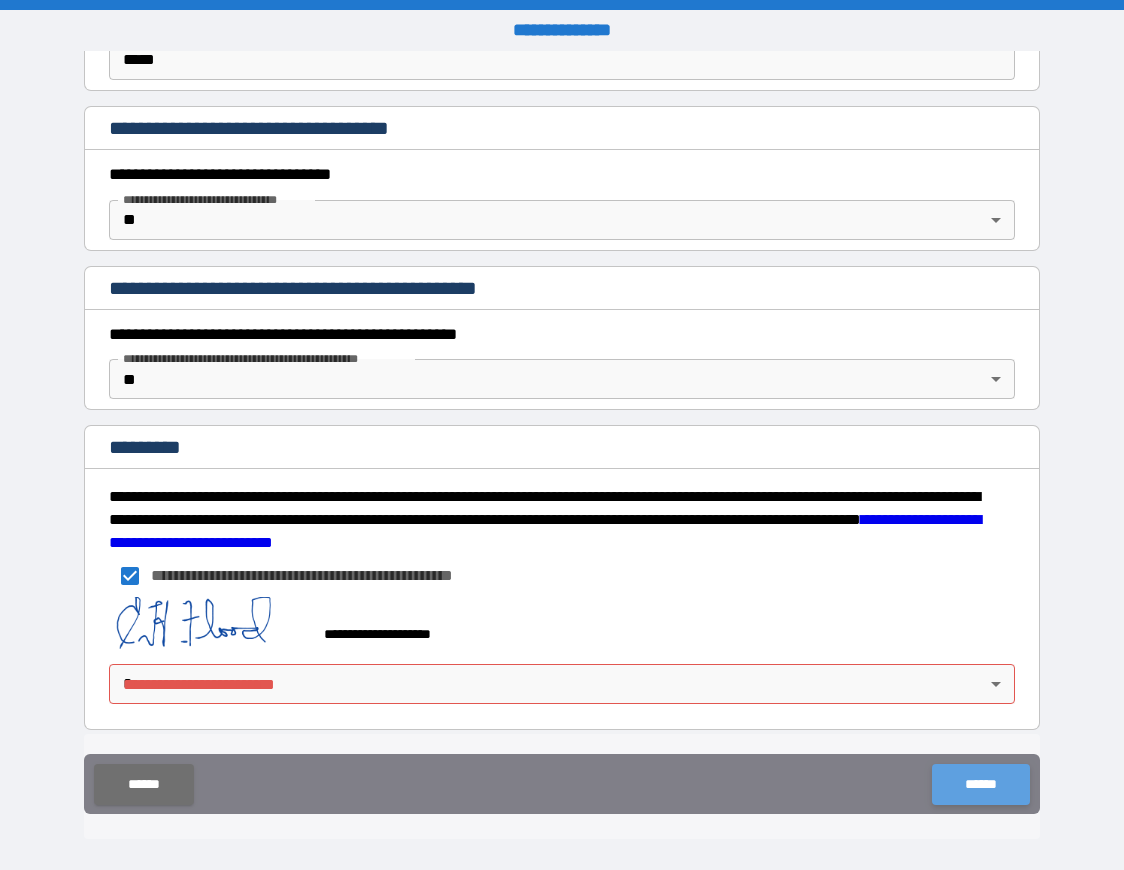 click on "******" at bounding box center [980, 784] 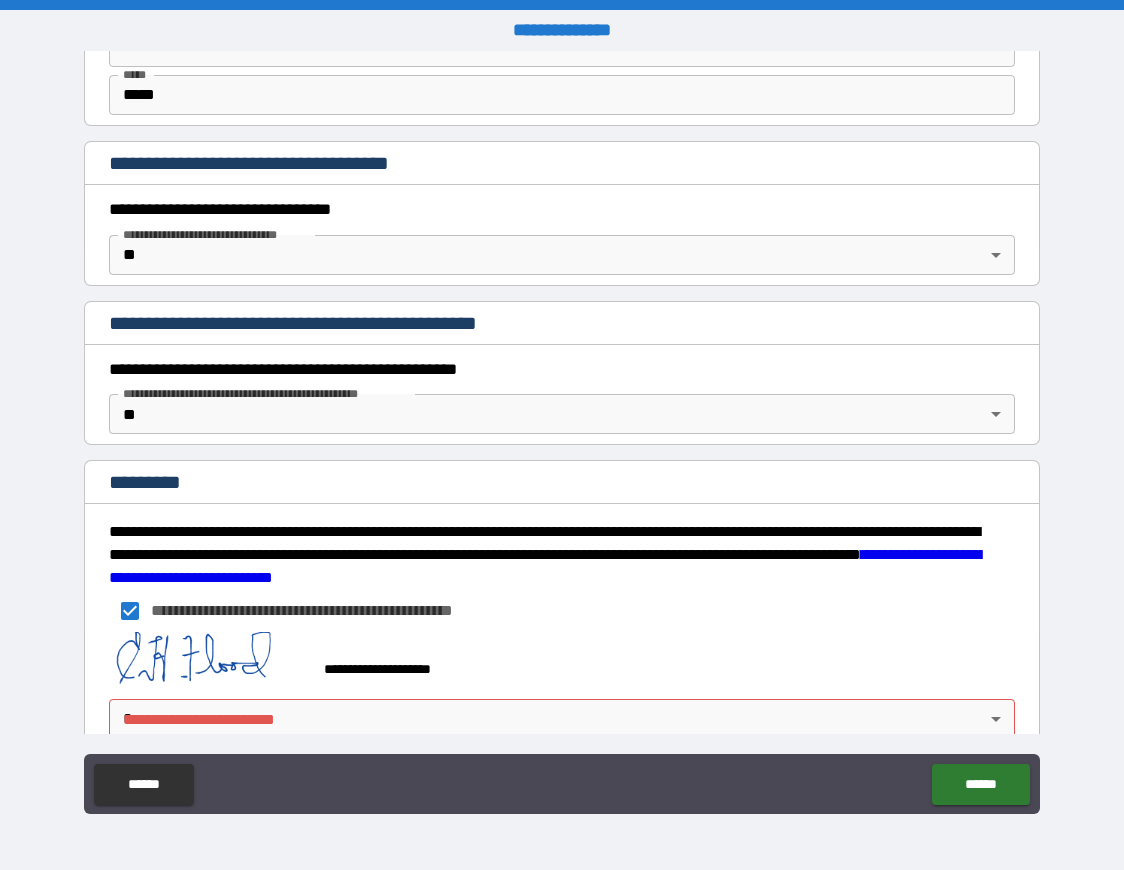 scroll, scrollTop: 1636, scrollLeft: 0, axis: vertical 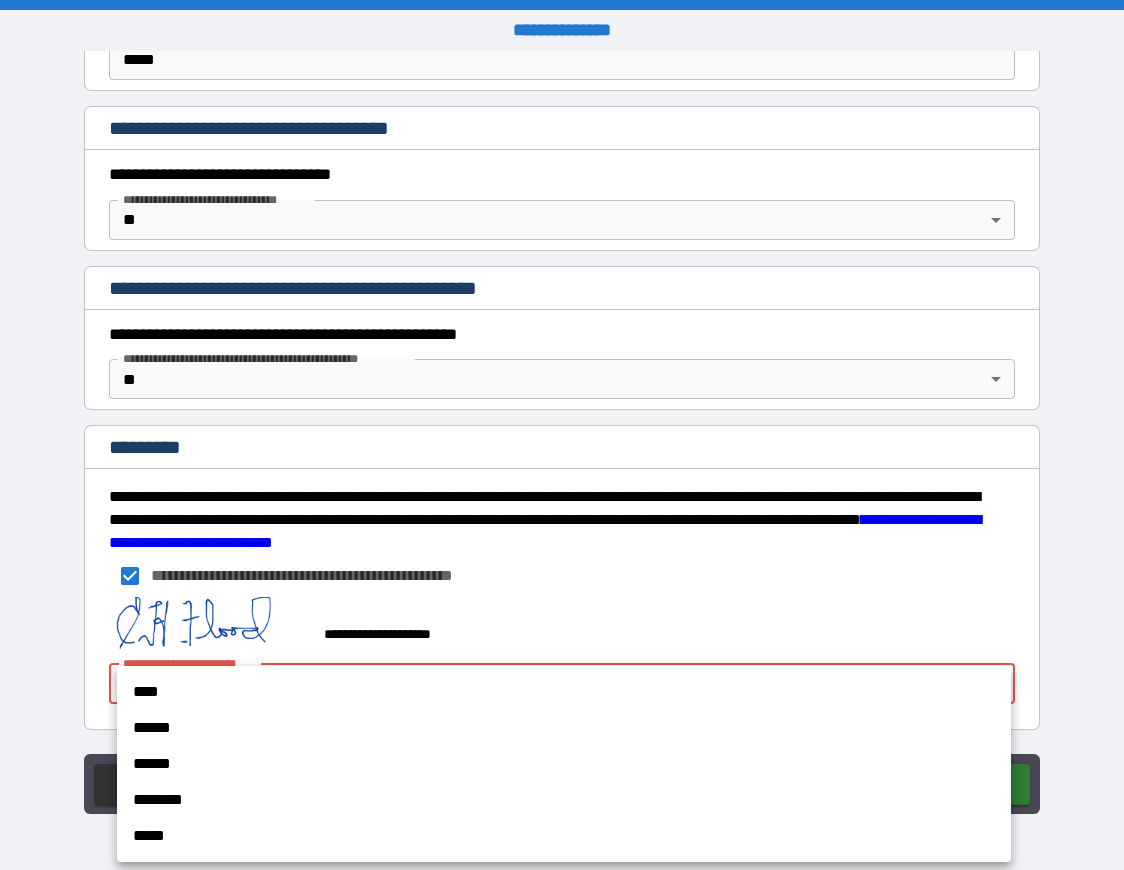 click on "**********" at bounding box center (562, 435) 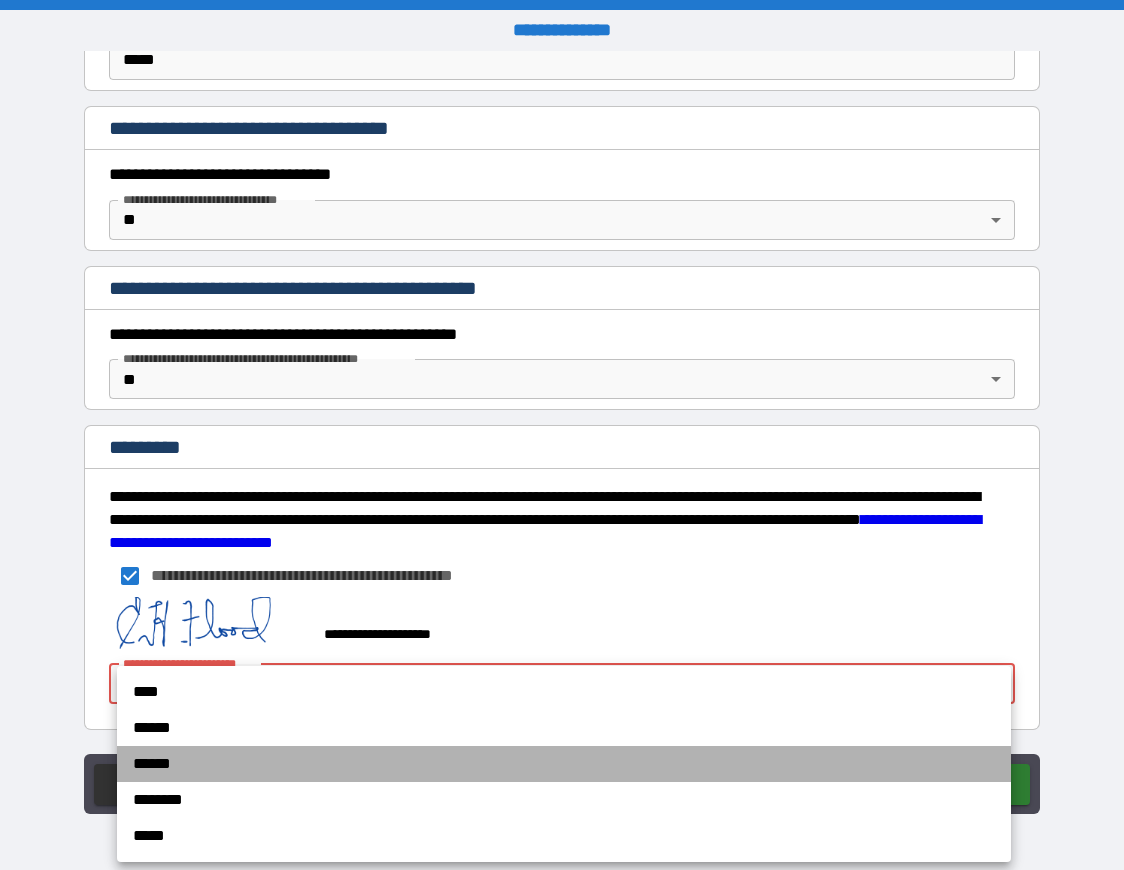 click on "******" at bounding box center [564, 764] 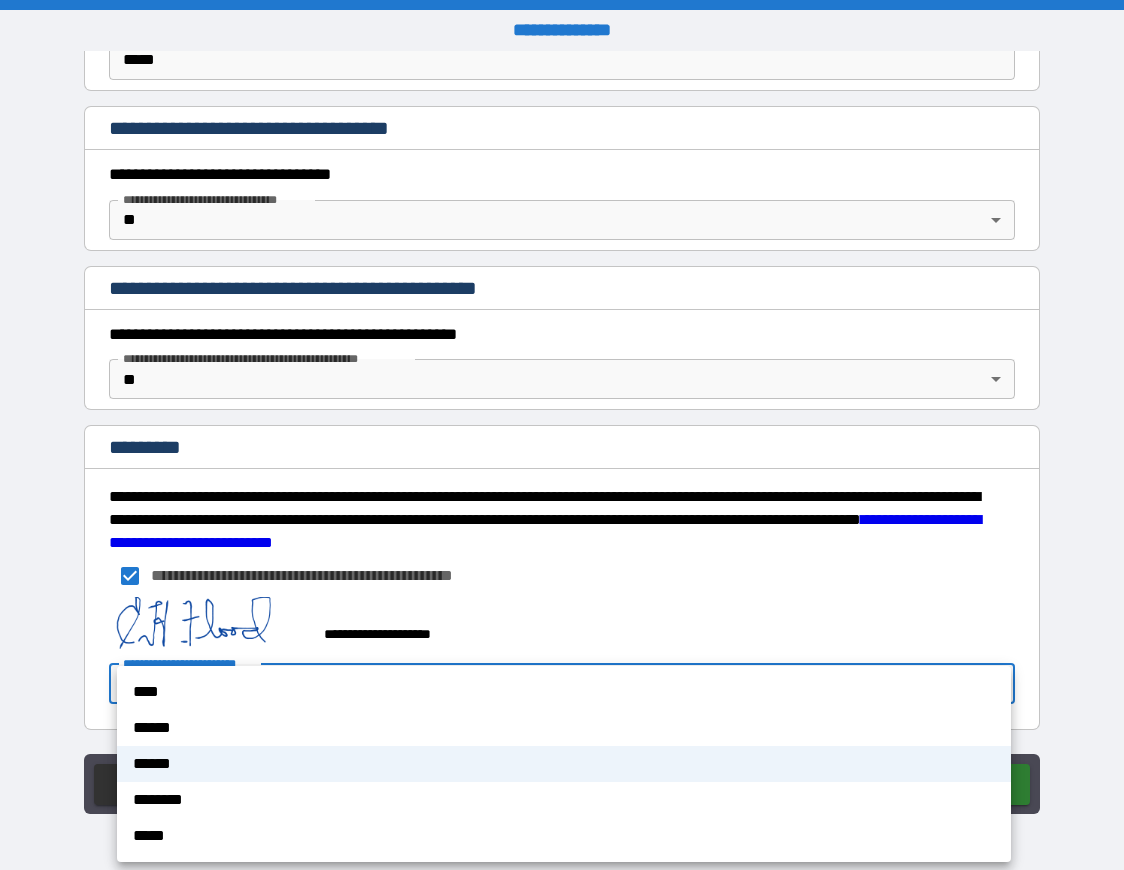 click on "**********" at bounding box center [562, 435] 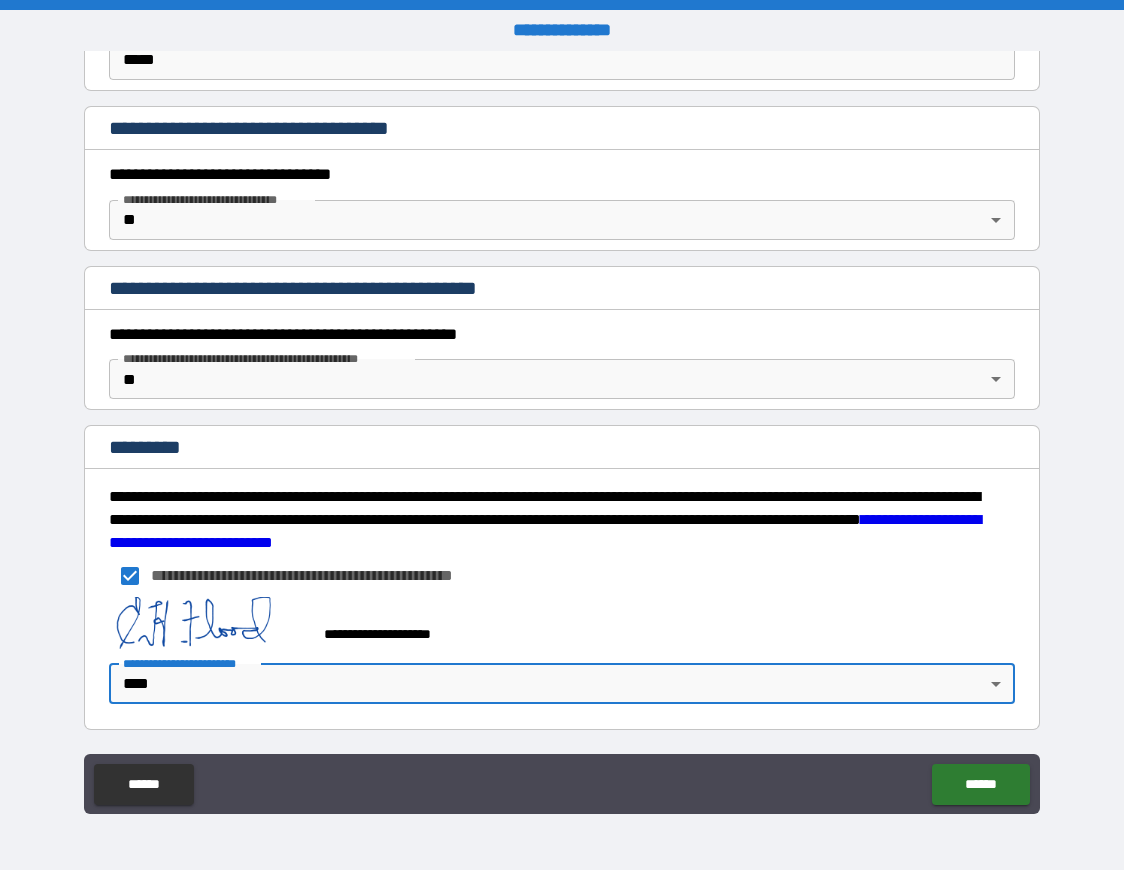 type on "*" 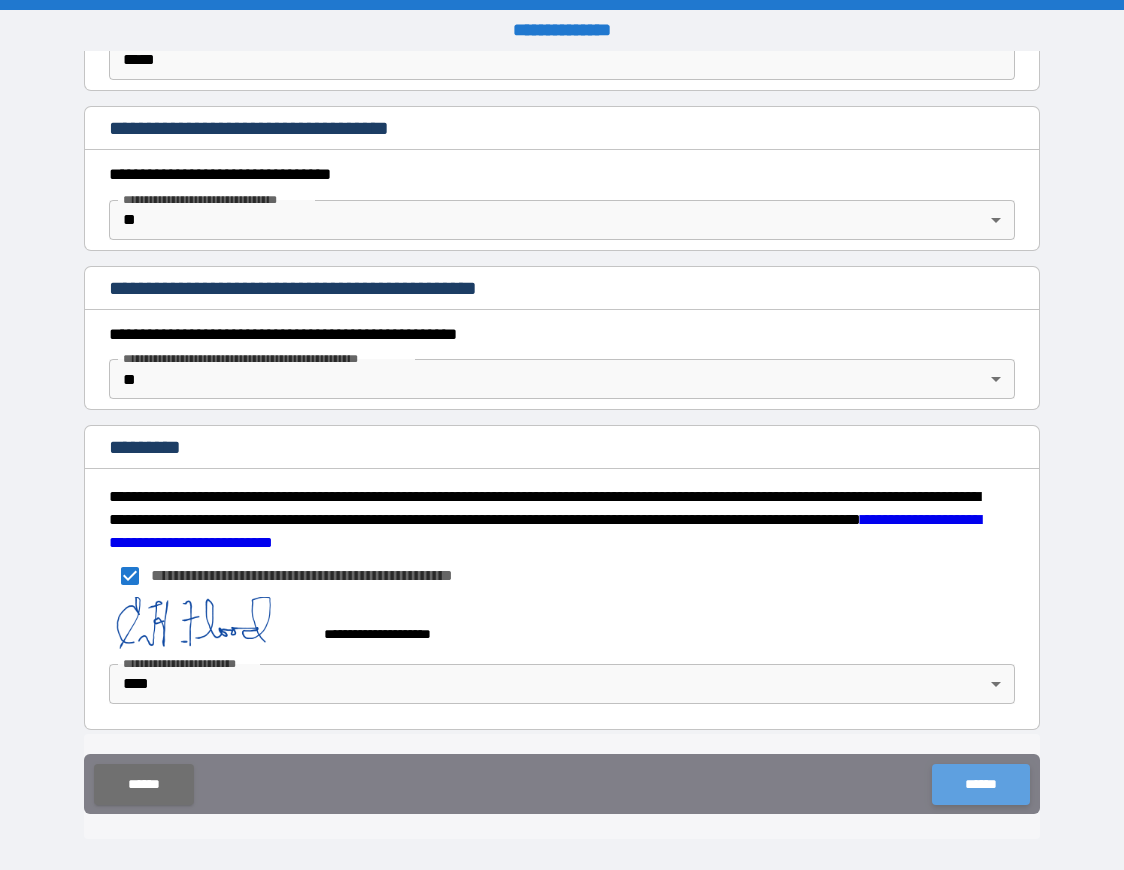 click on "******" at bounding box center (980, 784) 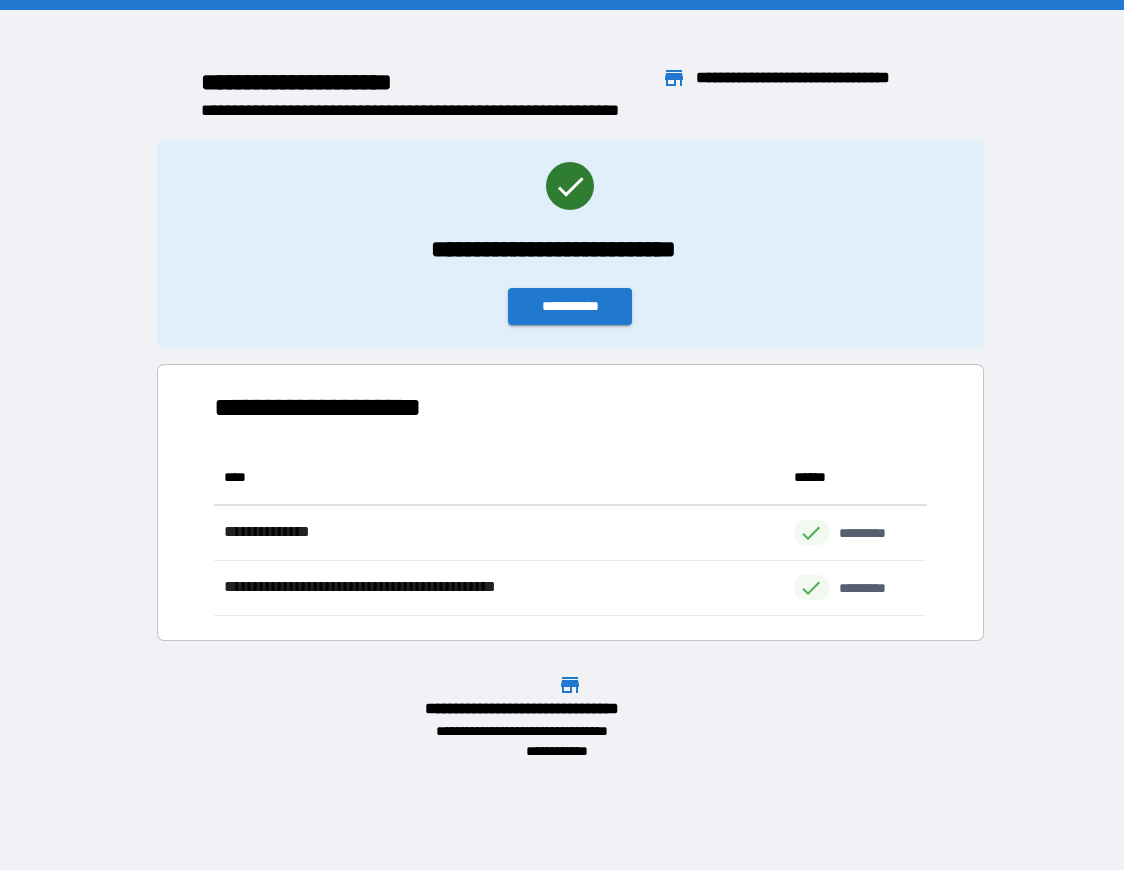 scroll, scrollTop: 1, scrollLeft: 1, axis: both 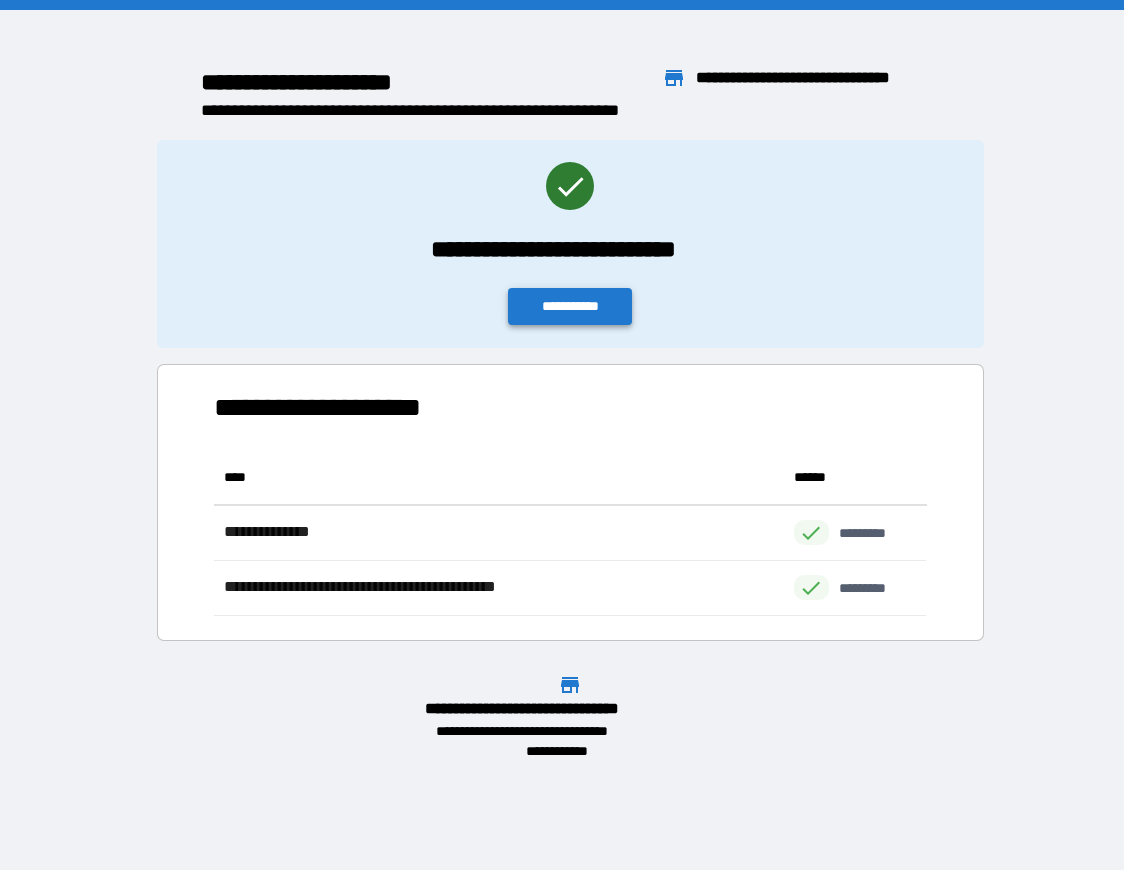 click on "**********" at bounding box center [570, 306] 